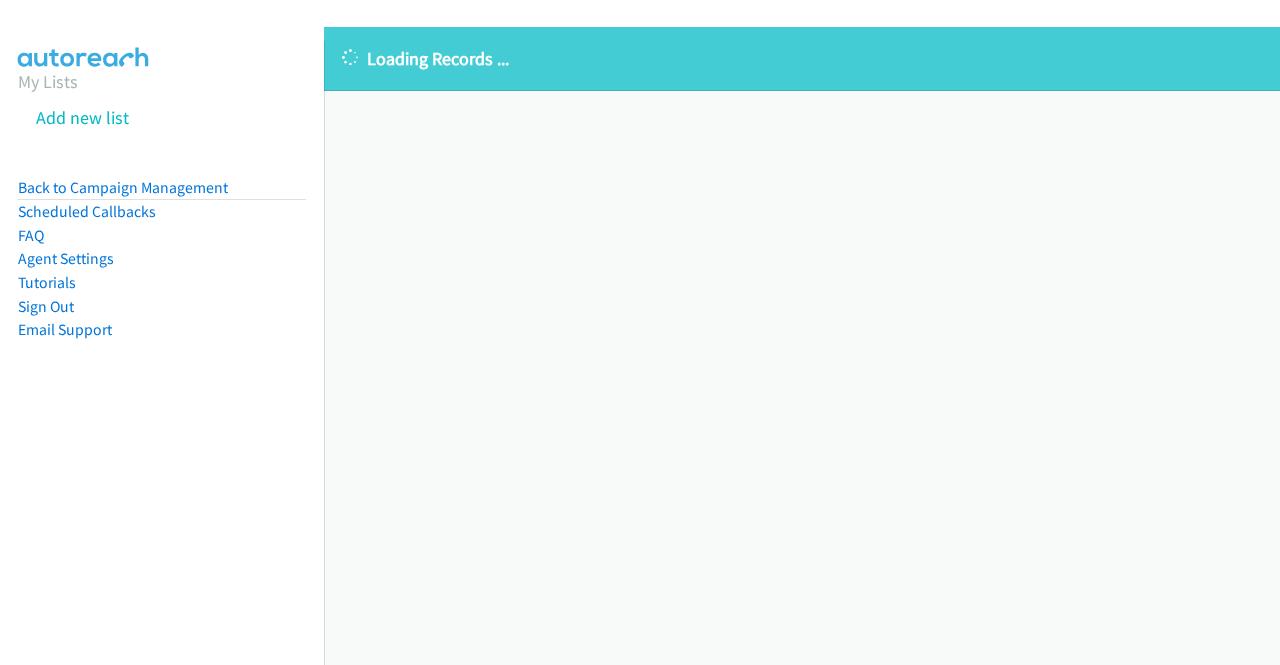 scroll, scrollTop: 0, scrollLeft: 0, axis: both 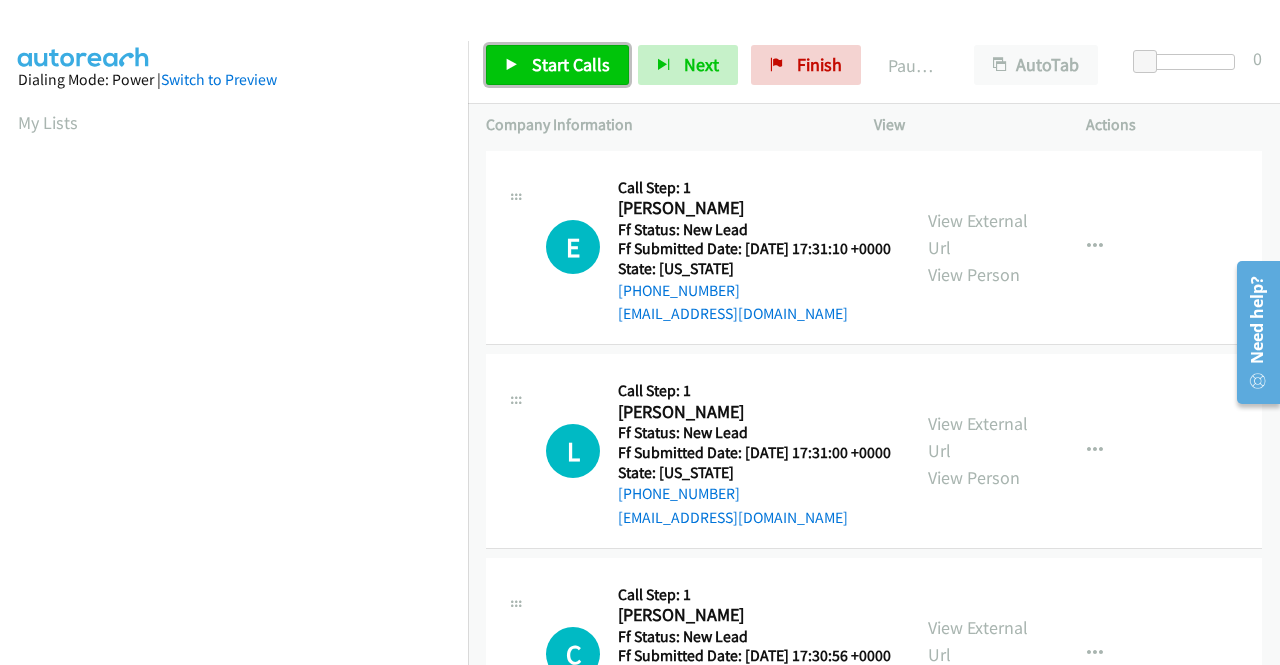 click on "Start Calls" at bounding box center (557, 65) 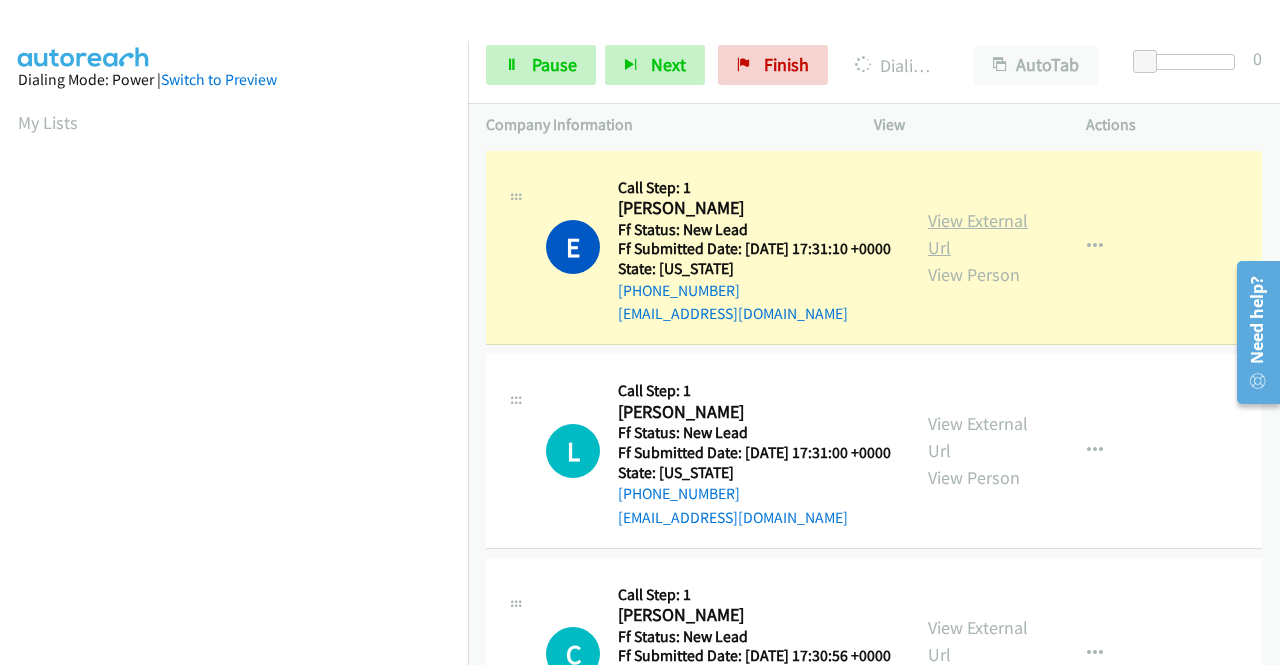 scroll, scrollTop: 456, scrollLeft: 0, axis: vertical 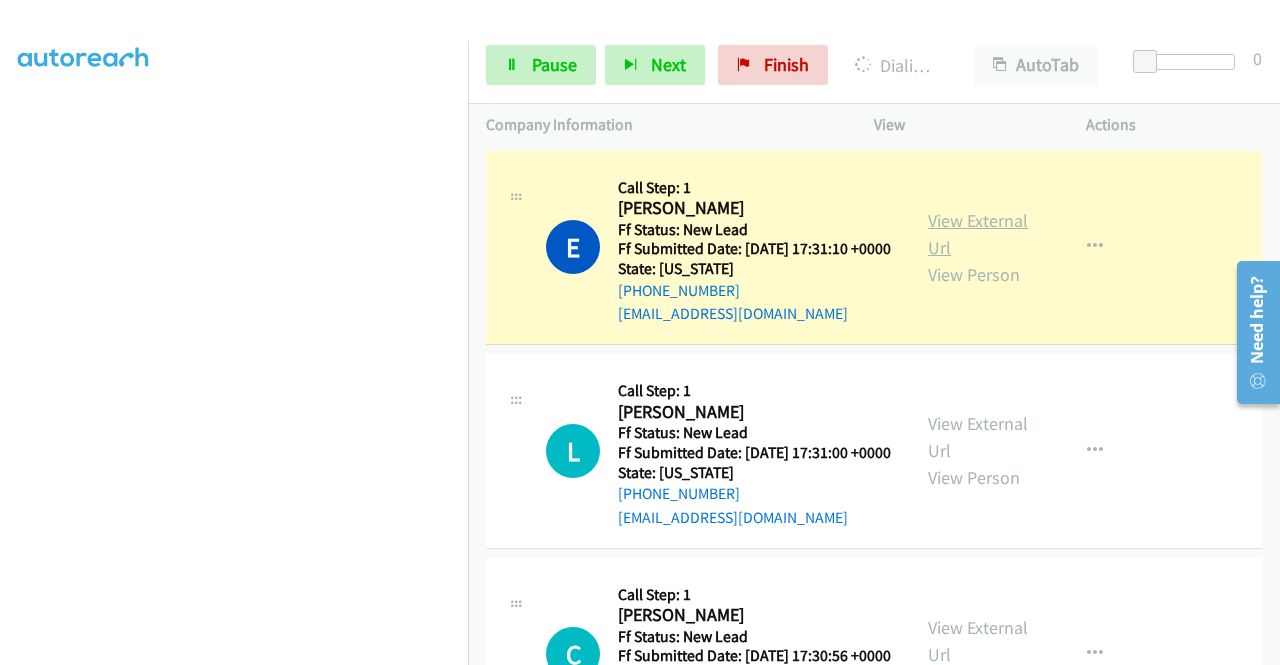 click on "View External Url" at bounding box center (978, 234) 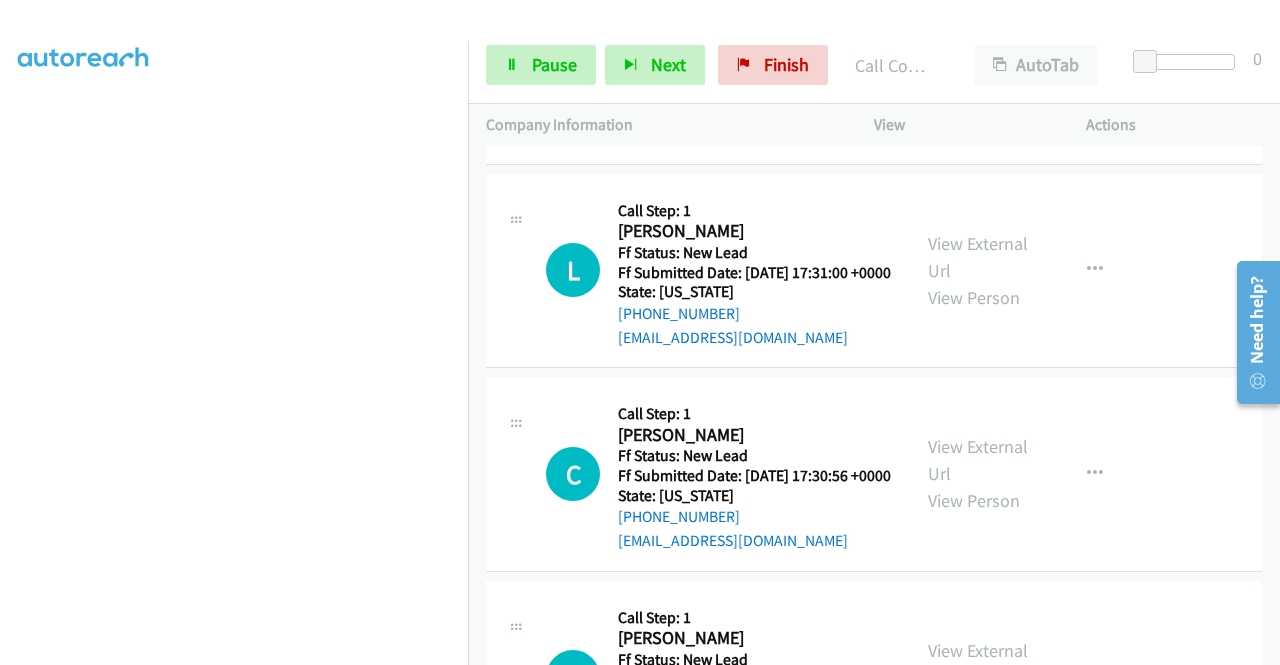 scroll, scrollTop: 233, scrollLeft: 0, axis: vertical 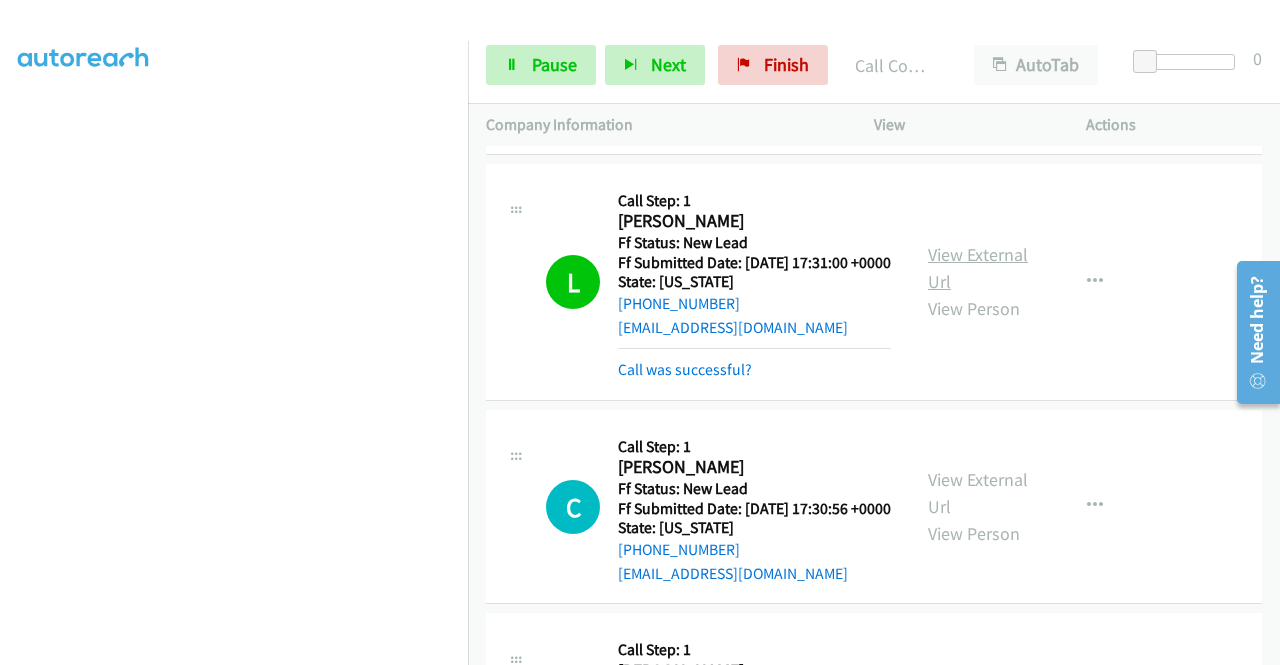 click on "View External Url" at bounding box center (978, 268) 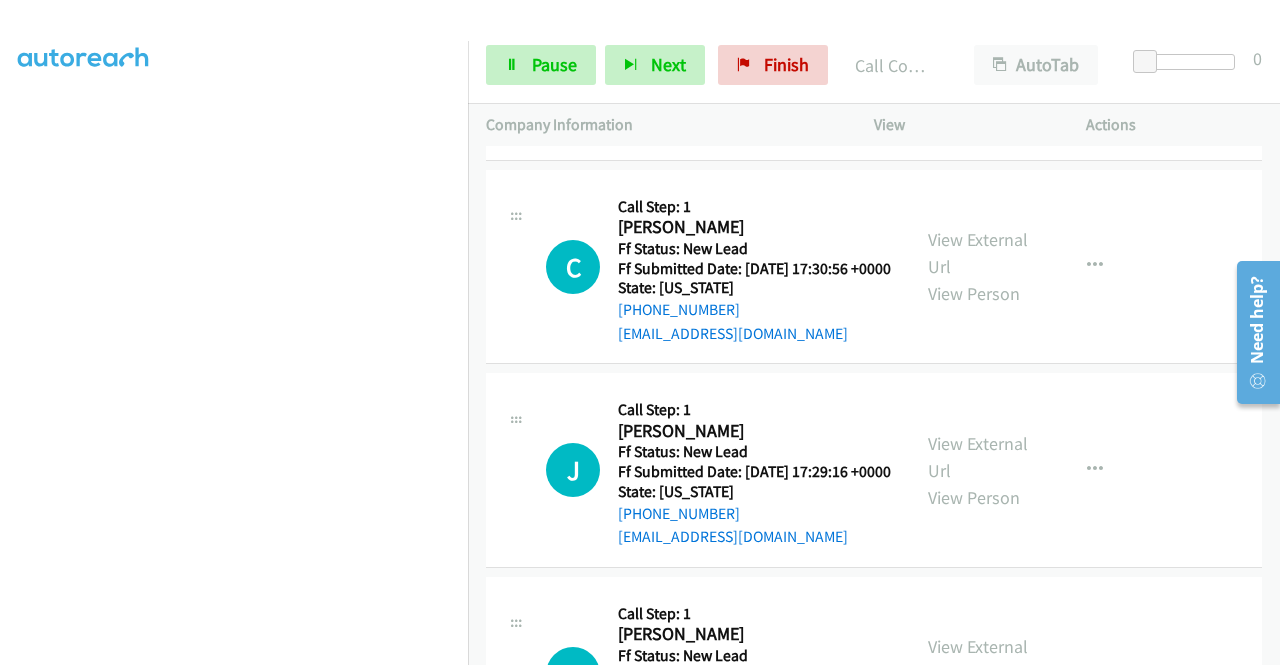 scroll, scrollTop: 513, scrollLeft: 0, axis: vertical 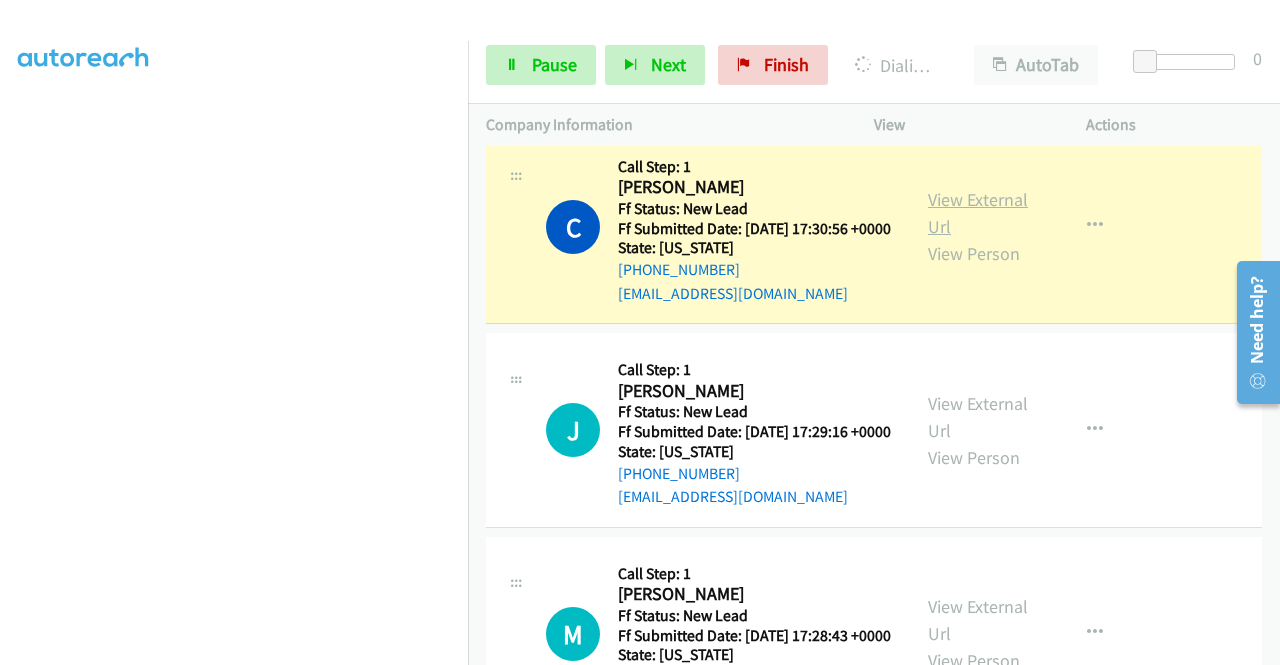 click on "View External Url" at bounding box center (978, 213) 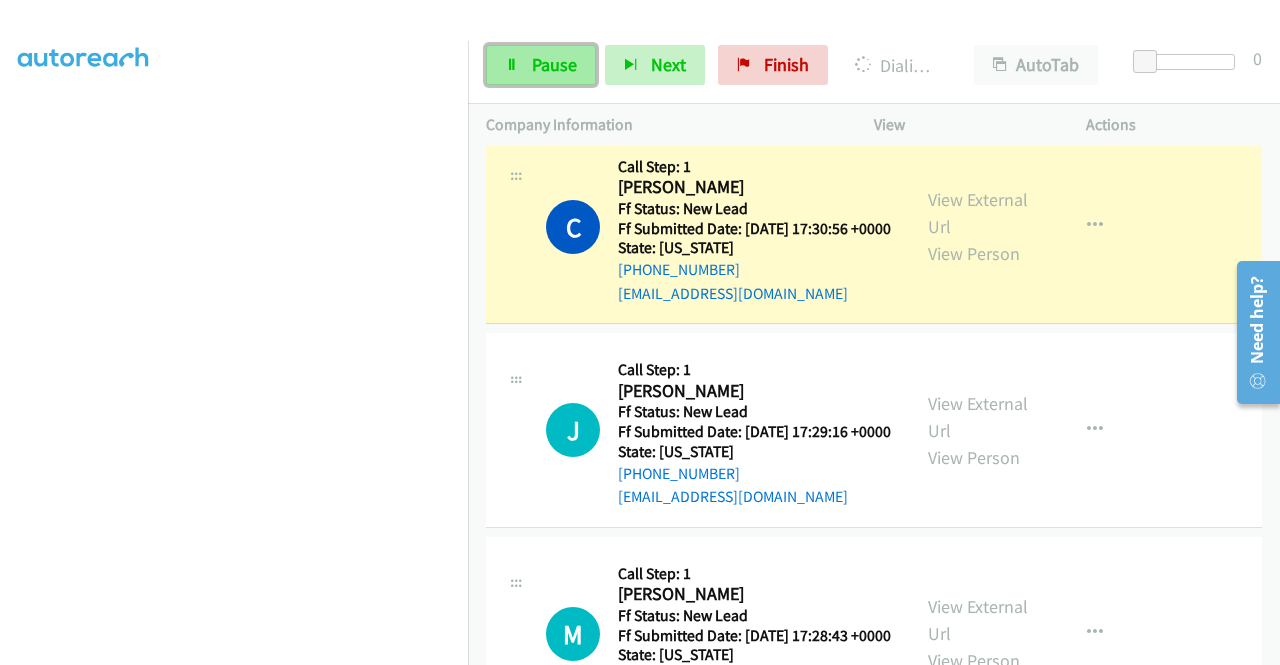 click on "Pause" at bounding box center [541, 65] 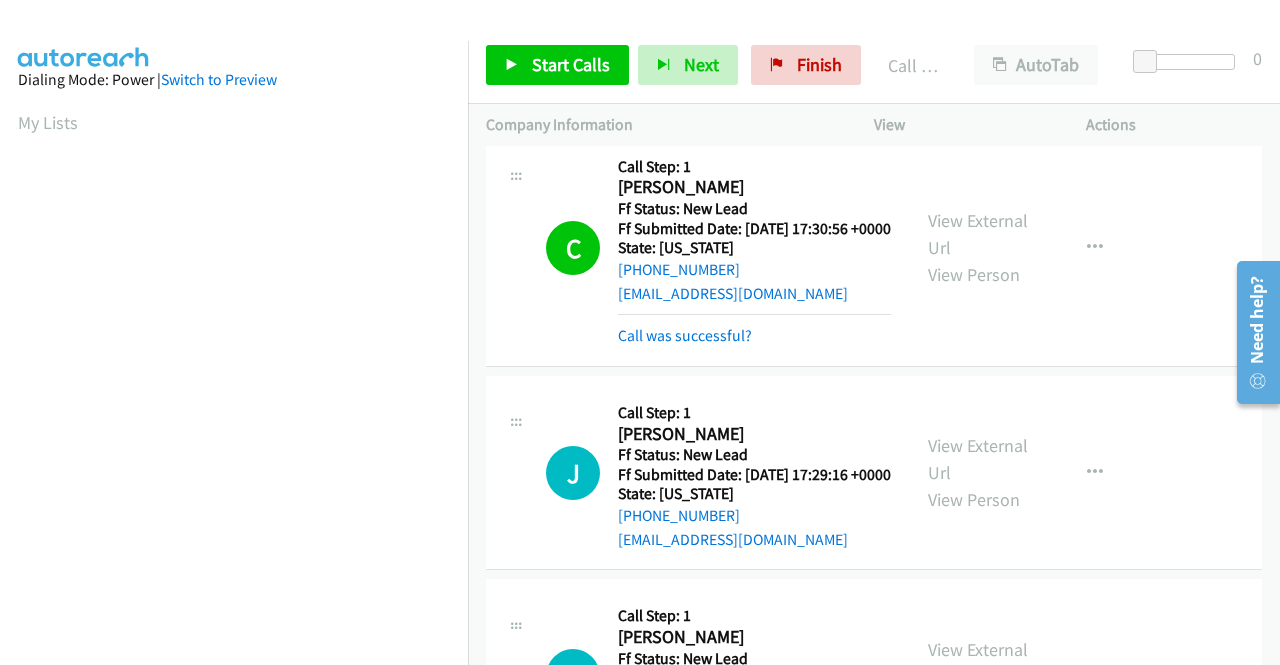scroll, scrollTop: 456, scrollLeft: 0, axis: vertical 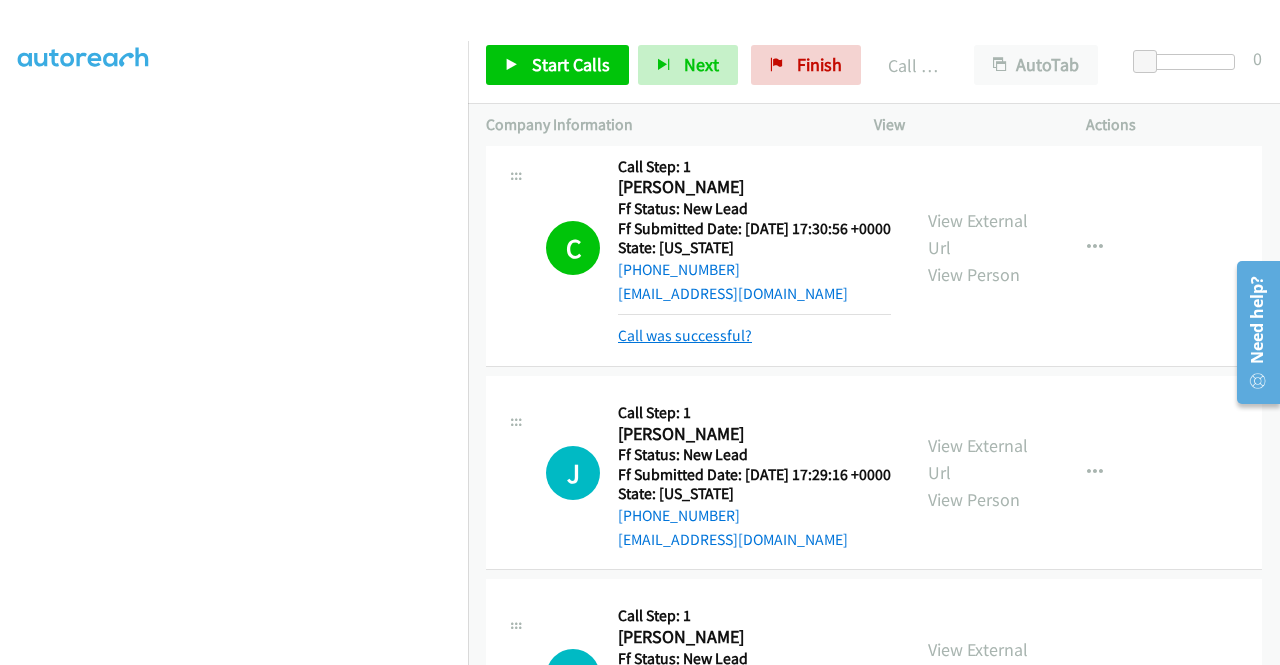 click on "Call was successful?" at bounding box center (685, 335) 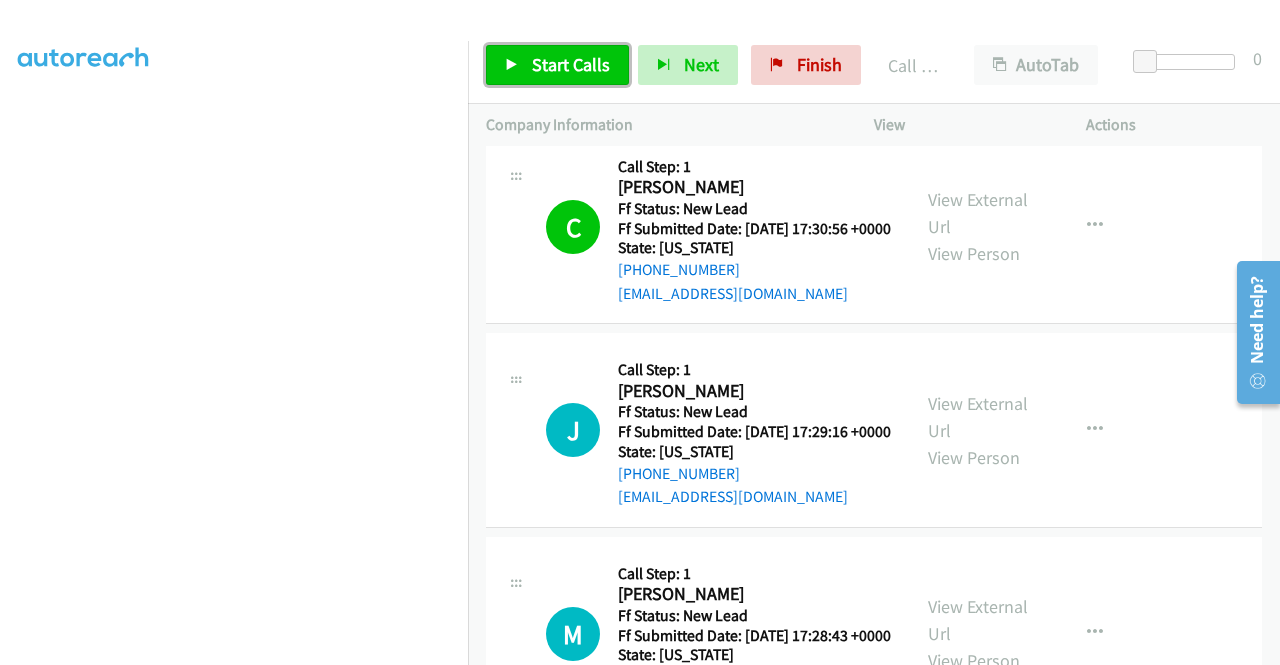 click on "Start Calls" at bounding box center (571, 64) 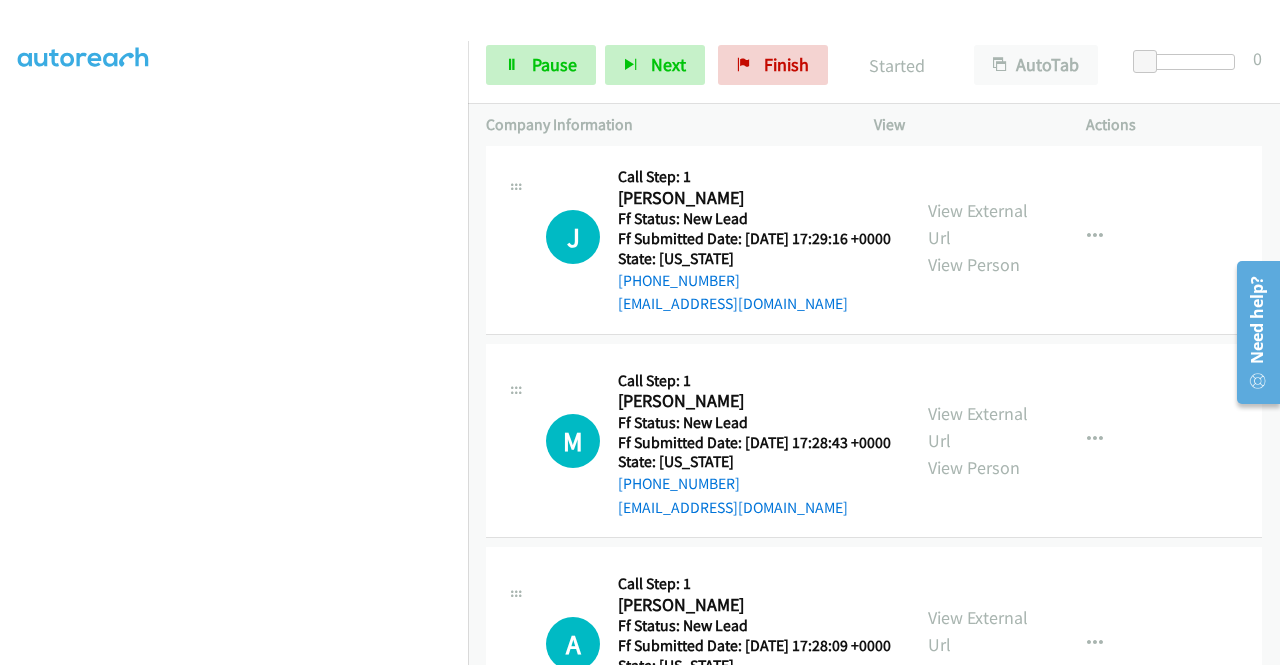 scroll, scrollTop: 713, scrollLeft: 0, axis: vertical 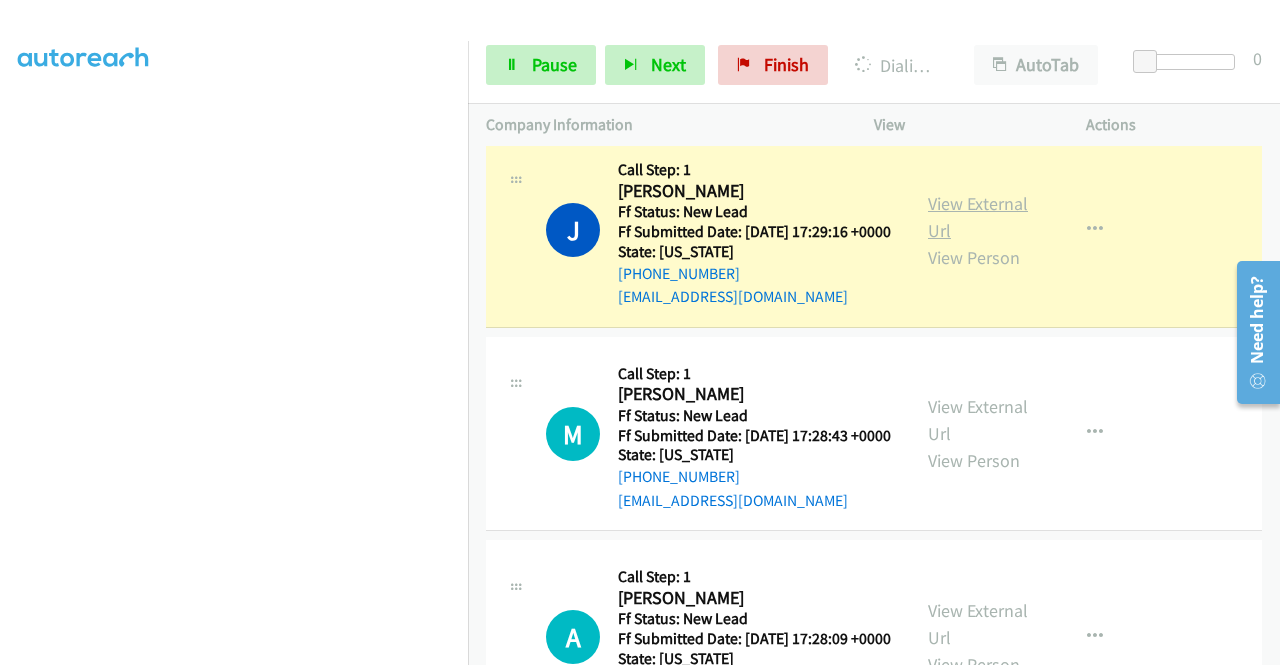 click on "View External Url" at bounding box center [978, 217] 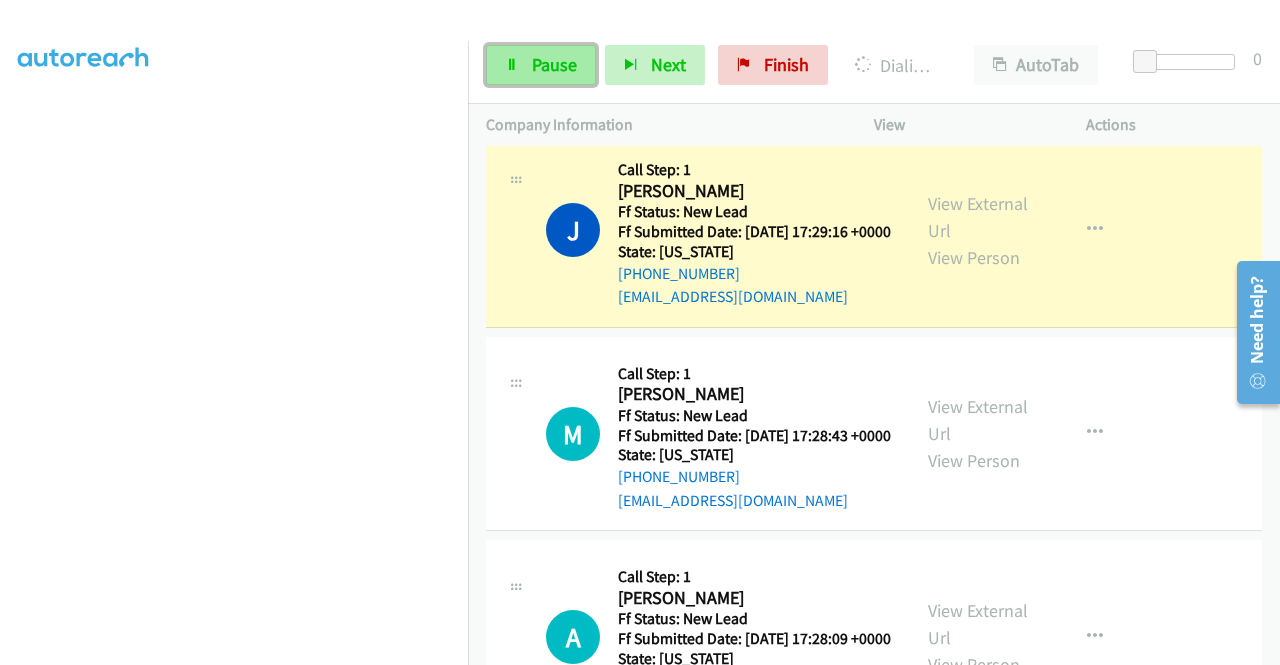 click on "Pause" at bounding box center (541, 65) 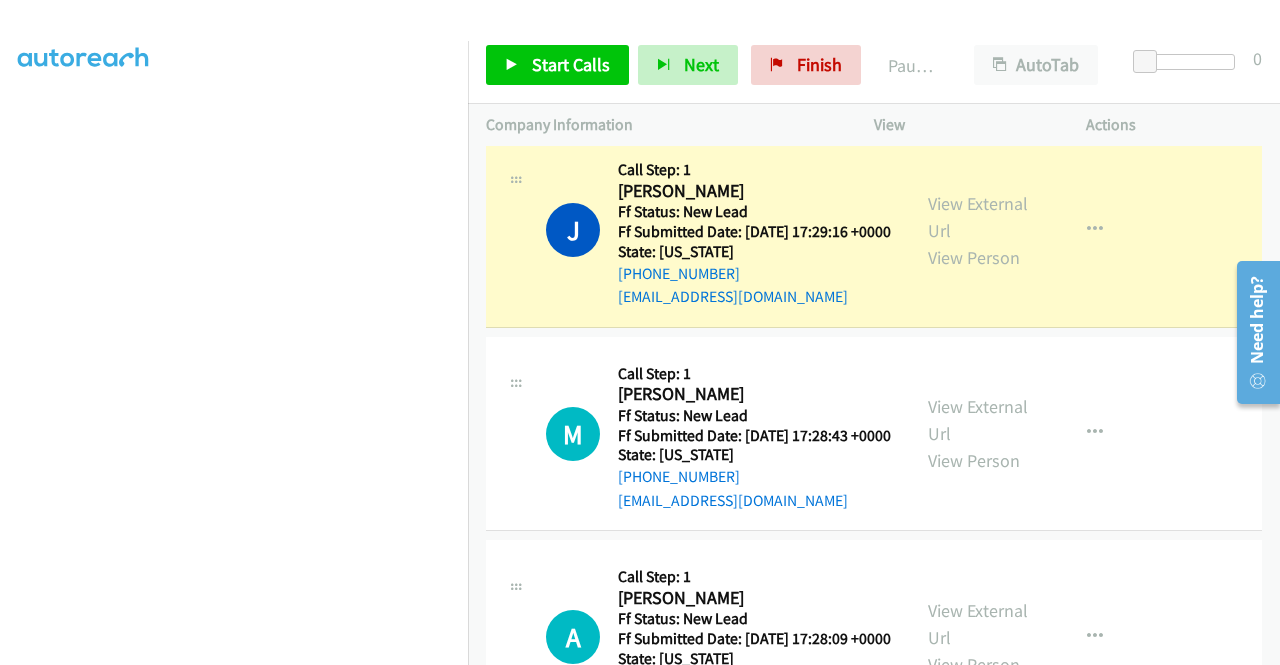 scroll, scrollTop: 0, scrollLeft: 0, axis: both 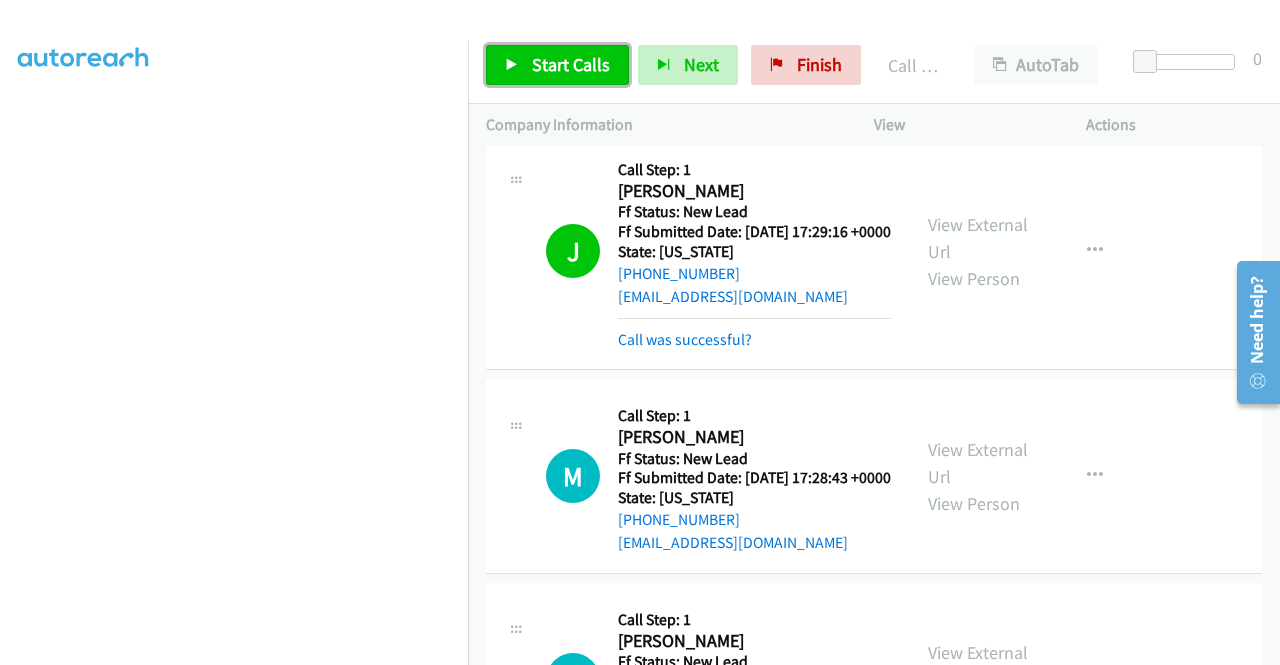 click on "Start Calls" at bounding box center [571, 64] 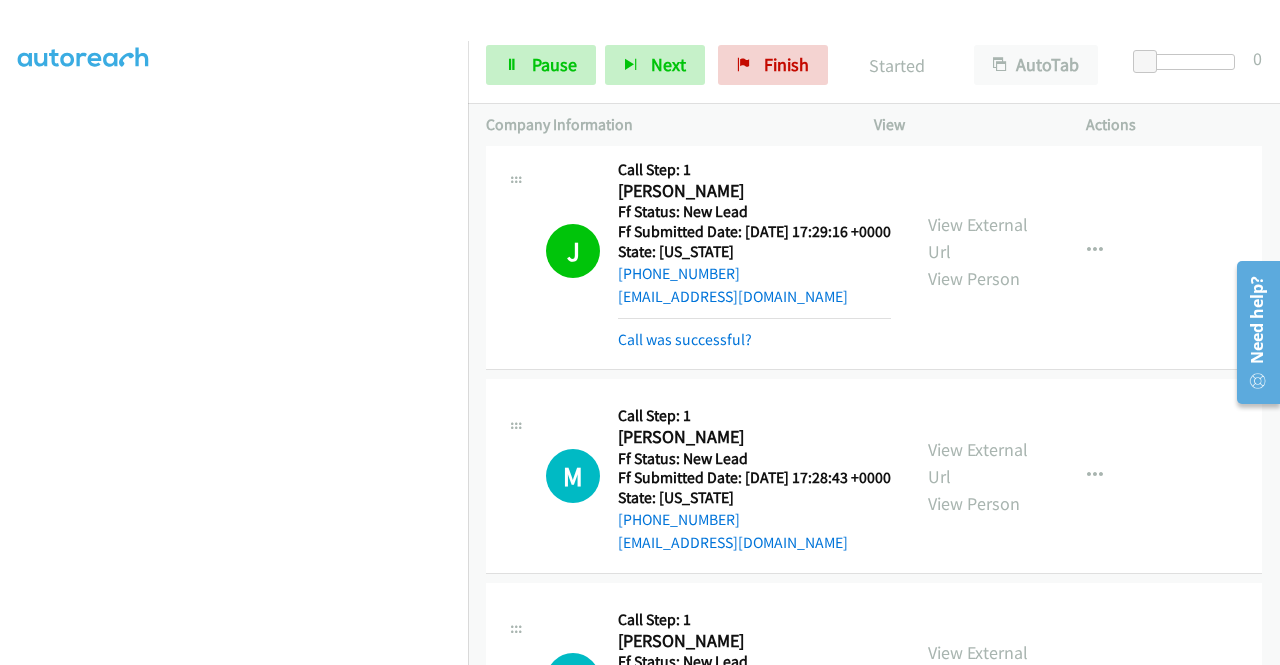 click on "Call was successful?" at bounding box center [754, 340] 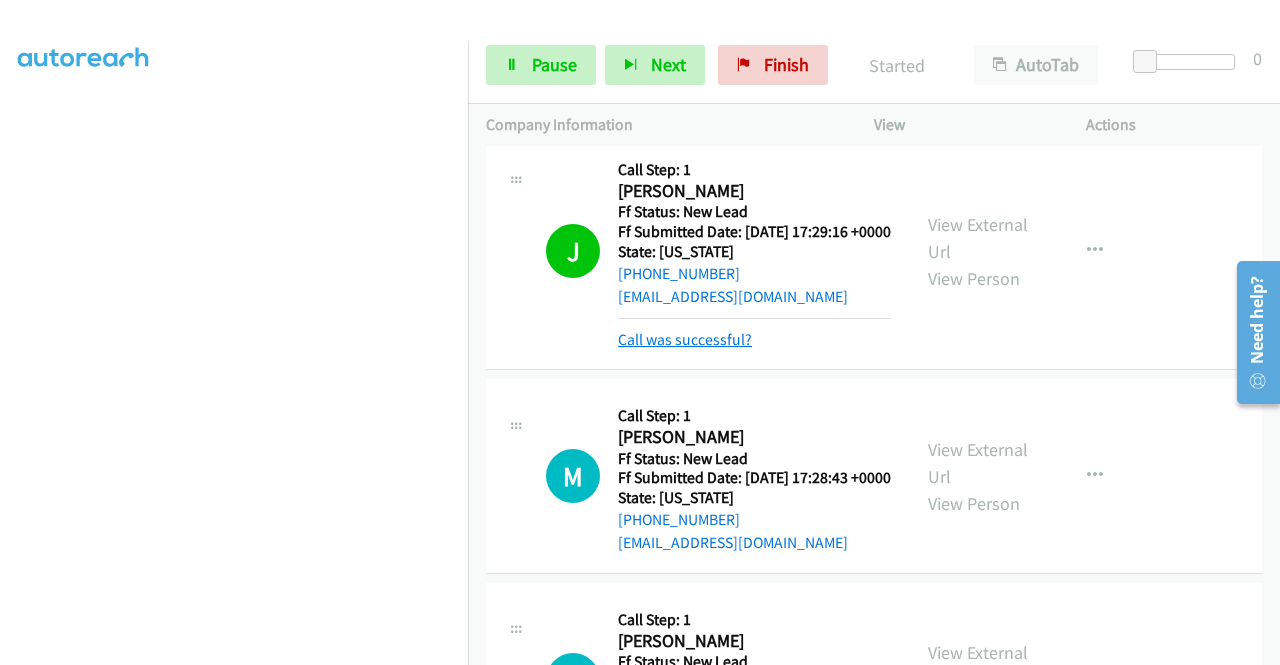 click on "Call was successful?" at bounding box center (685, 339) 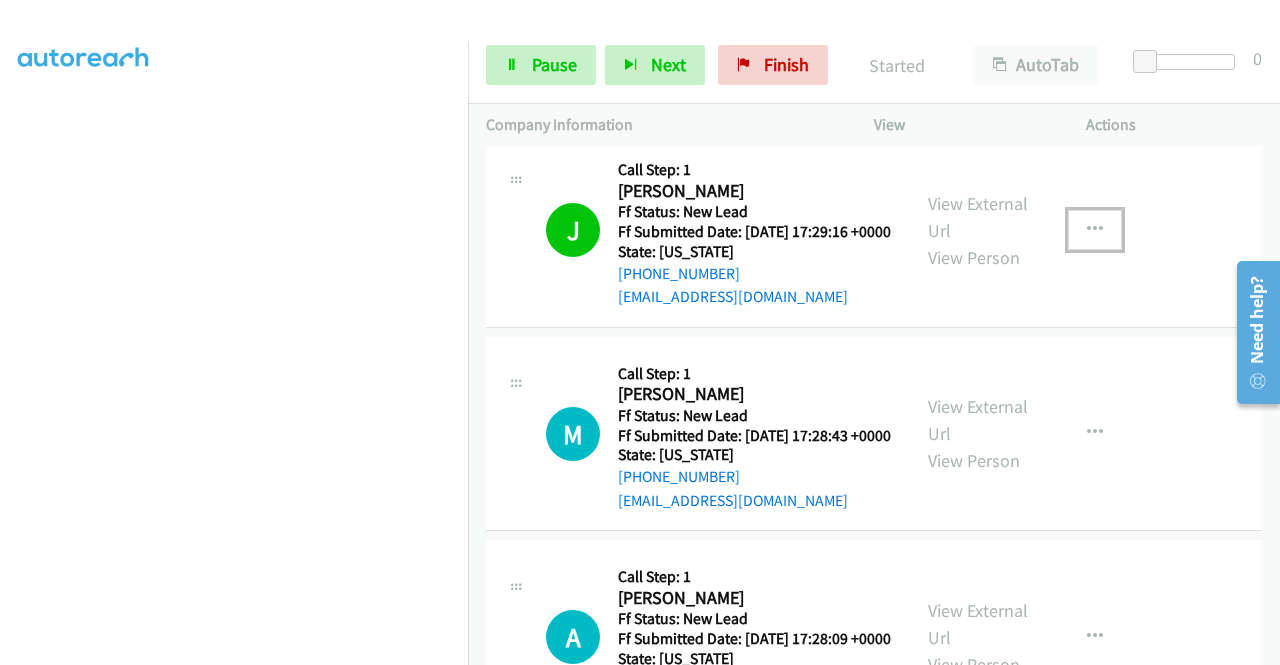 click at bounding box center [1095, 230] 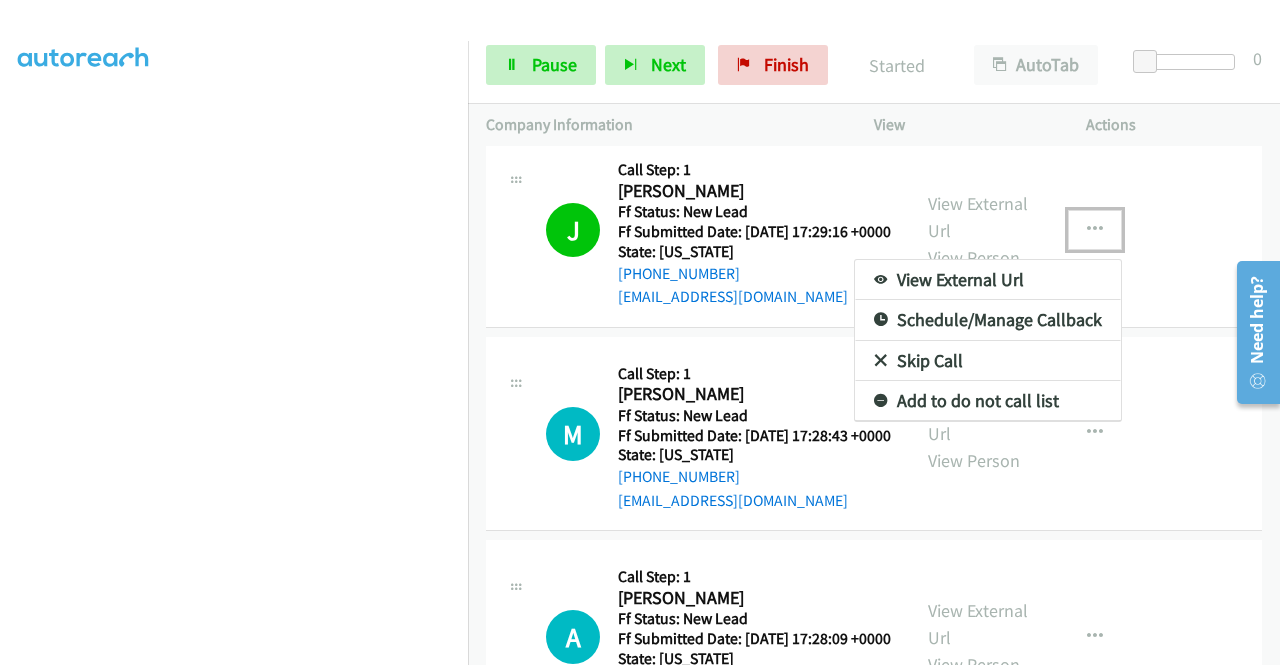 click on "Add to do not call list" at bounding box center (988, 401) 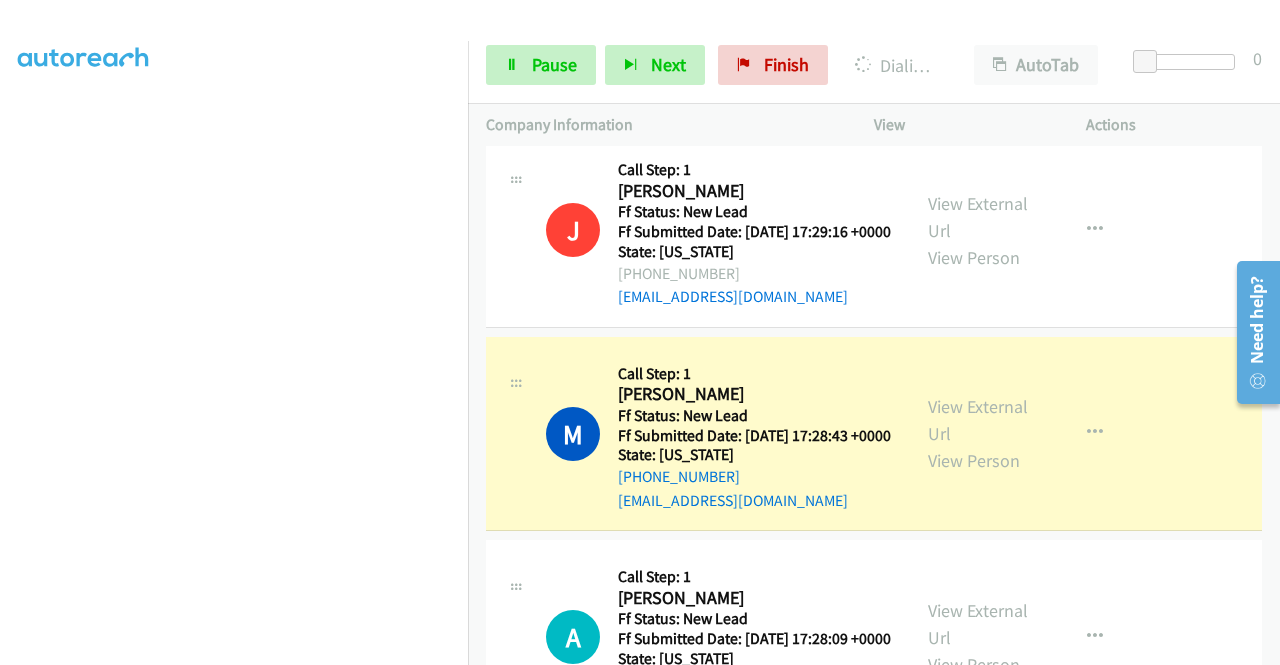 click on "+1 415-964-1034
Call failed - Please reload the list and try again
The Callbar Failed to Load Please Open it and Reload the Page
Hmm something isn't quite right.. Please refresh the page
Hmm something isn't quite right.. Please refresh the page
No records are currently dialable. We'll auto-refresh when new records are added or you can switch to another list or campaign.
Loading New Records ...
E
Callback Scheduled
Call Step: 1
Edward Jones
America/Los_Angeles
Ff Status: New Lead
Ff Submitted Date: 2025-07-10 17:31:10 +0000
State: Oregon
+1 510-535-2086
ejhomes@pm.me
Call was successful?
View External Url
View Person
View External Url
Email
Schedule/Manage Callback
Skip Call
Add to do not call list
L
Callback Scheduled
Call Step: 1
Lori Pinkerton" at bounding box center (874, 405) 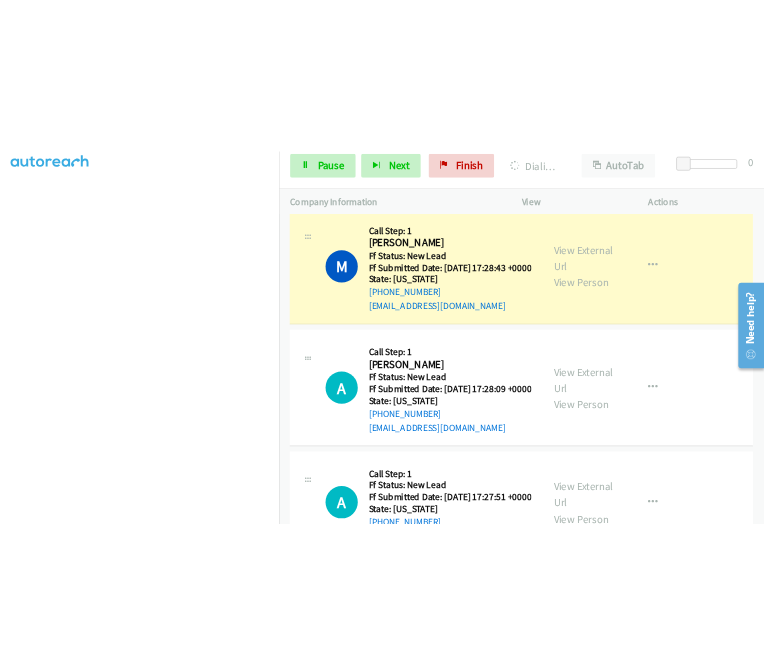 scroll, scrollTop: 953, scrollLeft: 0, axis: vertical 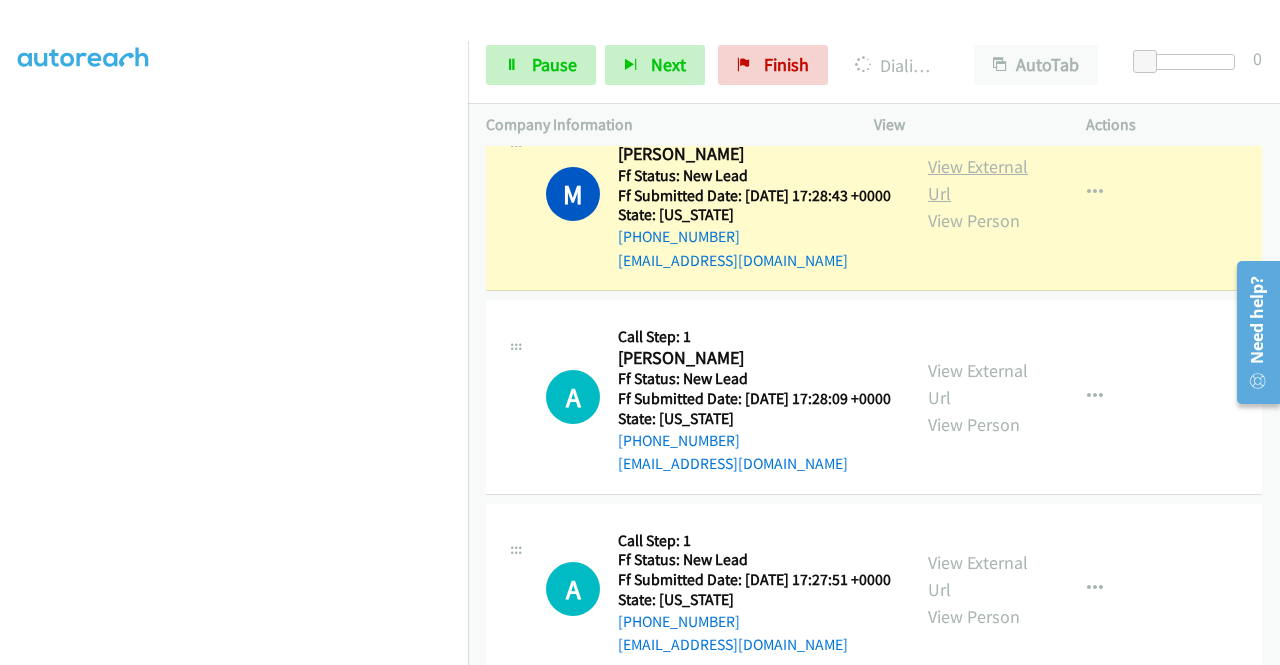 click on "View External Url" at bounding box center [978, 180] 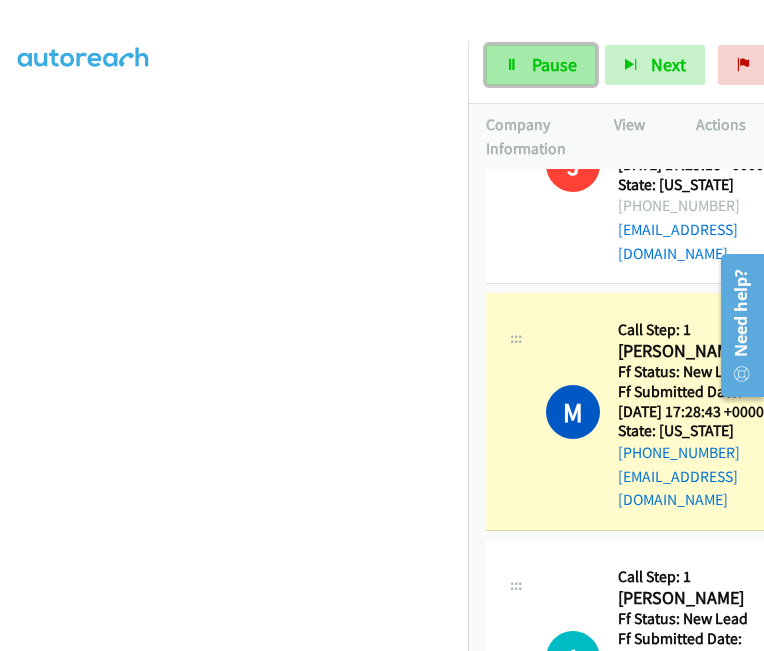 click on "Pause" at bounding box center [541, 65] 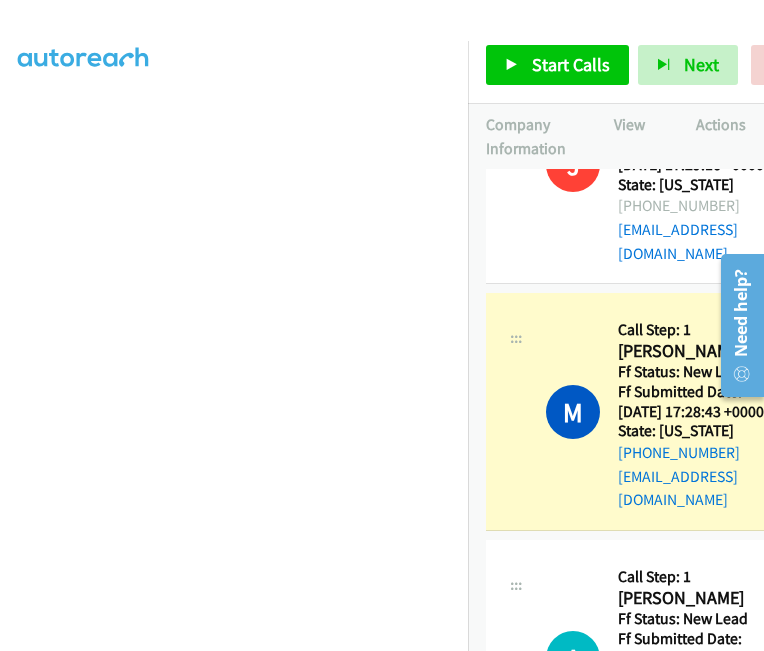 scroll, scrollTop: 470, scrollLeft: 0, axis: vertical 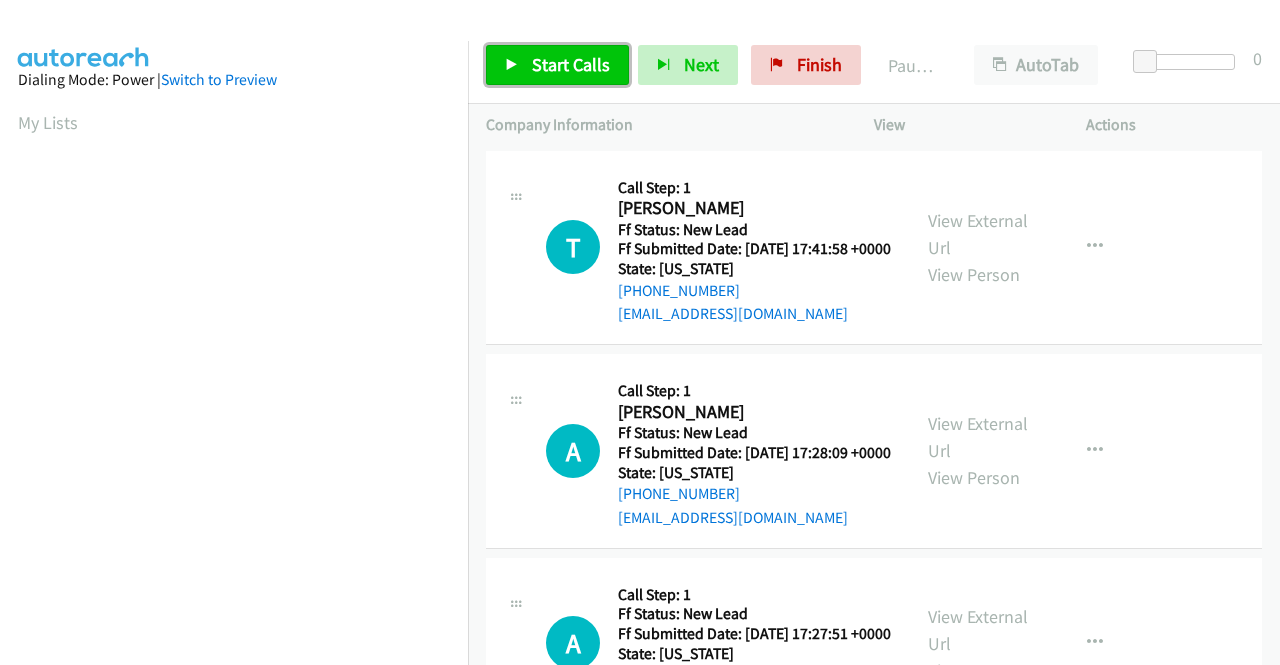 click on "Start Calls" at bounding box center [571, 64] 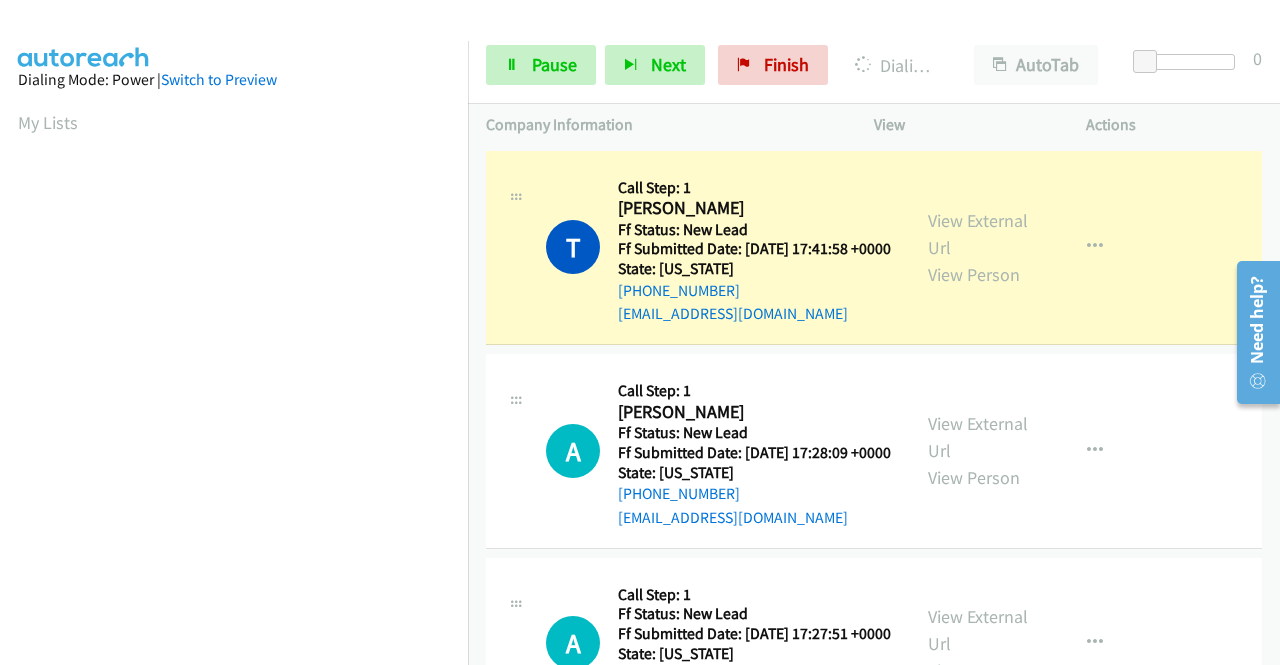 scroll, scrollTop: 456, scrollLeft: 0, axis: vertical 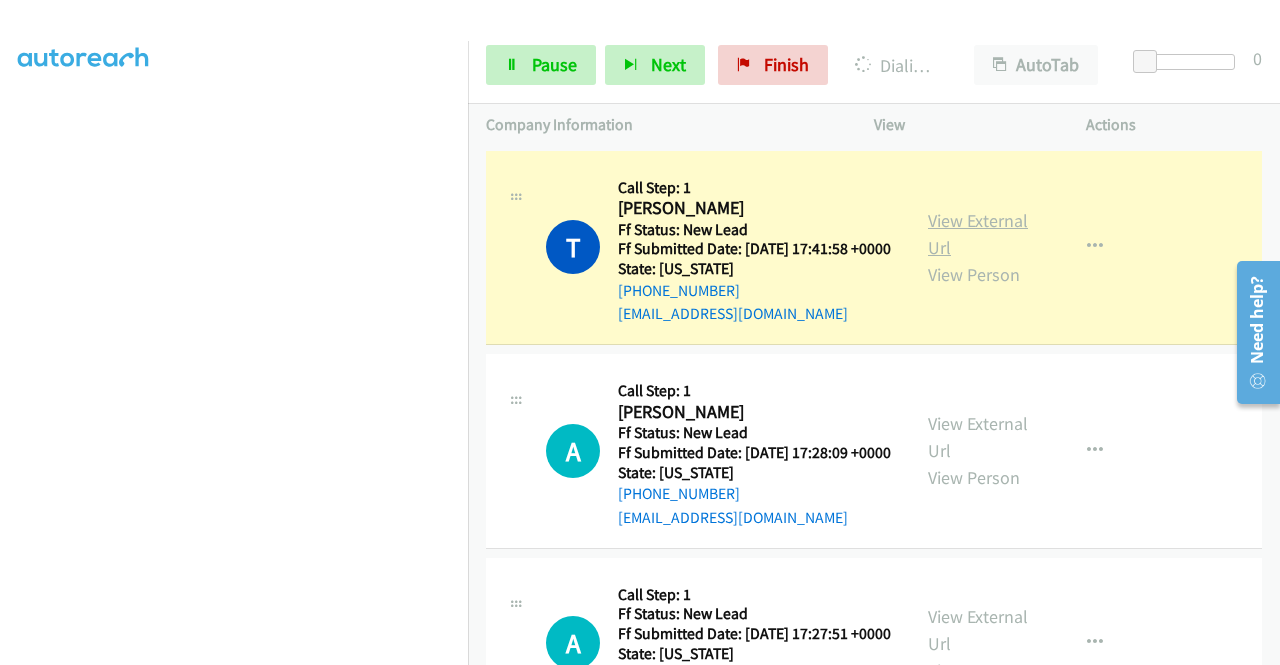 click on "View External Url" at bounding box center [978, 234] 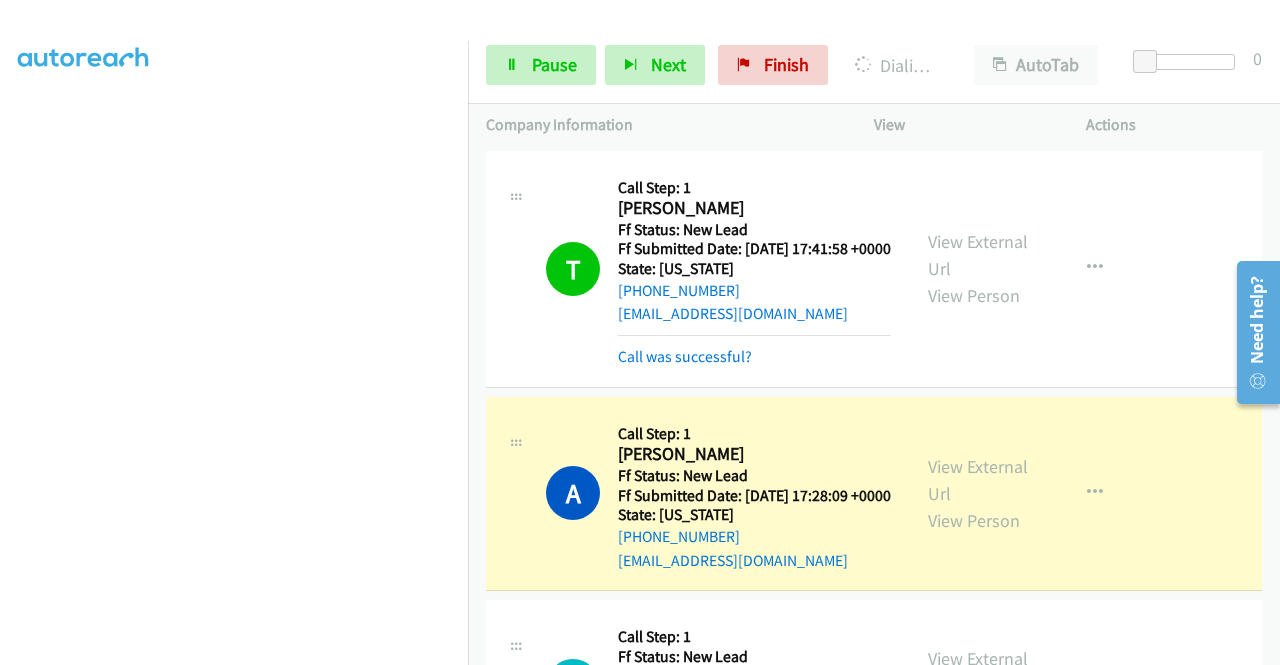scroll, scrollTop: 40, scrollLeft: 0, axis: vertical 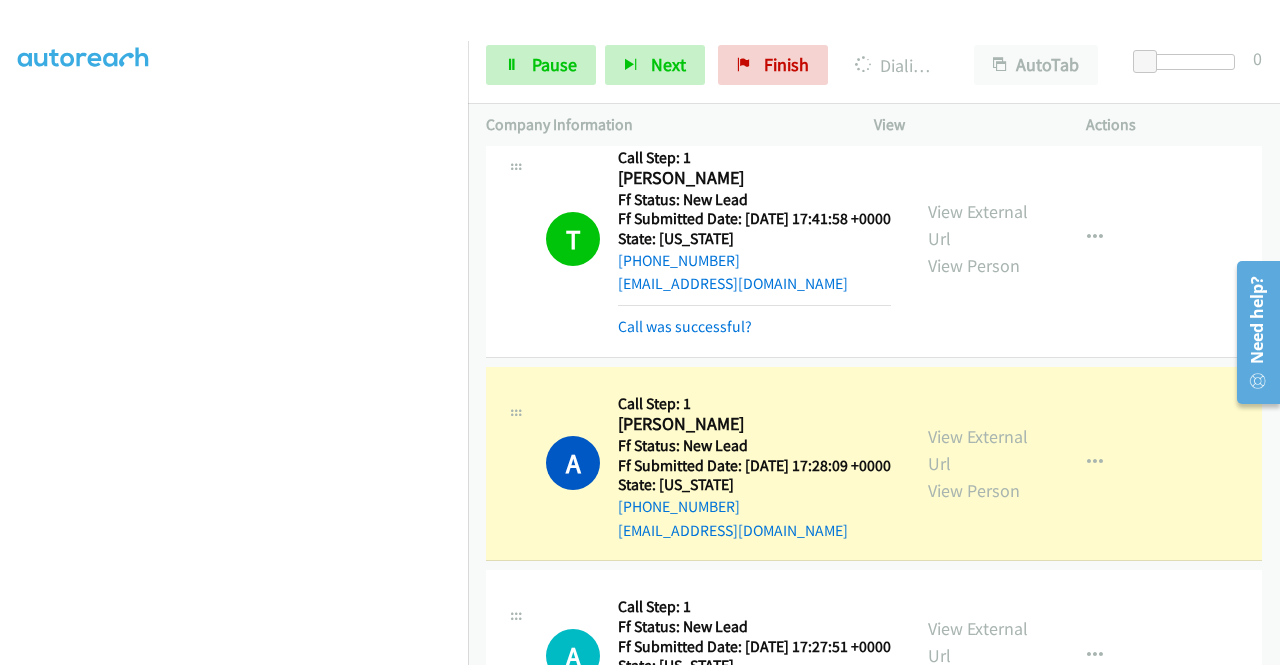 click on "+1 415-964-1034
Call failed - Please reload the list and try again
The Callbar Failed to Load Please Open it and Reload the Page
Hmm something isn't quite right.. Please refresh the page
Hmm something isn't quite right.. Please refresh the page
No records are currently dialable. We'll auto-refresh when new records are added or you can switch to another list or campaign.
Loading New Records ...
T
Callback Scheduled
Call Step: 1
Tracy Pham
America/Los_Angeles
Ff Status: New Lead
Ff Submitted Date: 2025-07-10 17:41:58 +0000
State: California
+1 925-413-2610
tracymaipham@gmail.com
Call was successful?
View External Url
View Person
View External Url
Email
Schedule/Manage Callback
Skip Call
Add to do not call list
A
Callback Scheduled
Call Step: 1" at bounding box center [874, 405] 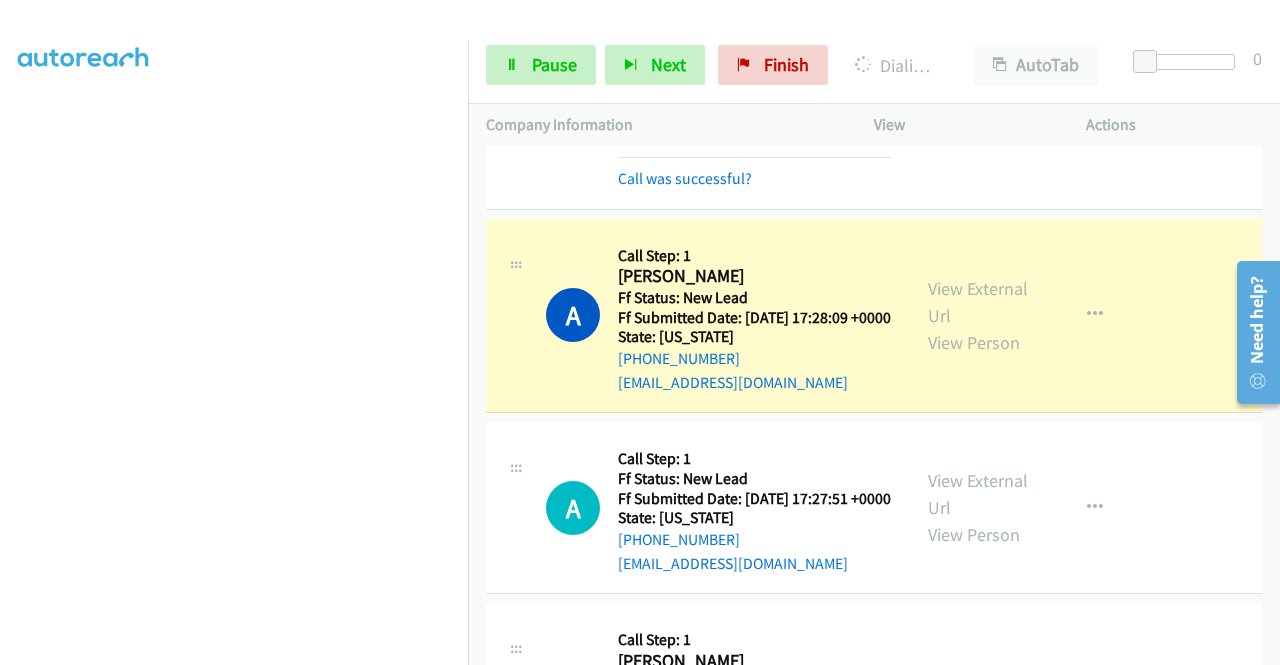 scroll, scrollTop: 200, scrollLeft: 0, axis: vertical 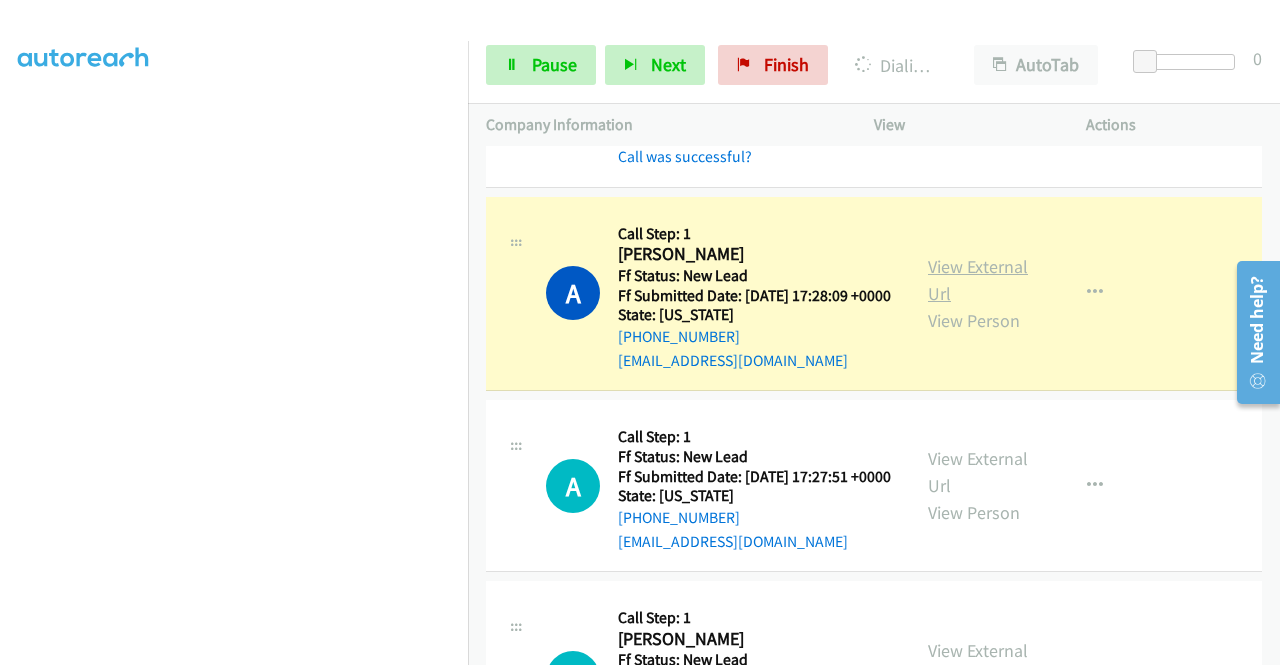 click on "View External Url" at bounding box center (978, 280) 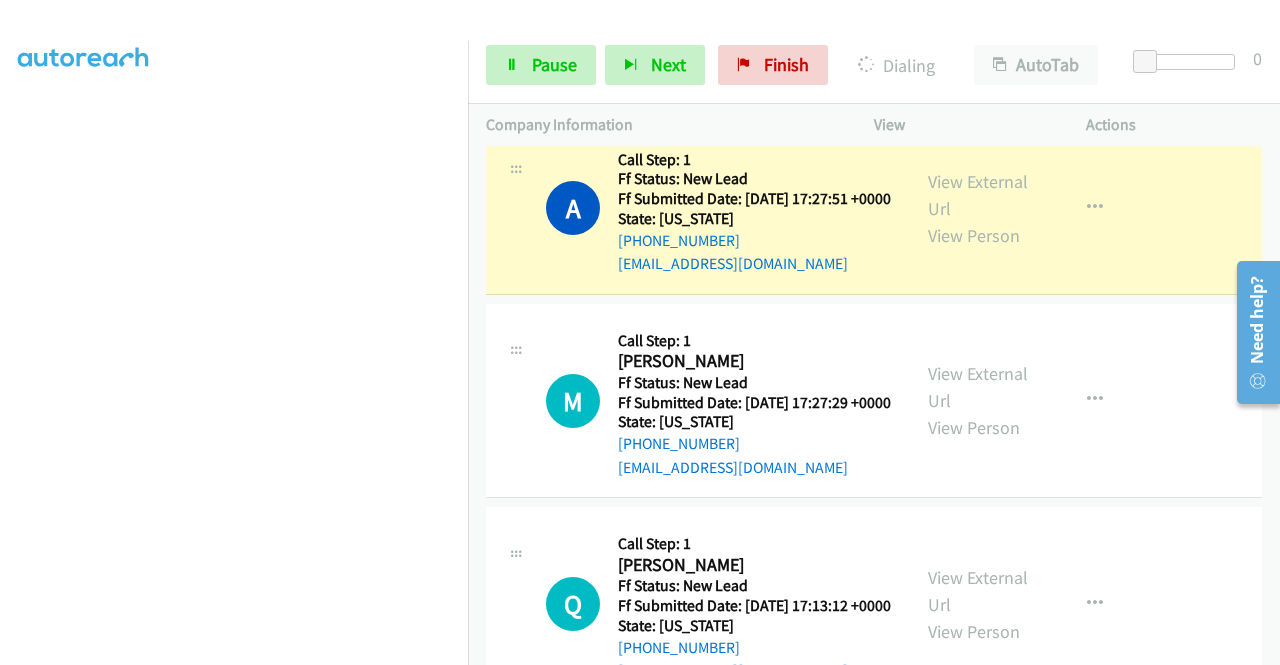 scroll, scrollTop: 533, scrollLeft: 0, axis: vertical 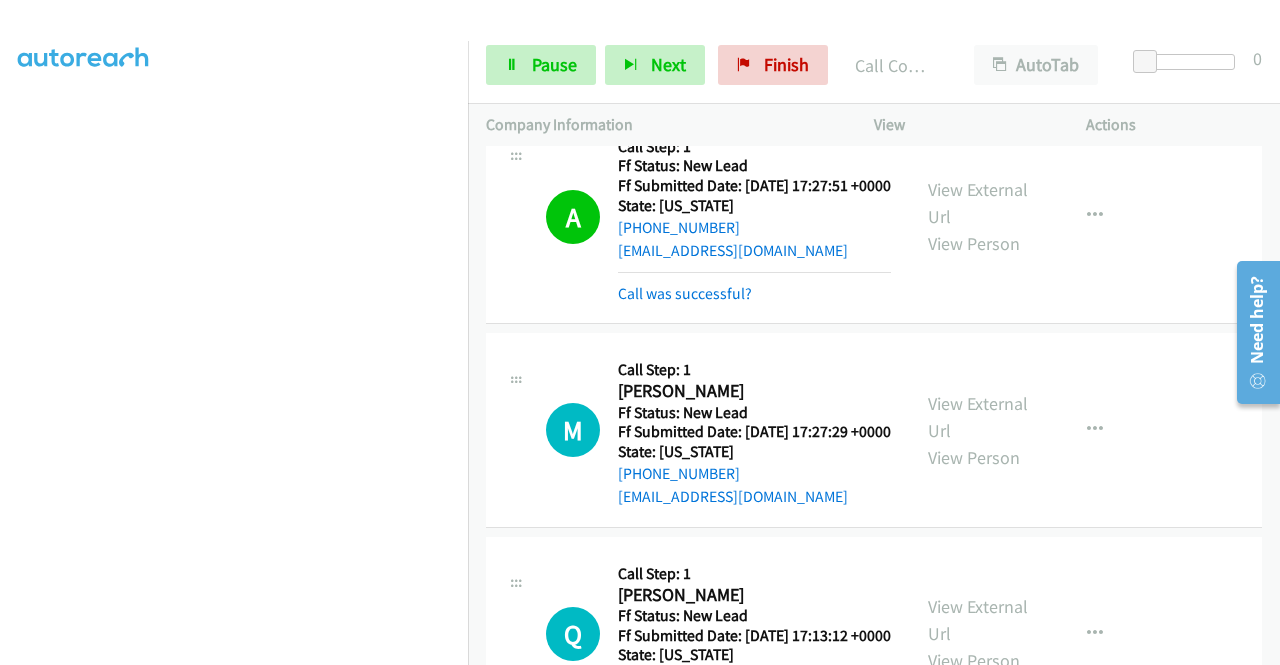 click on "View External Url
View Person
View External Url
Email
Schedule/Manage Callback
Skip Call
Add to do not call list" at bounding box center (1025, 217) 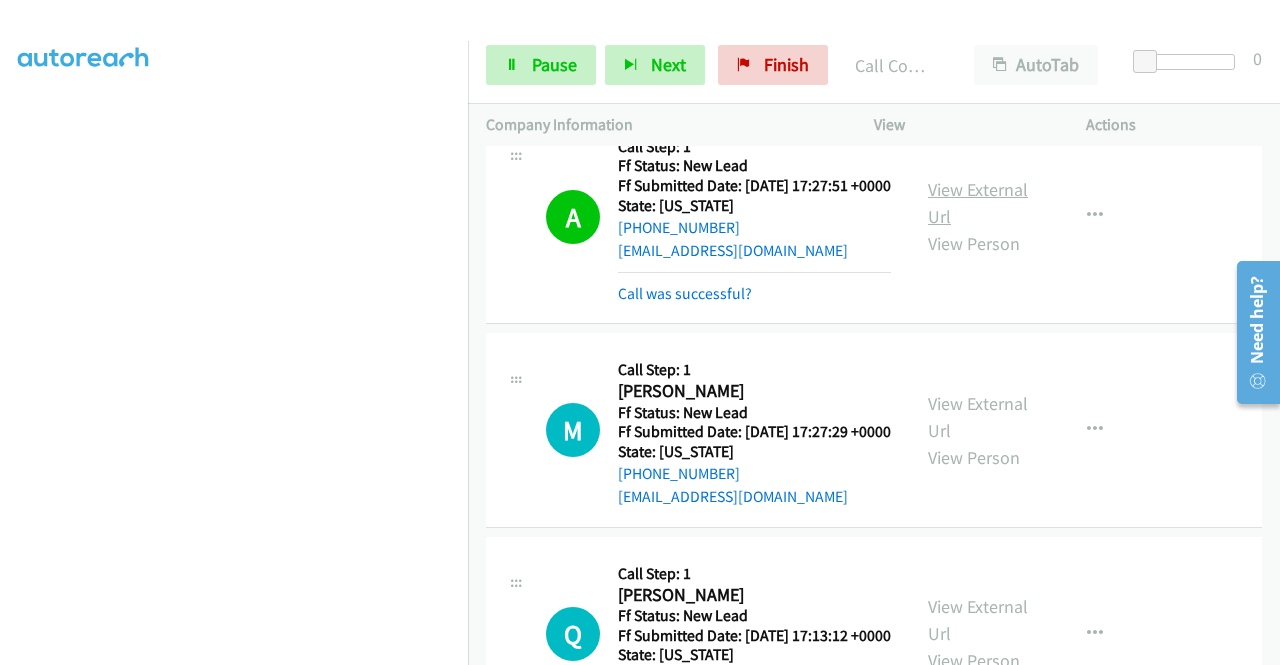 click on "View External Url" at bounding box center (978, 203) 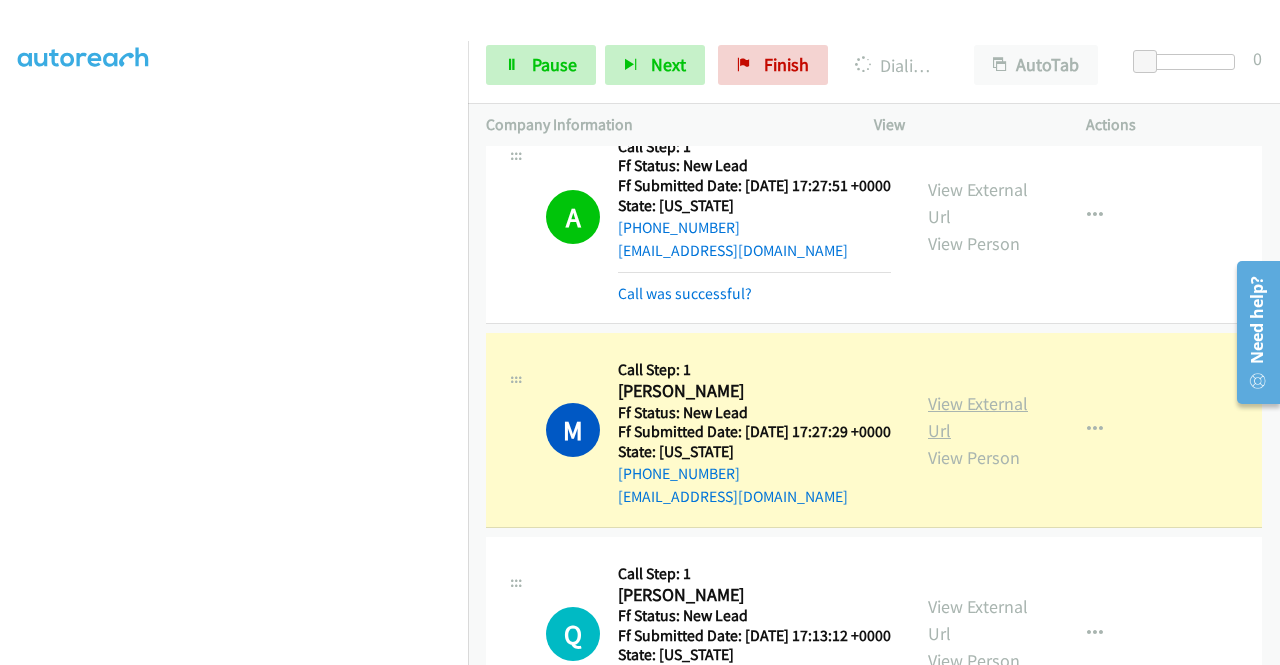 click on "View External Url" at bounding box center (978, 417) 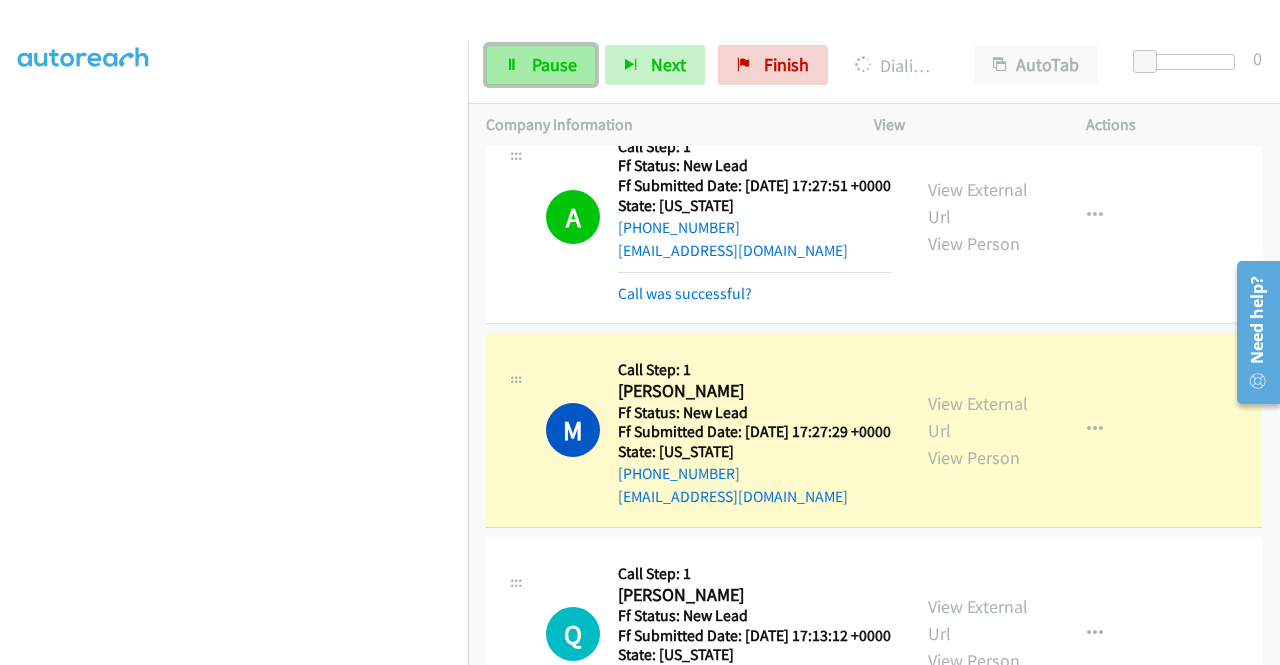 click on "Pause" at bounding box center (541, 65) 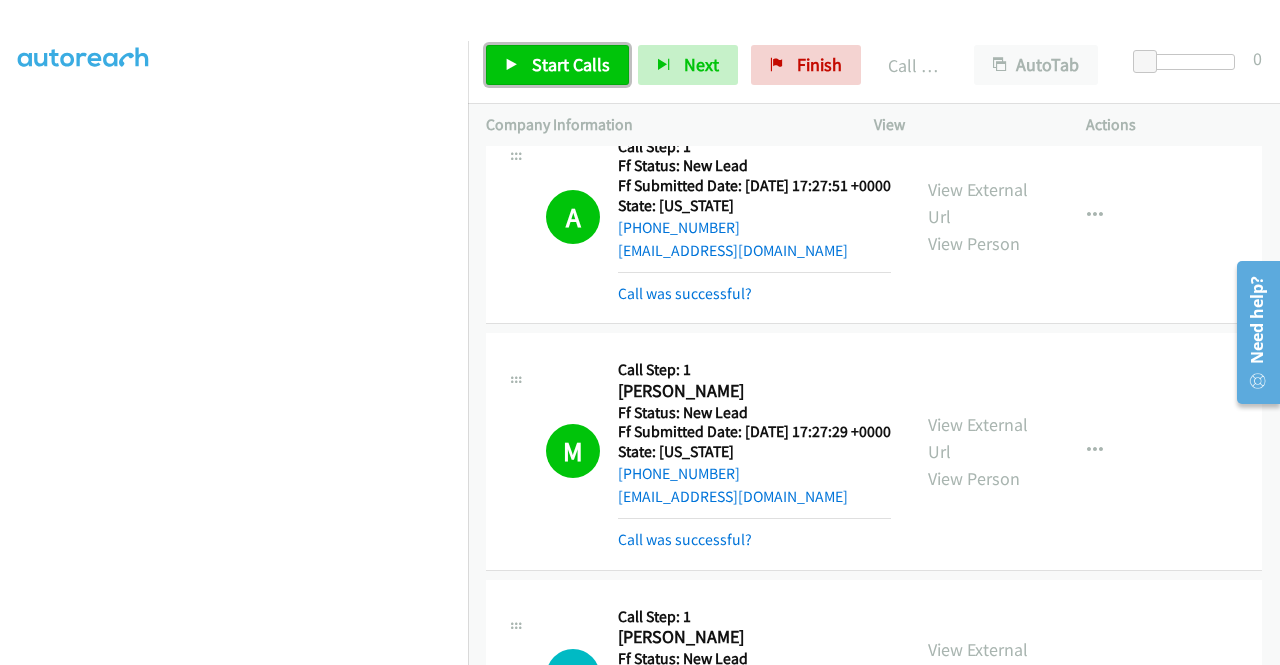 click on "Start Calls" at bounding box center (571, 64) 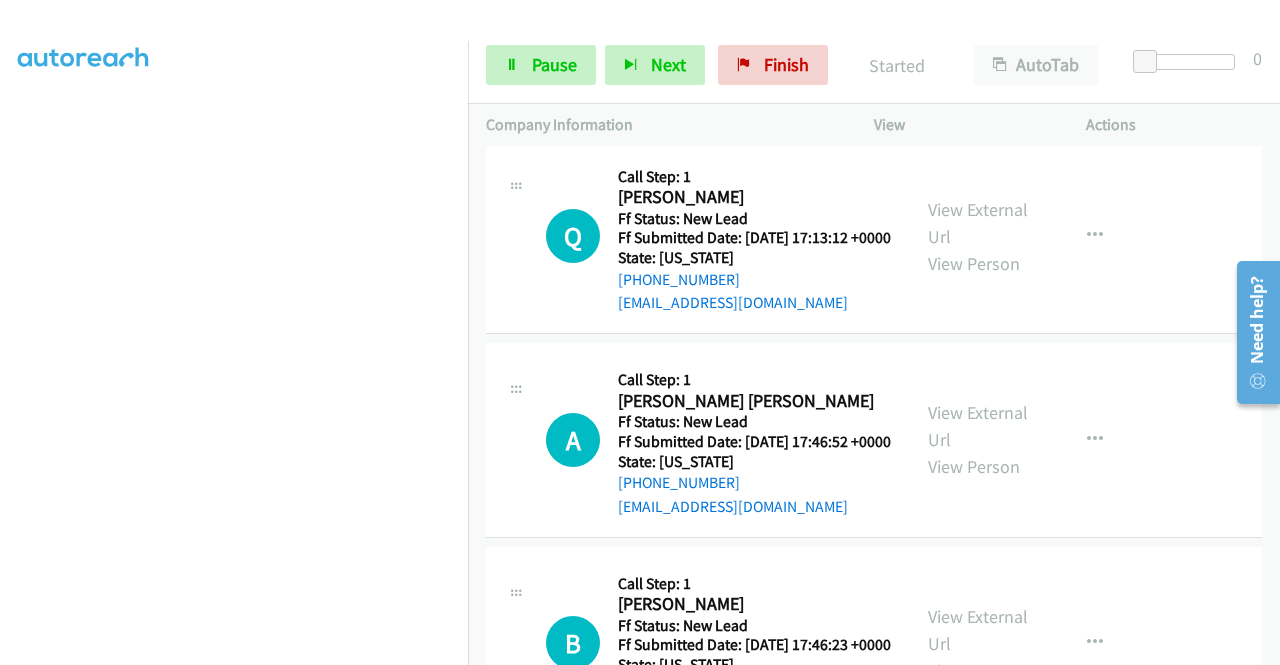 scroll, scrollTop: 1013, scrollLeft: 0, axis: vertical 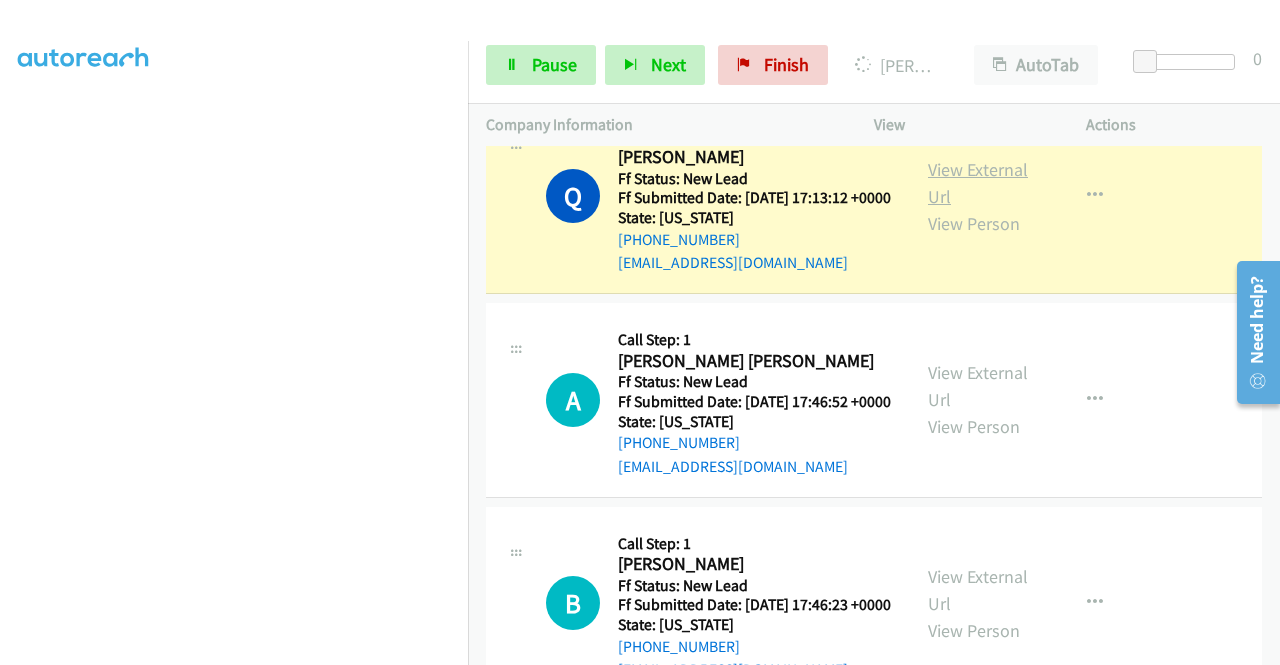click on "View External Url" at bounding box center (978, 183) 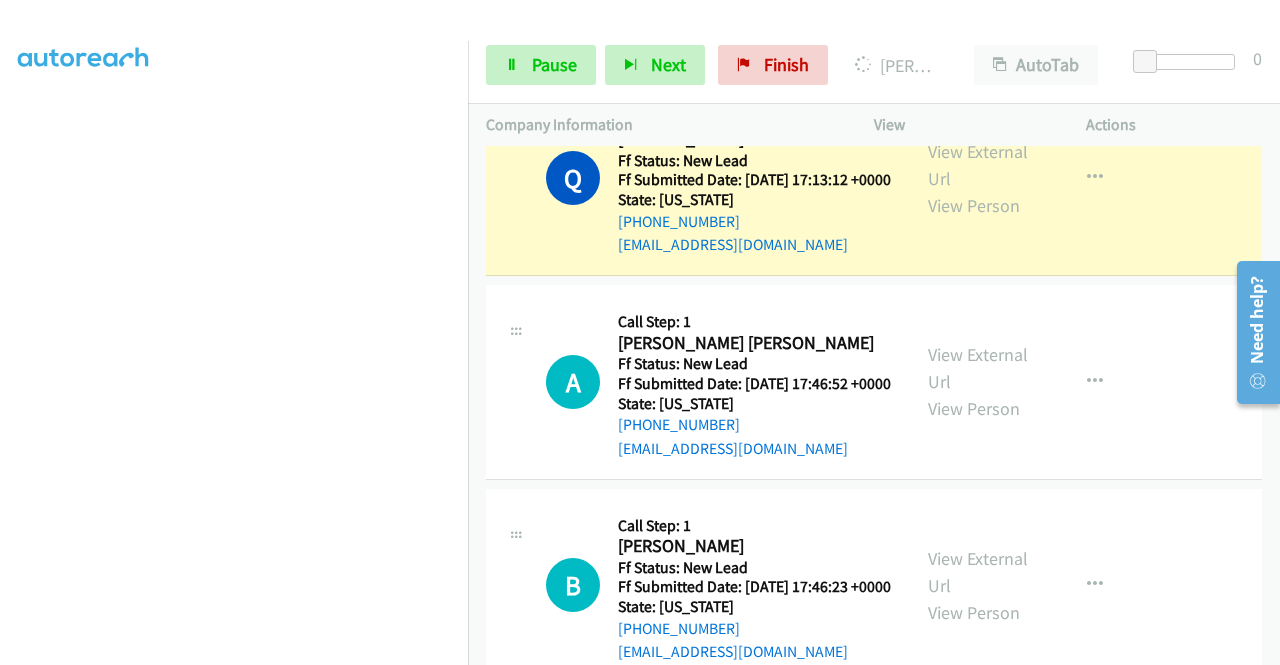 scroll, scrollTop: 1435, scrollLeft: 0, axis: vertical 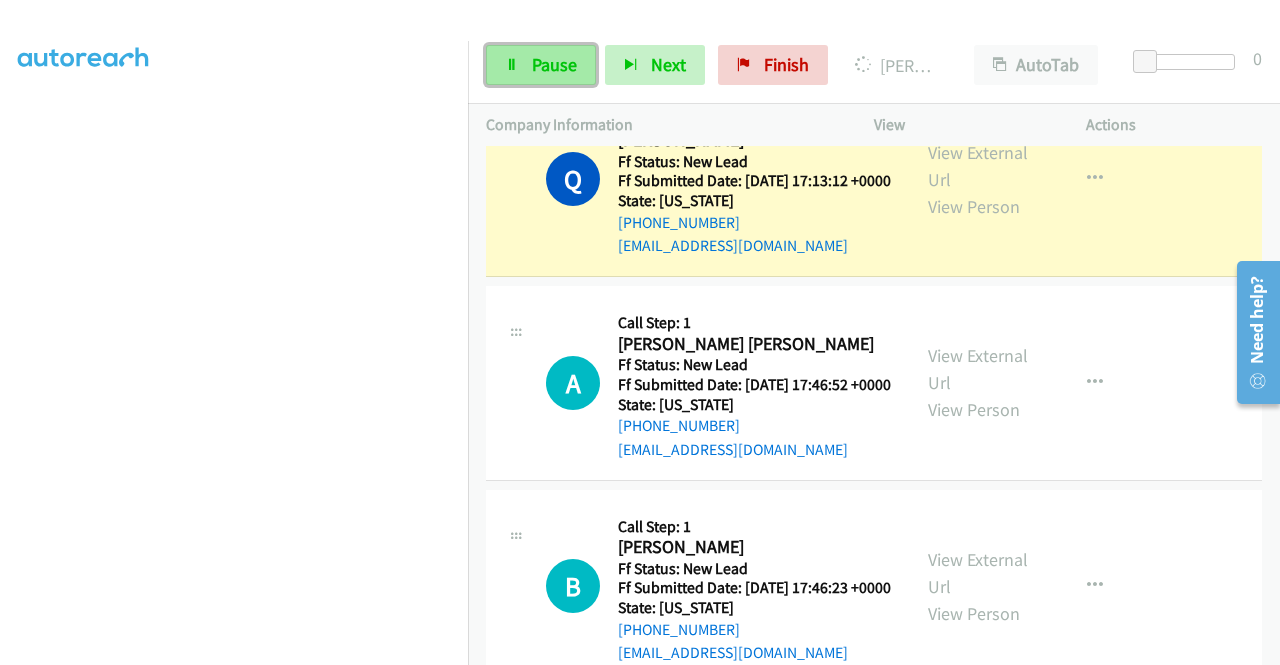 click on "Pause" at bounding box center [554, 64] 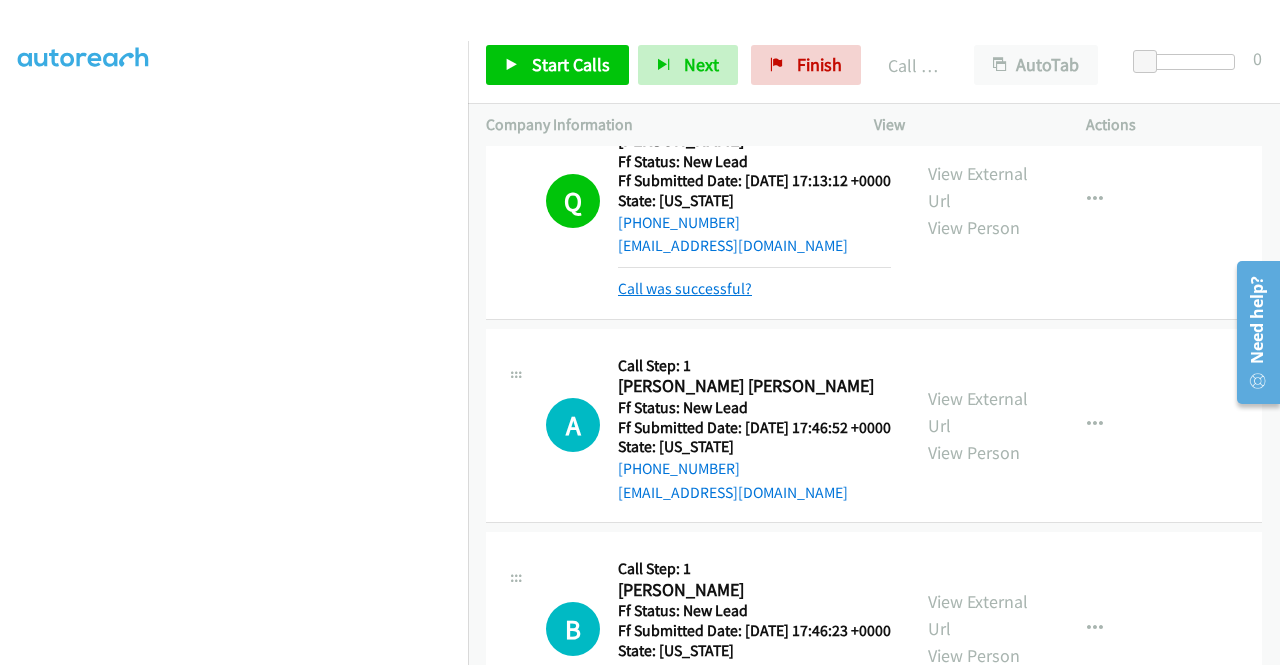 click on "Call was successful?" at bounding box center (685, 288) 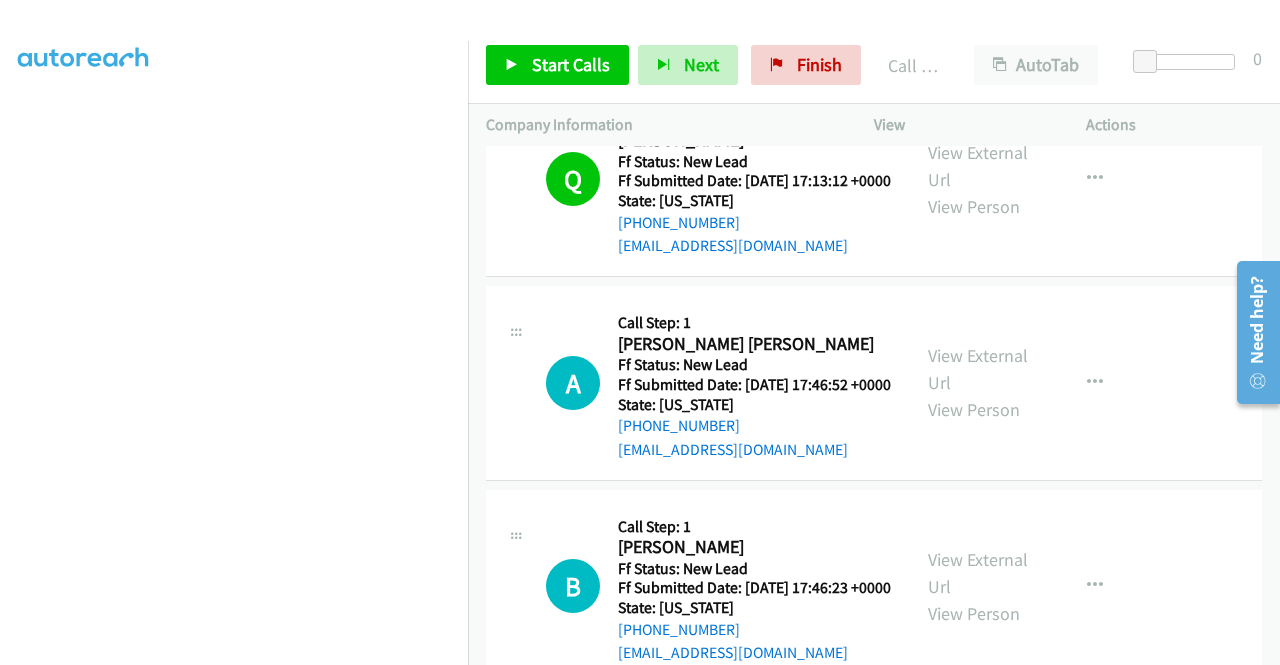 click on "View External Url
View Person
View External Url
Email
Schedule/Manage Callback
Skip Call
Add to do not call list" at bounding box center [1025, 180] 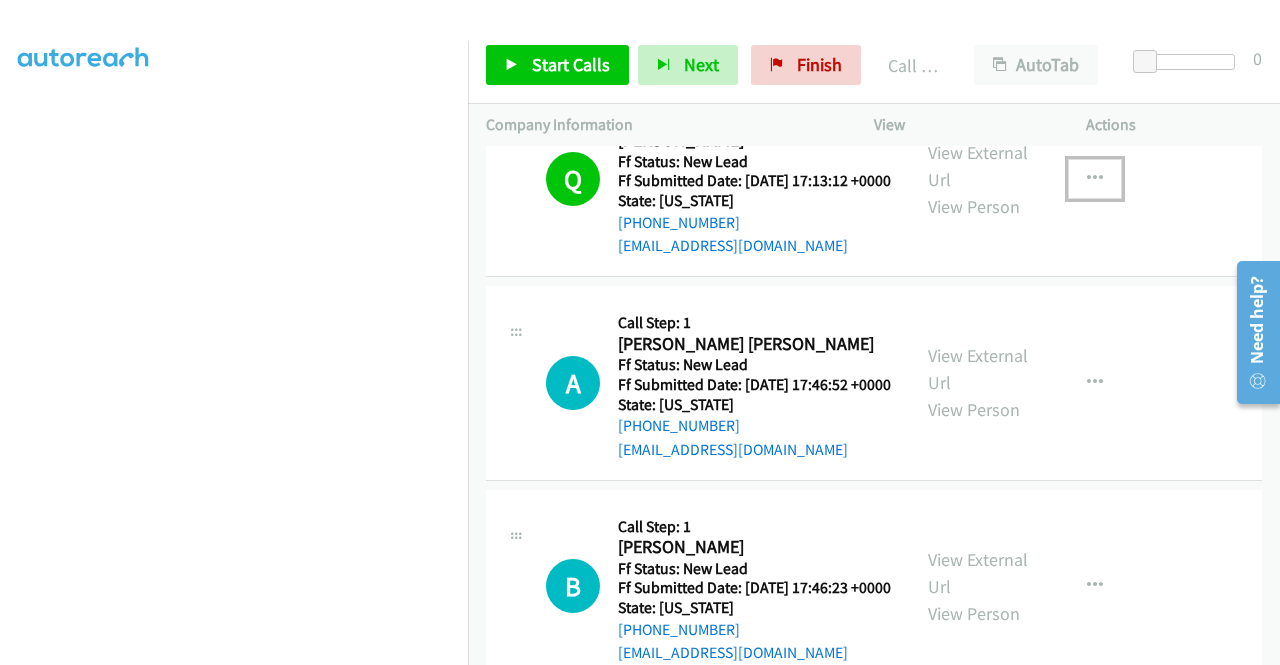 click at bounding box center [1095, 179] 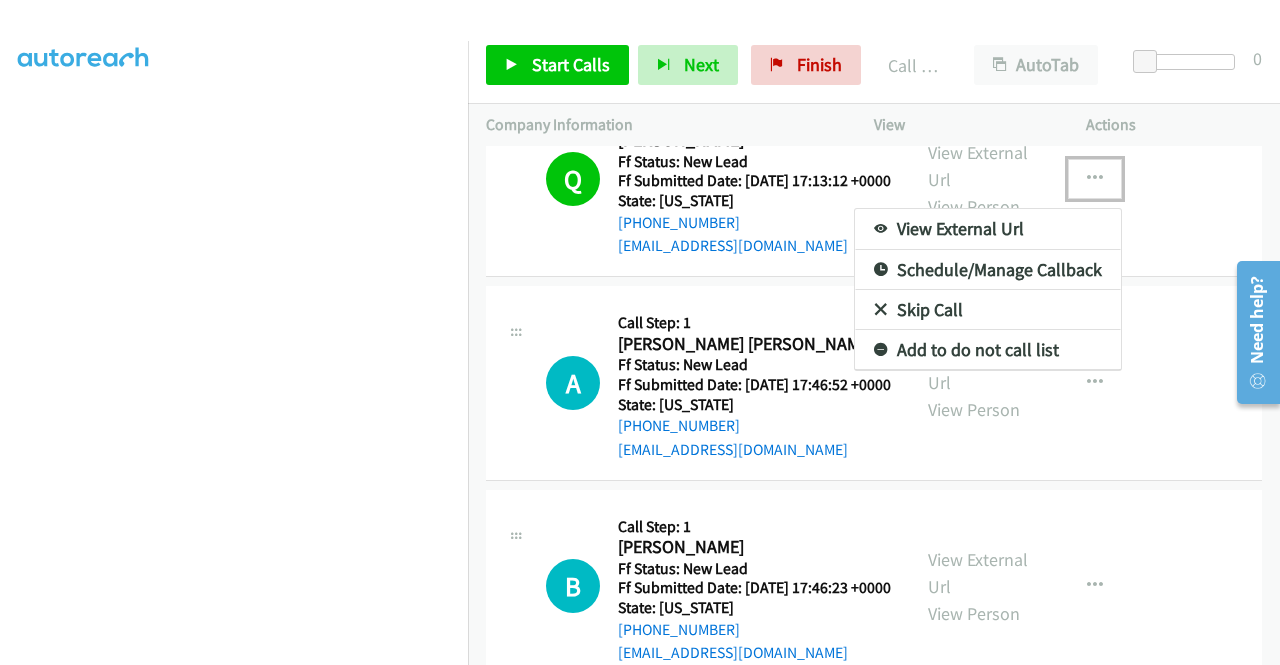 click at bounding box center [640, 332] 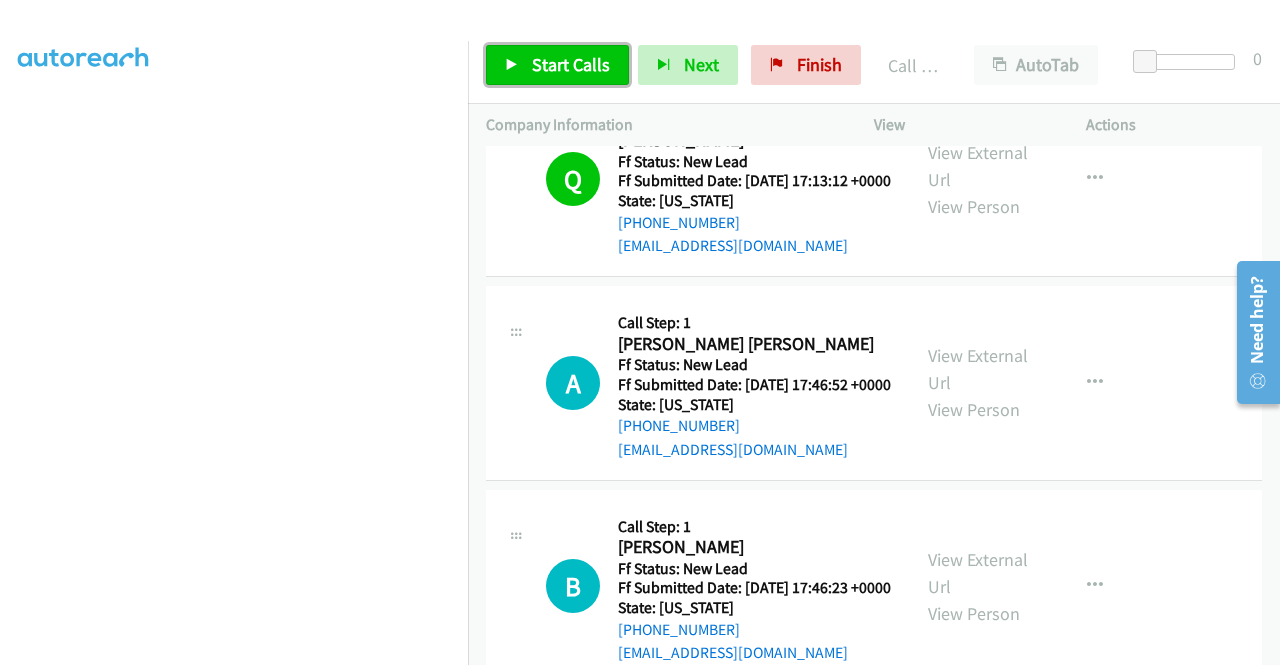 click on "Start Calls" at bounding box center (557, 65) 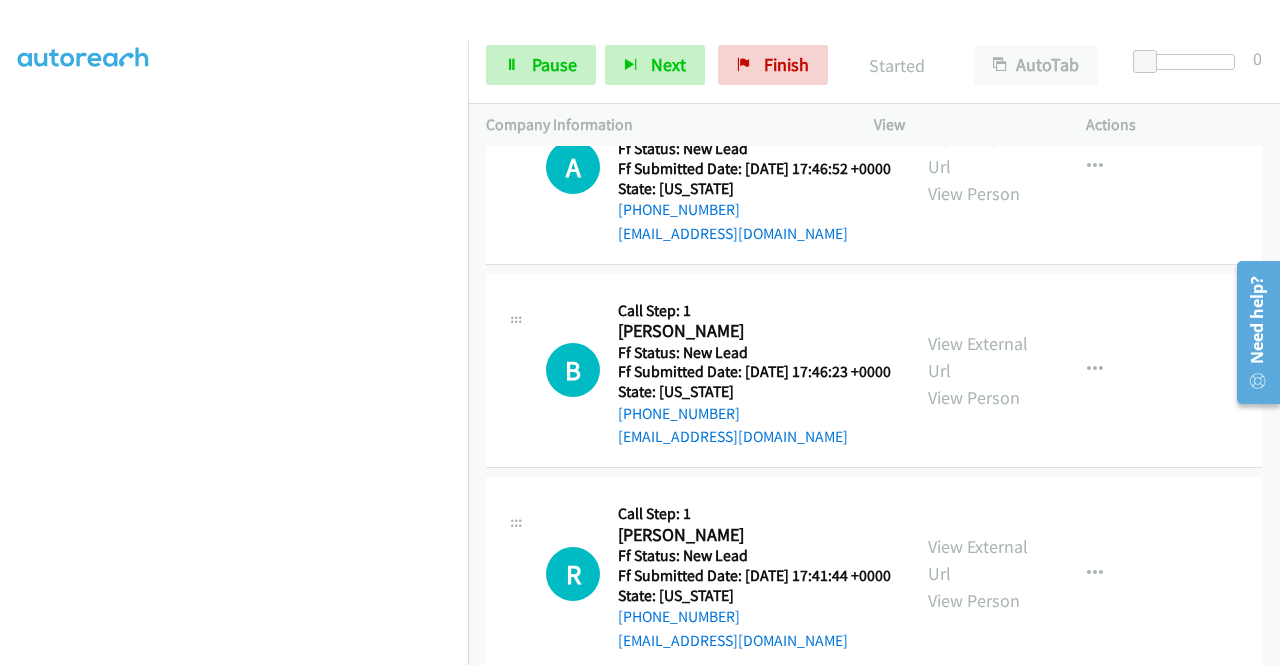 scroll, scrollTop: 1258, scrollLeft: 0, axis: vertical 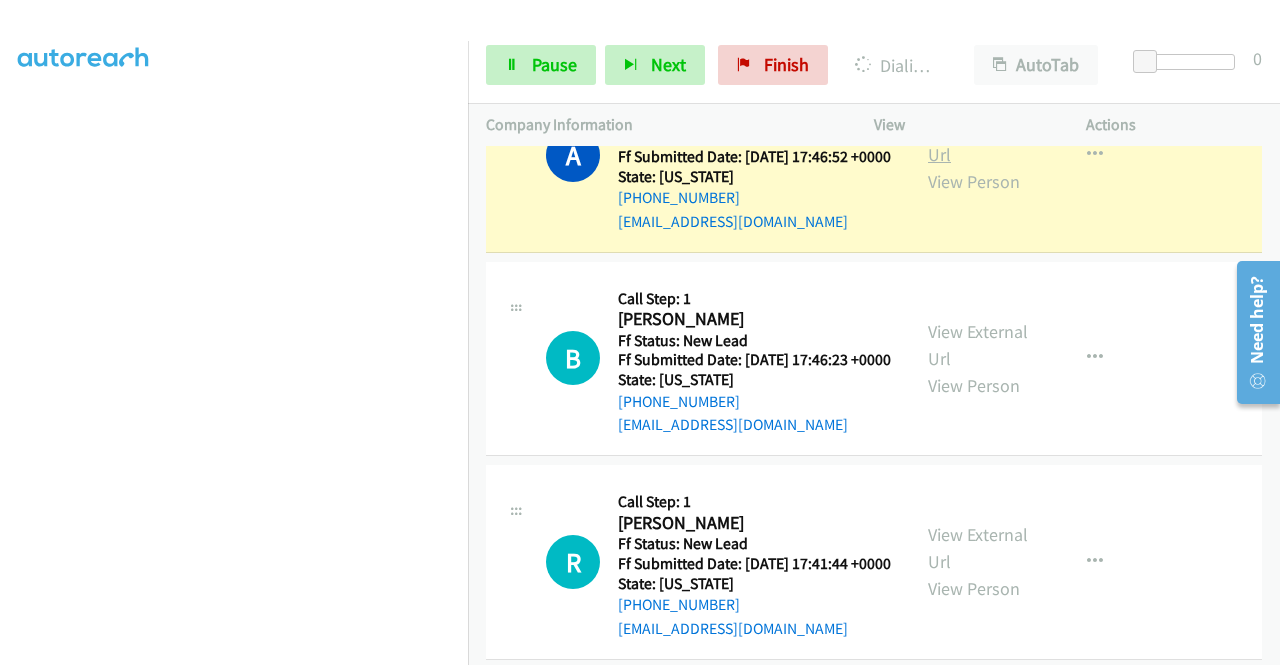 click on "View External Url" at bounding box center (978, 141) 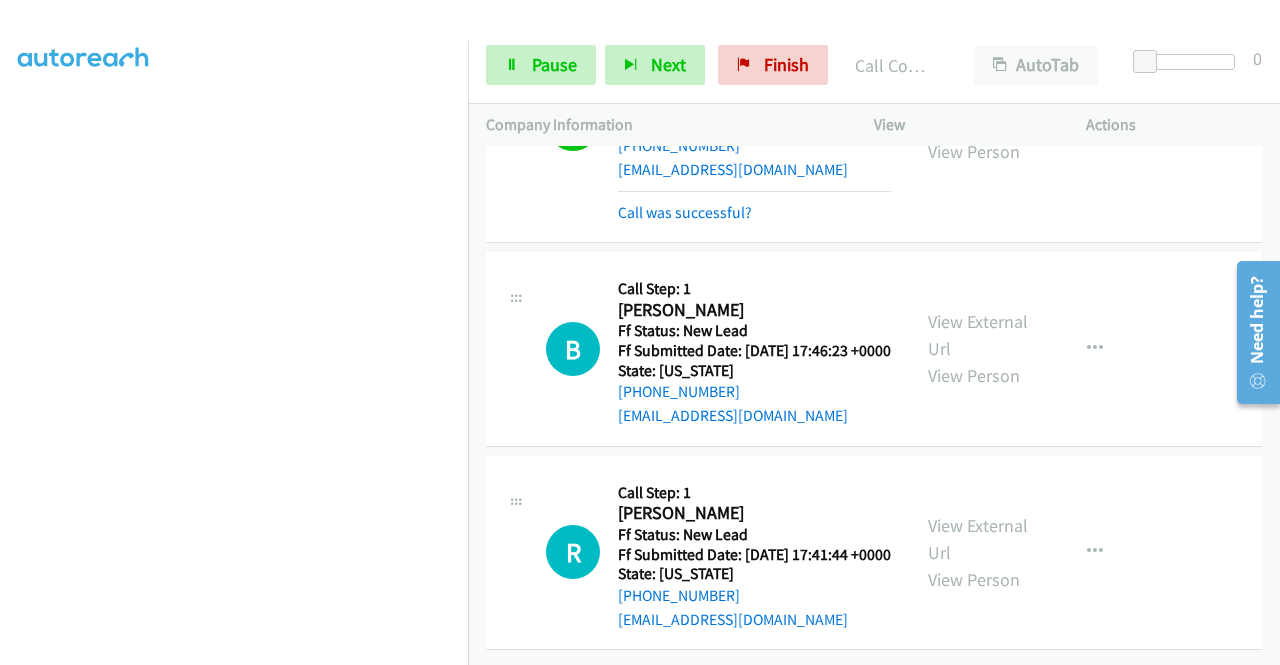 scroll, scrollTop: 1478, scrollLeft: 0, axis: vertical 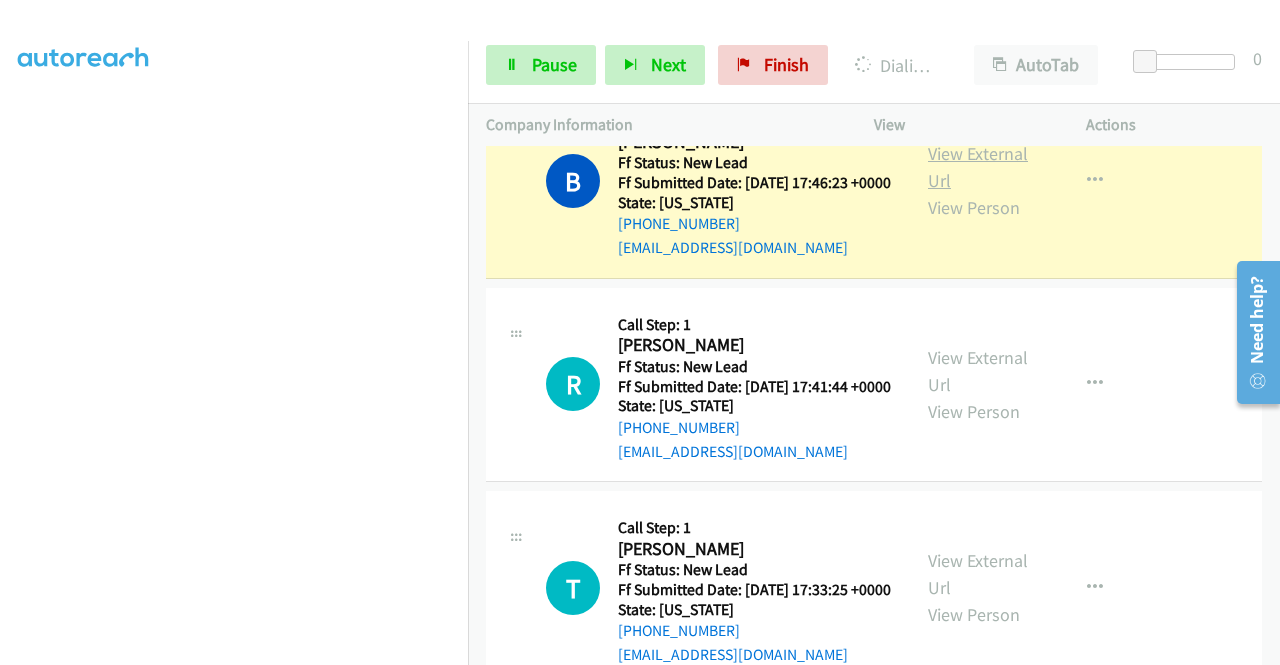 click on "View External Url" at bounding box center [978, 167] 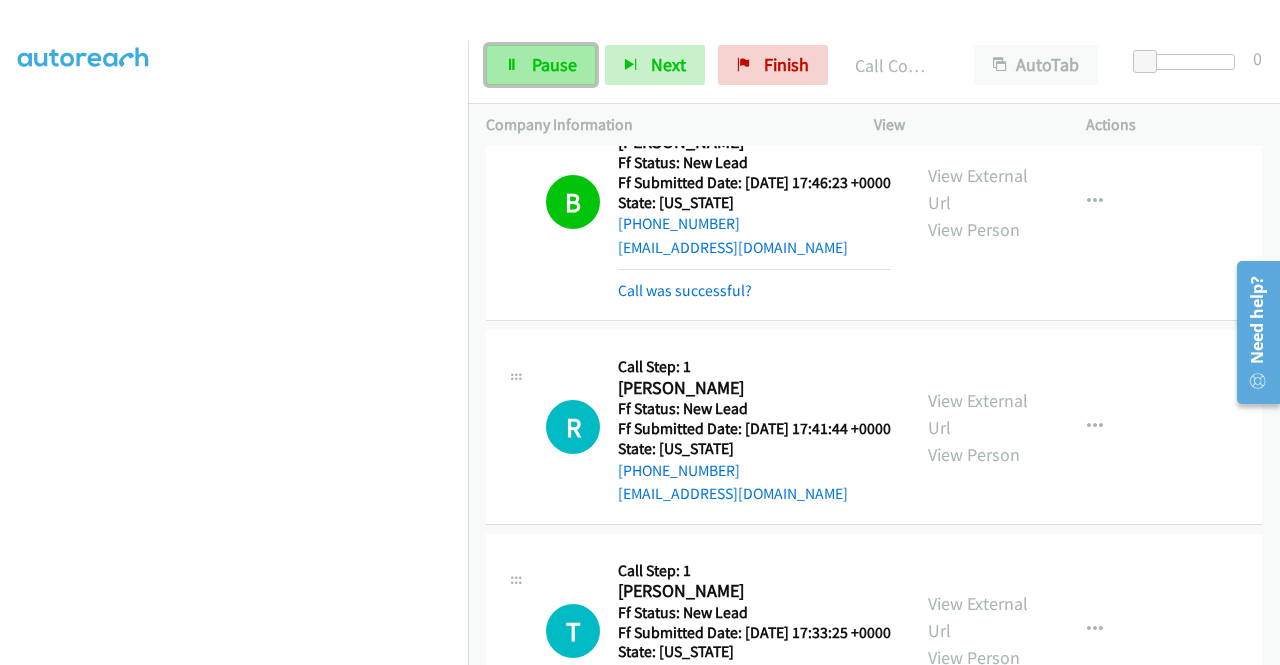 click at bounding box center [512, 66] 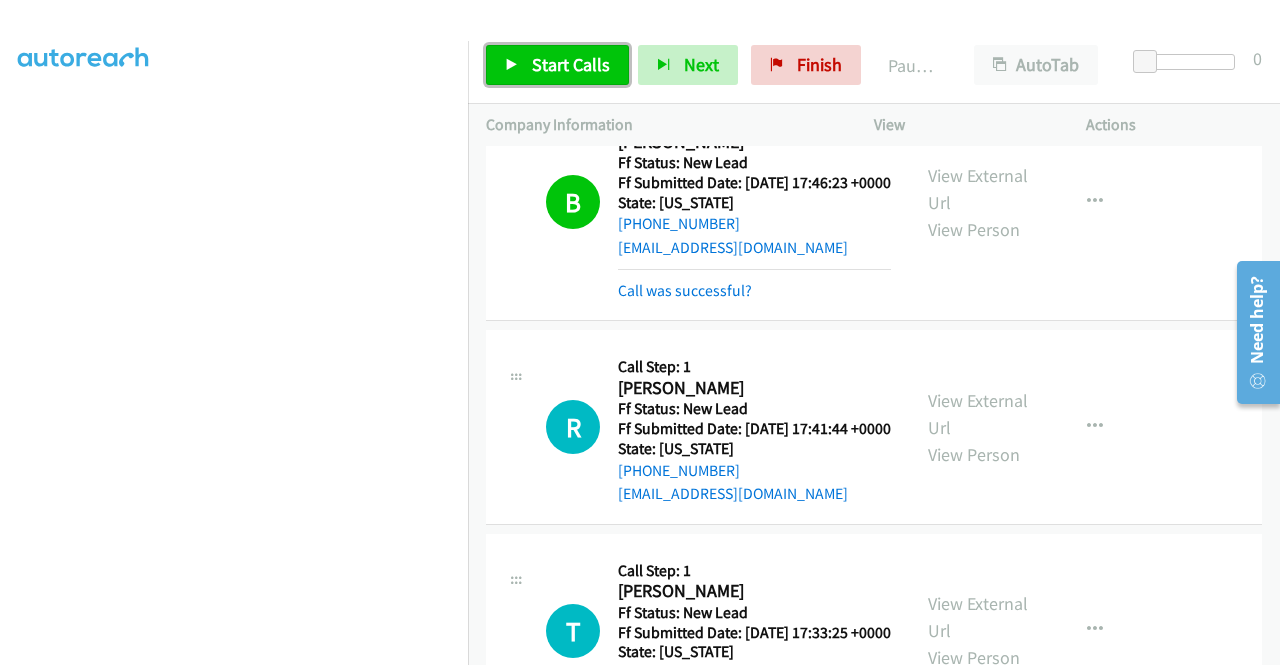click at bounding box center [512, 66] 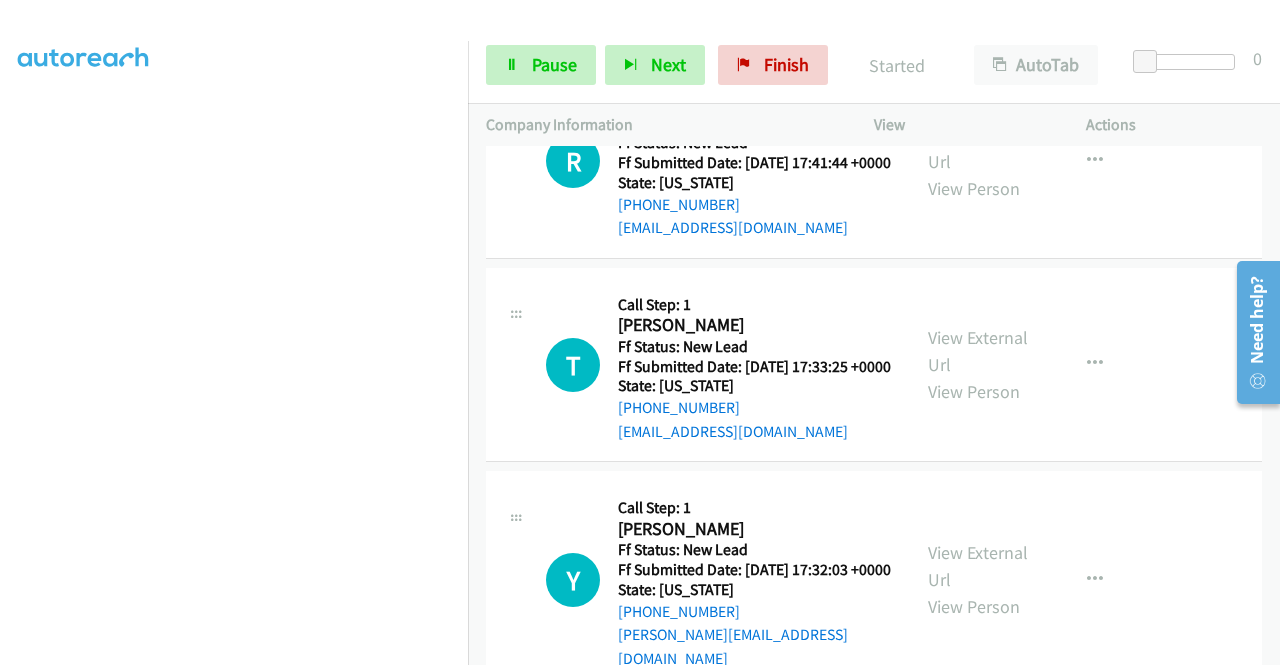 scroll, scrollTop: 1758, scrollLeft: 0, axis: vertical 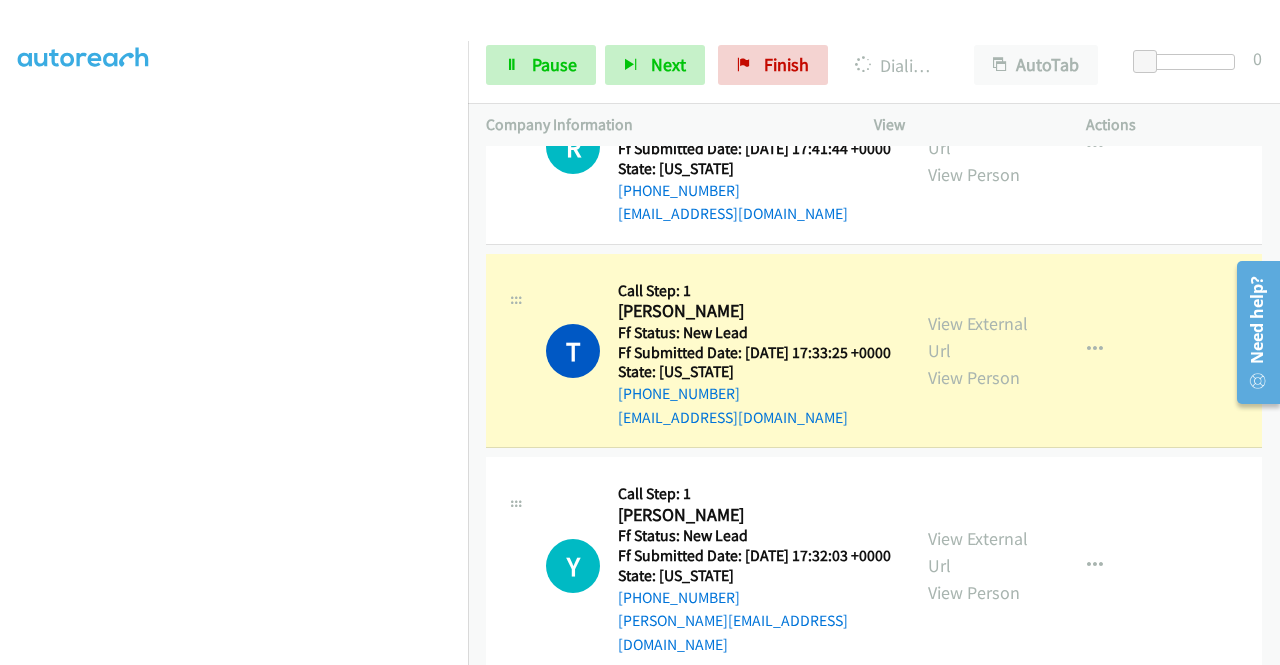 click on "View External Url
View Person" at bounding box center [980, 350] 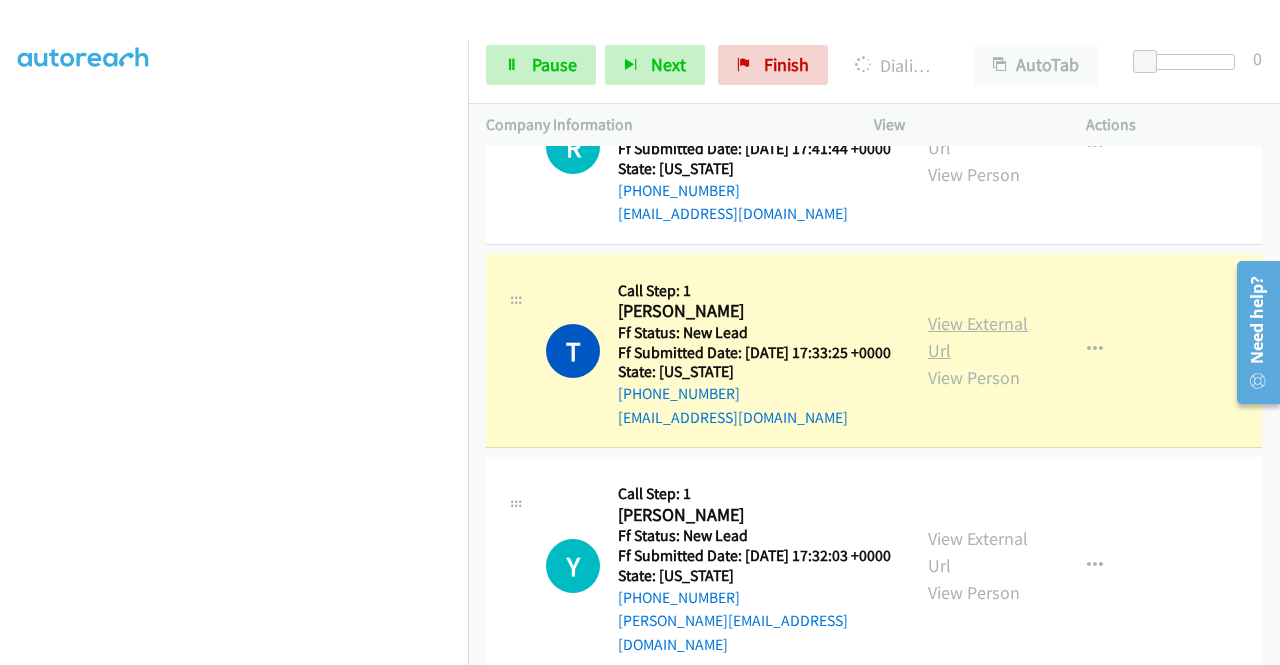 click on "View External Url" at bounding box center [978, 337] 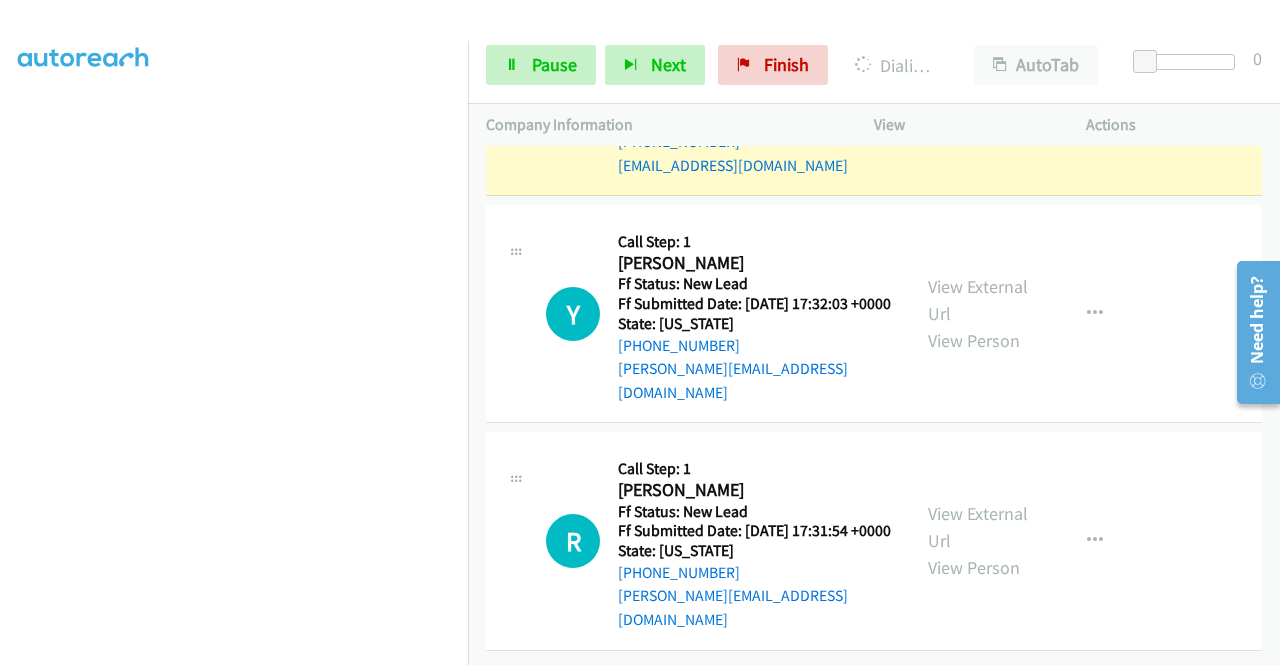scroll, scrollTop: 2051, scrollLeft: 0, axis: vertical 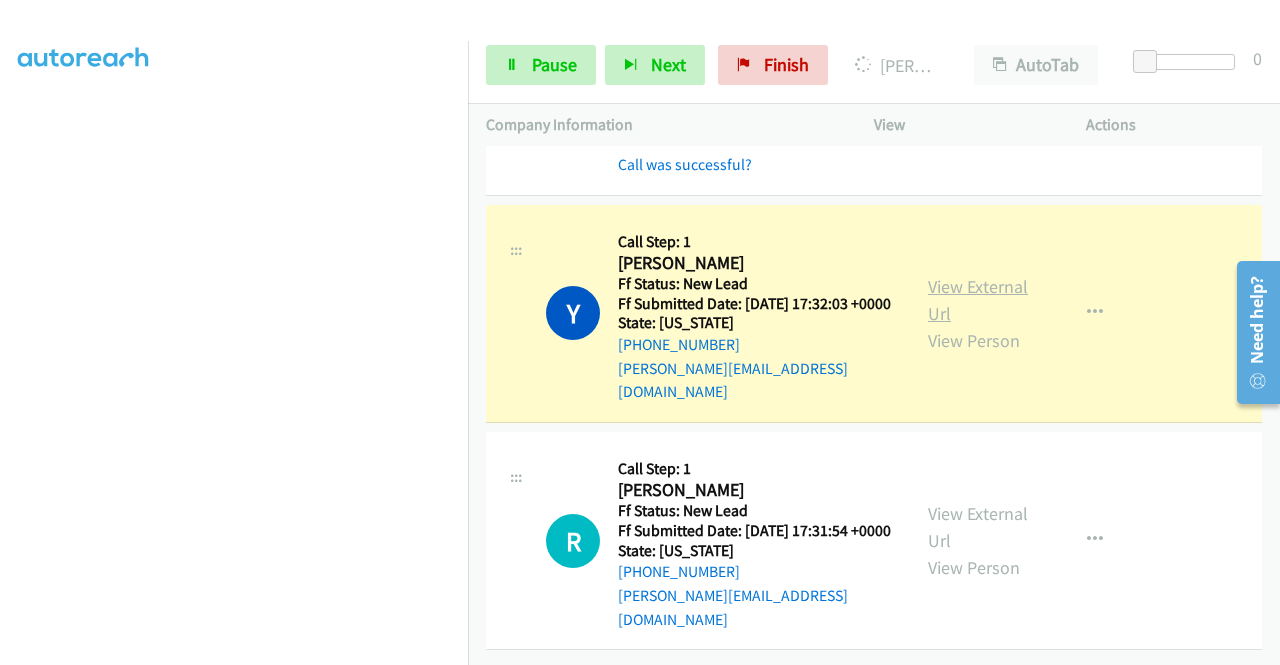 click on "View External Url" at bounding box center (978, 300) 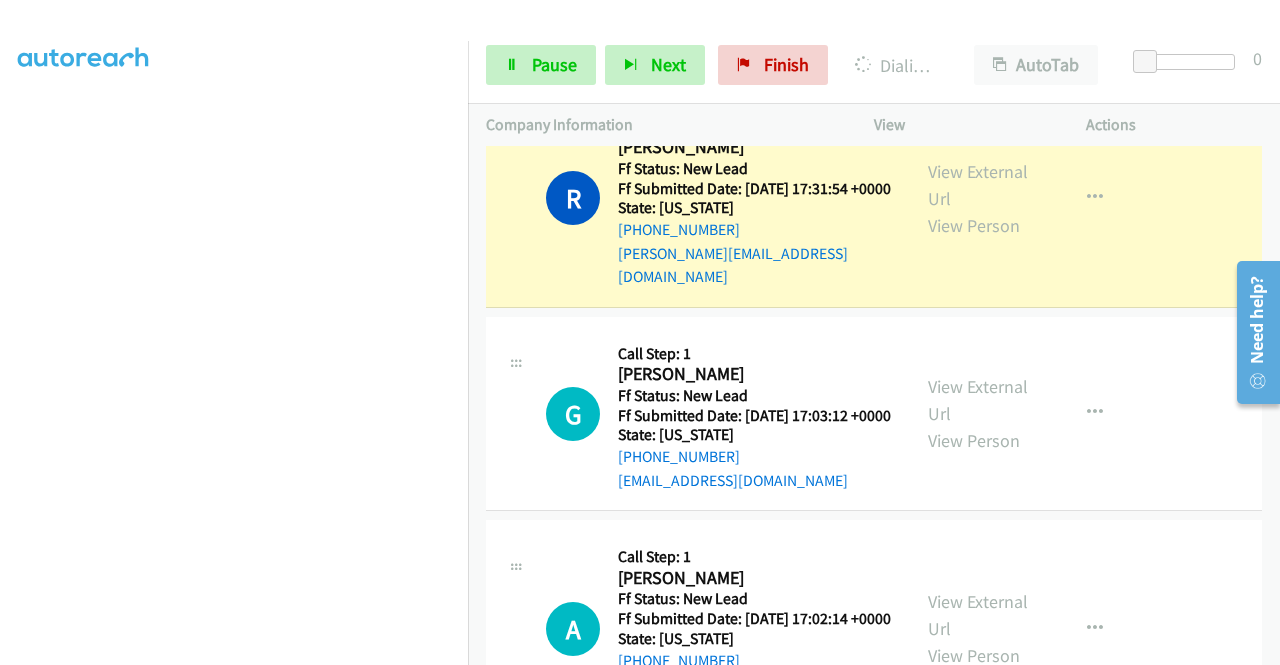 scroll, scrollTop: 2504, scrollLeft: 0, axis: vertical 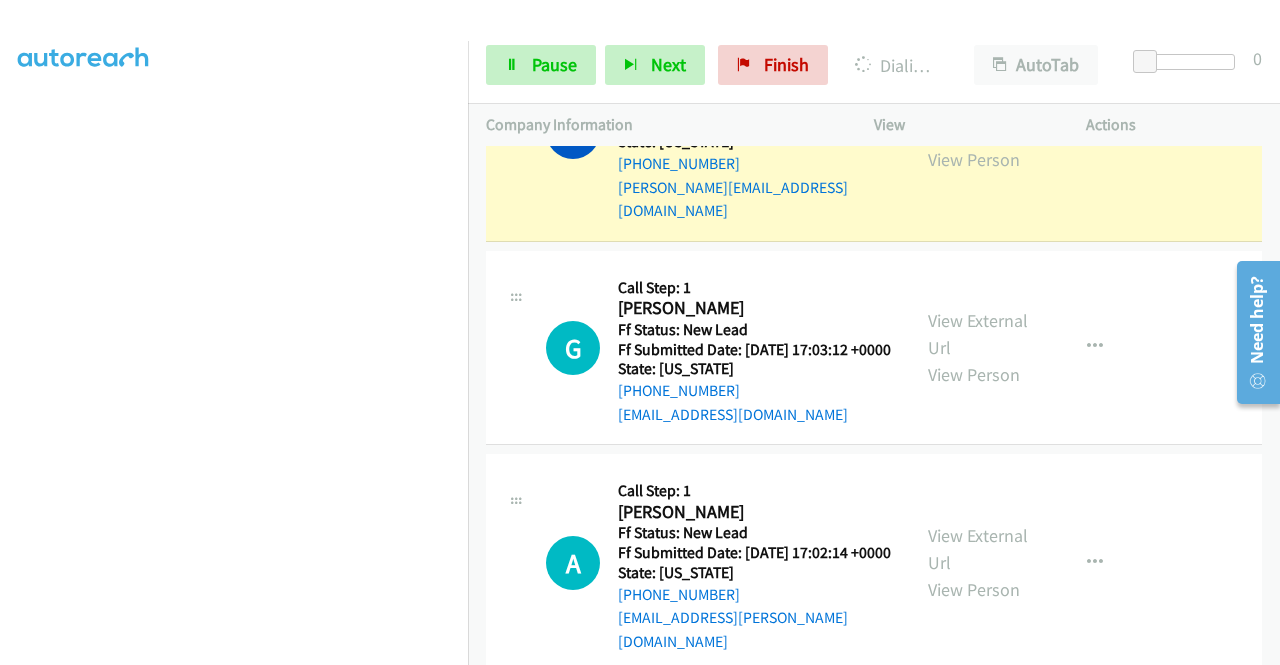 click on "View External Url" at bounding box center [978, 119] 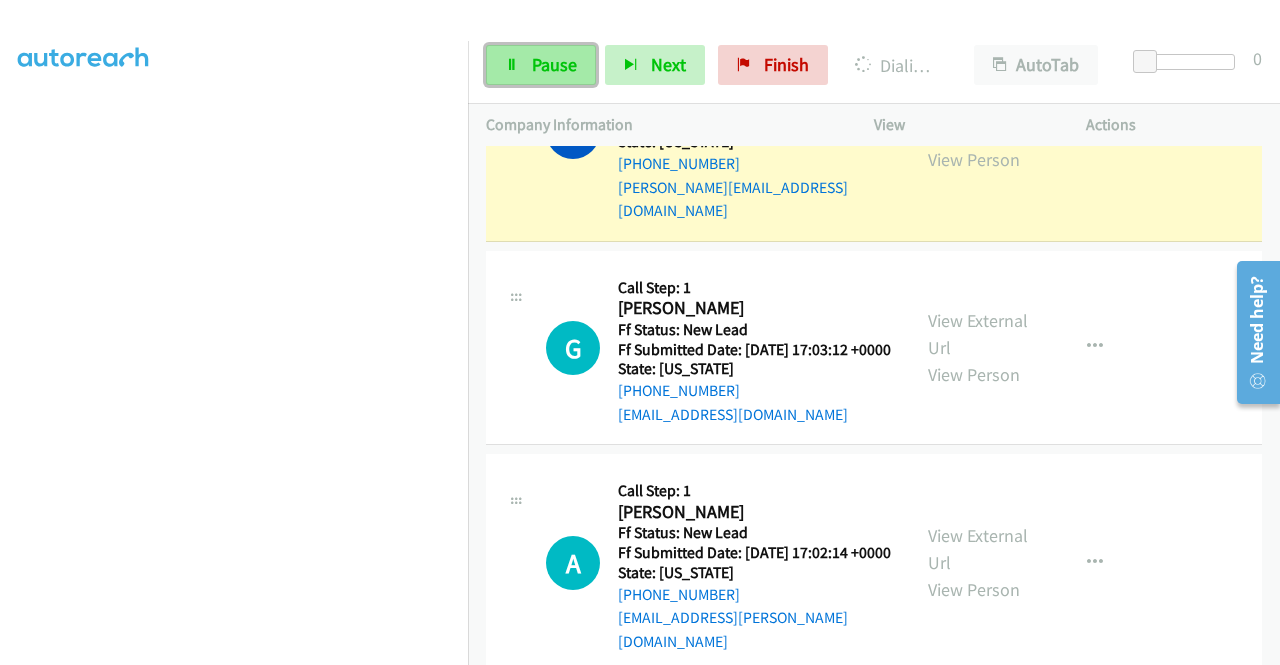 click on "Pause" at bounding box center [541, 65] 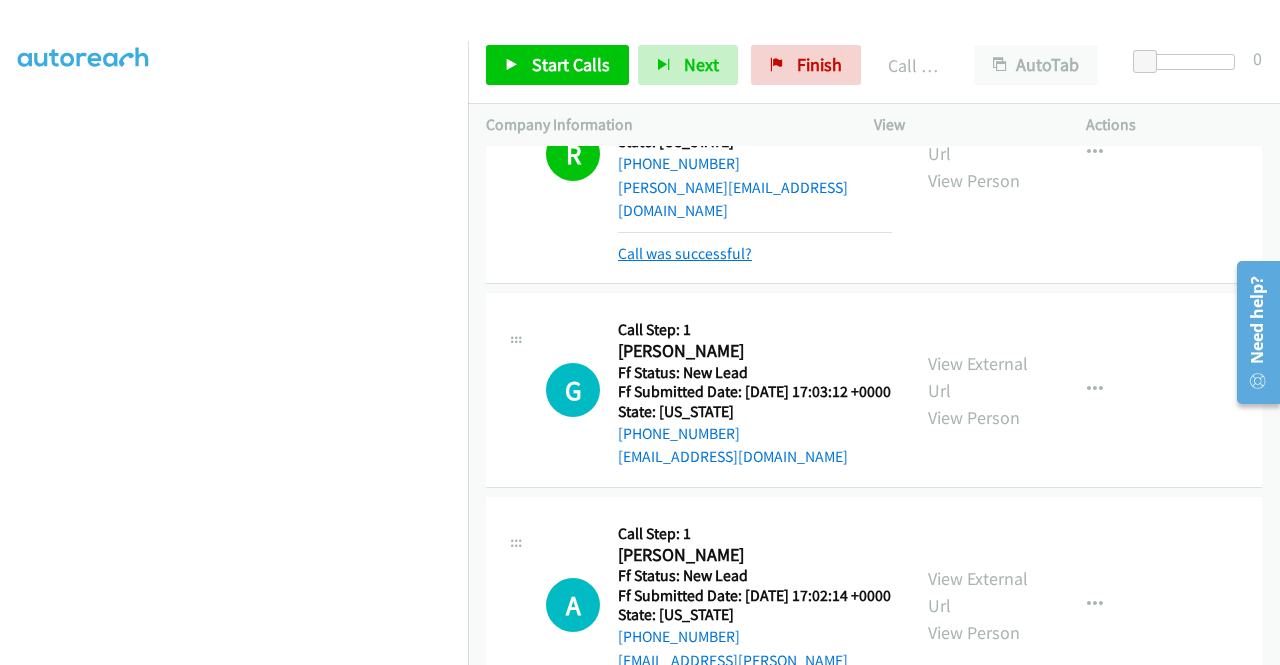 click on "Call was successful?" at bounding box center [685, 253] 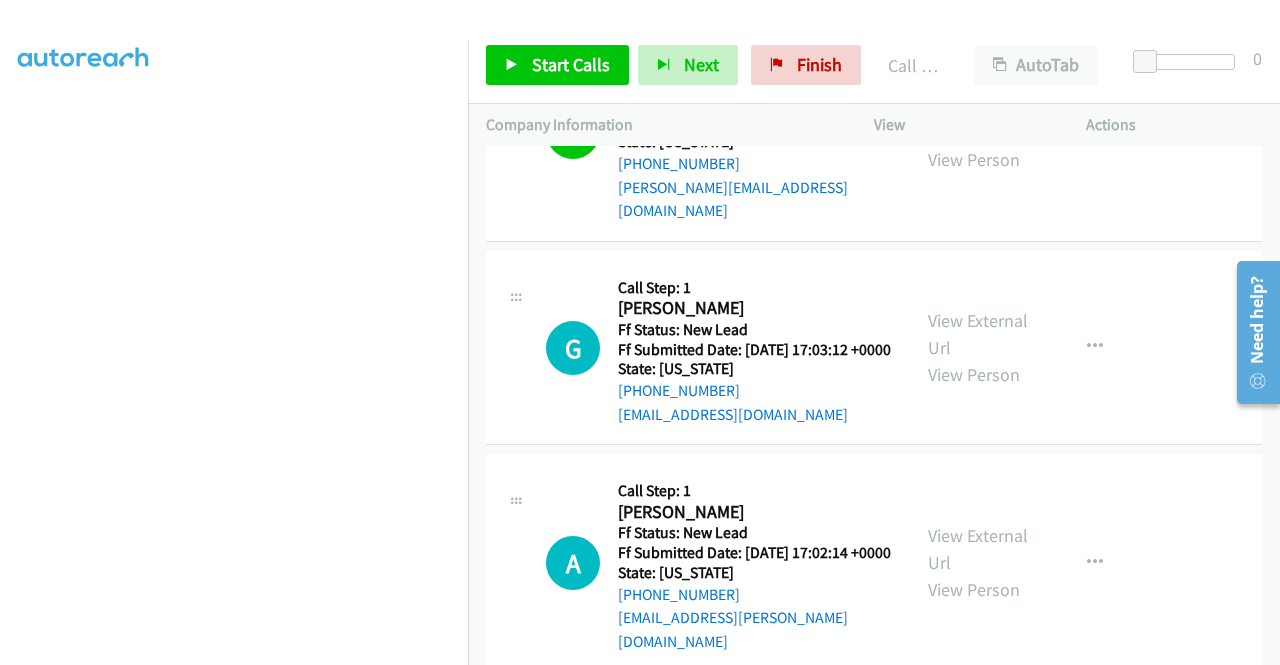 click on "Start Calls
Pause
Next
Finish
Call Completed
AutoTab
AutoTab
0" at bounding box center (874, 65) 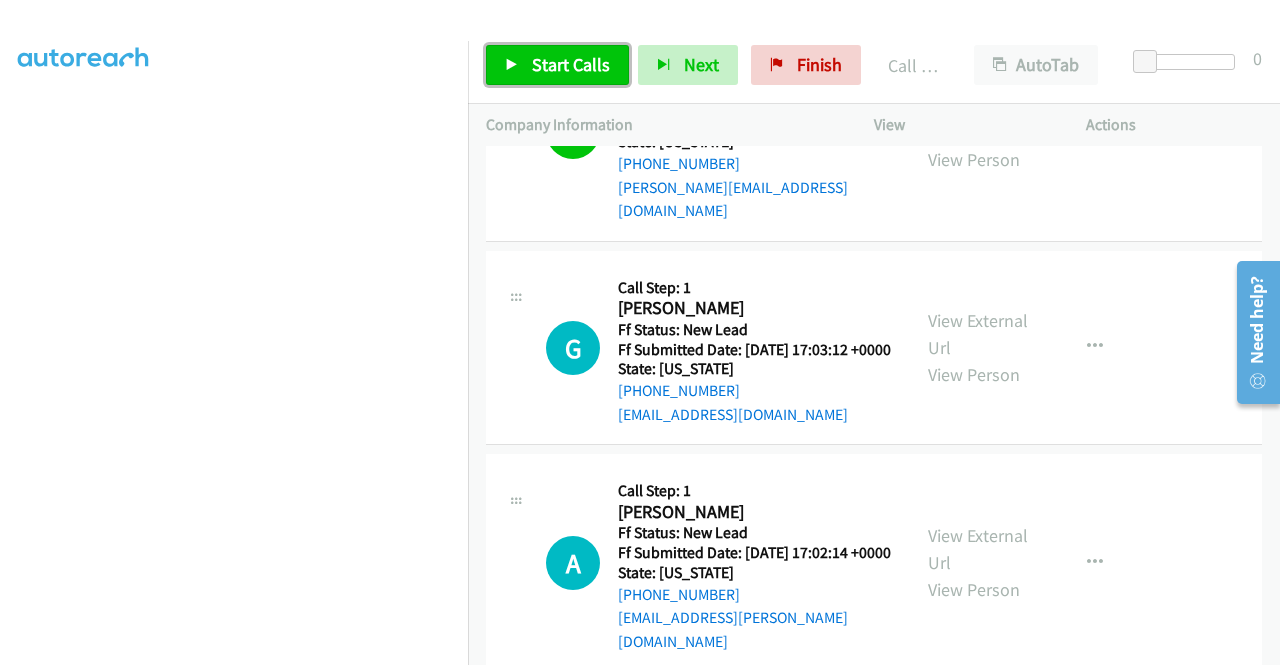 click on "Start Calls" at bounding box center (571, 64) 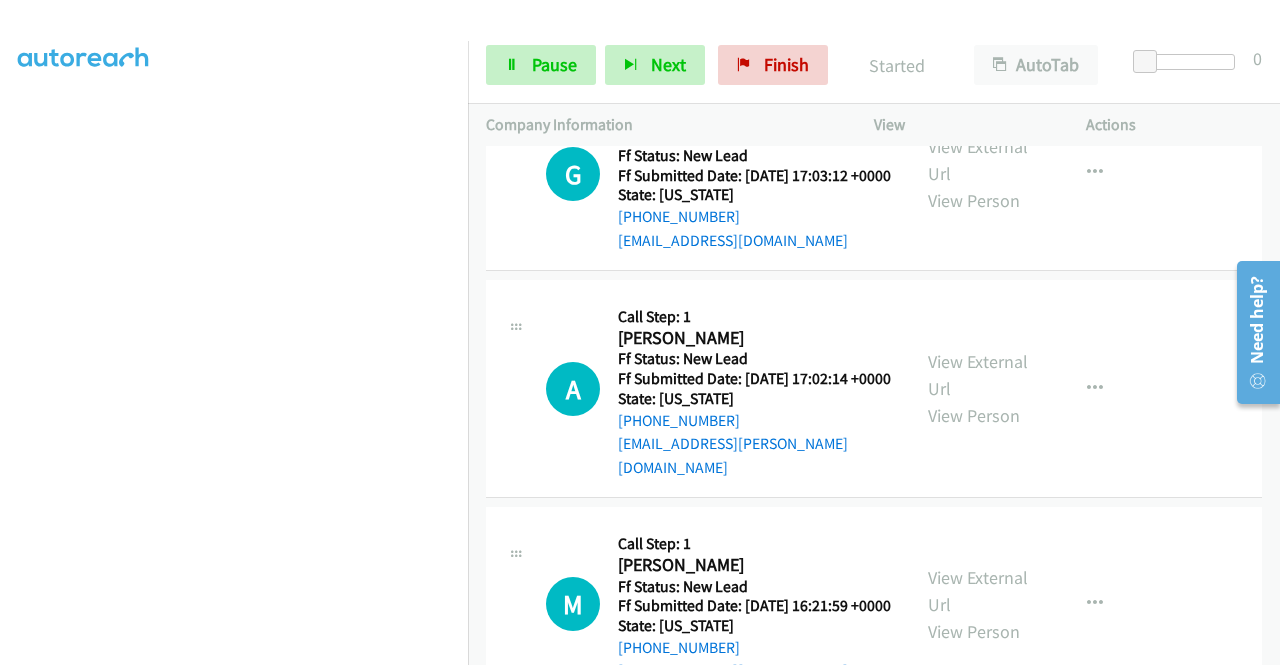 scroll, scrollTop: 2691, scrollLeft: 0, axis: vertical 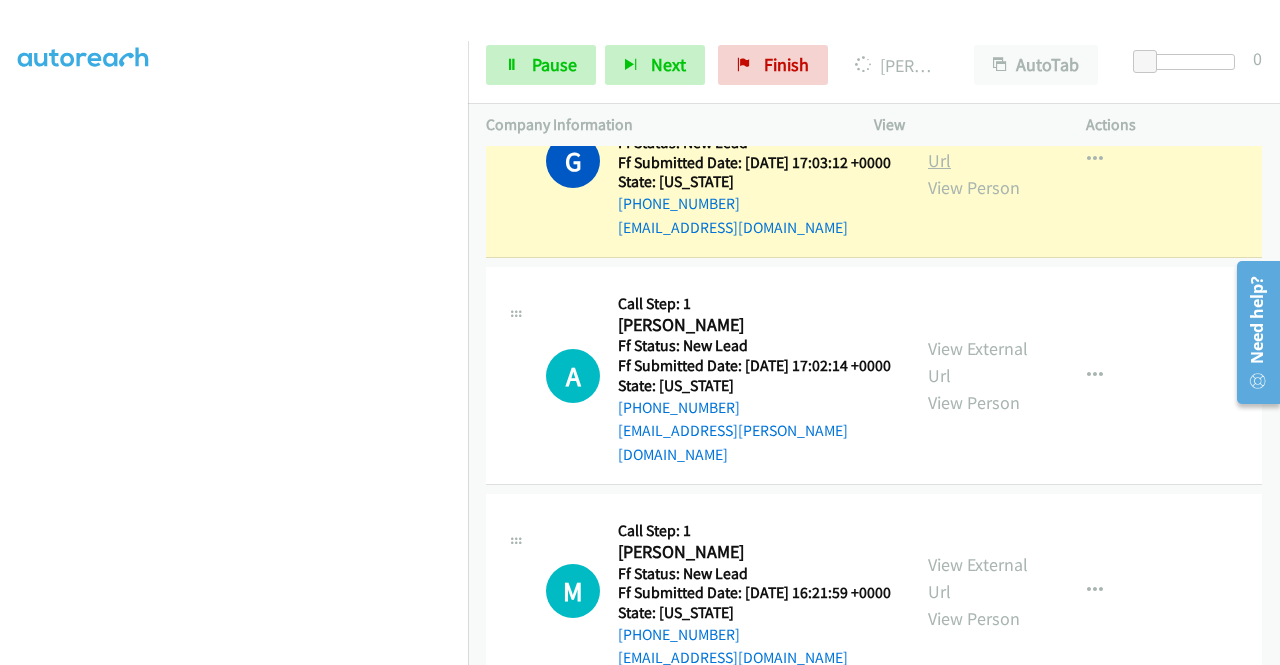 click on "View External Url" at bounding box center [978, 147] 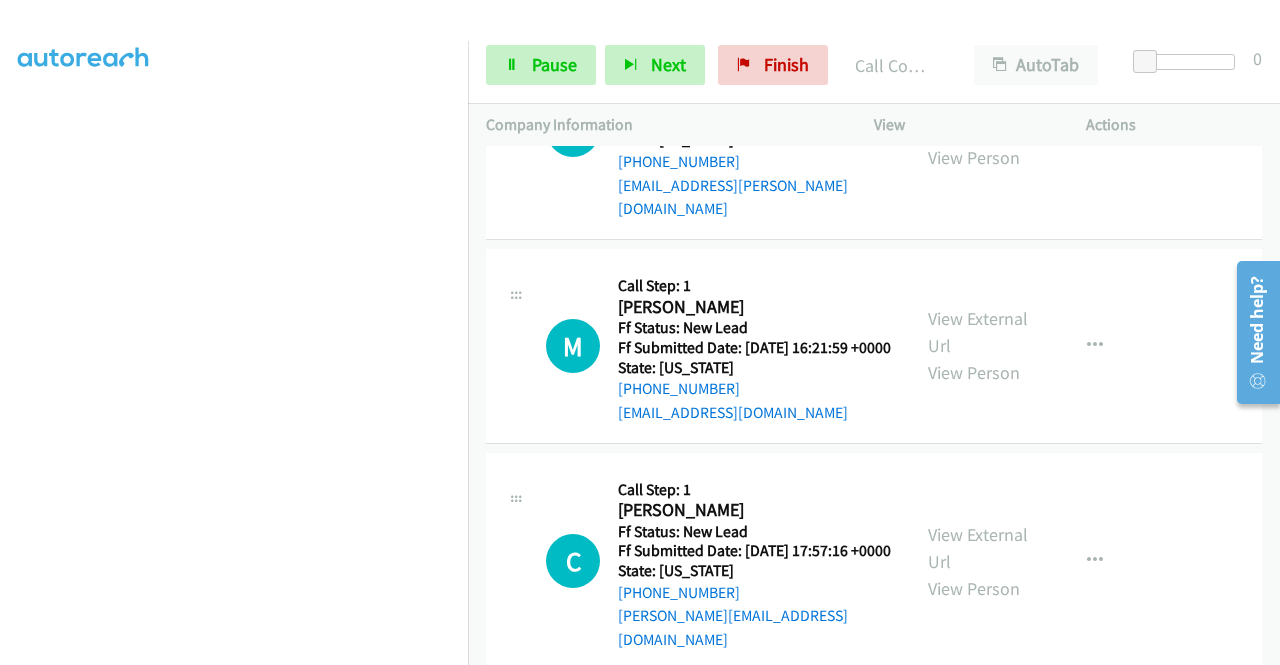 scroll, scrollTop: 2998, scrollLeft: 0, axis: vertical 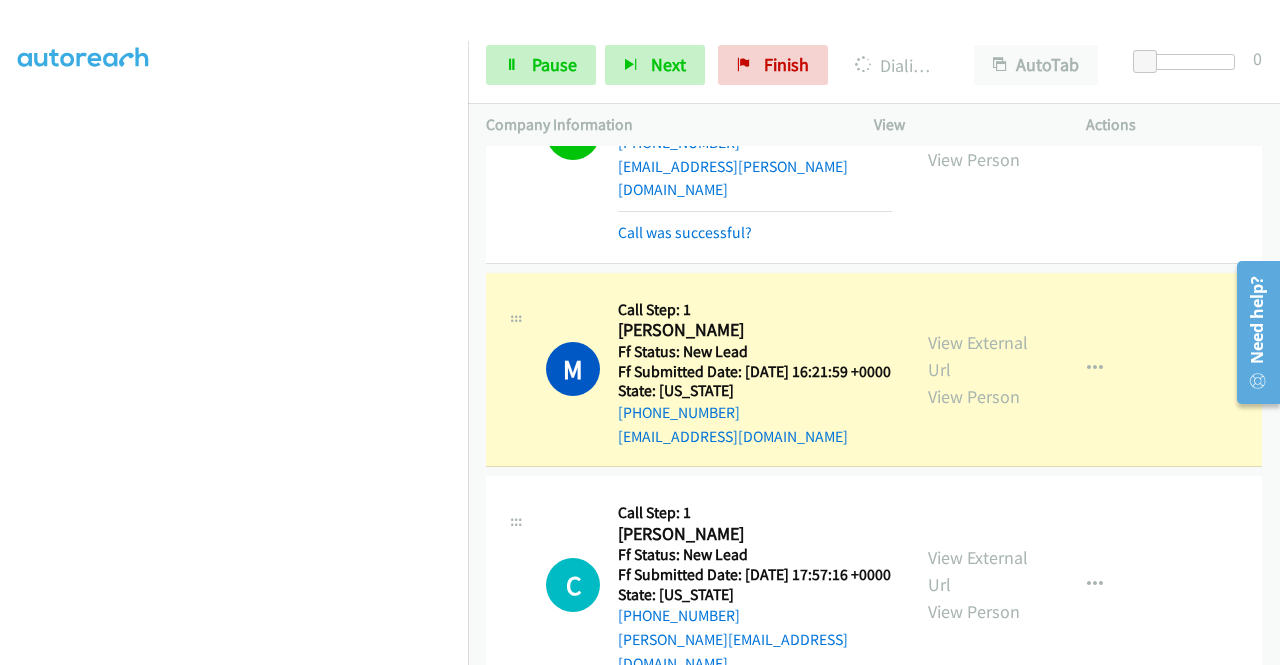 click on "View External Url
View Person" at bounding box center [980, 369] 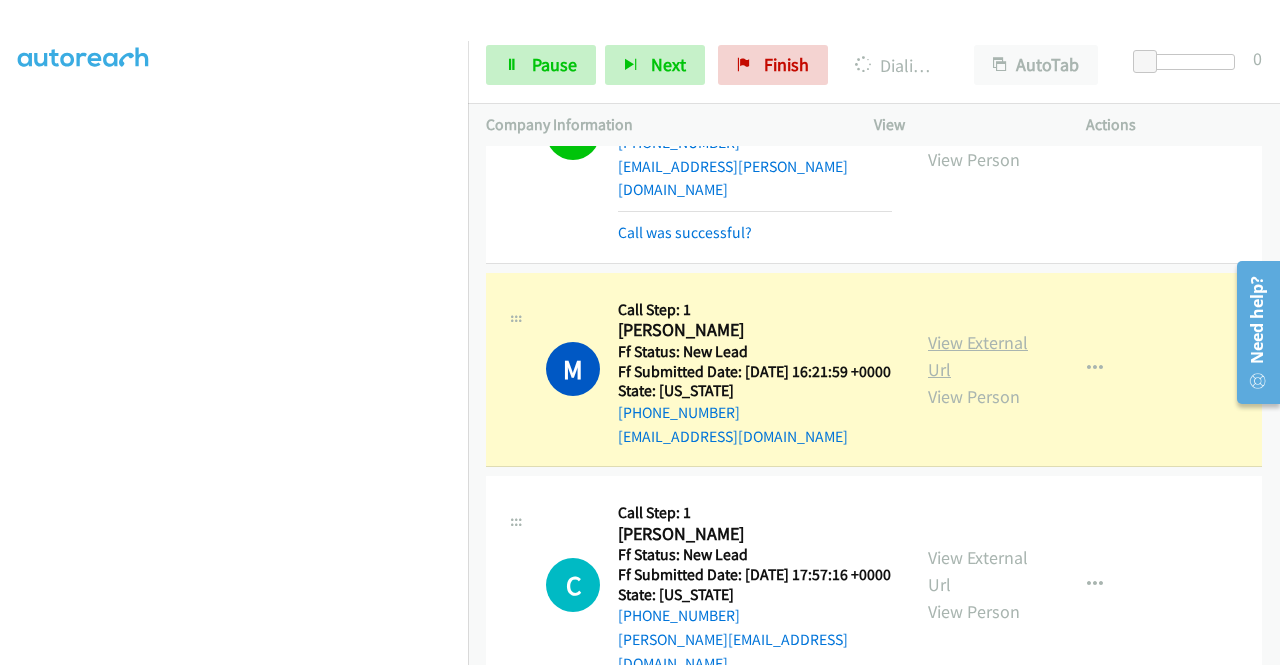 click on "View External Url" at bounding box center [978, 356] 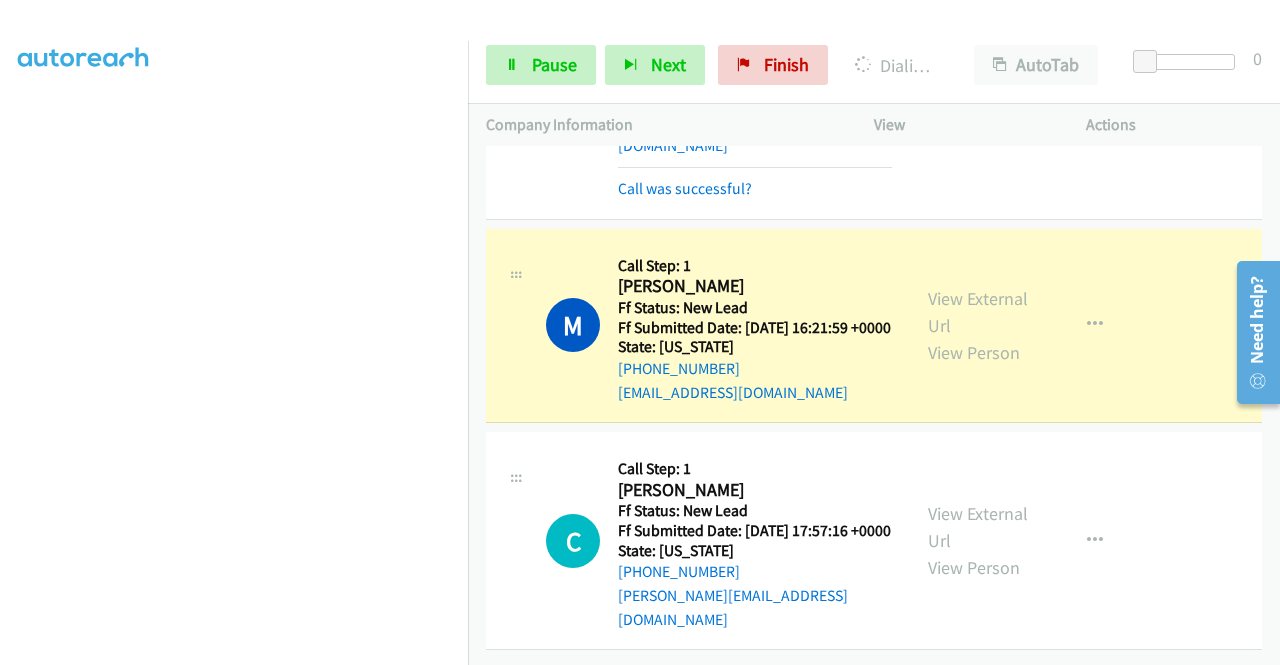 scroll, scrollTop: 3249, scrollLeft: 0, axis: vertical 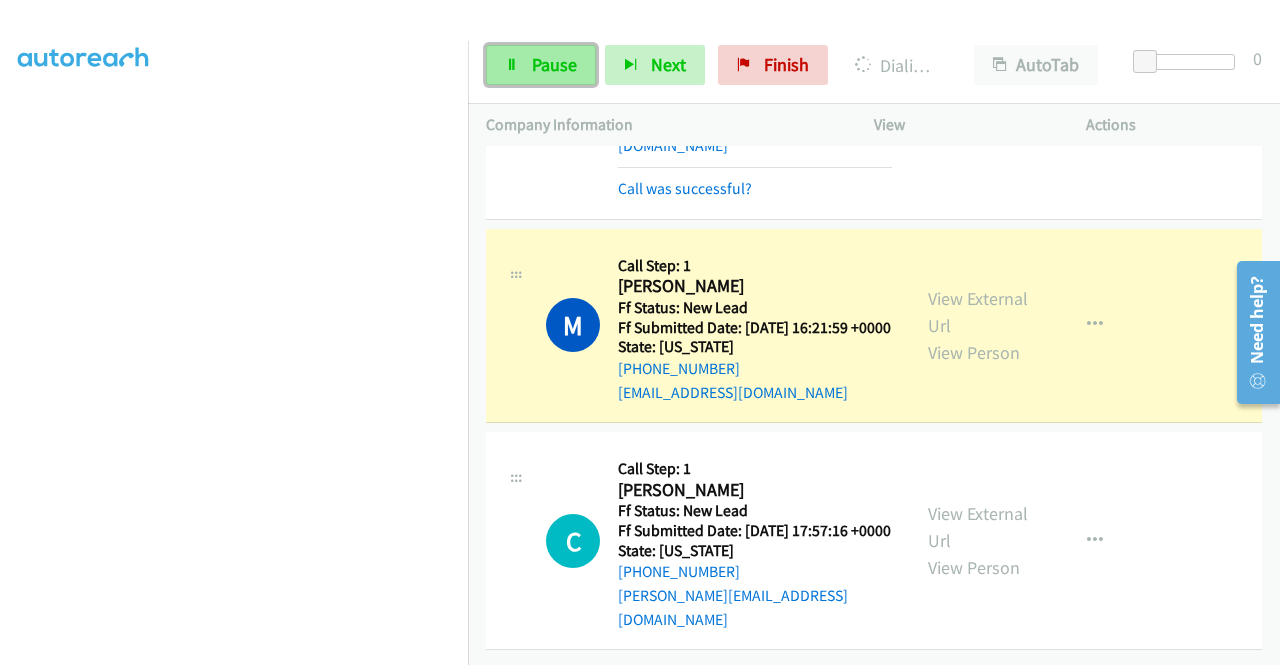 click on "Pause" at bounding box center [554, 64] 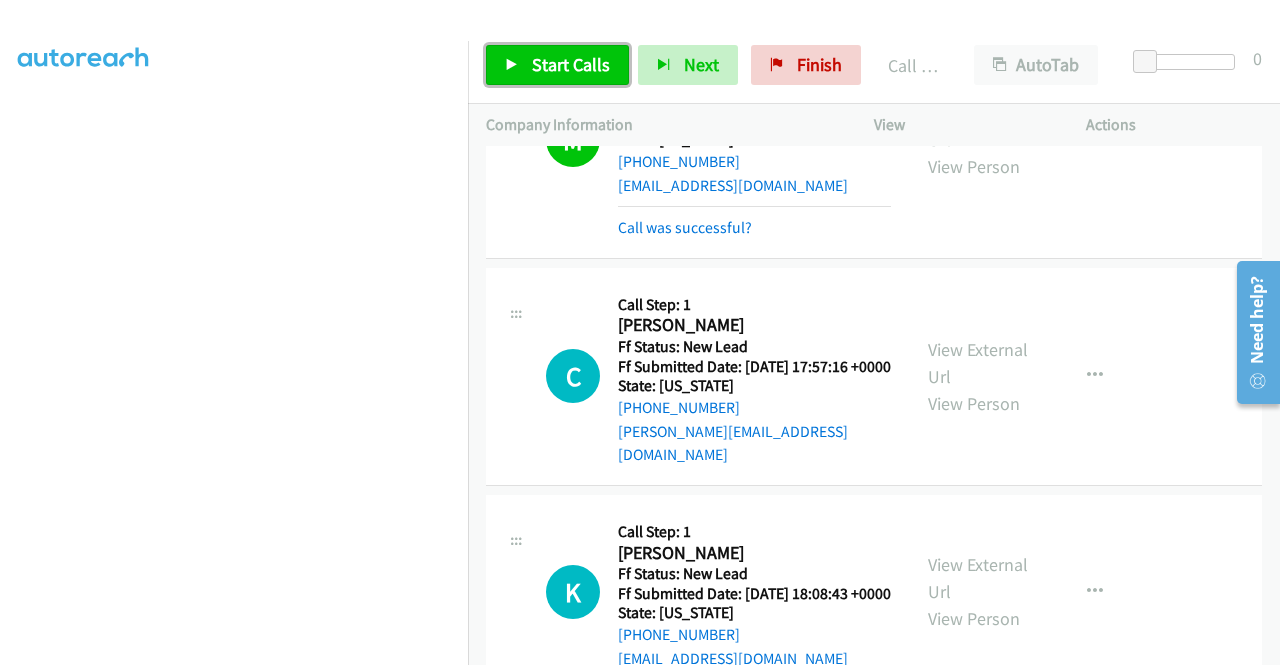 click on "Start Calls" at bounding box center (571, 64) 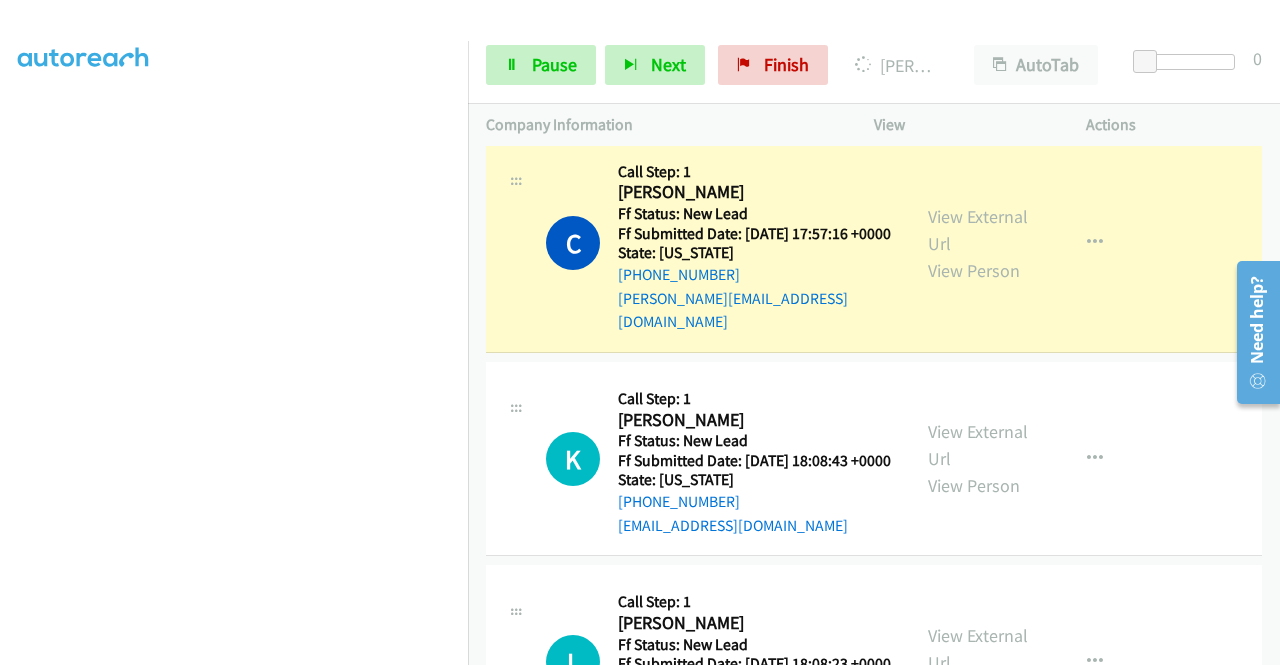 scroll, scrollTop: 3422, scrollLeft: 0, axis: vertical 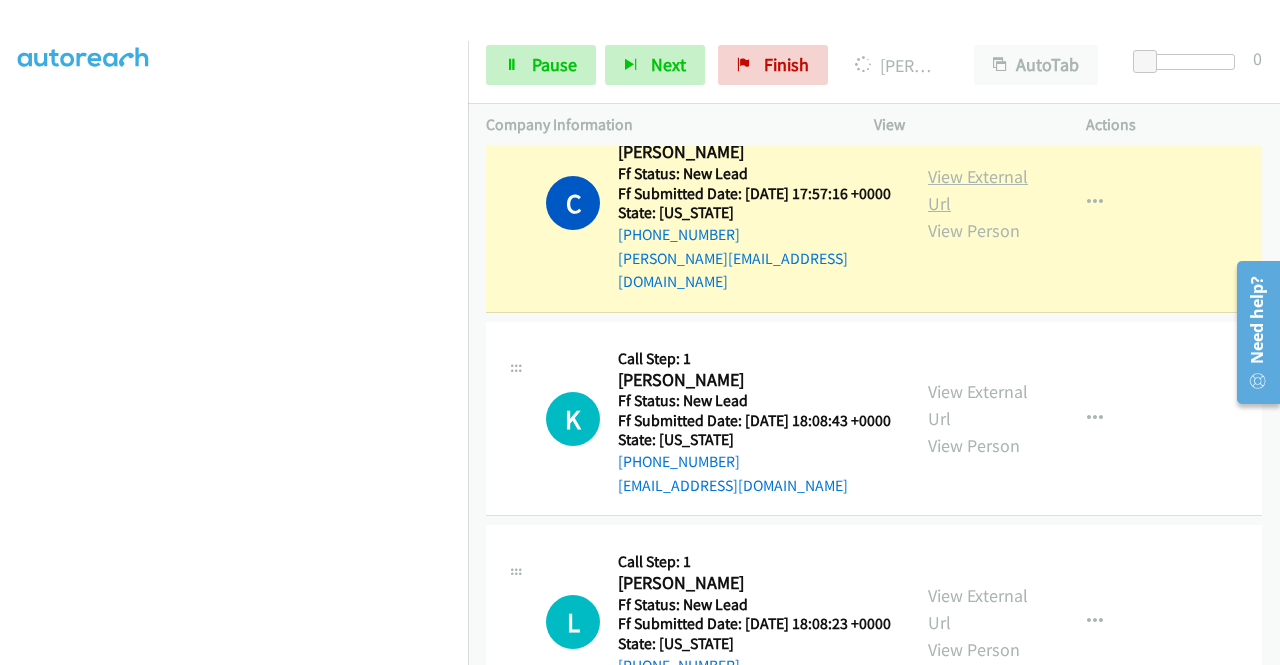click on "View External Url" at bounding box center (978, 190) 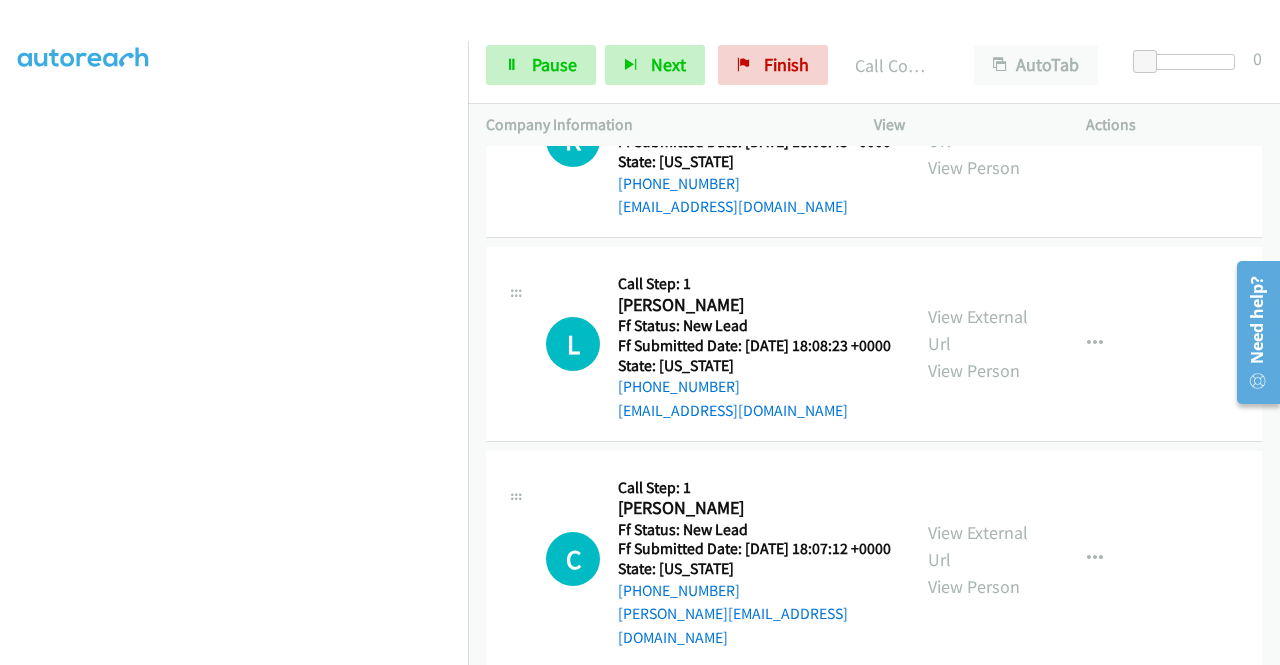 scroll, scrollTop: 3782, scrollLeft: 0, axis: vertical 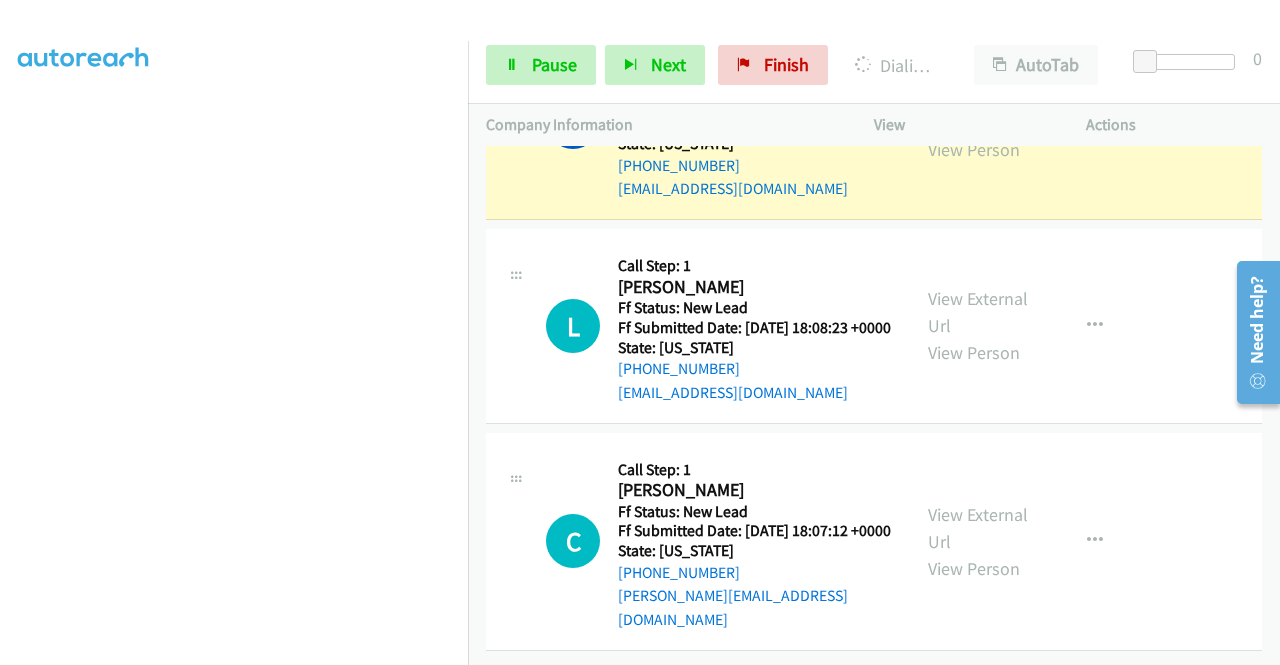 click on "View External Url" at bounding box center [978, 109] 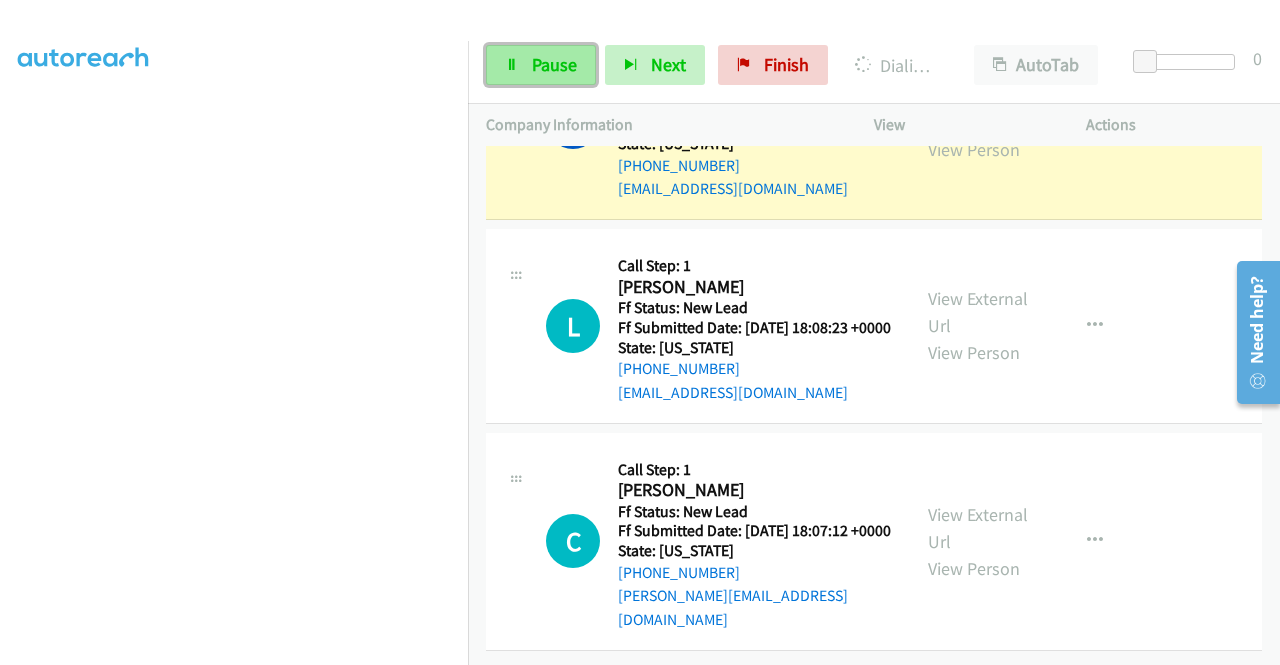 click on "Pause" at bounding box center (541, 65) 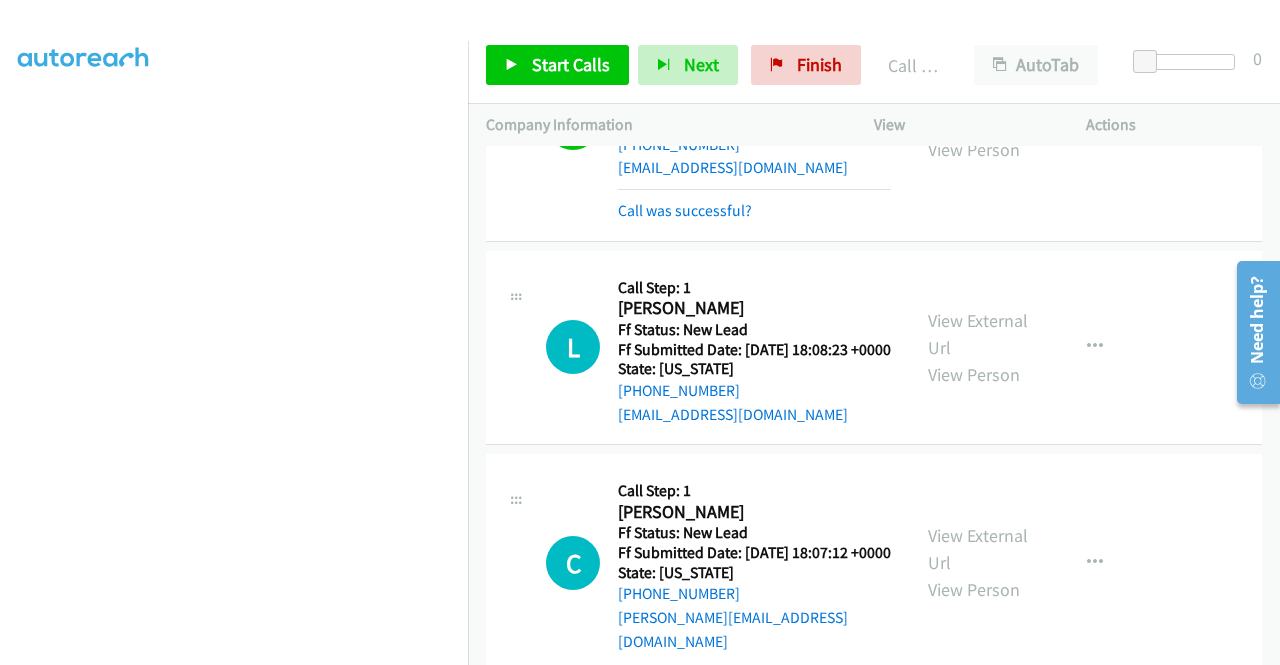 click on "Start Calls
Pause
Next
Finish
Call Completed
AutoTab
AutoTab
0" at bounding box center [874, 65] 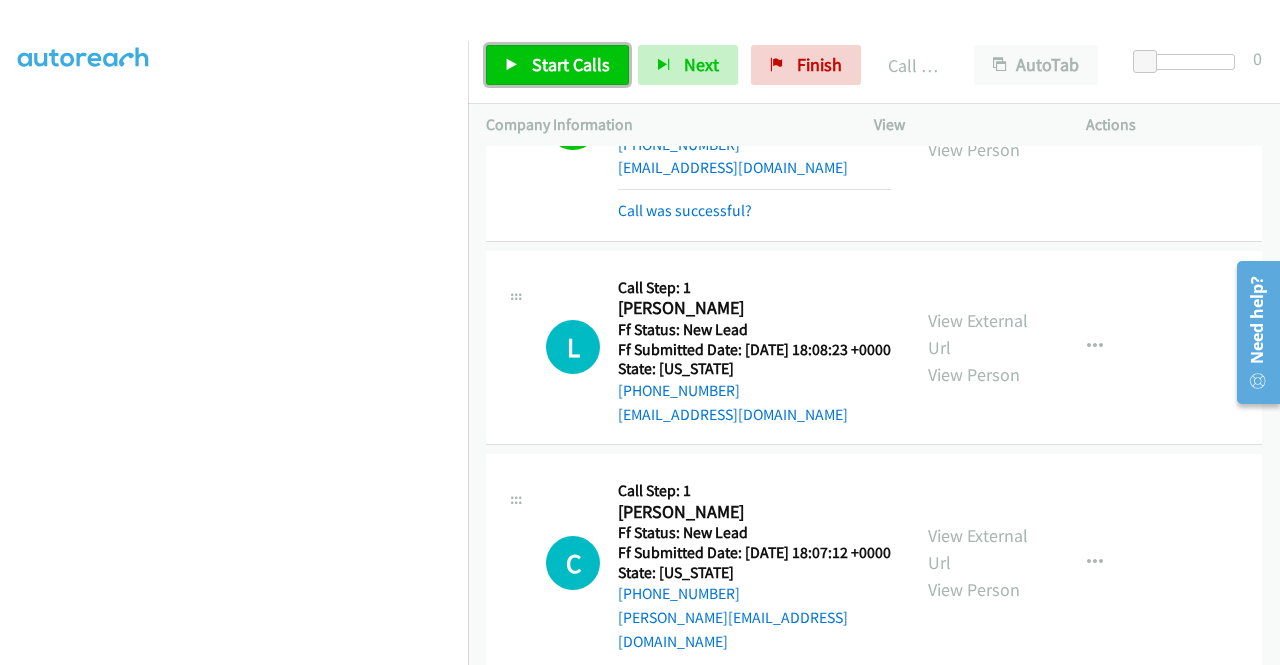 click on "Start Calls" at bounding box center (557, 65) 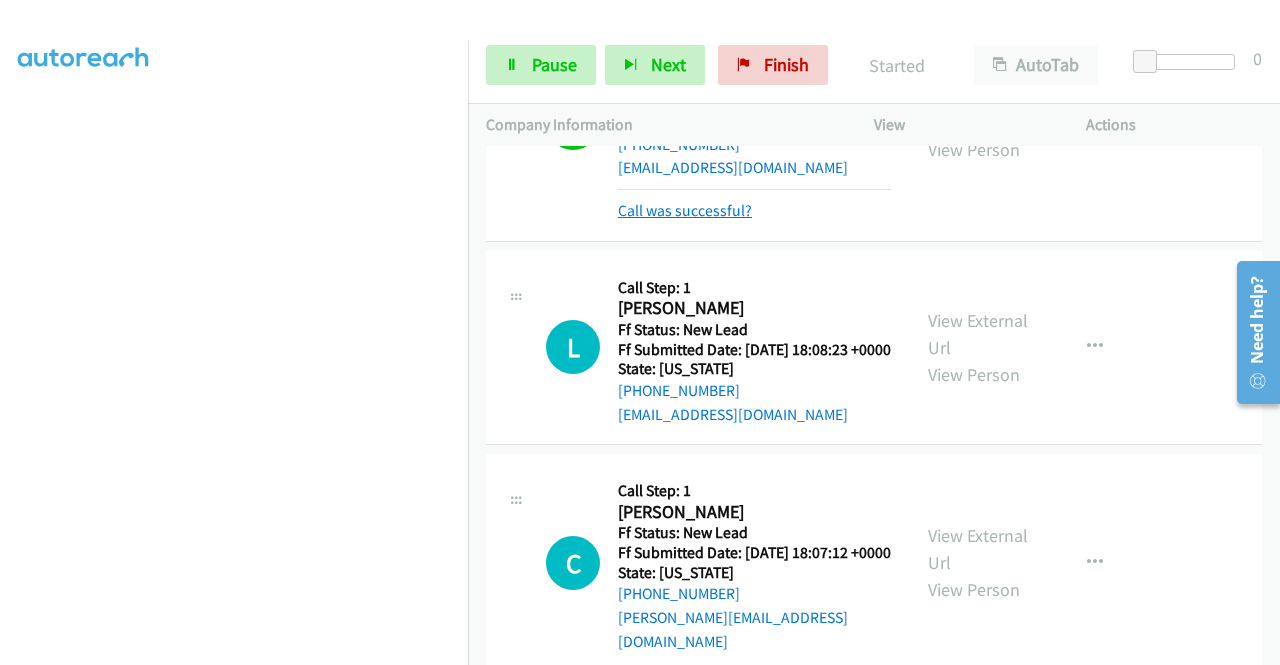 click on "Call was successful?" at bounding box center [685, 210] 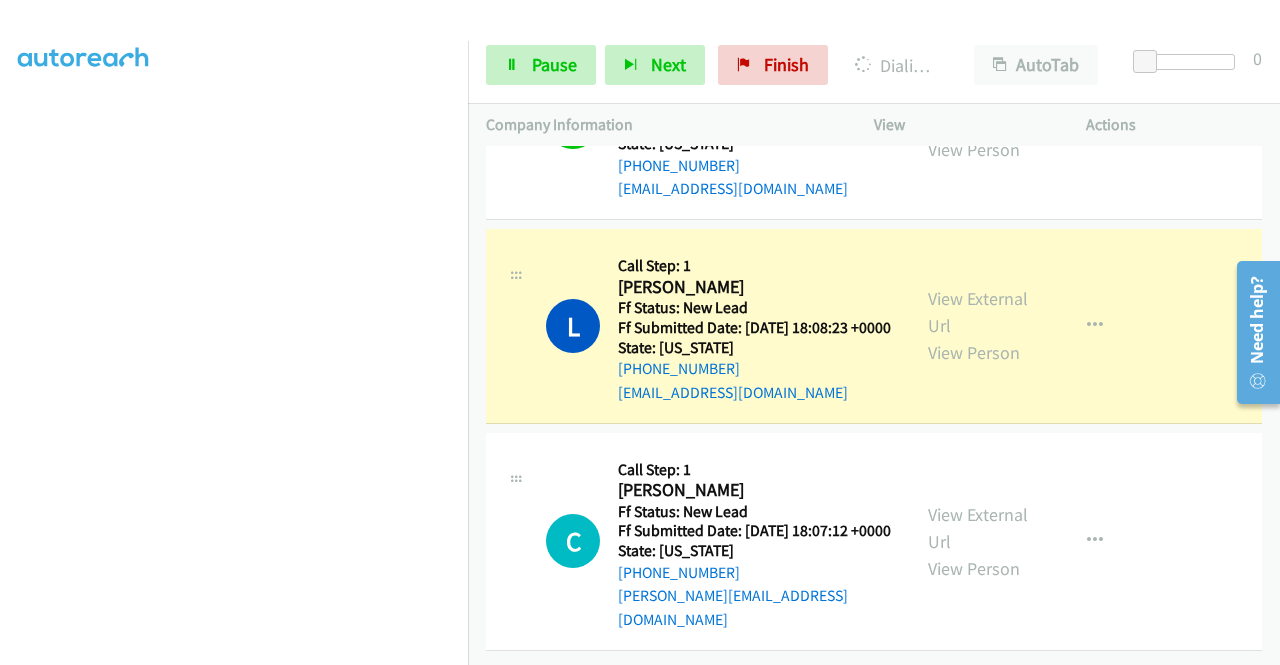 click on "View External Url
View Person
View External Url
Email
Schedule/Manage Callback
Skip Call
Add to do not call list" at bounding box center [1025, 123] 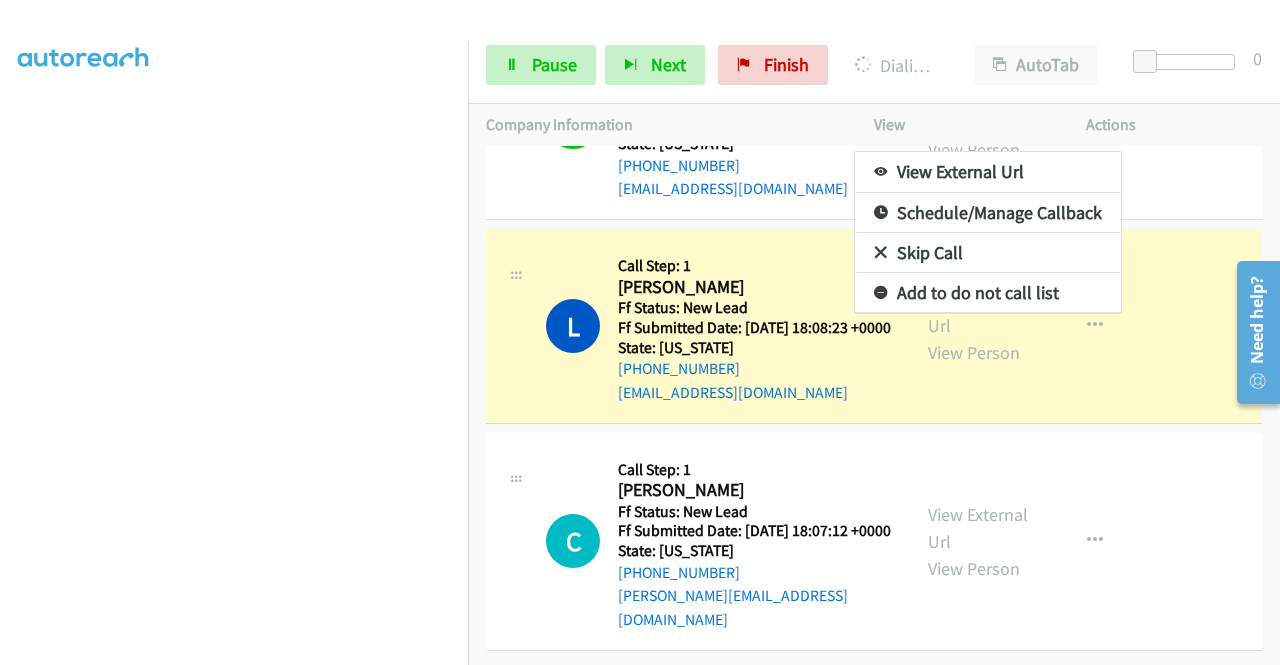 click on "Add to do not call list" at bounding box center (988, 293) 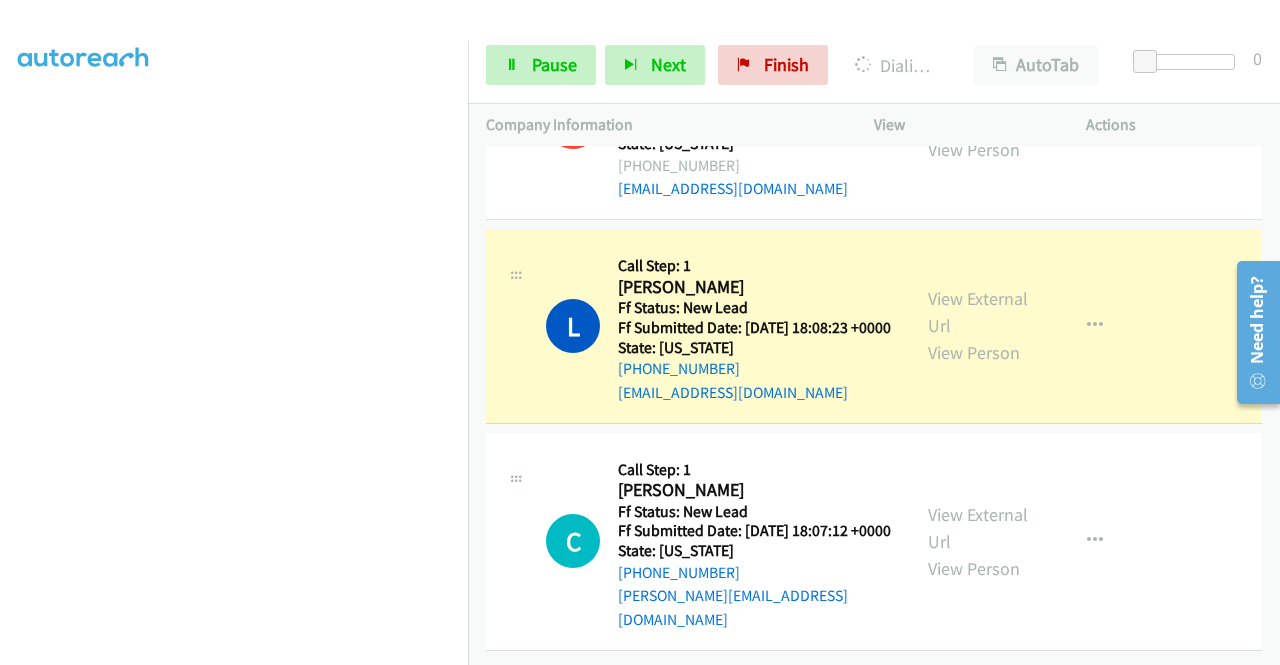 scroll, scrollTop: 4002, scrollLeft: 0, axis: vertical 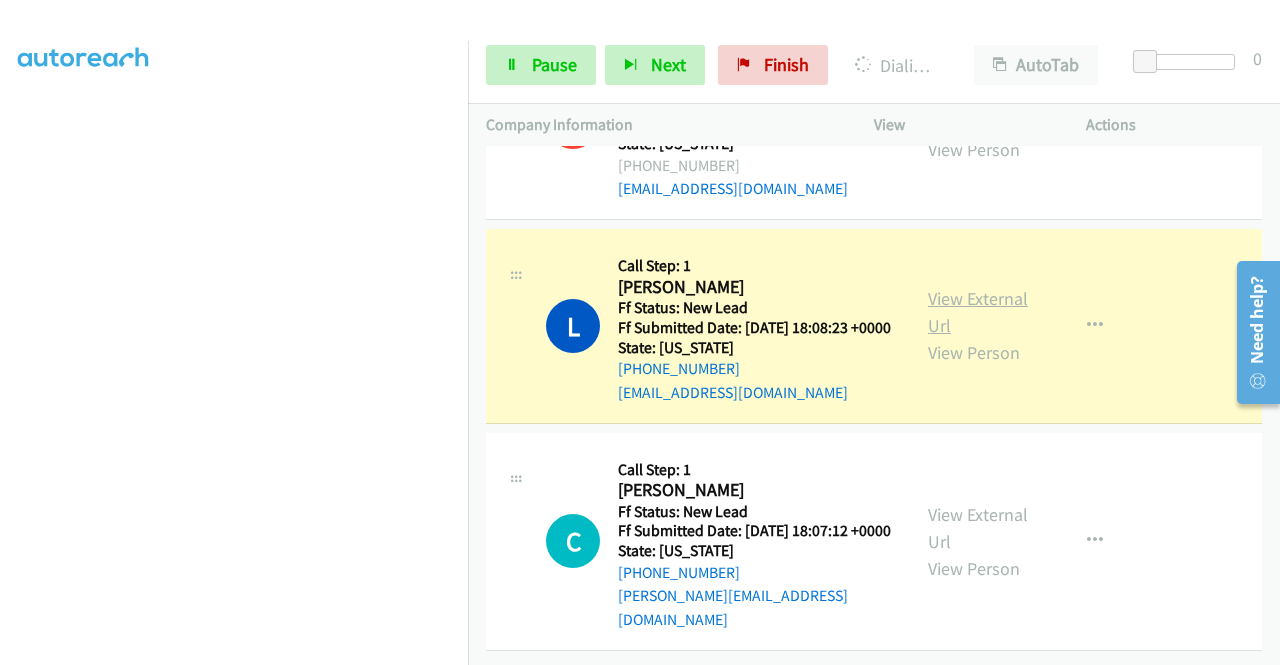 click on "View External Url" at bounding box center (978, 312) 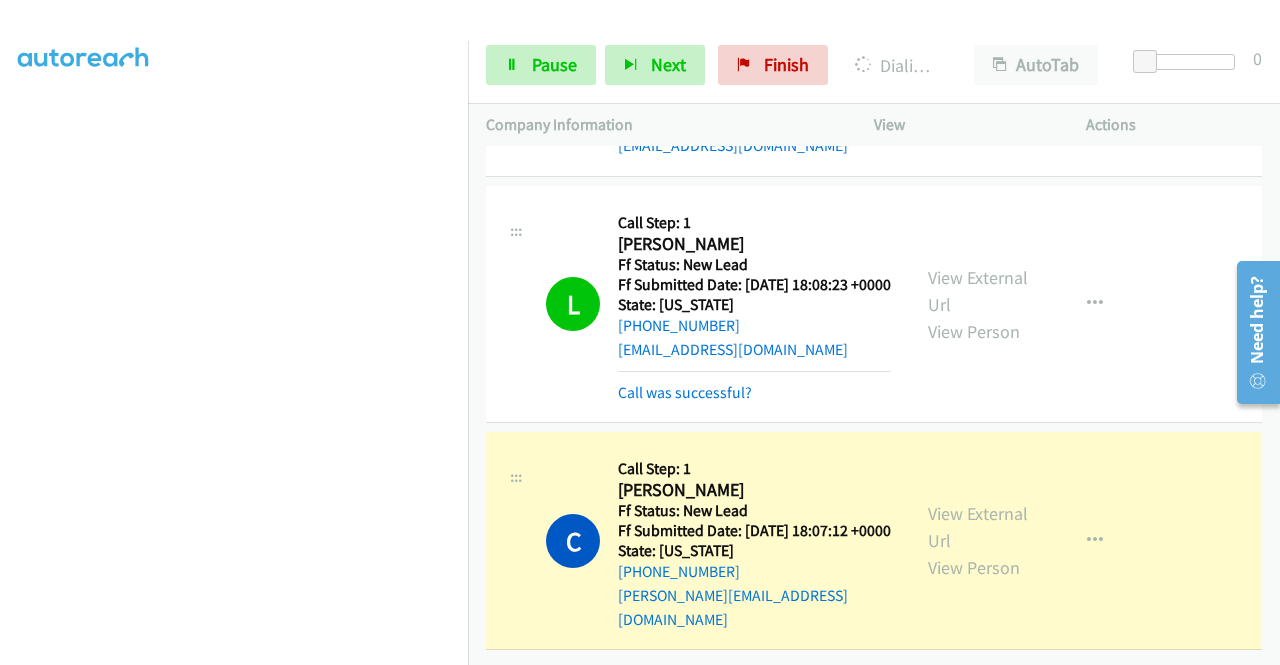 scroll, scrollTop: 4044, scrollLeft: 0, axis: vertical 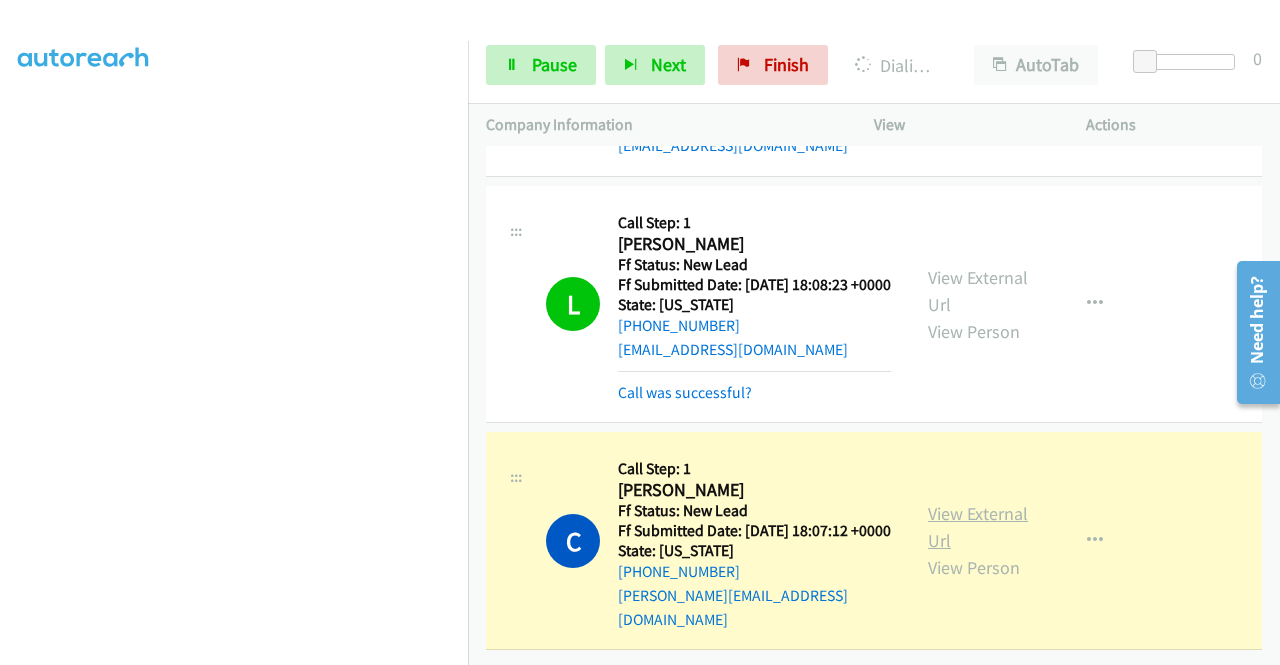 click on "View External Url" at bounding box center (978, 527) 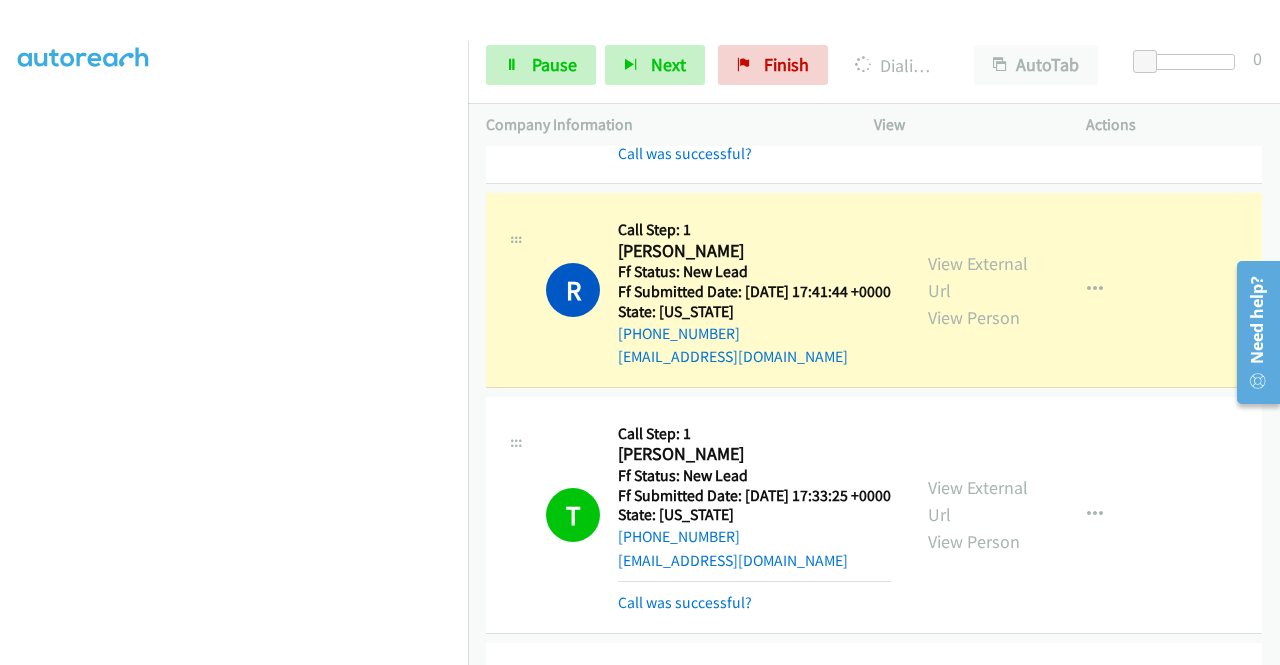 scroll, scrollTop: 1733, scrollLeft: 0, axis: vertical 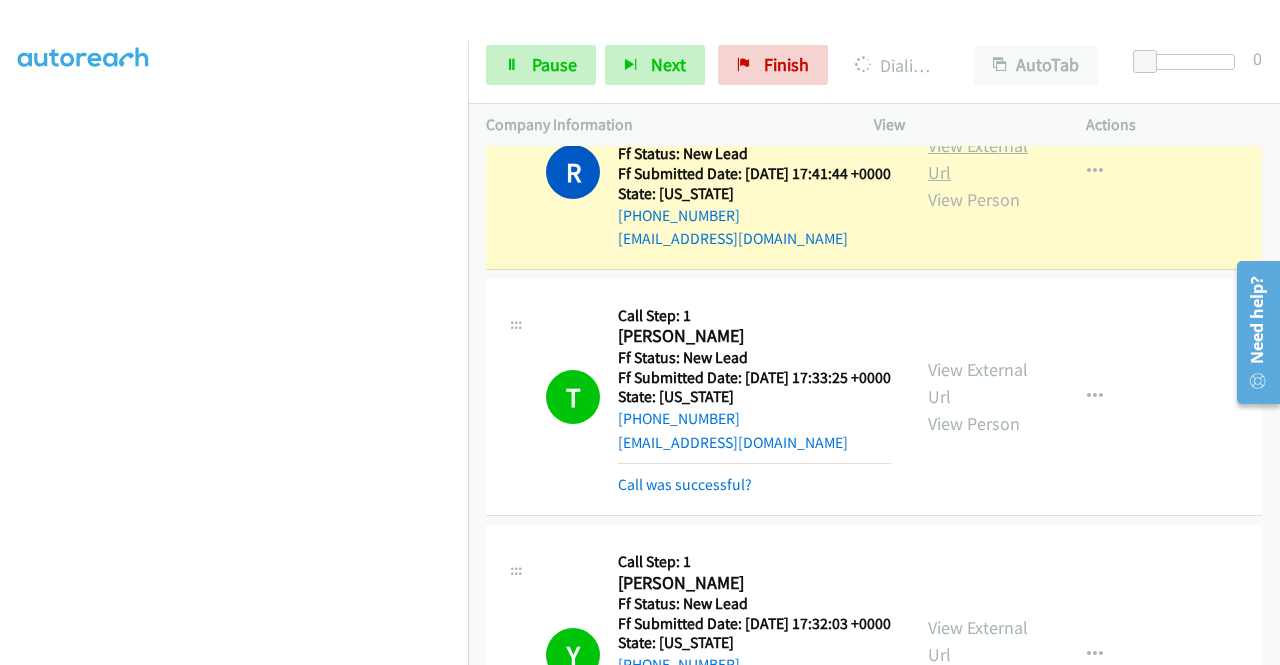 click on "View External Url" at bounding box center (978, 159) 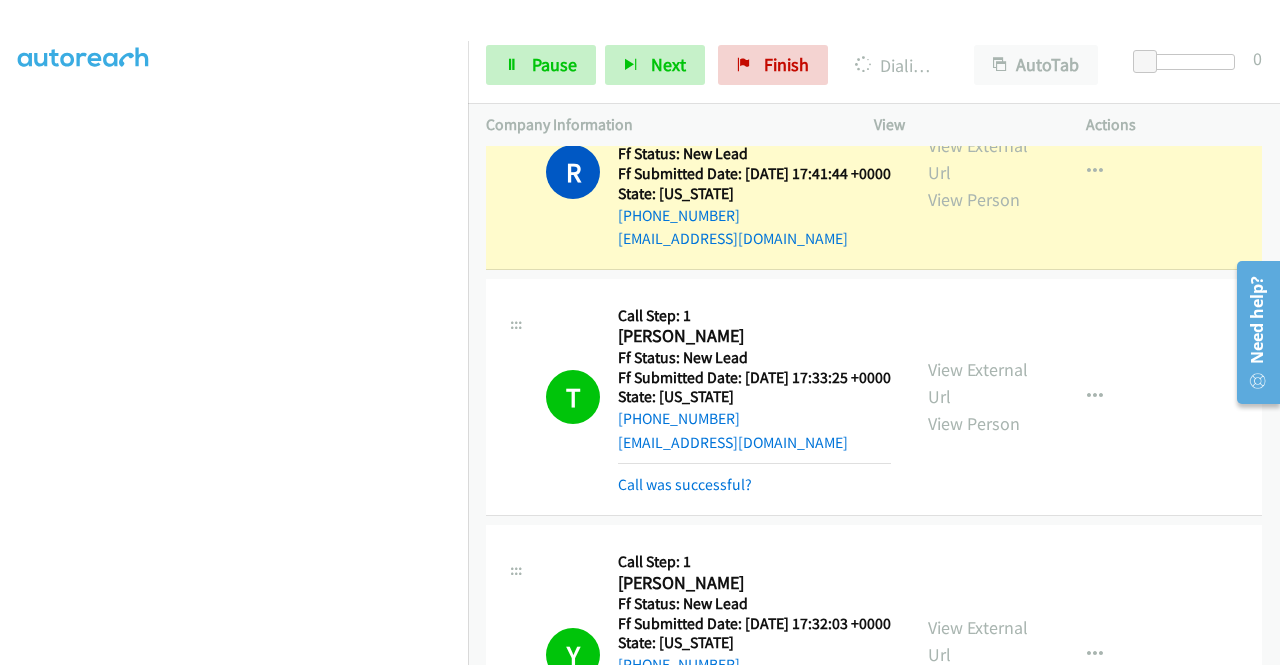 scroll, scrollTop: 0, scrollLeft: 0, axis: both 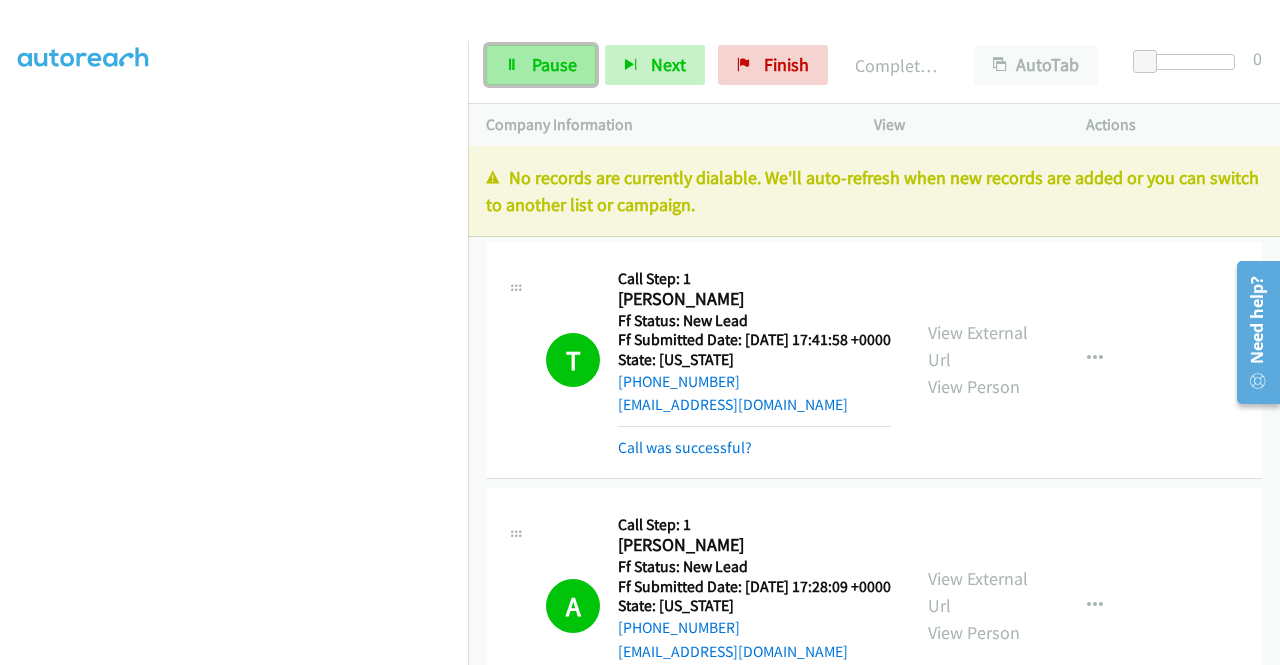 click on "Pause" at bounding box center (554, 64) 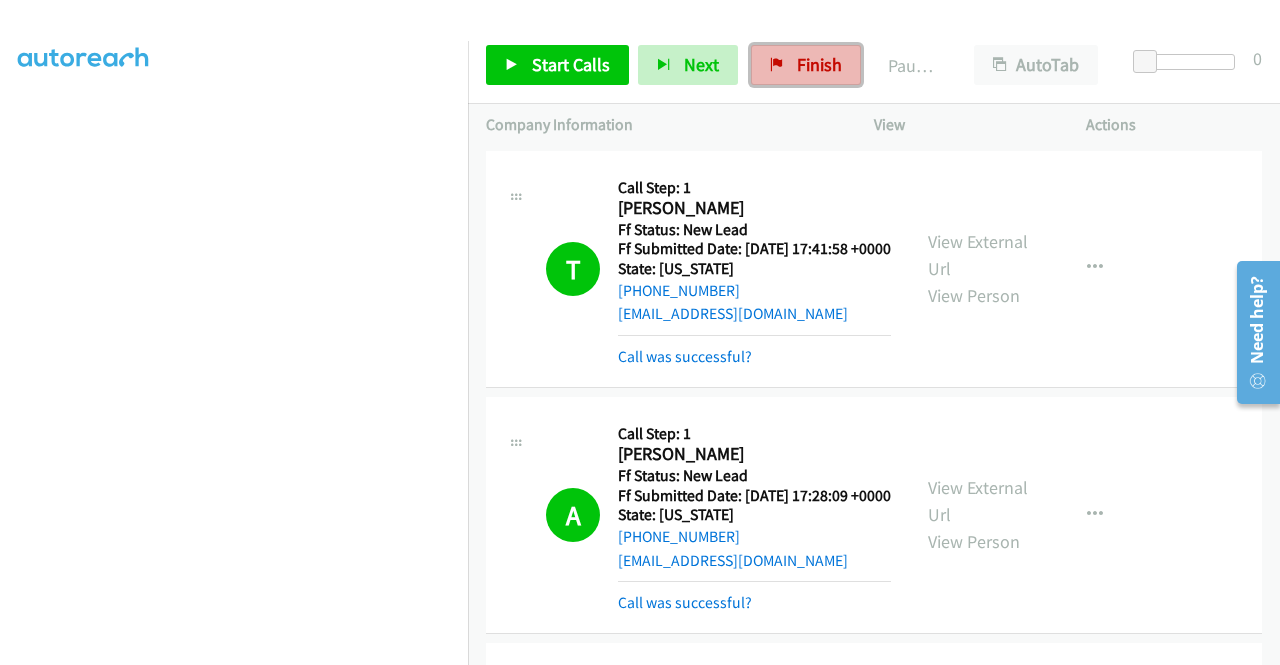 click on "Finish" at bounding box center (806, 65) 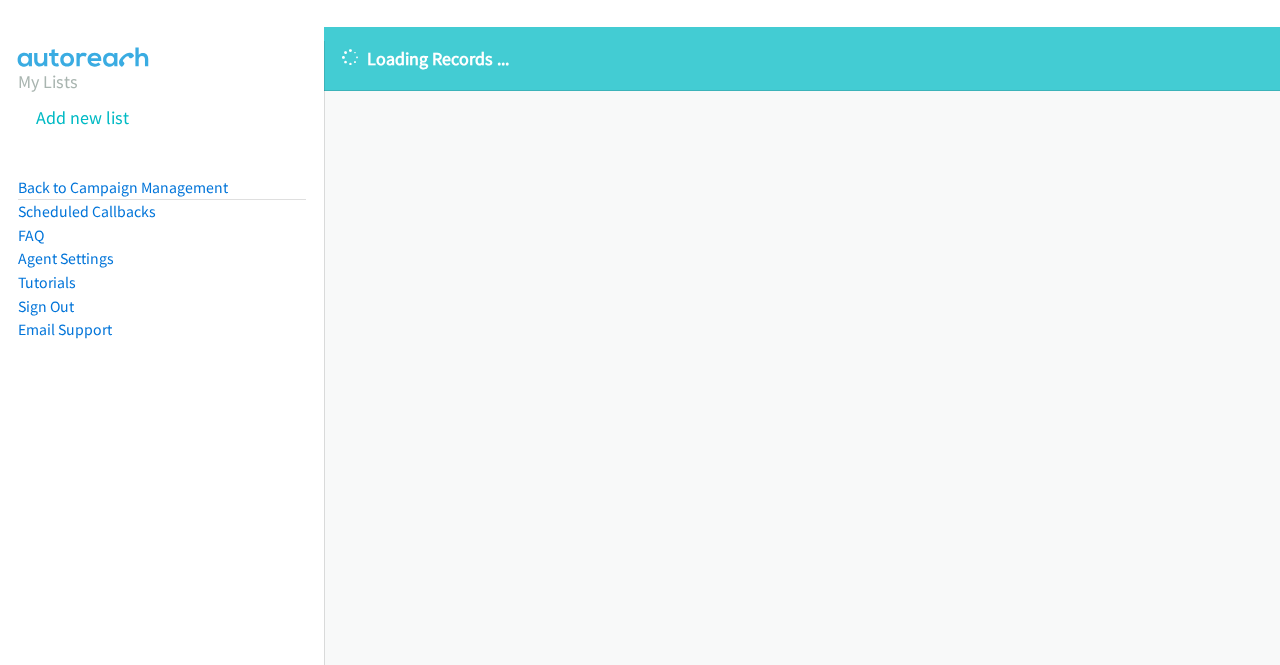 scroll, scrollTop: 0, scrollLeft: 0, axis: both 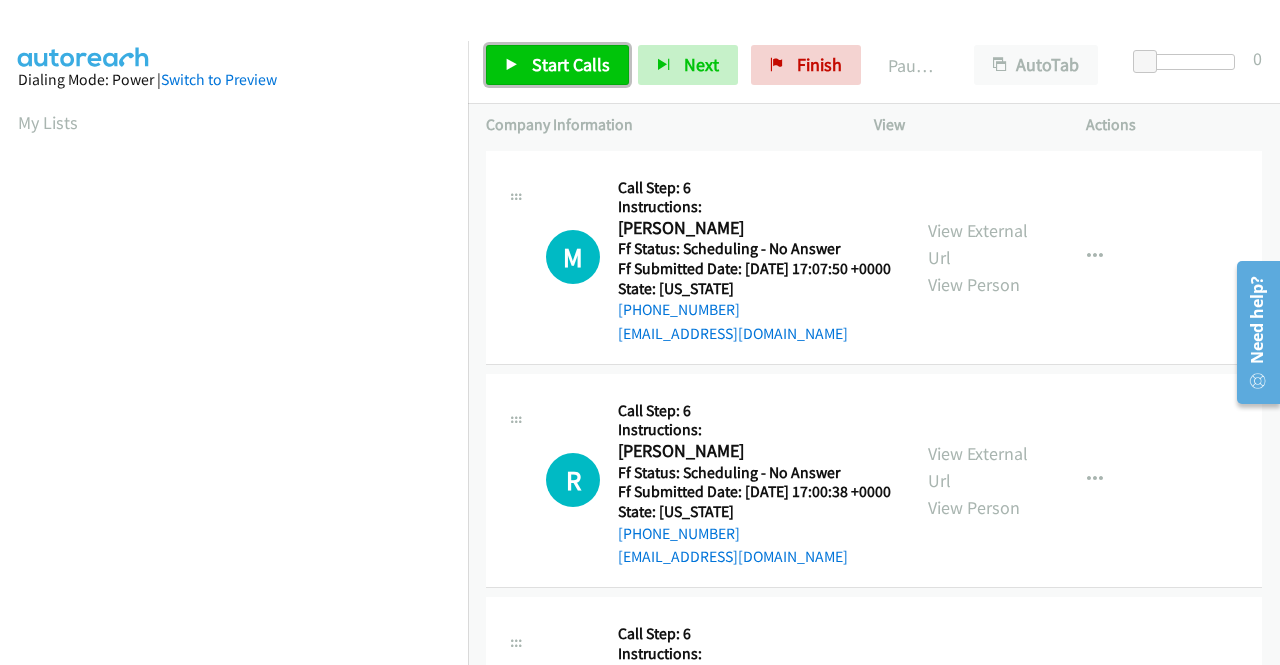 click on "Start Calls" at bounding box center [571, 64] 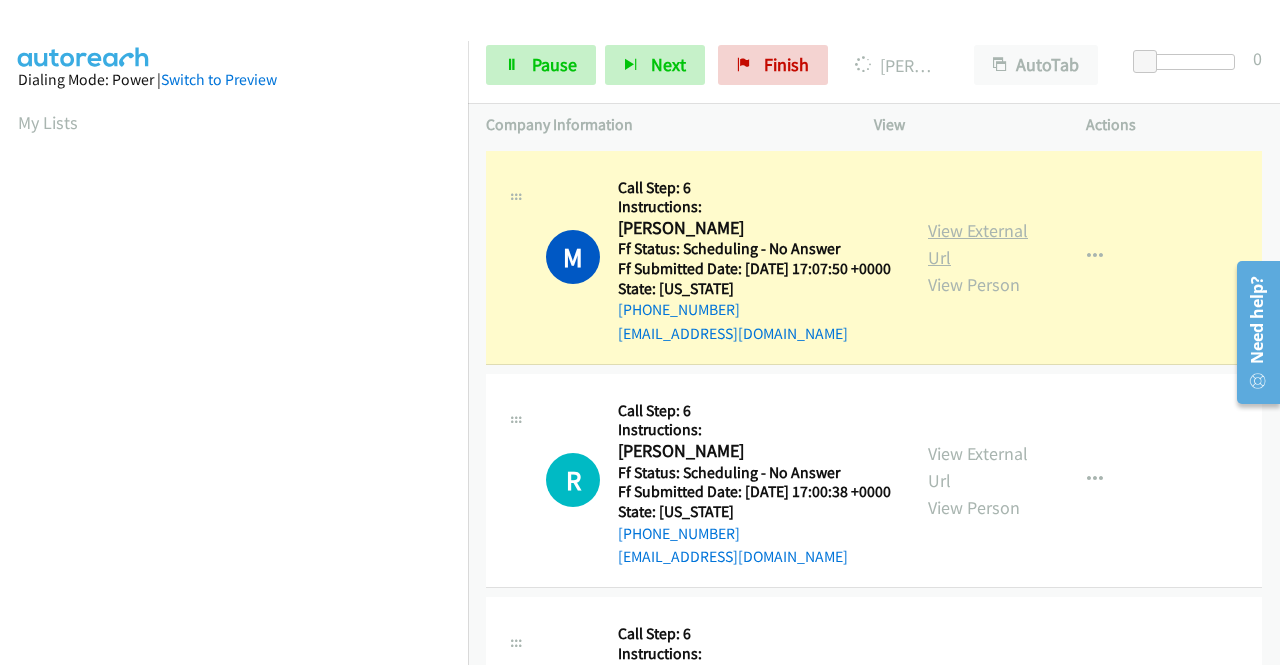 click on "View External Url" at bounding box center [978, 244] 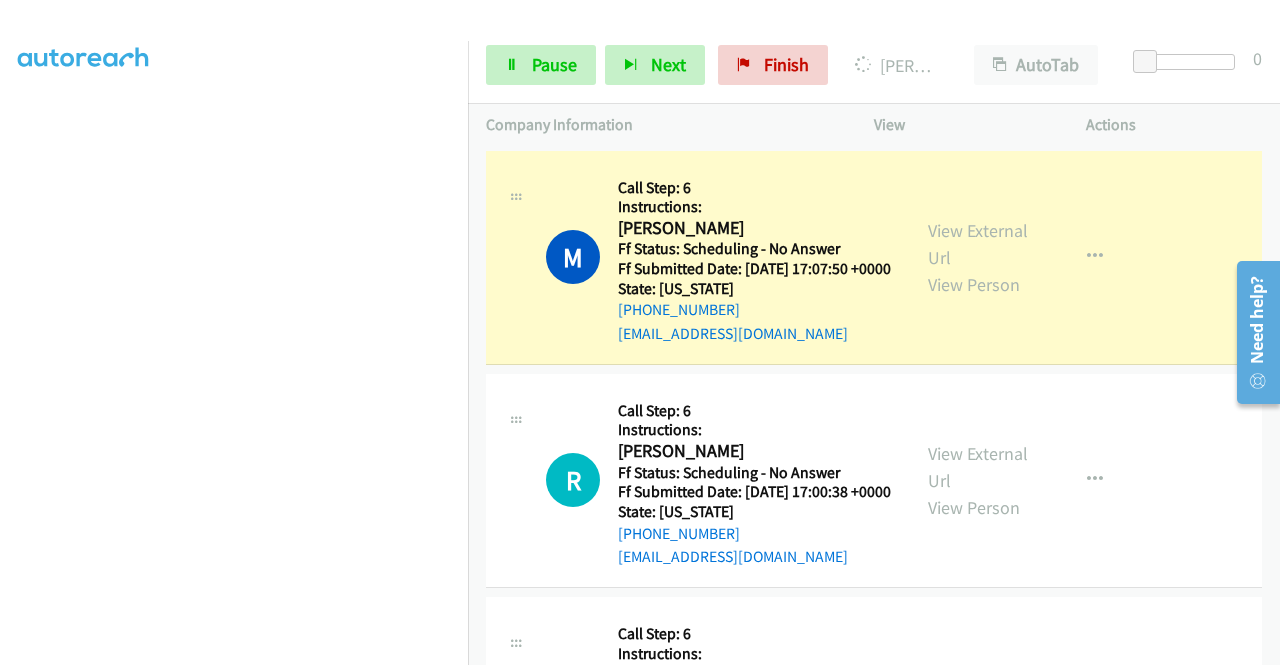 scroll, scrollTop: 456, scrollLeft: 0, axis: vertical 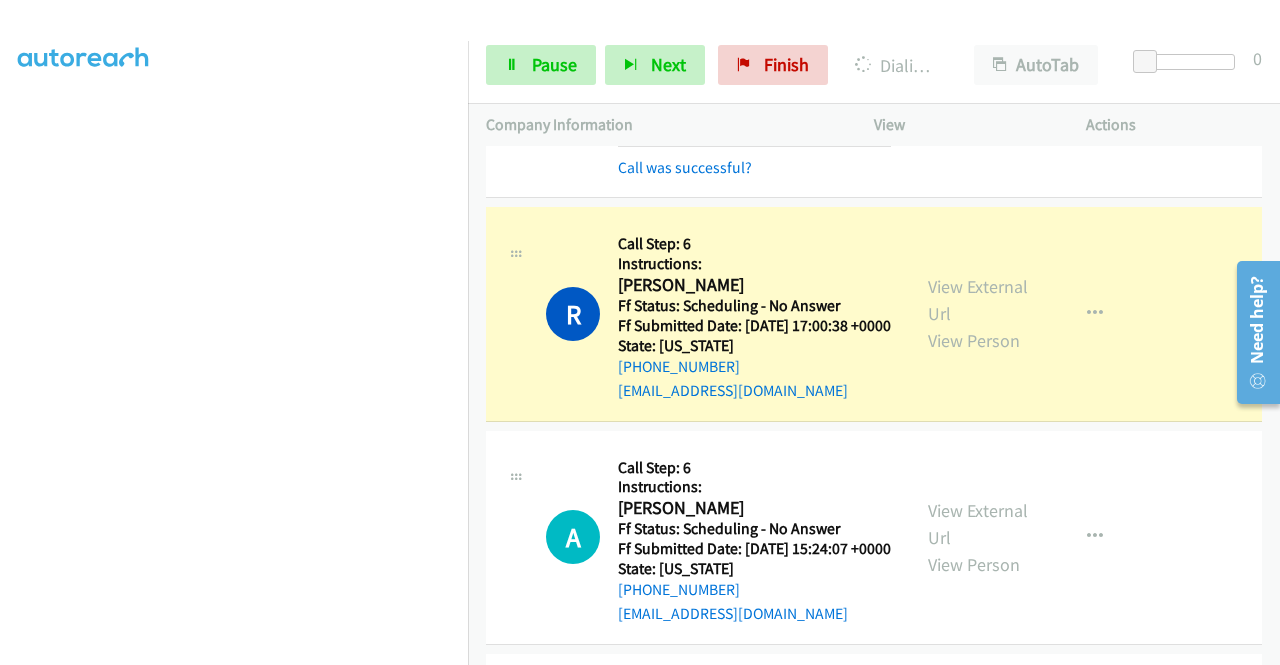 click on "+1 415-964-1034
Call failed - Please reload the list and try again
The Callbar Failed to Load Please Open it and Reload the Page
Hmm something isn't quite right.. Please refresh the page
Hmm something isn't quite right.. Please refresh the page
No records are currently dialable. We'll auto-refresh when new records are added or you can switch to another list or campaign.
Loading New Records ...
M
Callback Scheduled
Call Step: 6
Instructions:
Marie Markray
America/Los_Angeles
Ff Status: Scheduling - No Answer
Ff Submitted Date: 2025-06-29 17:07:50 +0000
State: California
+1 310-770-2718
marina90043@icloud.com
Call was successful?
View External Url
View Person
View External Url
Email
Schedule/Manage Callback
Skip Call
Add to do not call list
R" at bounding box center (874, 405) 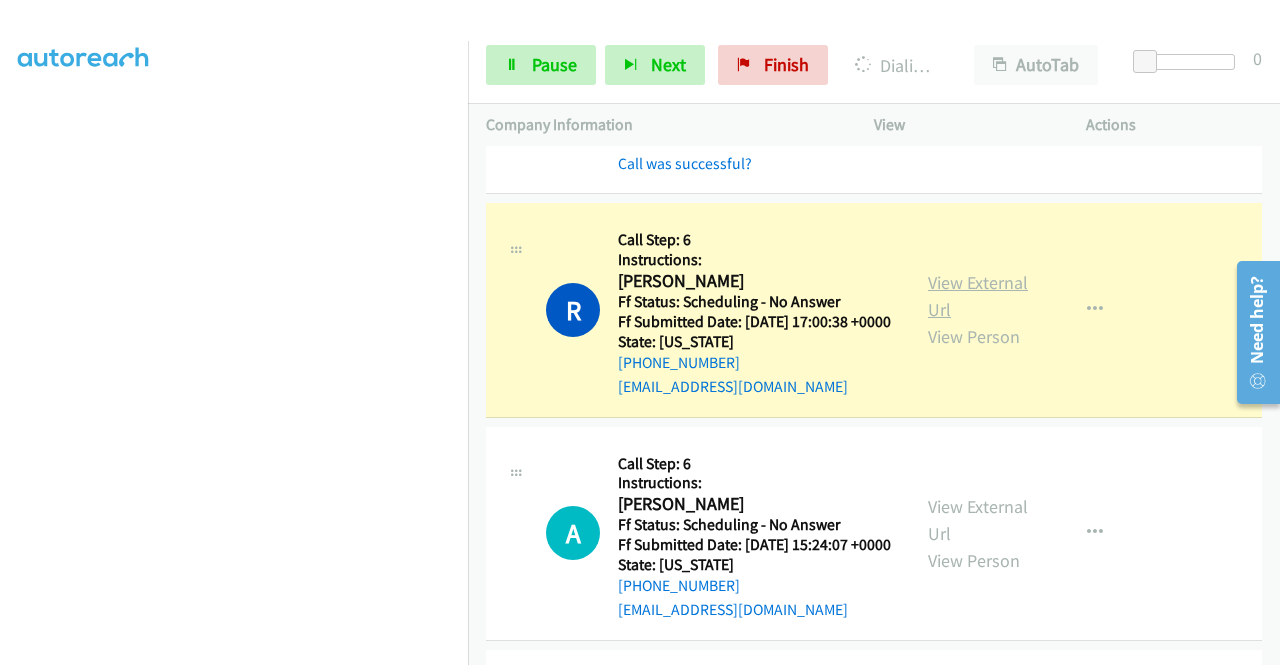 click on "View External Url" at bounding box center (978, 296) 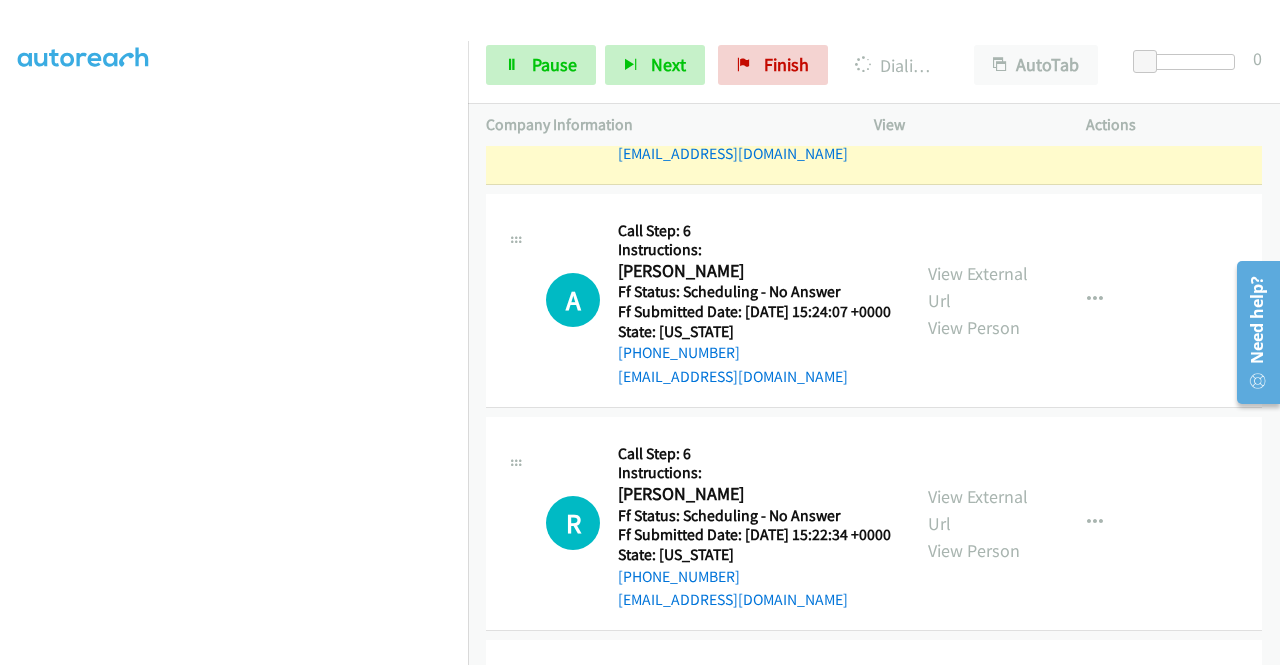 scroll, scrollTop: 453, scrollLeft: 0, axis: vertical 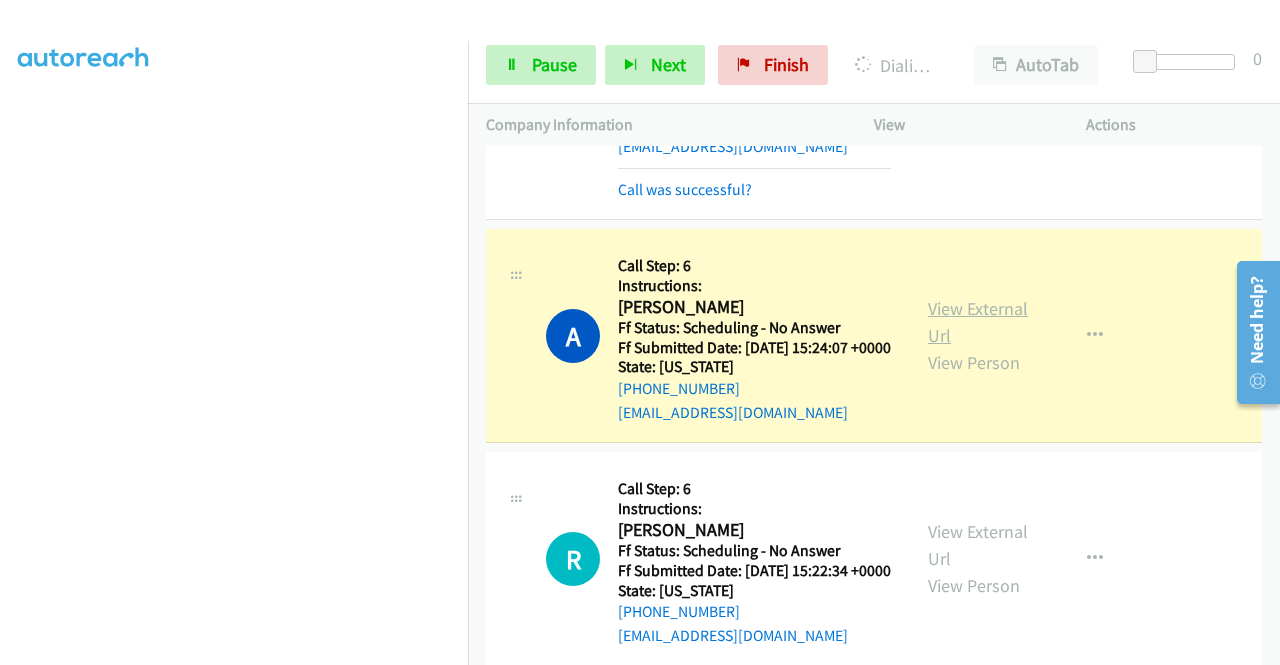 click on "View External Url" at bounding box center [978, 322] 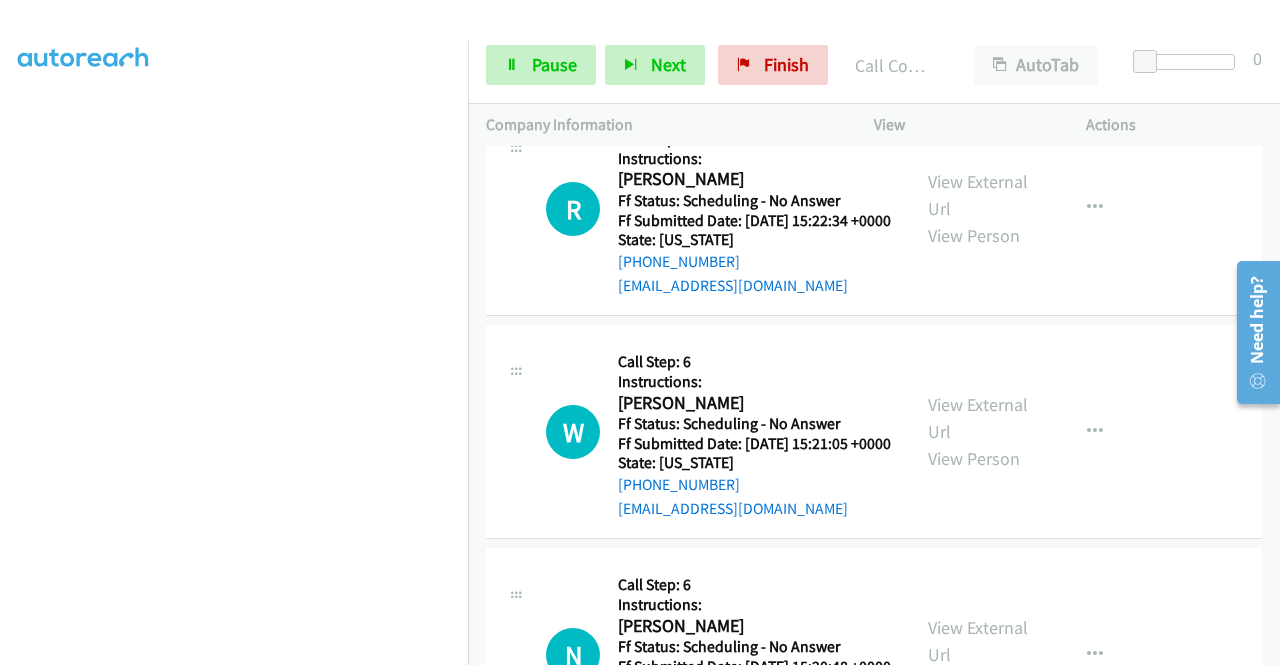 scroll, scrollTop: 866, scrollLeft: 0, axis: vertical 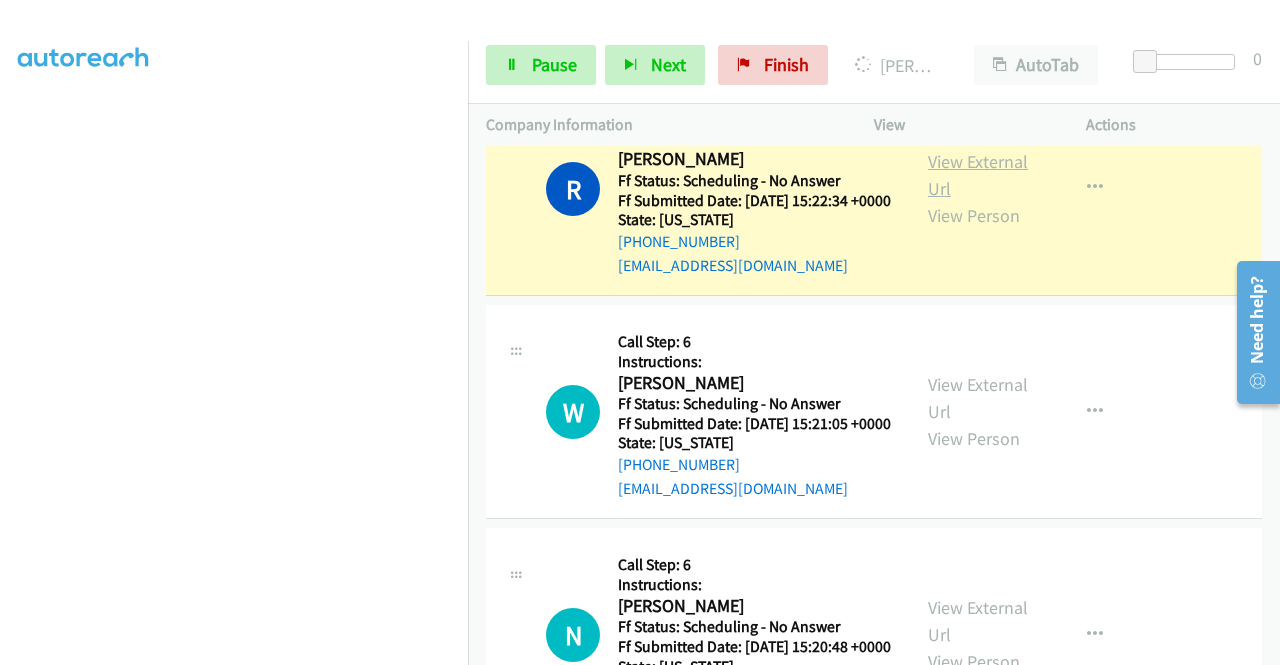 click on "View External Url" at bounding box center [978, 175] 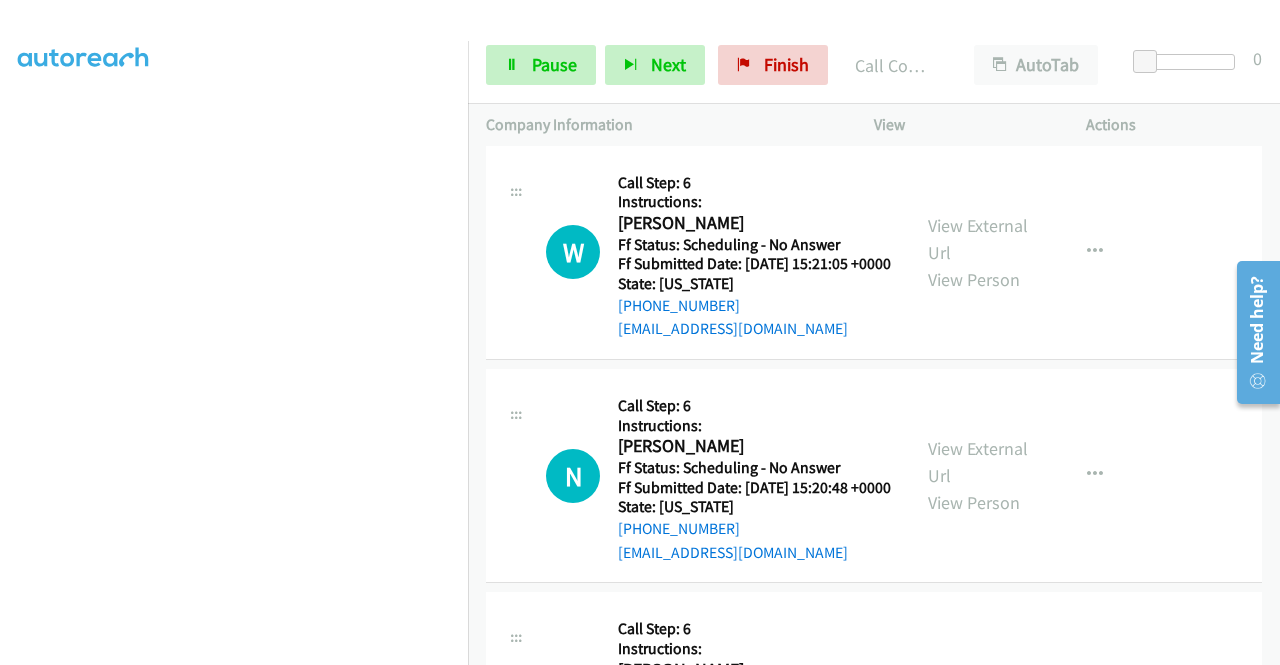 scroll, scrollTop: 1106, scrollLeft: 0, axis: vertical 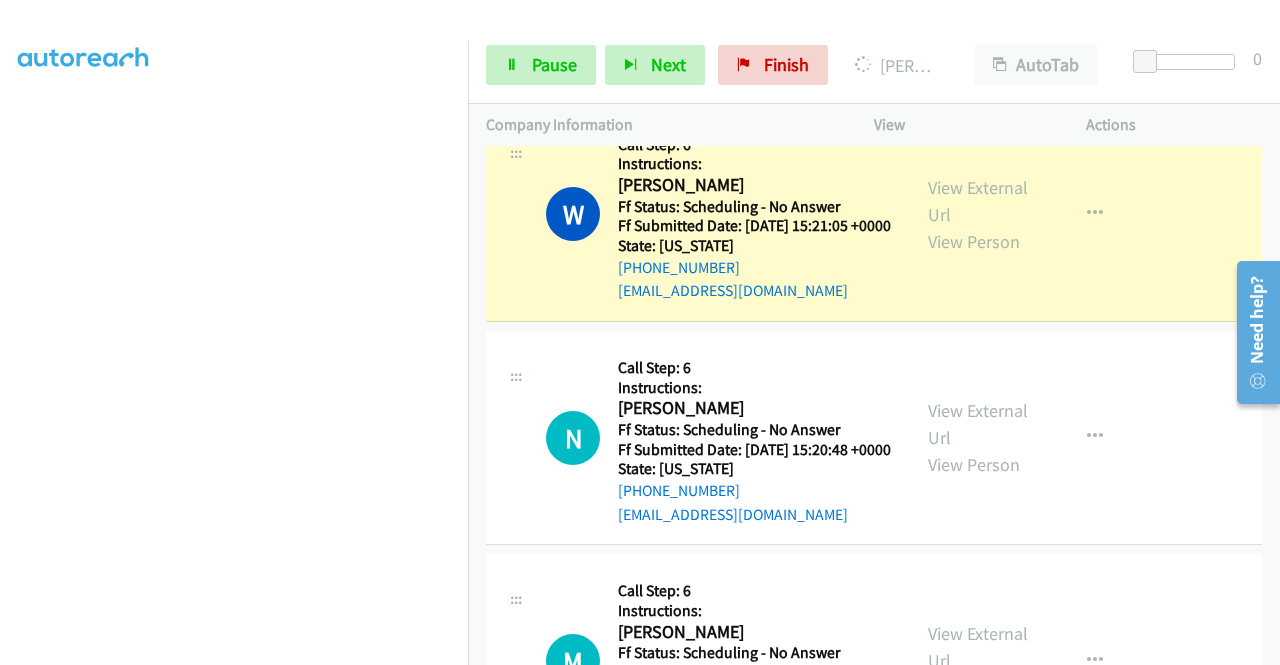 click on "View External Url
View Person
View External Url
Email
Schedule/Manage Callback
Skip Call
Add to do not call list" at bounding box center (1025, 214) 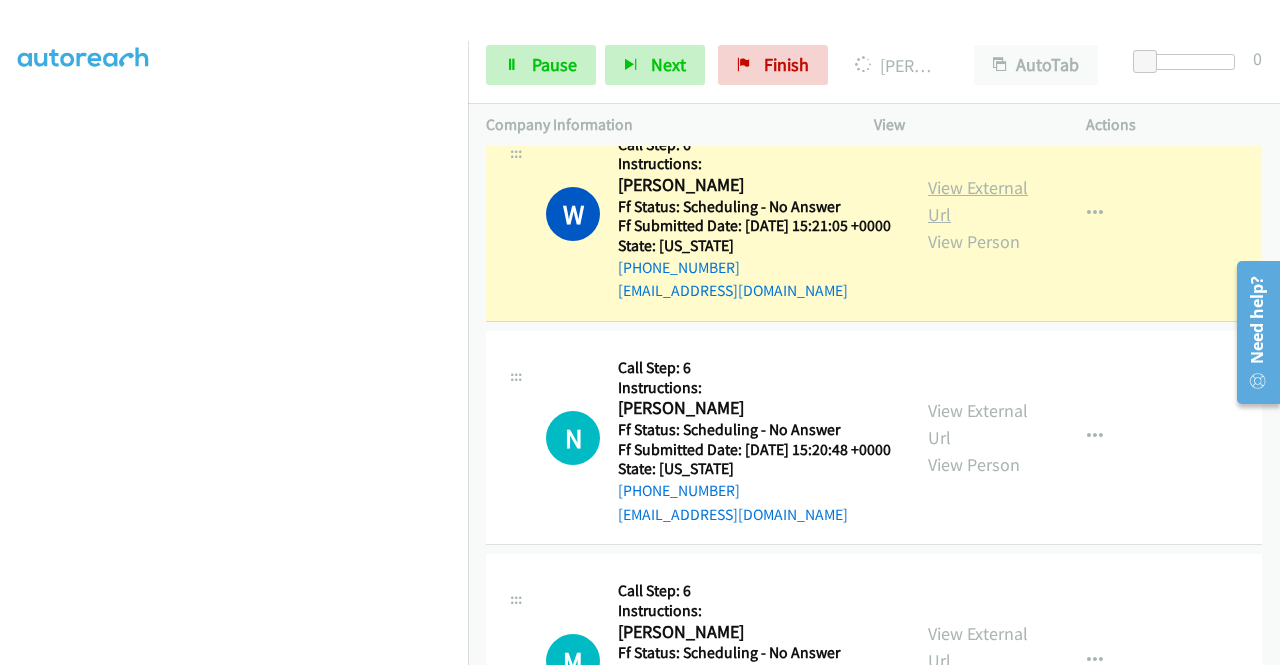 click on "View External Url" at bounding box center (978, 201) 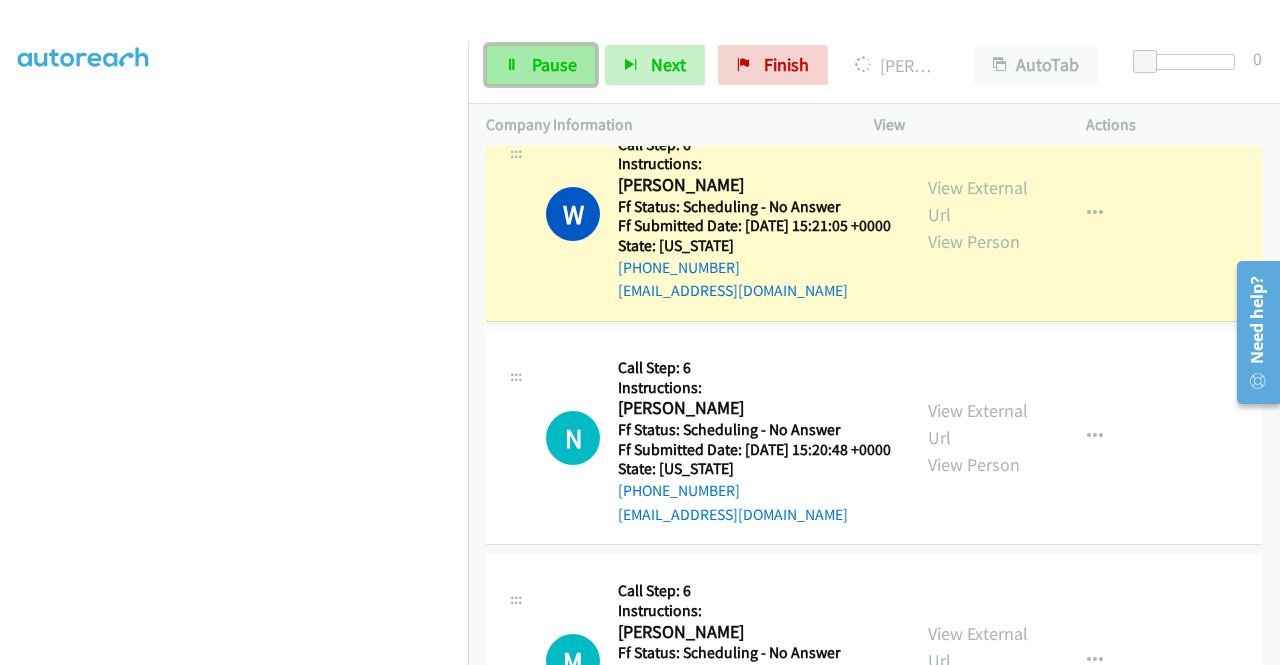 click on "Pause" at bounding box center (554, 64) 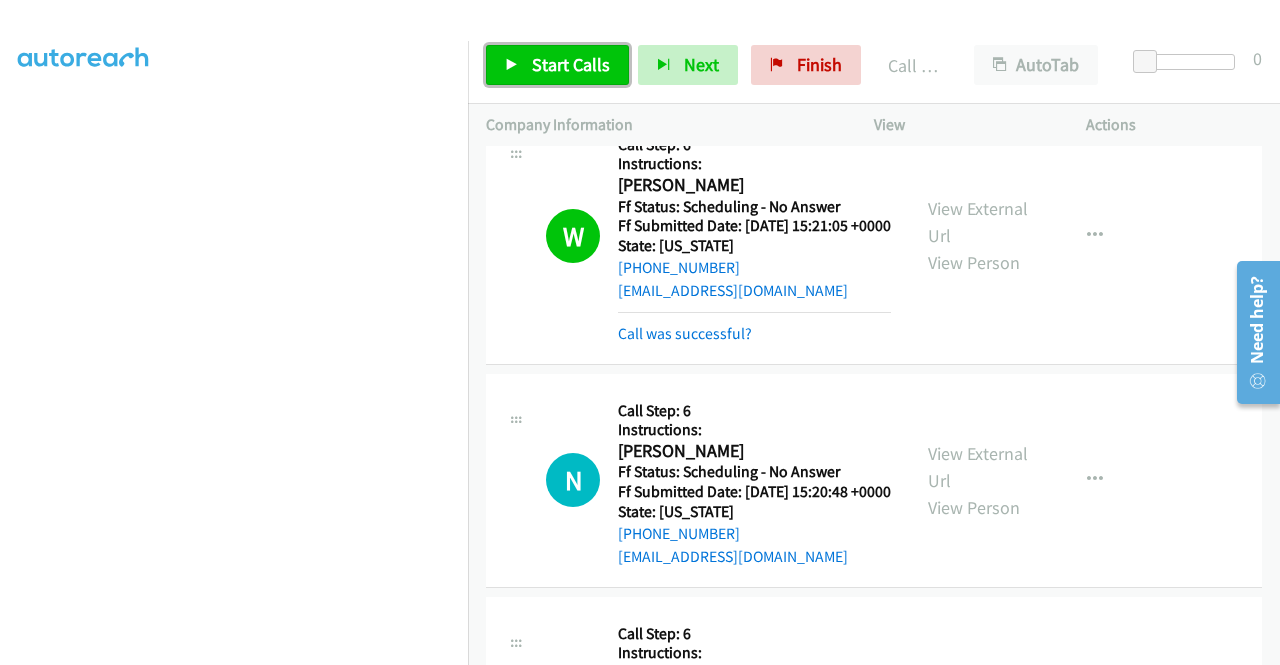 click on "Start Calls" at bounding box center (571, 64) 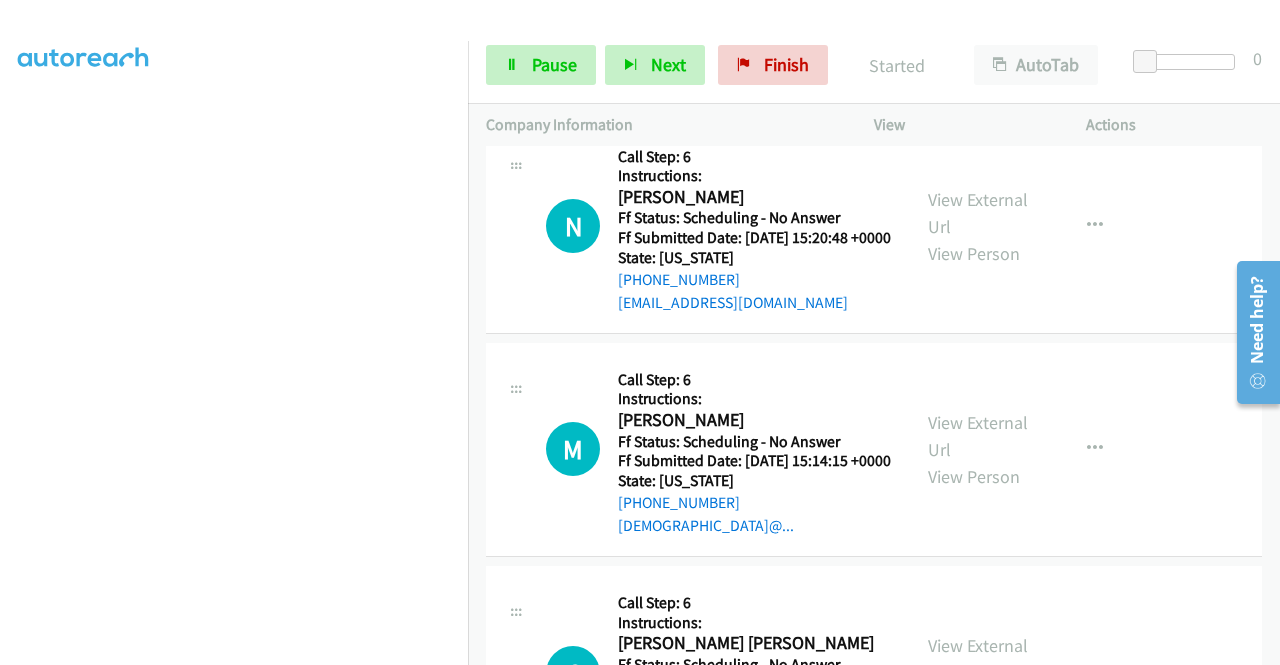 scroll, scrollTop: 1386, scrollLeft: 0, axis: vertical 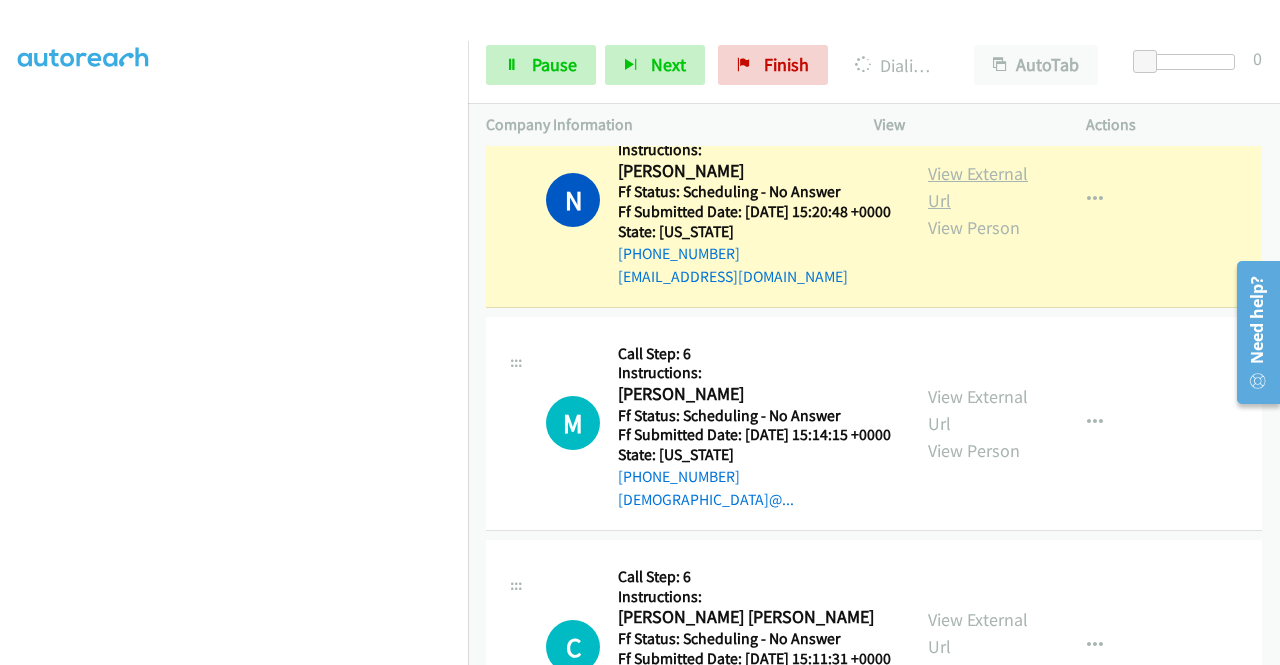 click on "View External Url" at bounding box center (978, 187) 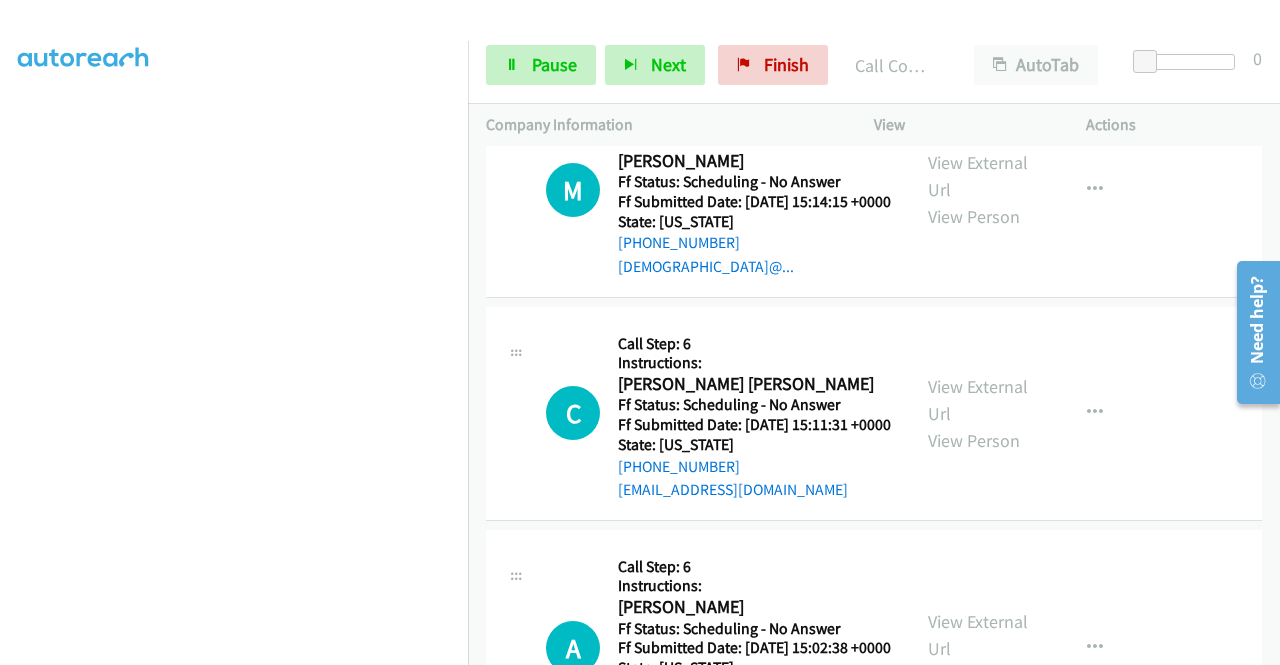 scroll, scrollTop: 1693, scrollLeft: 0, axis: vertical 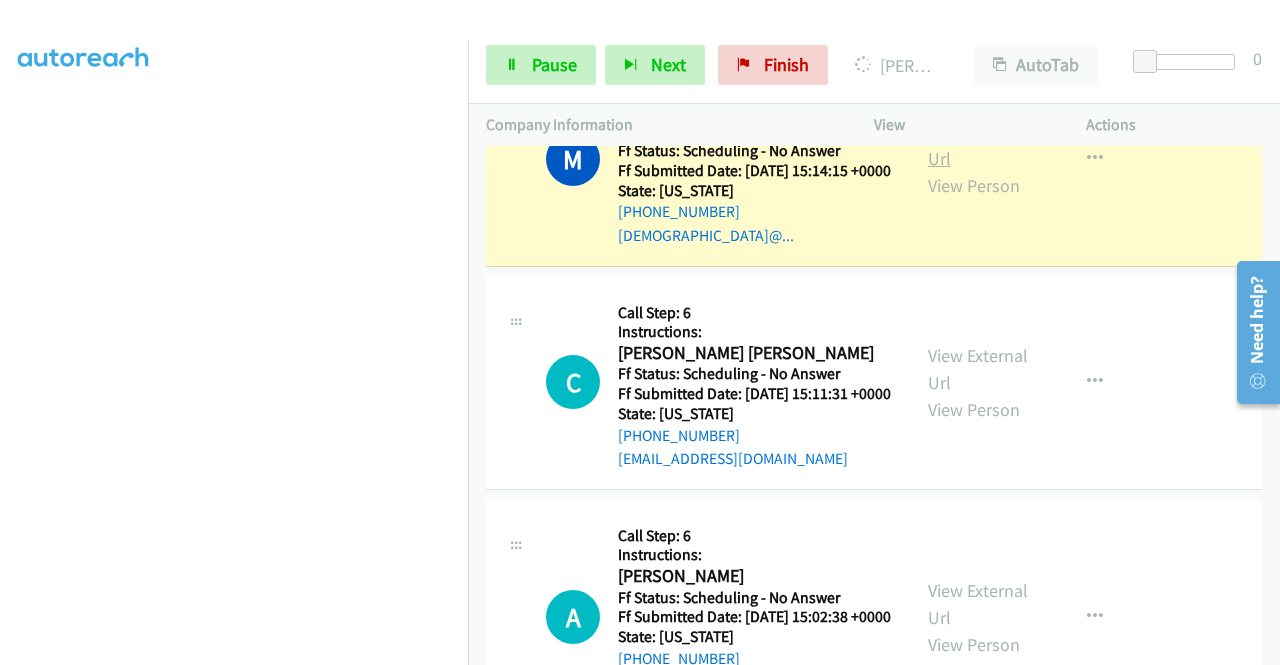 click on "View External Url" at bounding box center [978, 145] 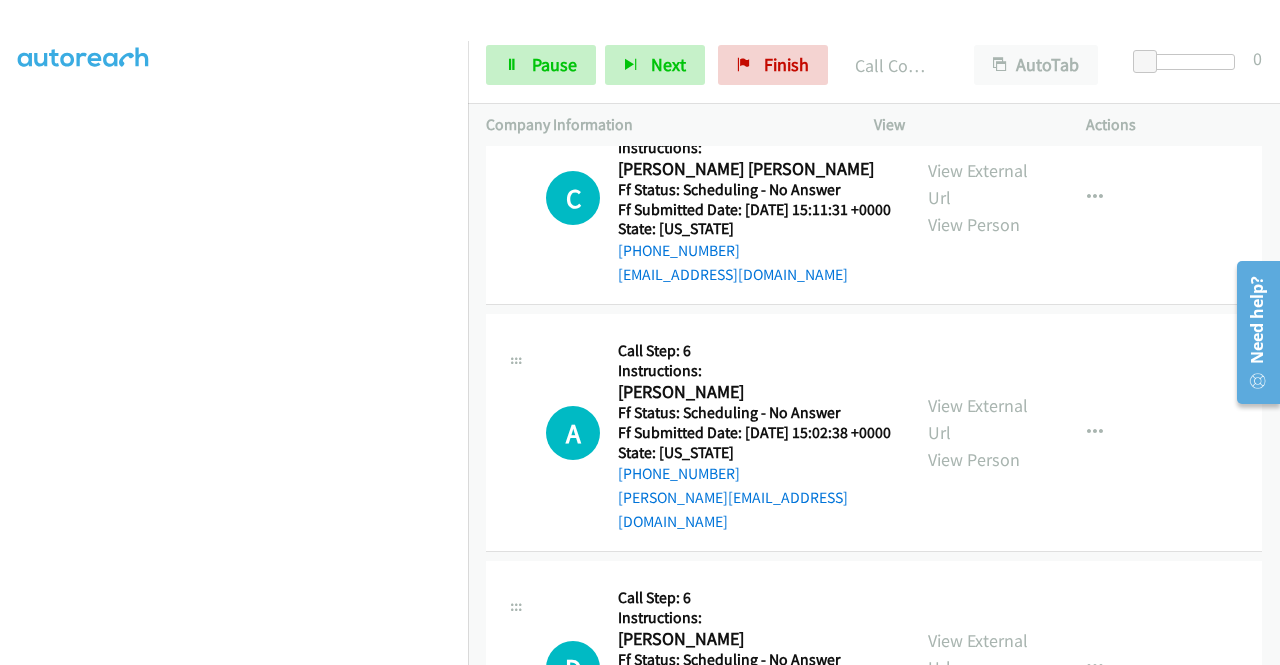 scroll, scrollTop: 1946, scrollLeft: 0, axis: vertical 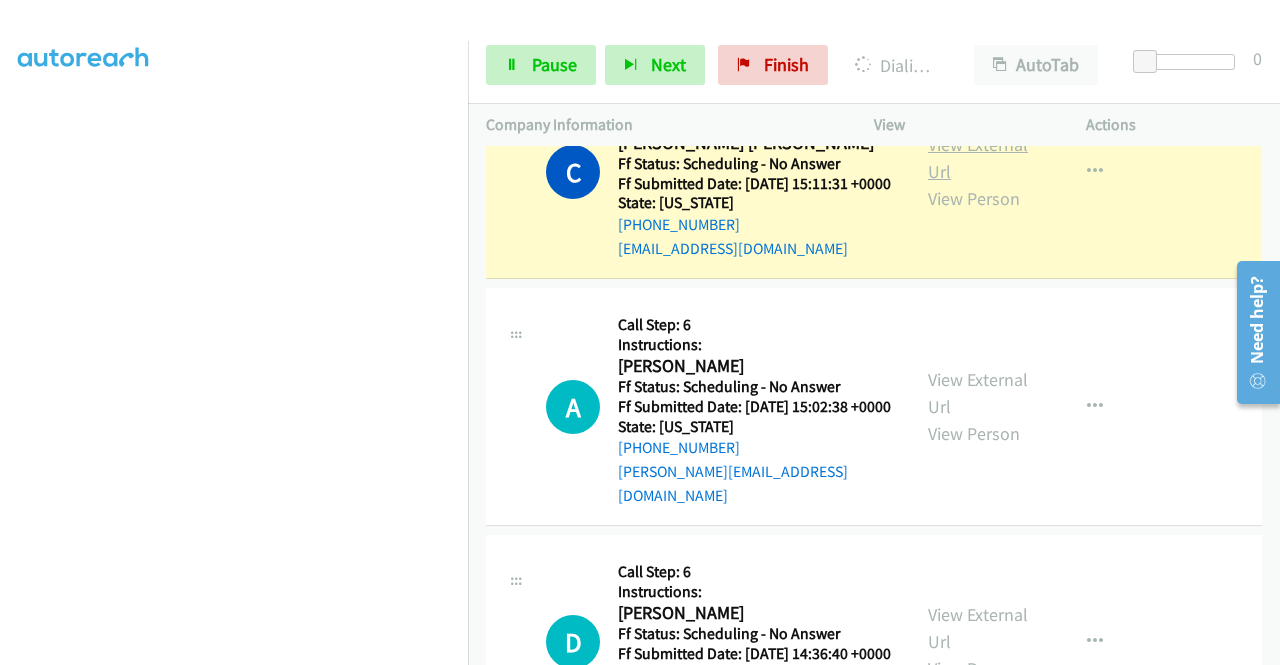 click on "View External Url" at bounding box center [978, 158] 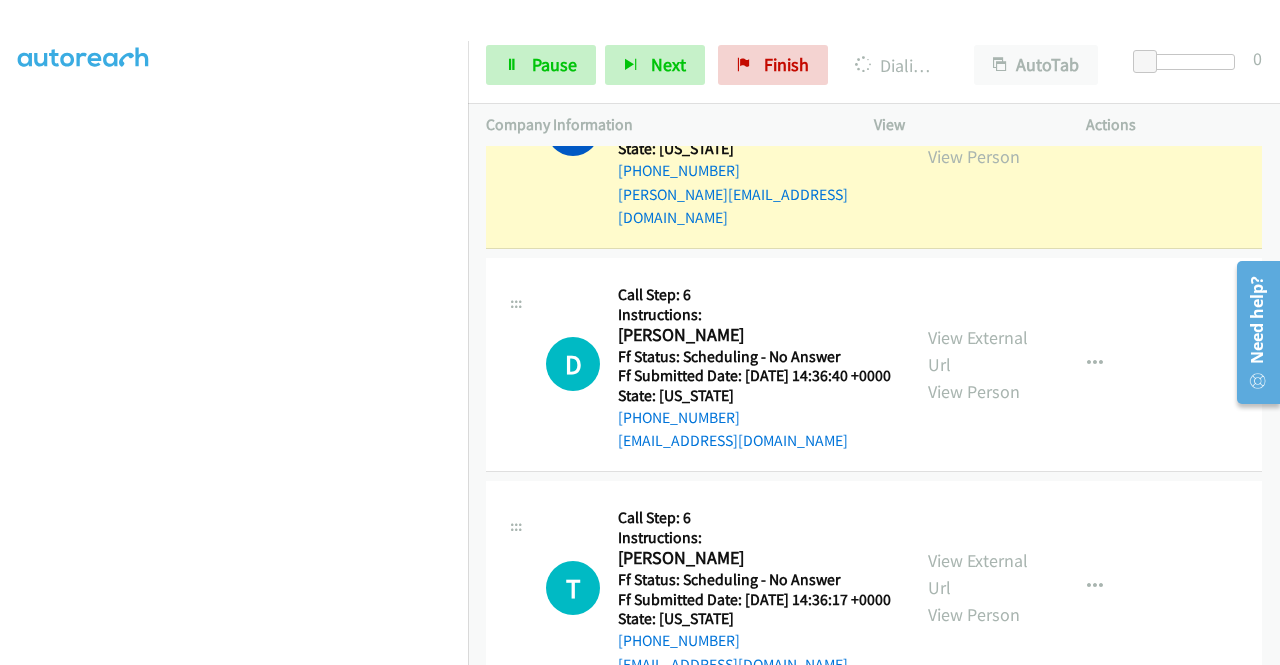click on "+1 415-964-1034
Call failed - Please reload the list and try again
The Callbar Failed to Load Please Open it and Reload the Page
Hmm something isn't quite right.. Please refresh the page
Hmm something isn't quite right.. Please refresh the page
No records are currently dialable. We'll auto-refresh when new records are added or you can switch to another list or campaign.
Loading New Records ...
M
Callback Scheduled
Call Step: 6
Instructions:
Marie Markray
America/Los_Angeles
Ff Status: Scheduling - No Answer
Ff Submitted Date: 2025-06-29 17:07:50 +0000
State: California
+1 310-770-2718
marina90043@icloud.com
Call was successful?
View External Url
View Person
View External Url
Email
Schedule/Manage Callback
Skip Call
Add to do not call list
R" at bounding box center (874, 405) 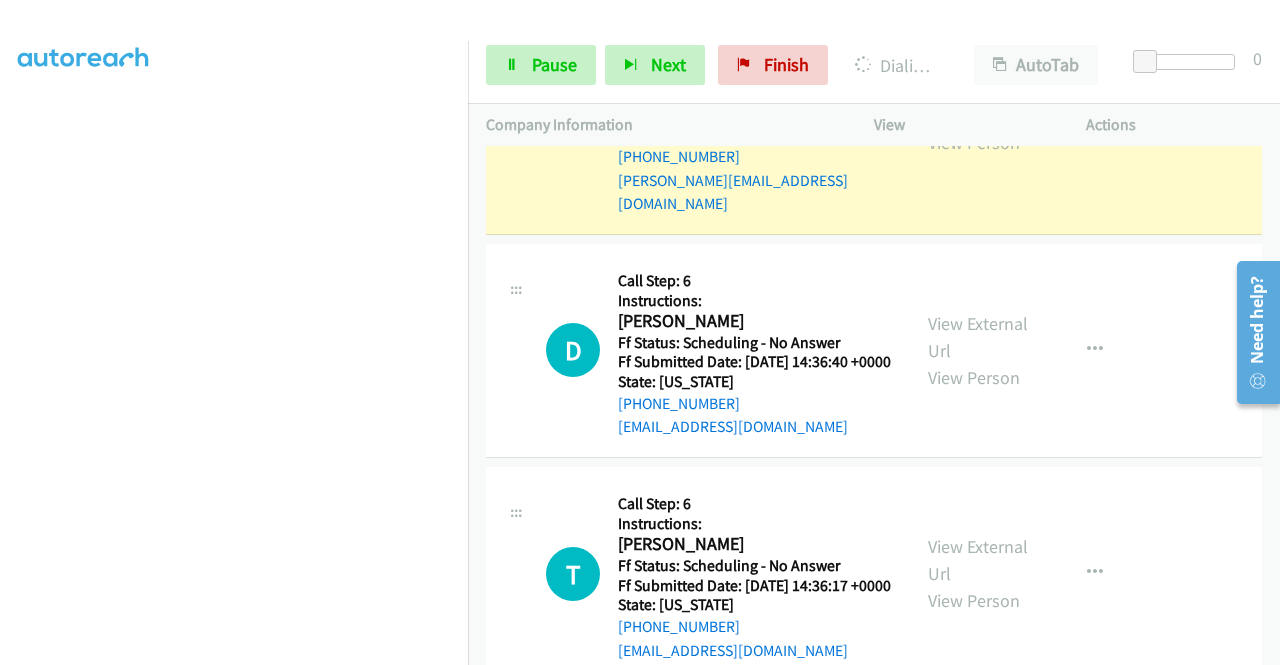 click on "View External Url" at bounding box center [978, 102] 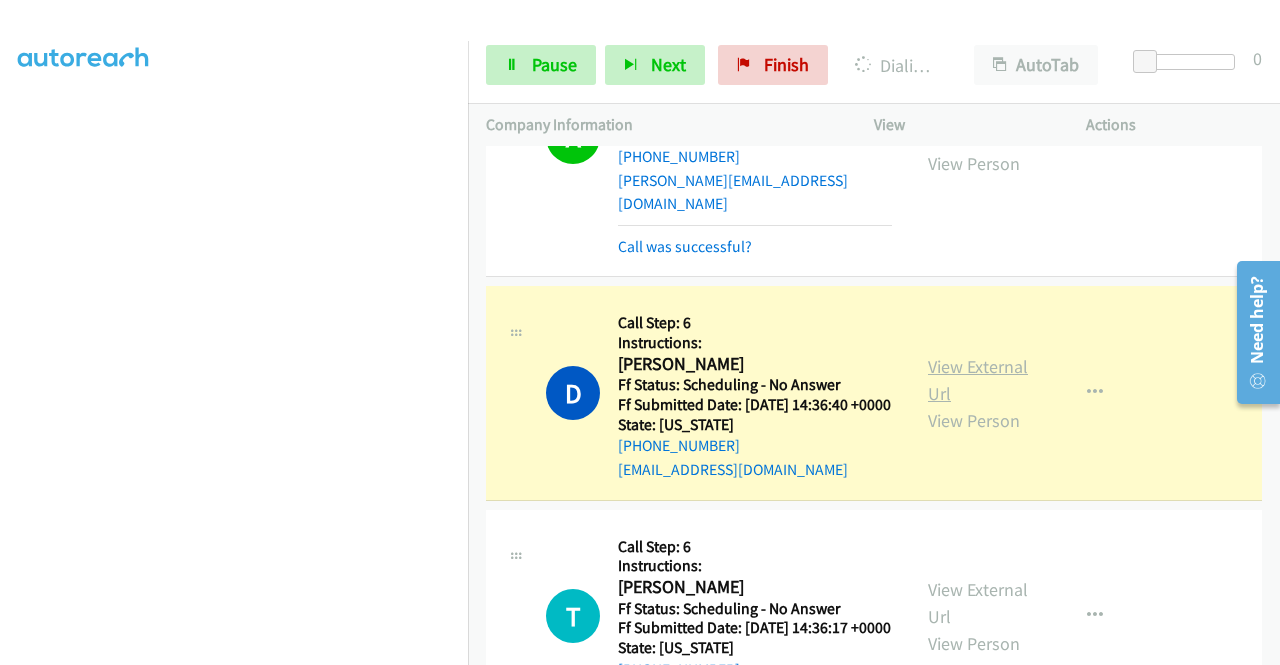 click on "View External Url" at bounding box center (978, 380) 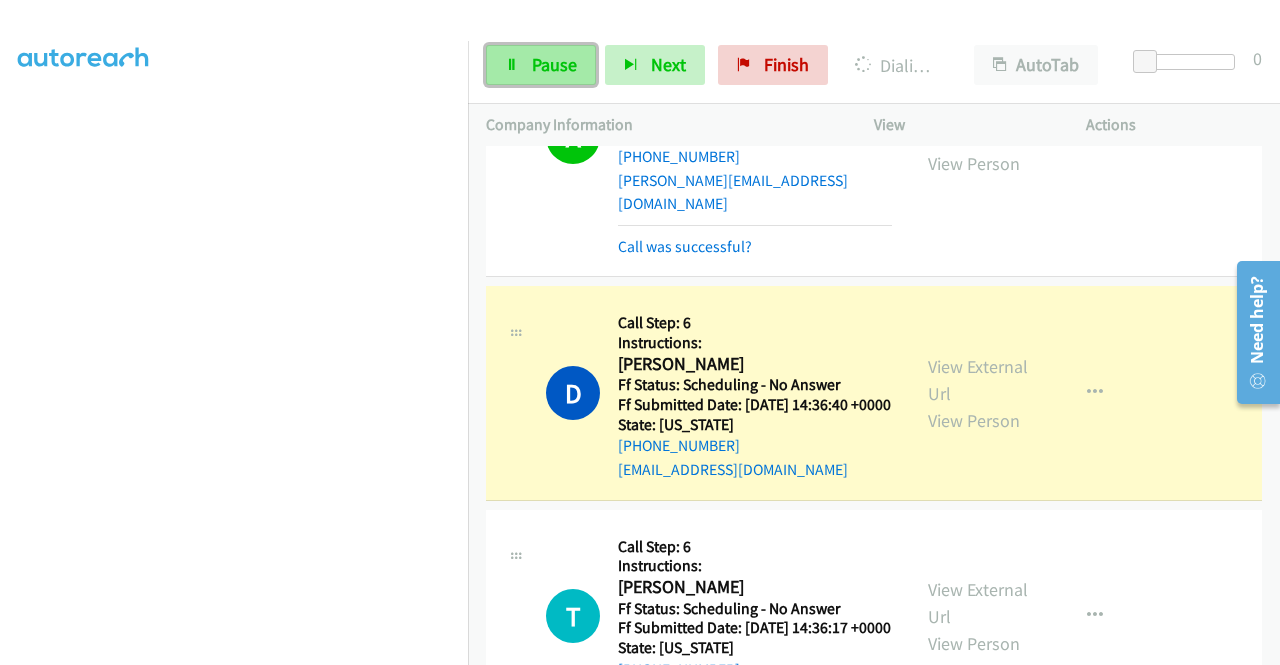 click on "Pause" at bounding box center [541, 65] 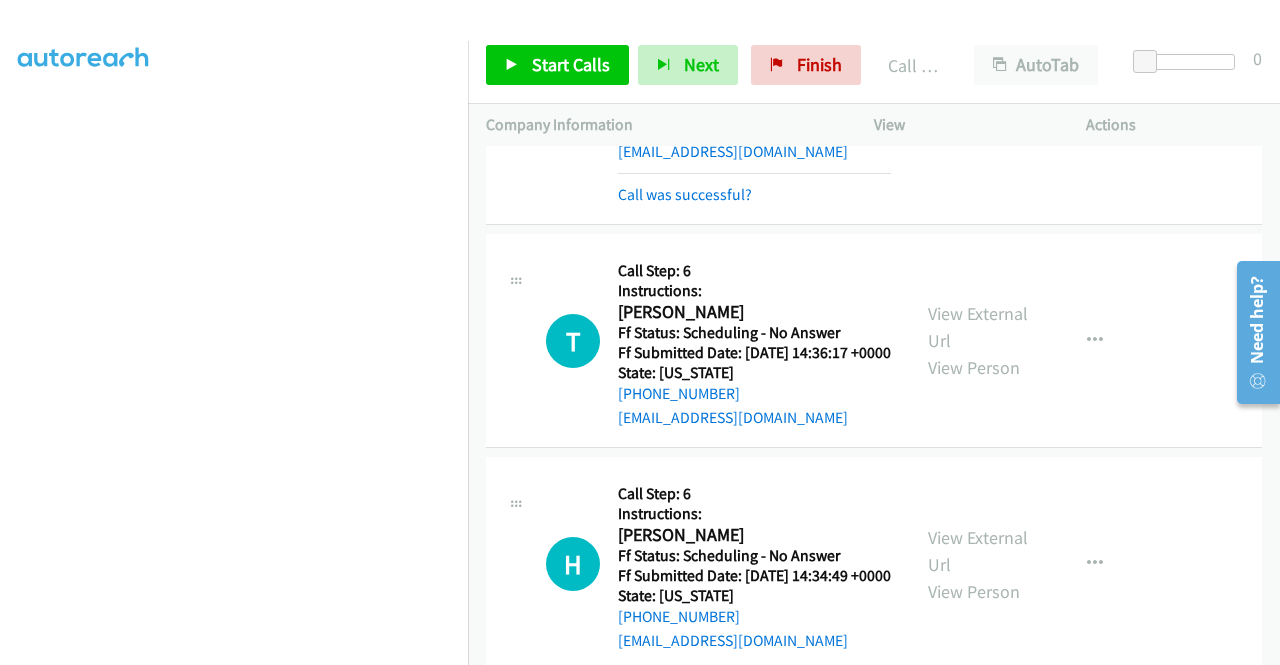 scroll, scrollTop: 2626, scrollLeft: 0, axis: vertical 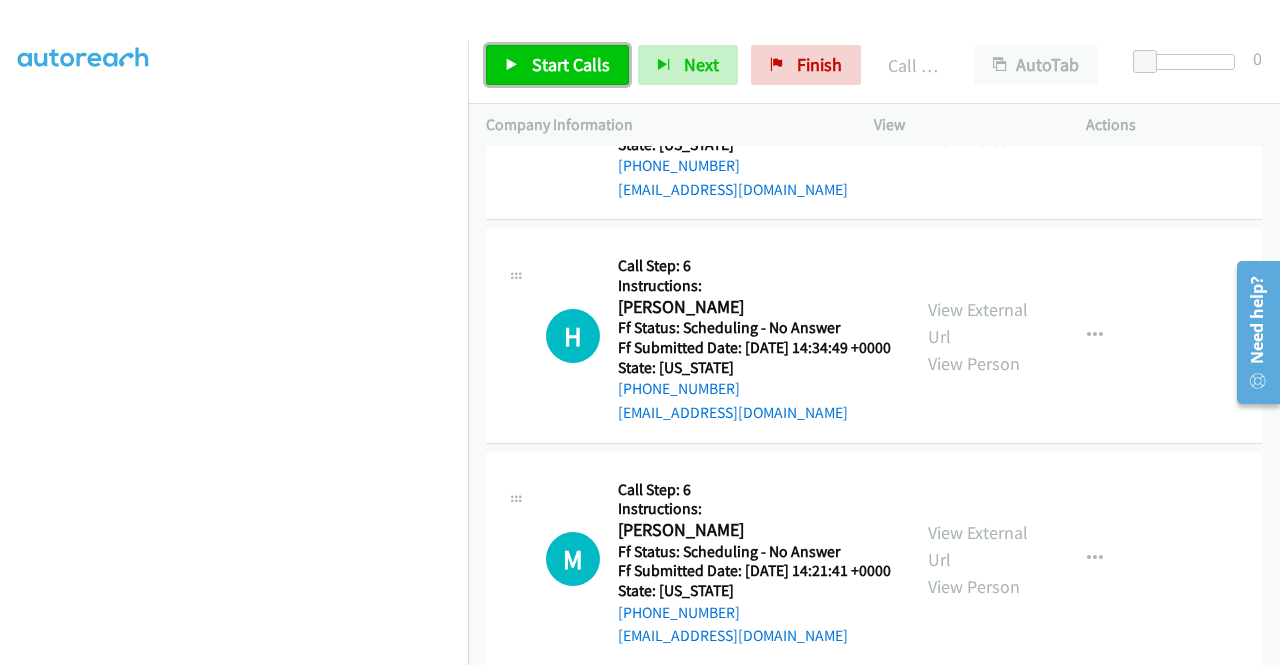 click on "Start Calls" at bounding box center (571, 64) 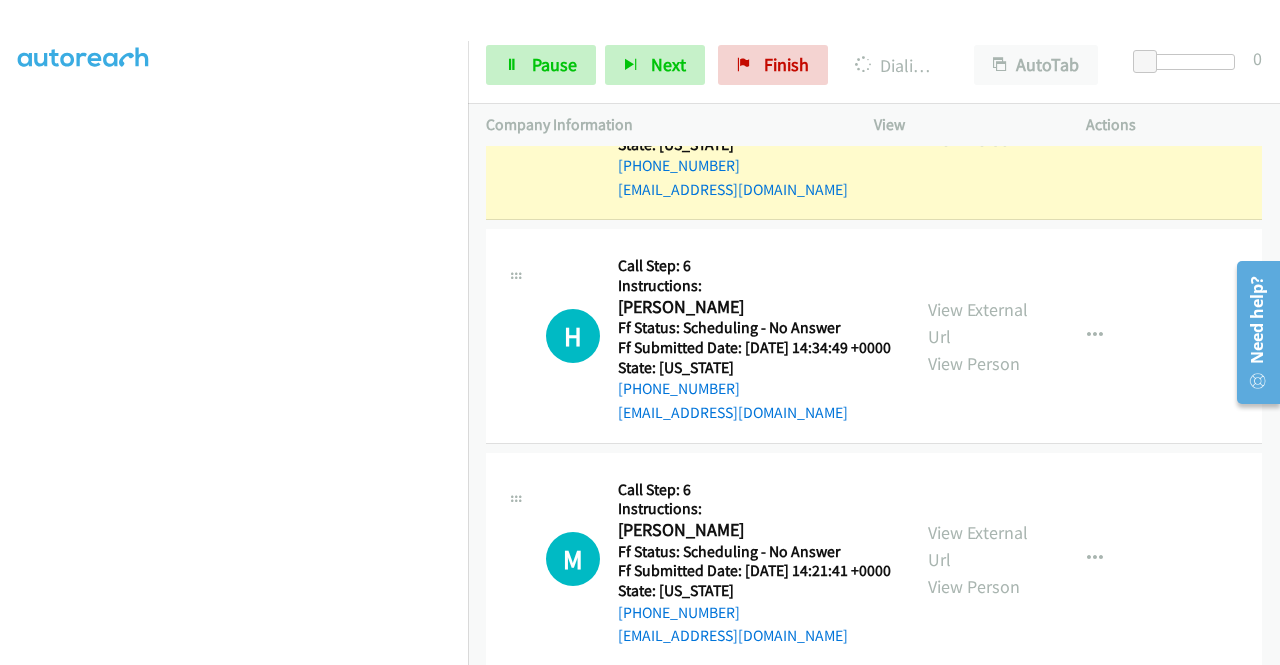 click on "View External Url
View Person" at bounding box center [980, 112] 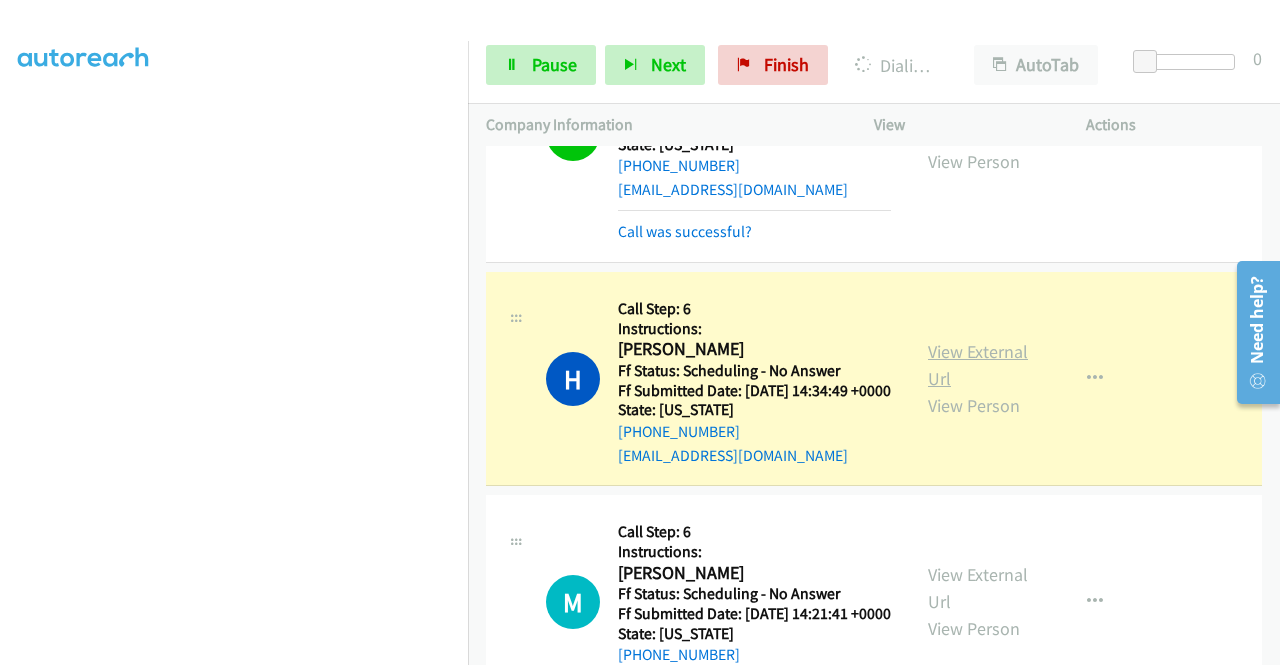 click on "View External Url" at bounding box center [978, 365] 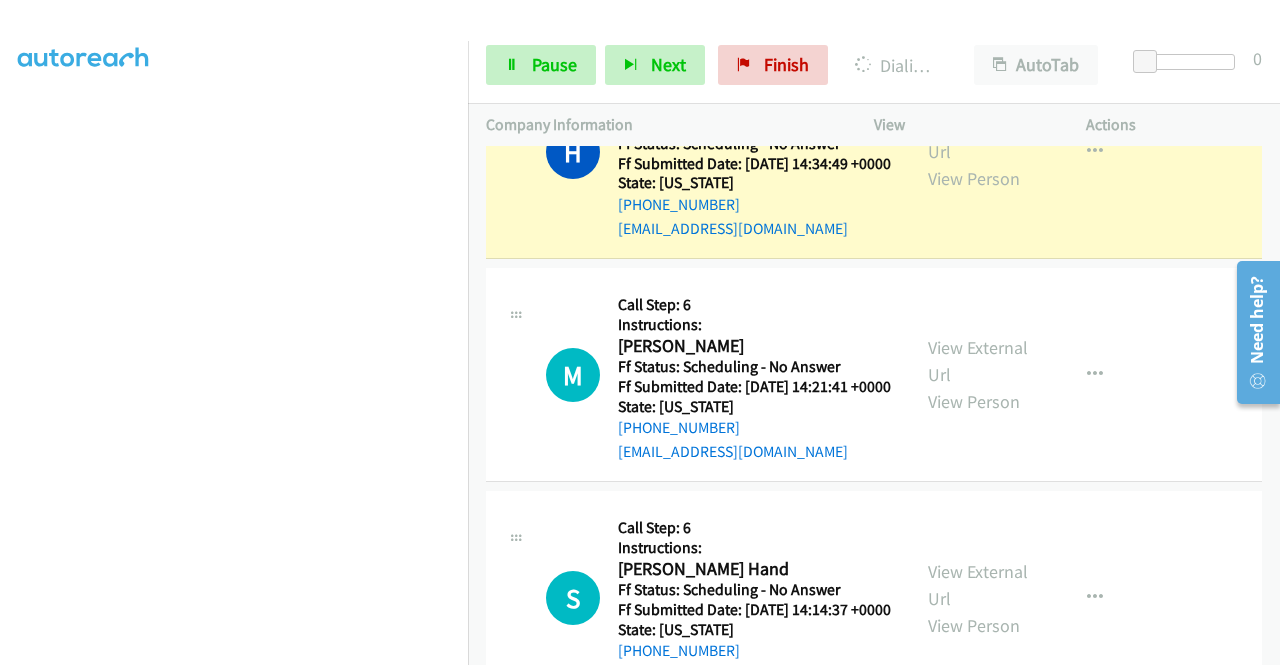 scroll, scrollTop: 3120, scrollLeft: 0, axis: vertical 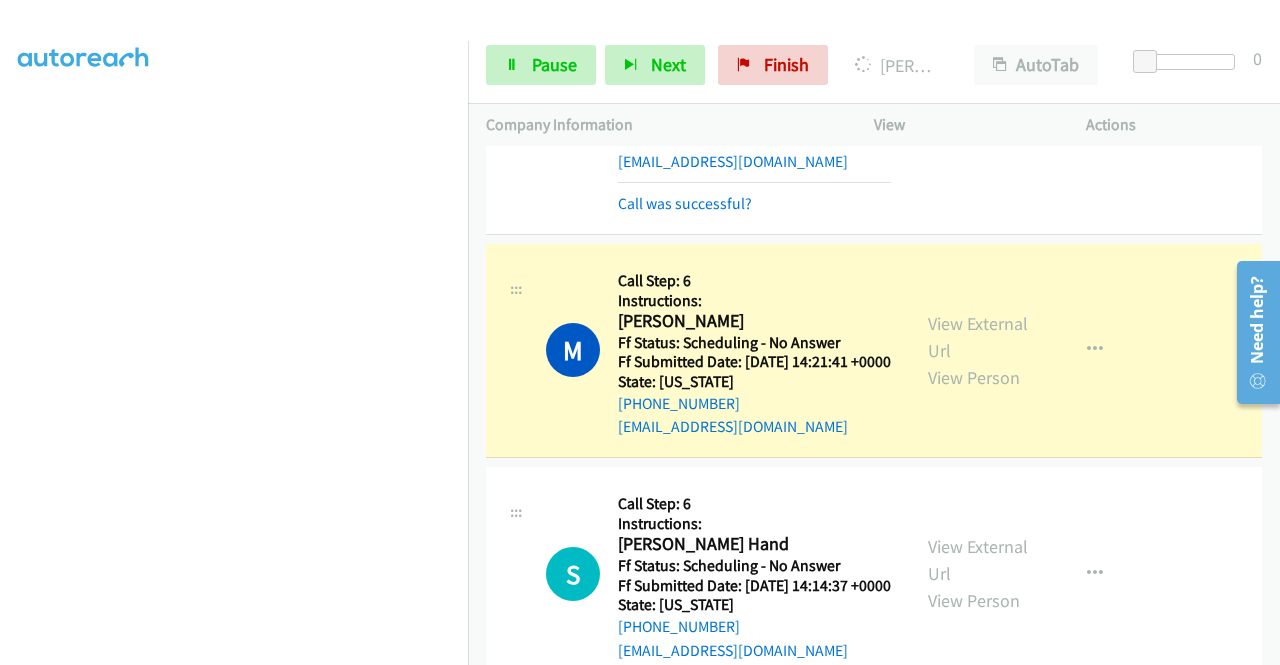 click on "View External Url
View Person
View External Url
Email
Schedule/Manage Callback
Skip Call
Add to do not call list" at bounding box center (1025, 350) 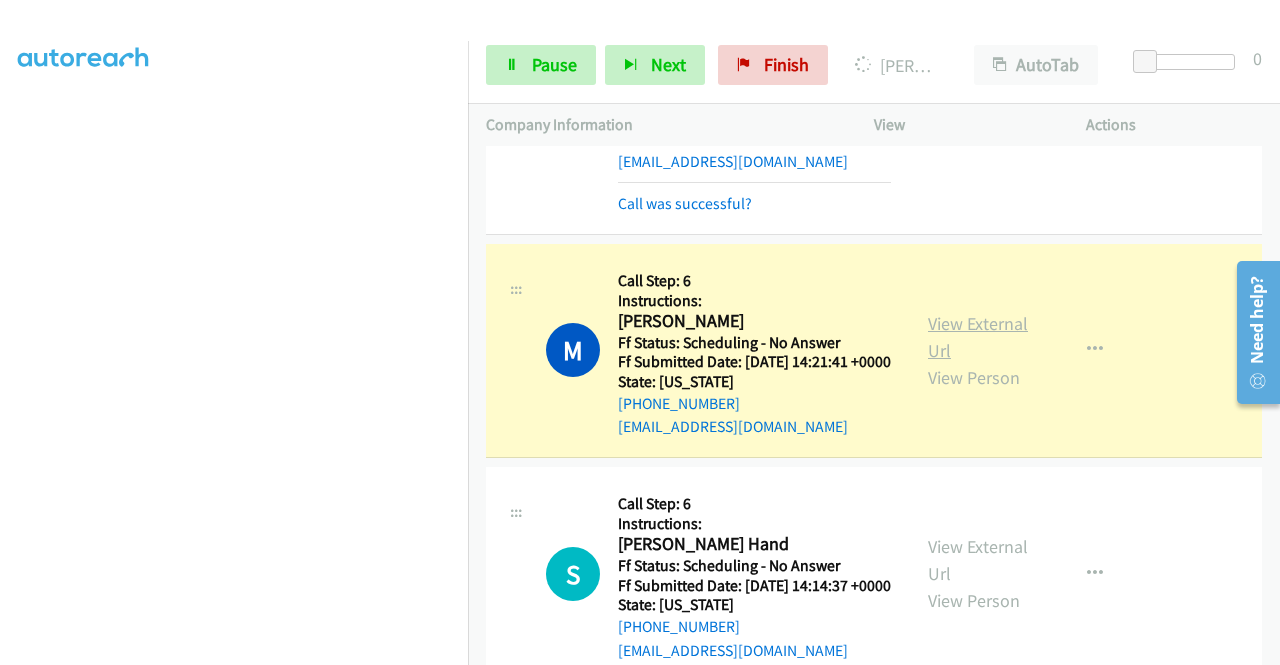 click on "View External Url" at bounding box center [978, 337] 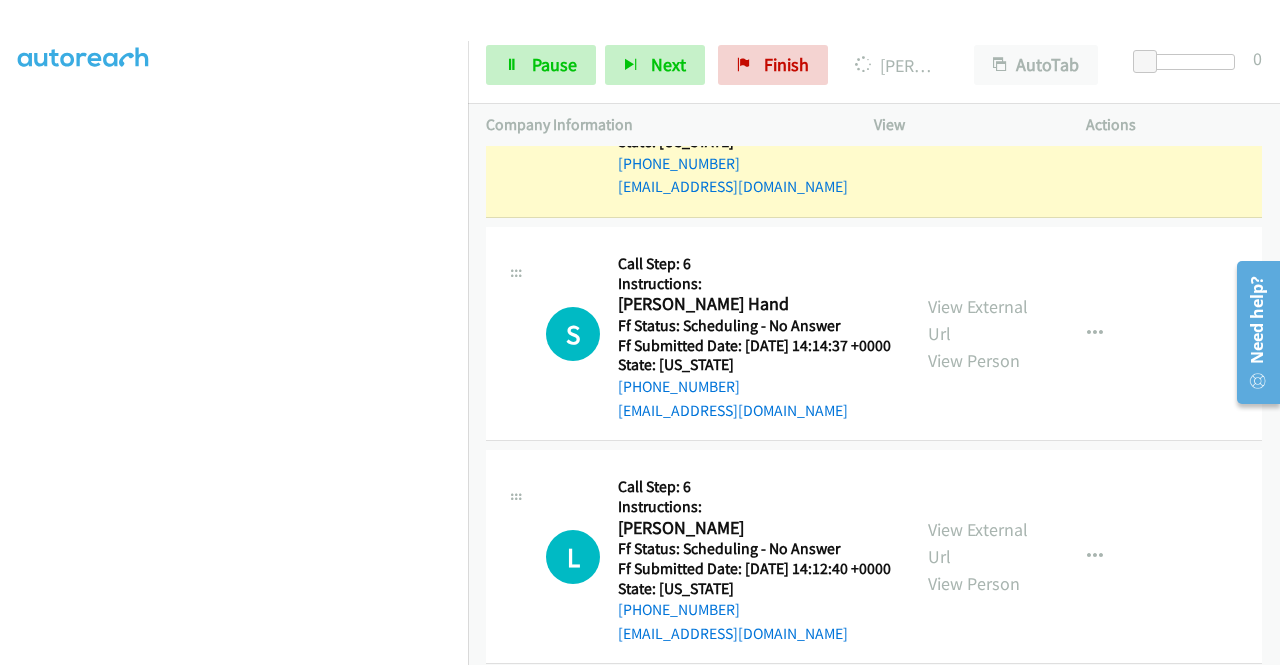 scroll, scrollTop: 3400, scrollLeft: 0, axis: vertical 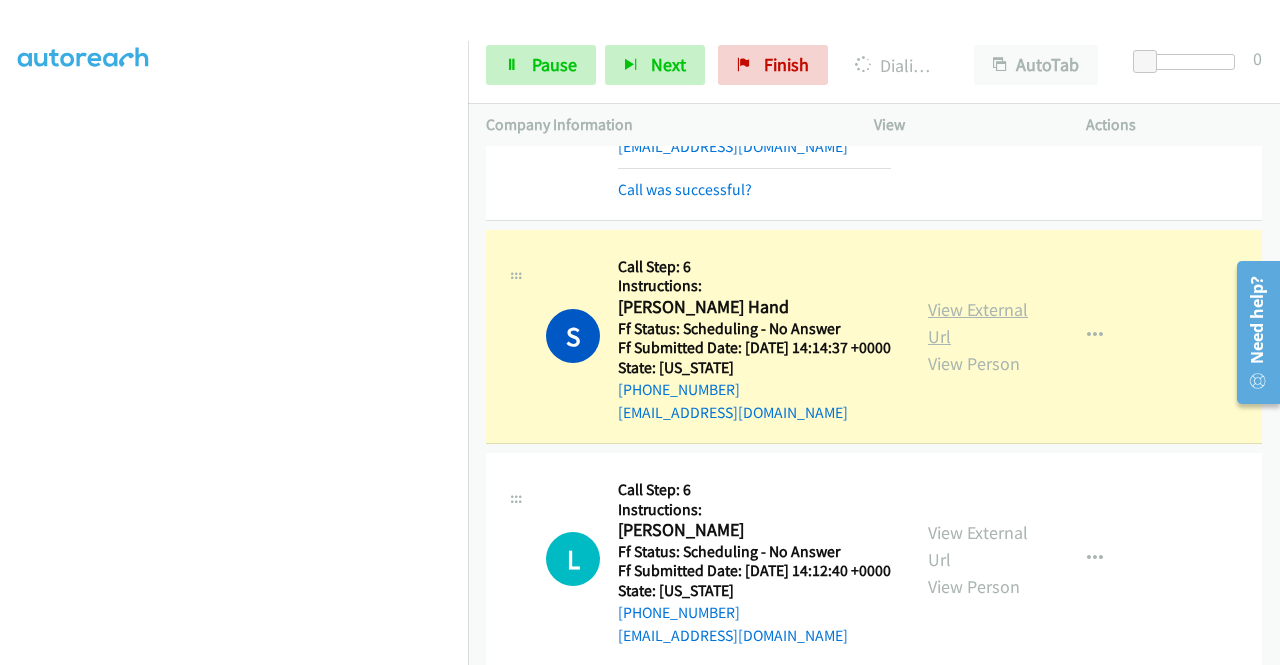 click on "View External Url" at bounding box center [978, 323] 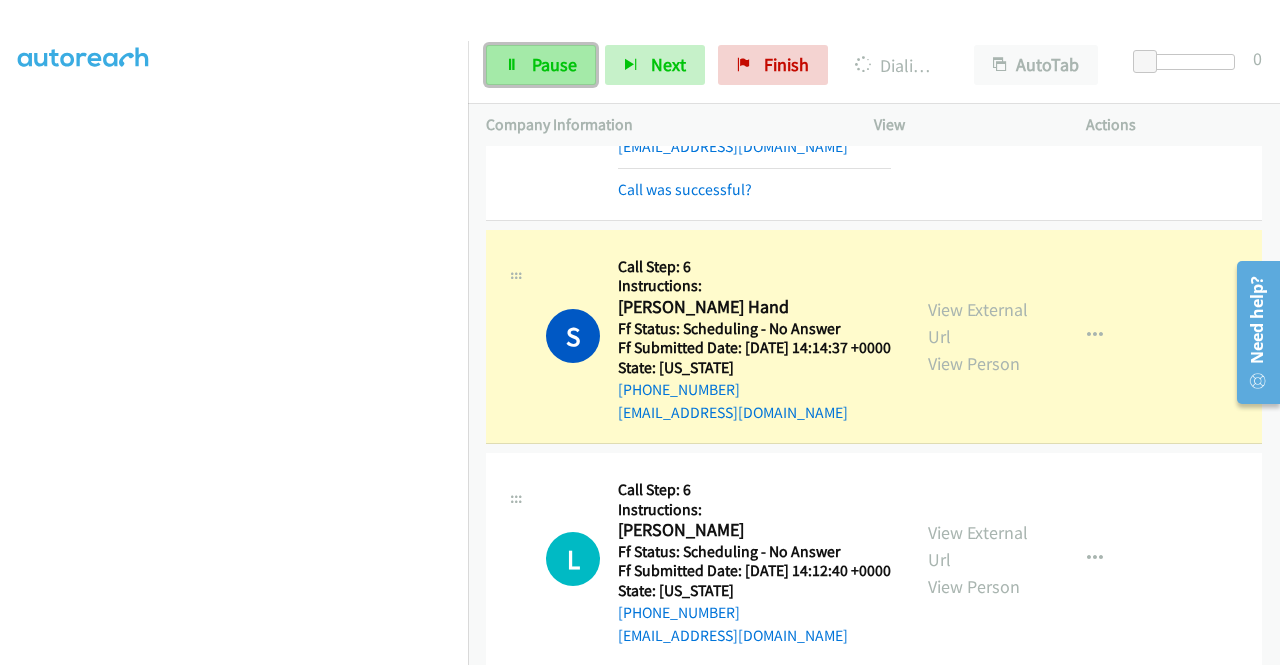 click on "Pause" at bounding box center [554, 64] 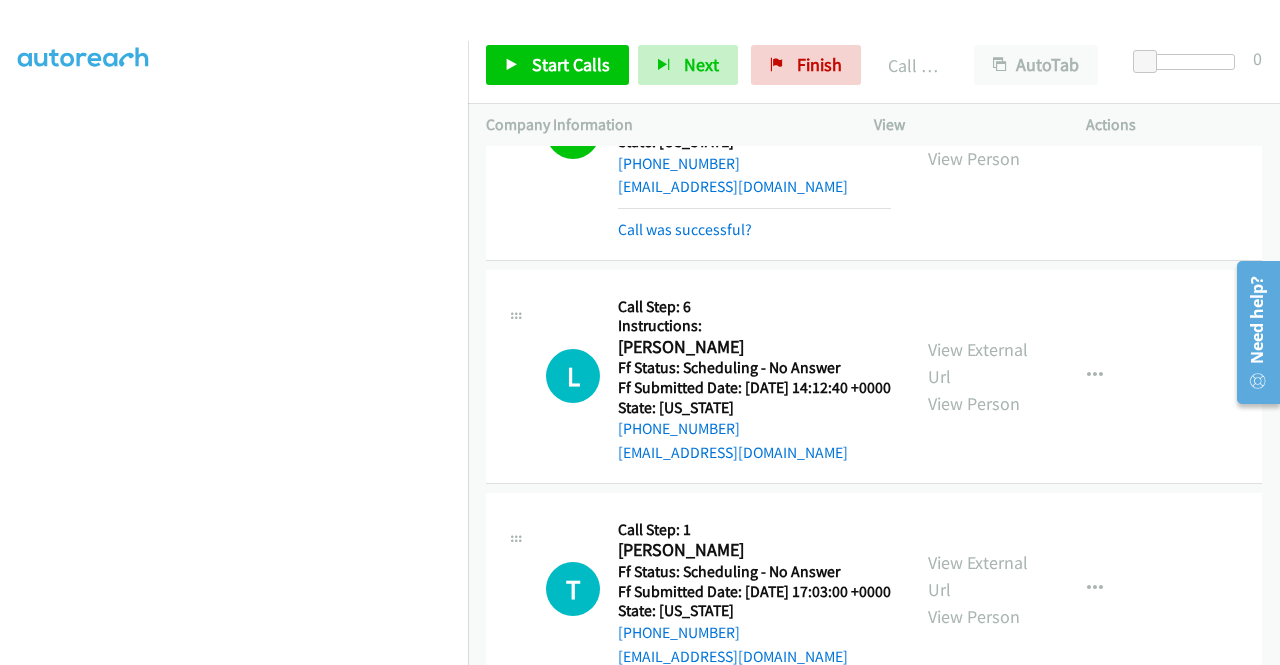 scroll, scrollTop: 3666, scrollLeft: 0, axis: vertical 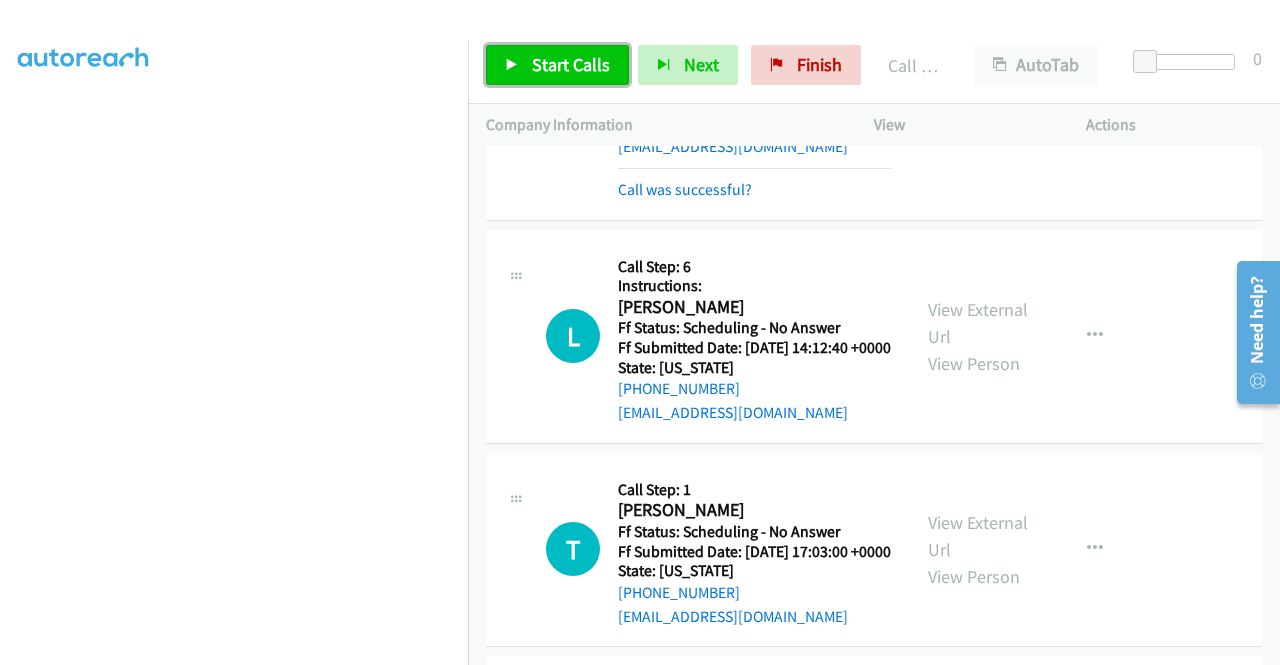 click on "Start Calls" at bounding box center [557, 65] 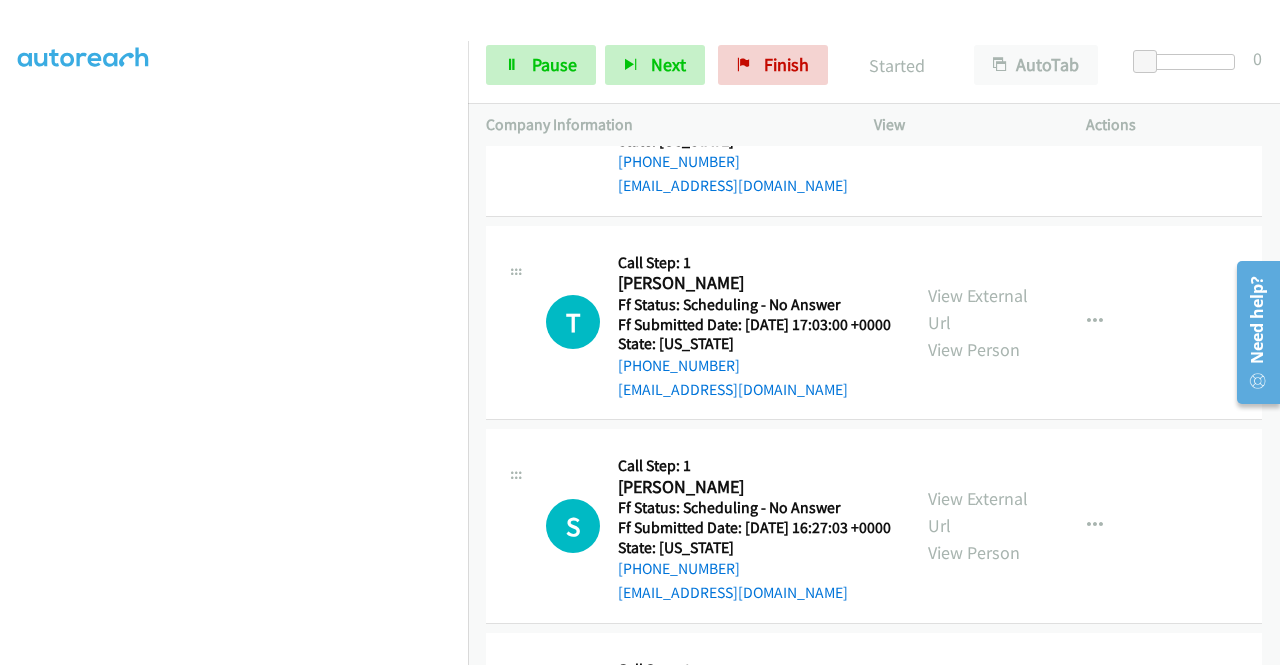 scroll, scrollTop: 3960, scrollLeft: 0, axis: vertical 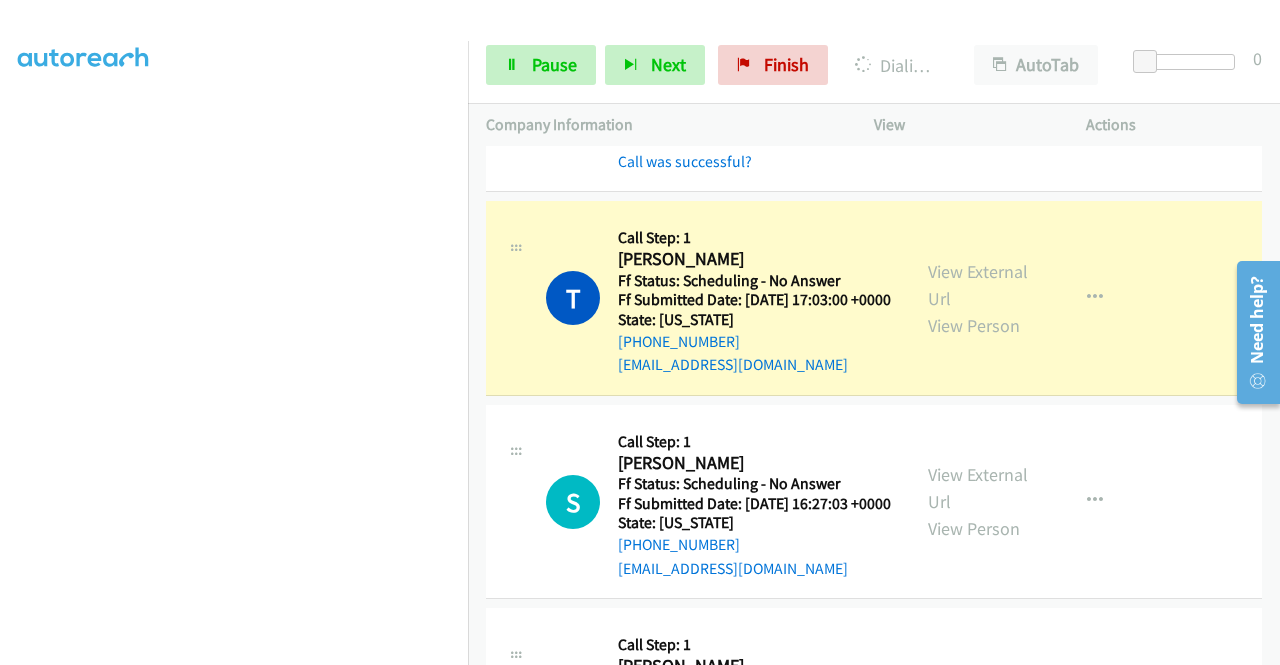 click on "View External Url" at bounding box center [978, 50] 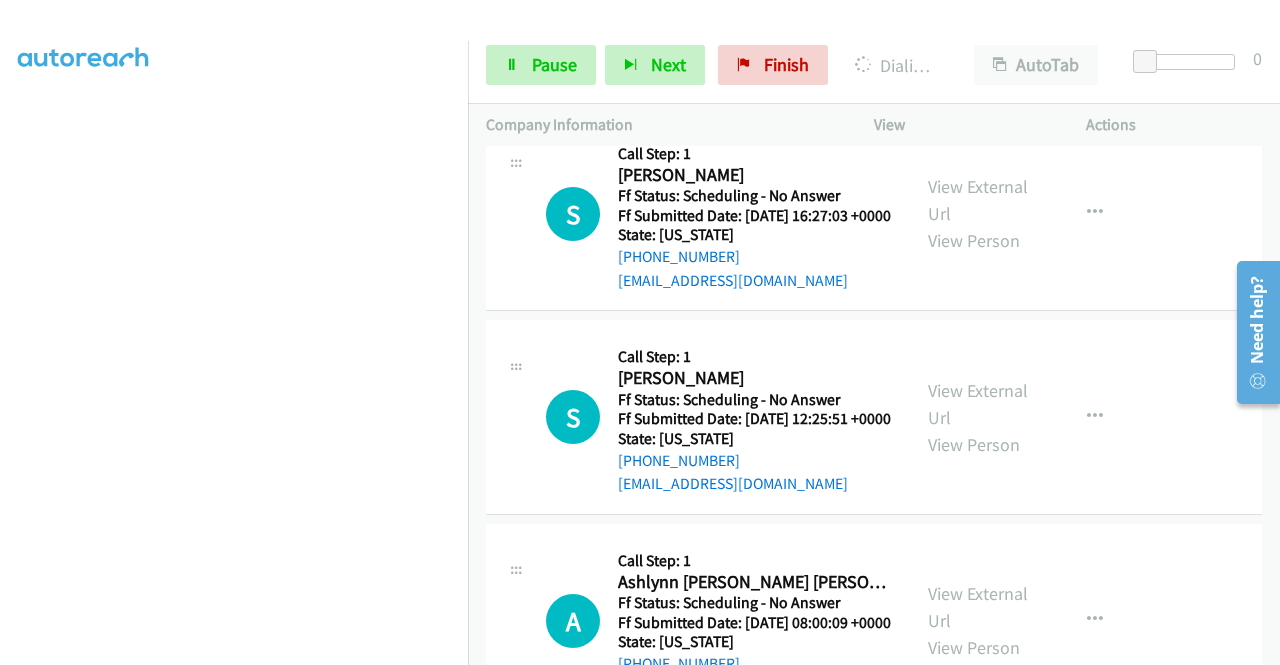 scroll, scrollTop: 4266, scrollLeft: 0, axis: vertical 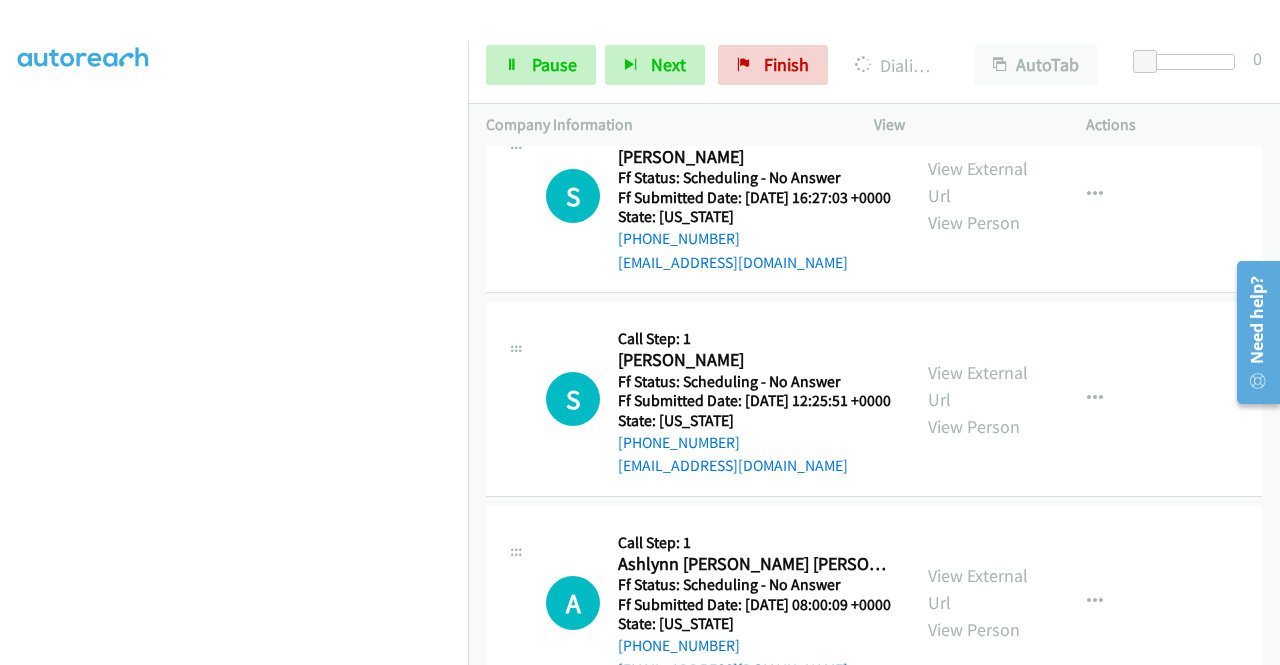 click on "View External Url" at bounding box center [978, -21] 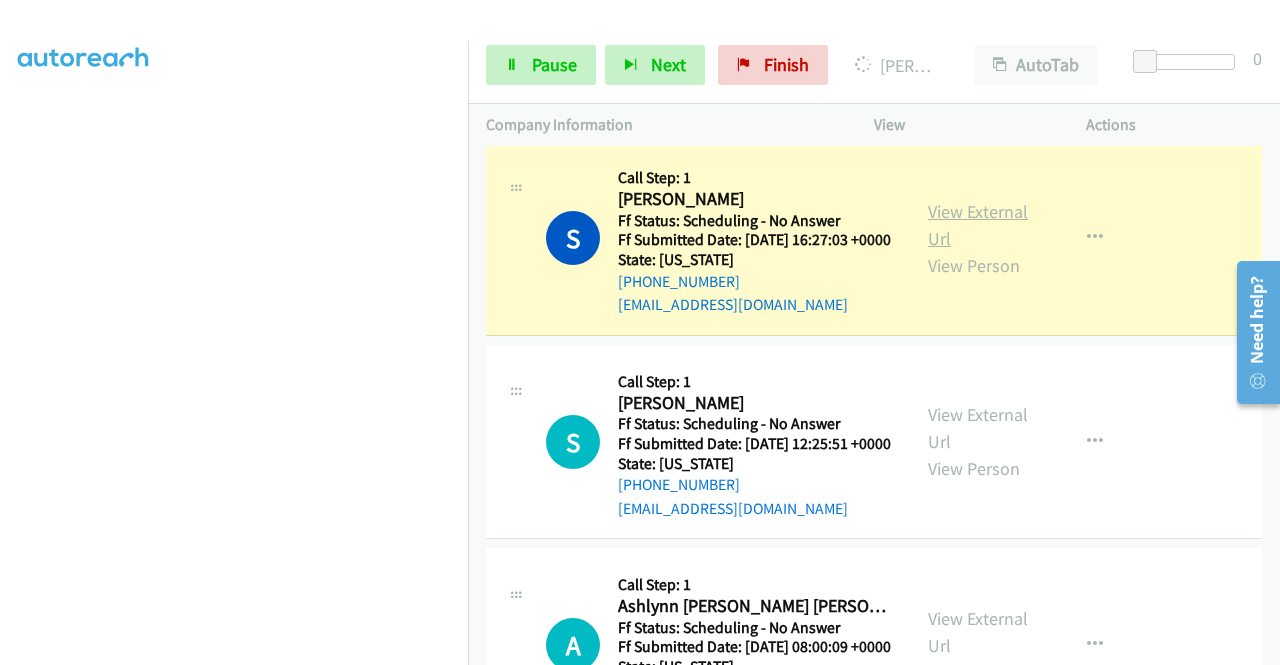 click on "View External Url" at bounding box center [978, 225] 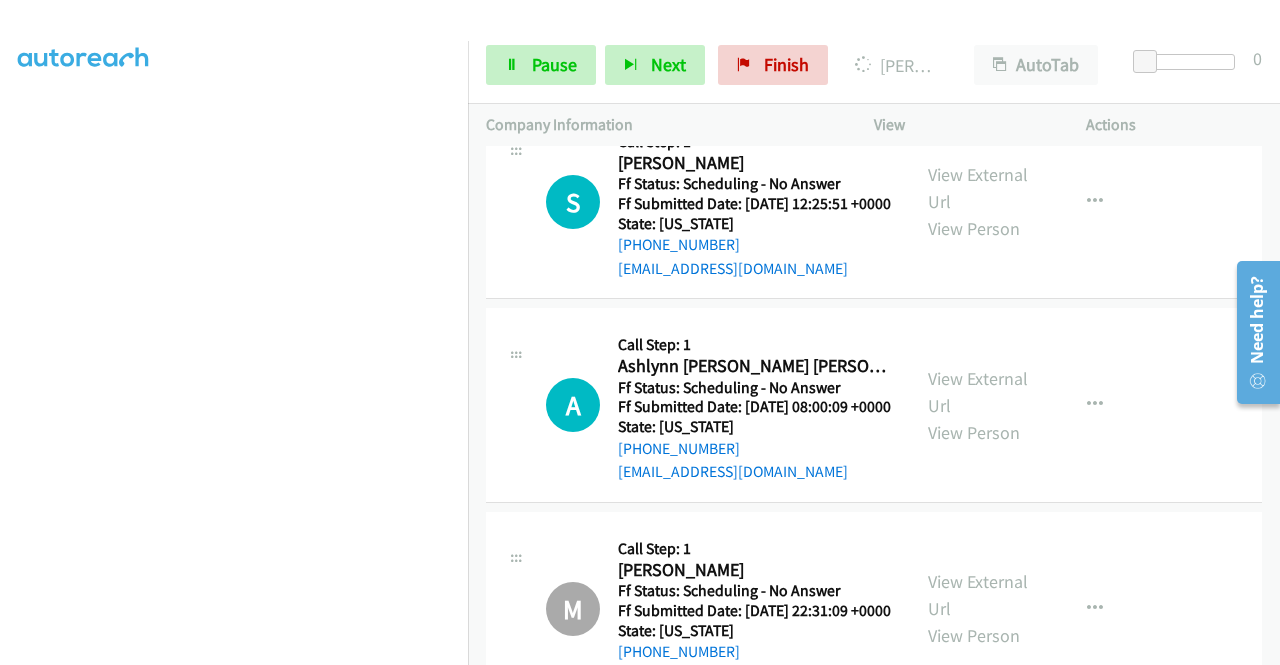 scroll, scrollTop: 4546, scrollLeft: 0, axis: vertical 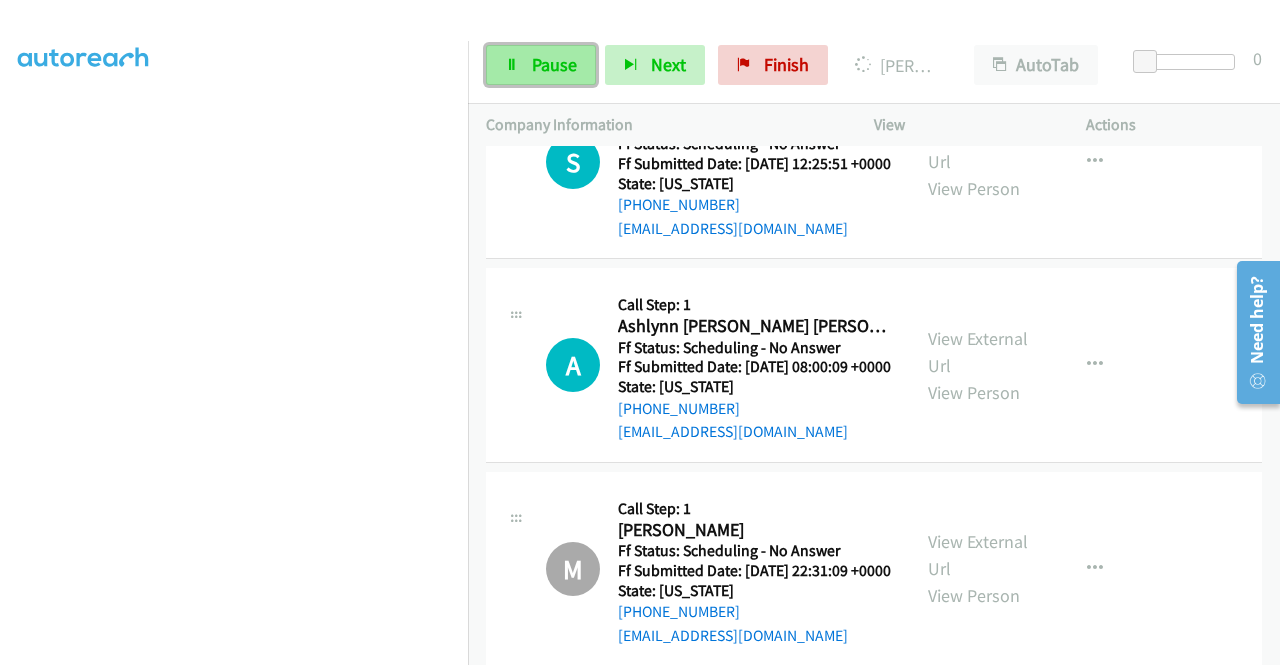 click on "Pause" at bounding box center (541, 65) 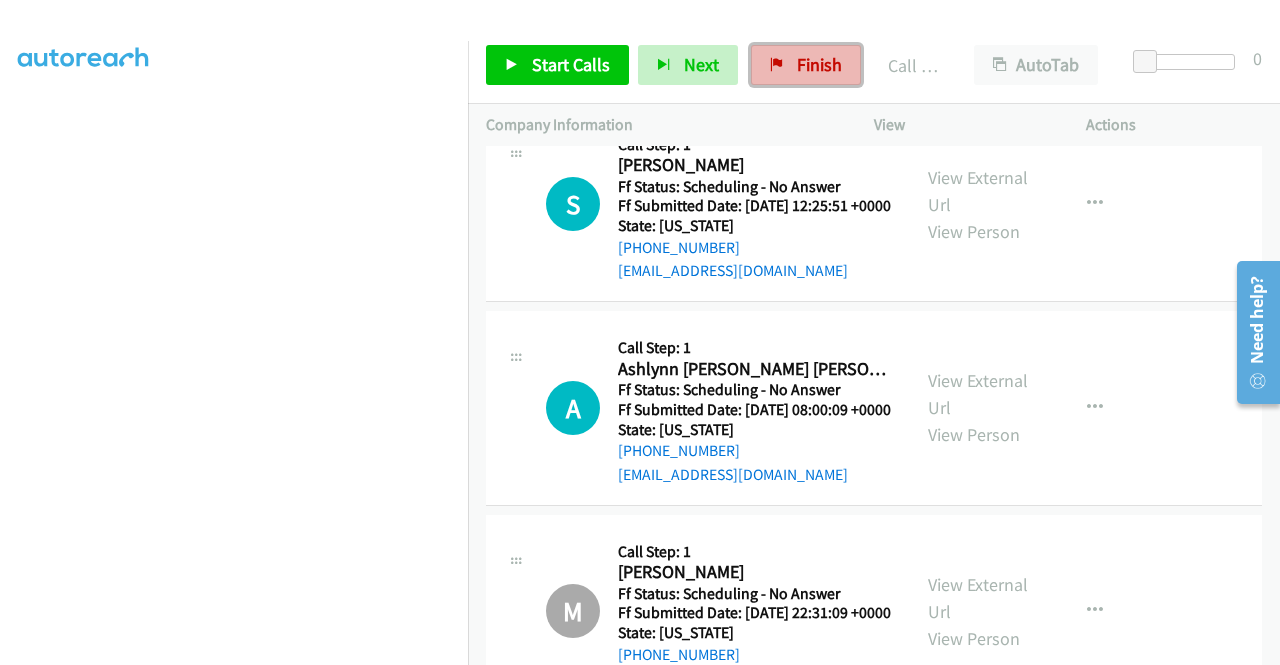 click on "Finish" at bounding box center (819, 64) 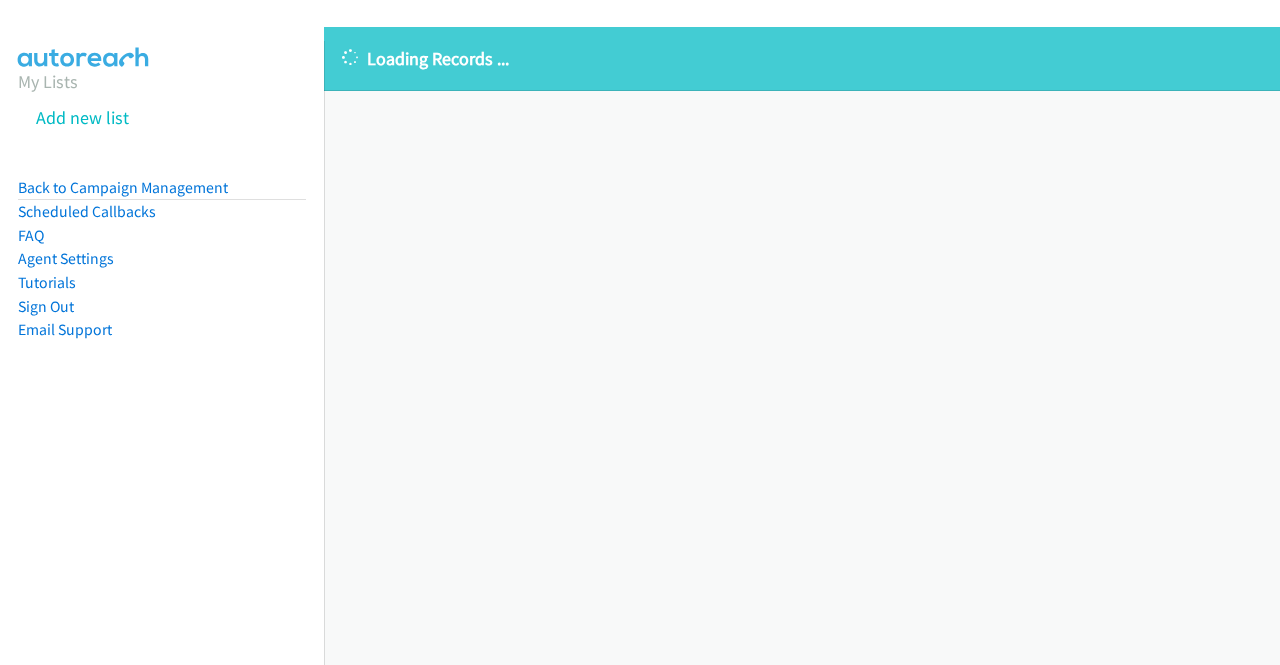scroll, scrollTop: 0, scrollLeft: 0, axis: both 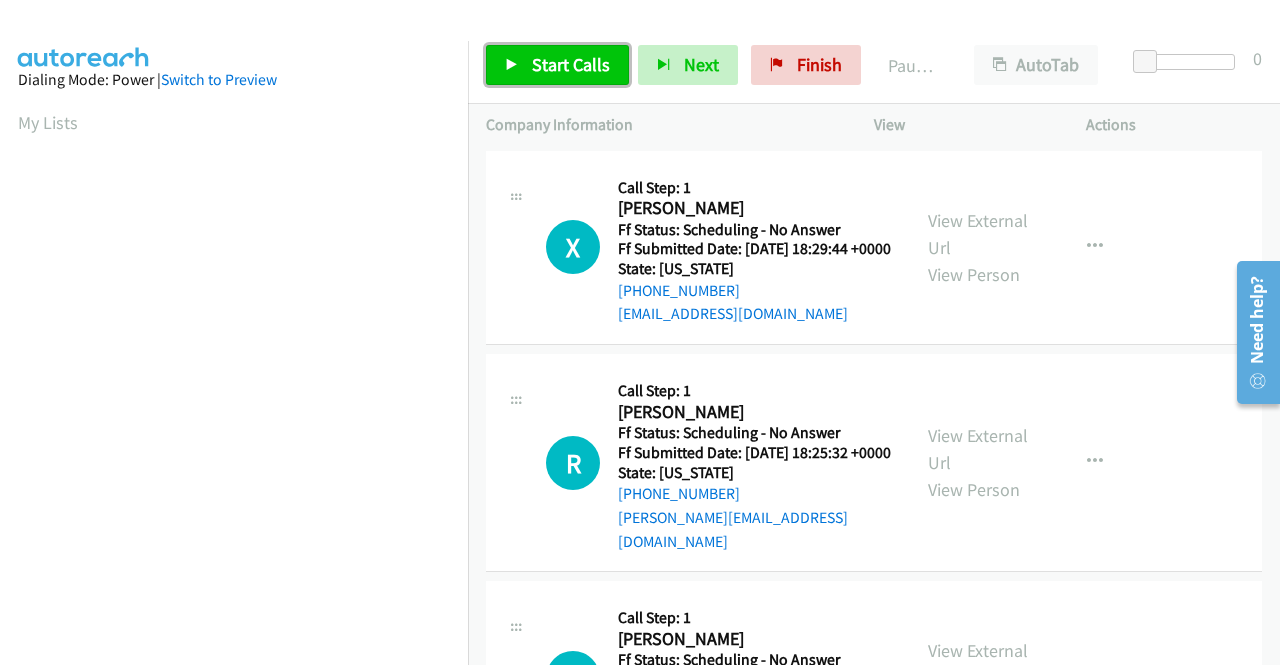 click on "Start Calls" at bounding box center [557, 65] 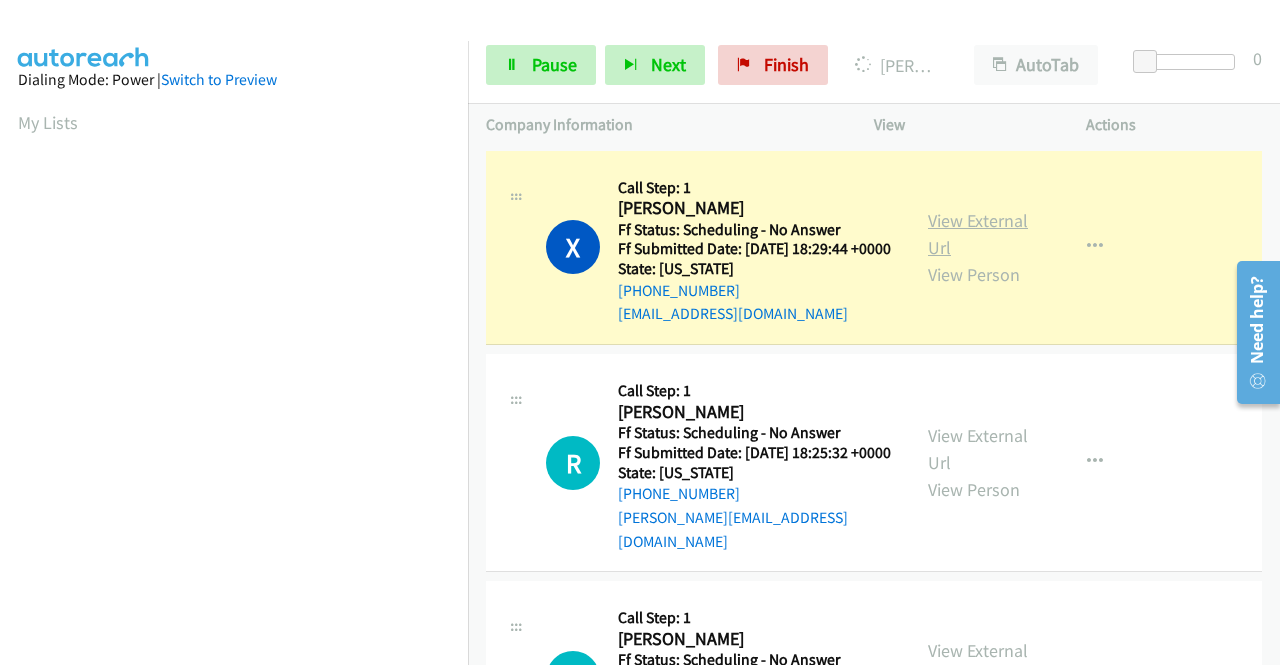 click on "View External Url" at bounding box center (978, 234) 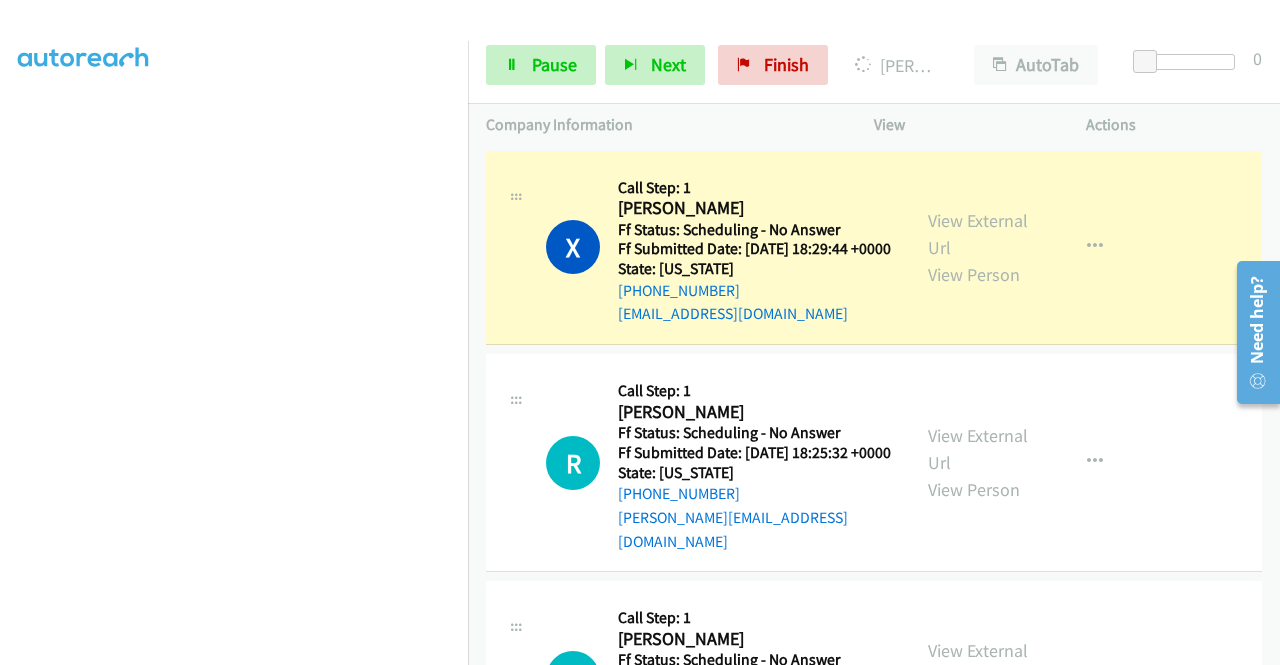 scroll, scrollTop: 411, scrollLeft: 0, axis: vertical 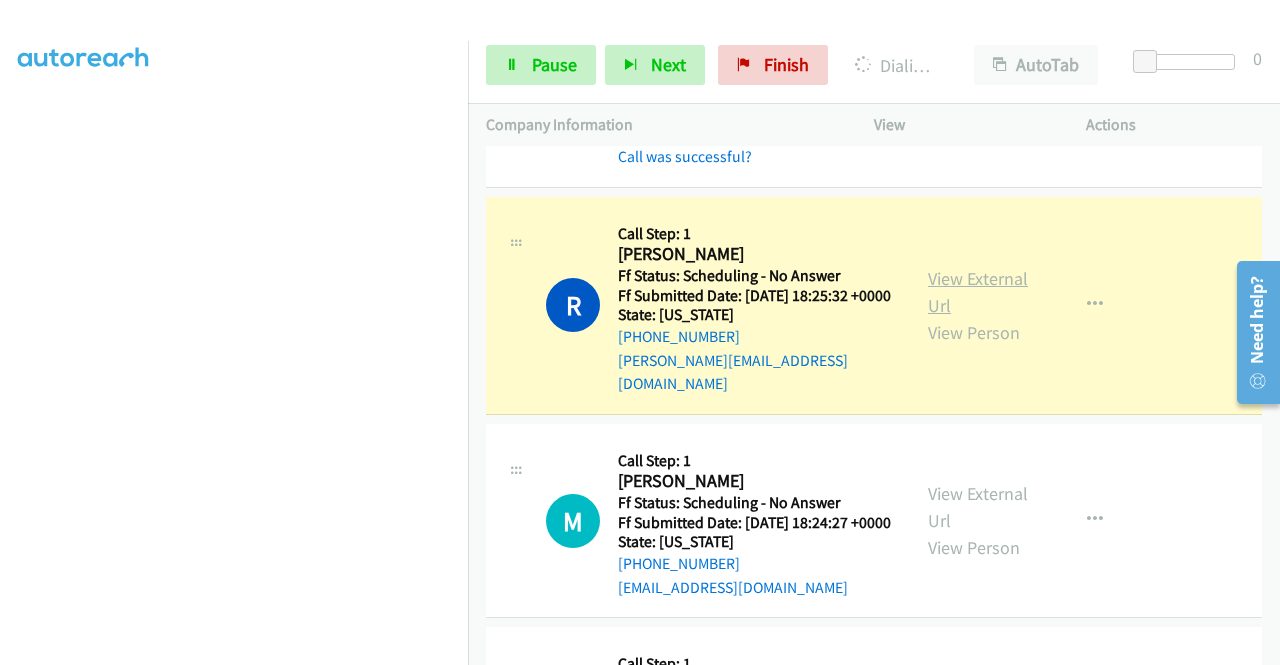 click on "View External Url" at bounding box center (978, 292) 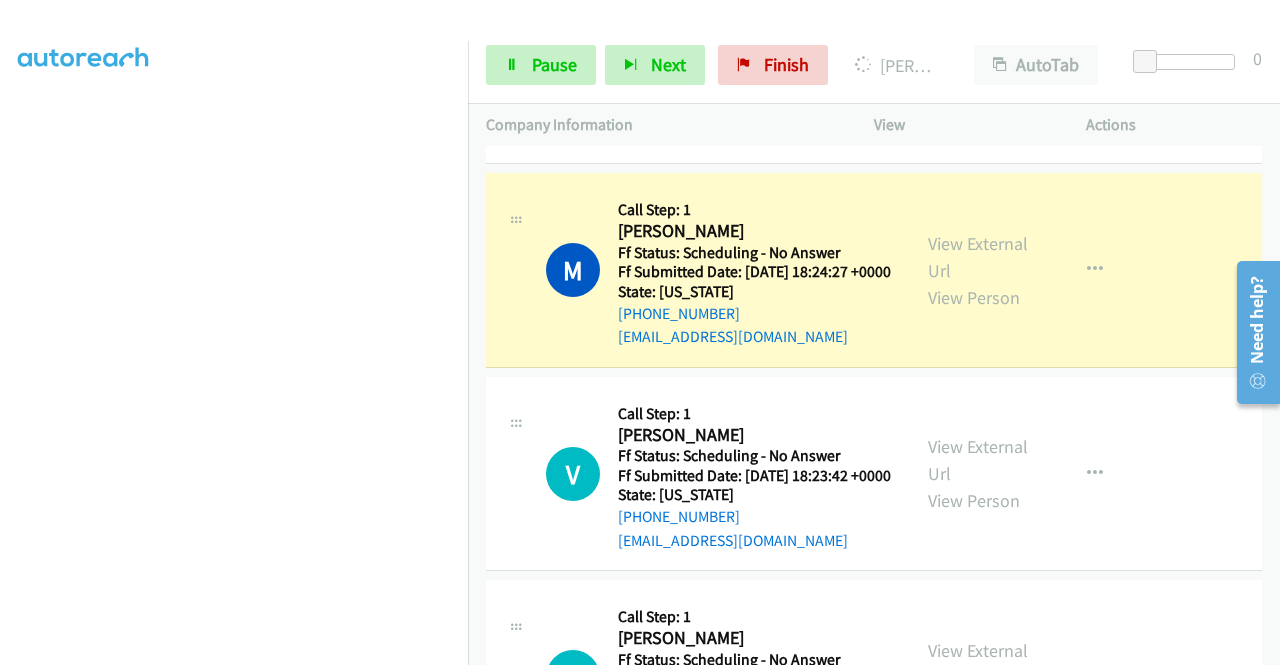 scroll, scrollTop: 533, scrollLeft: 0, axis: vertical 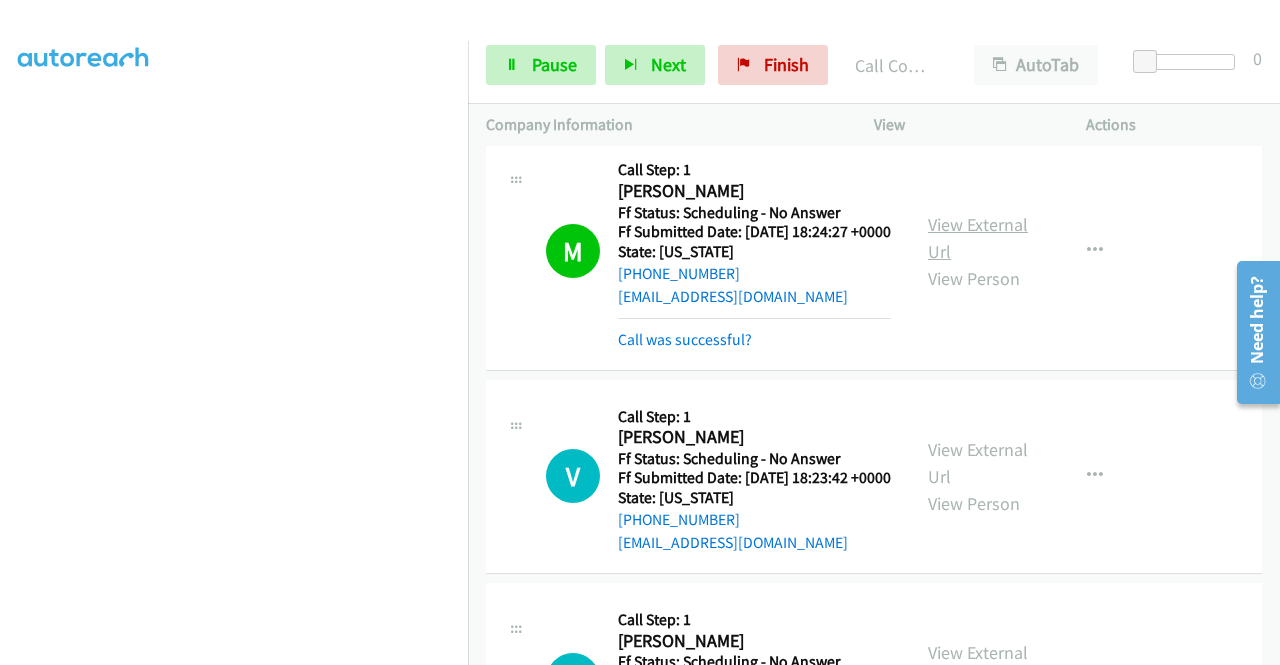 click on "View External Url" at bounding box center [978, 238] 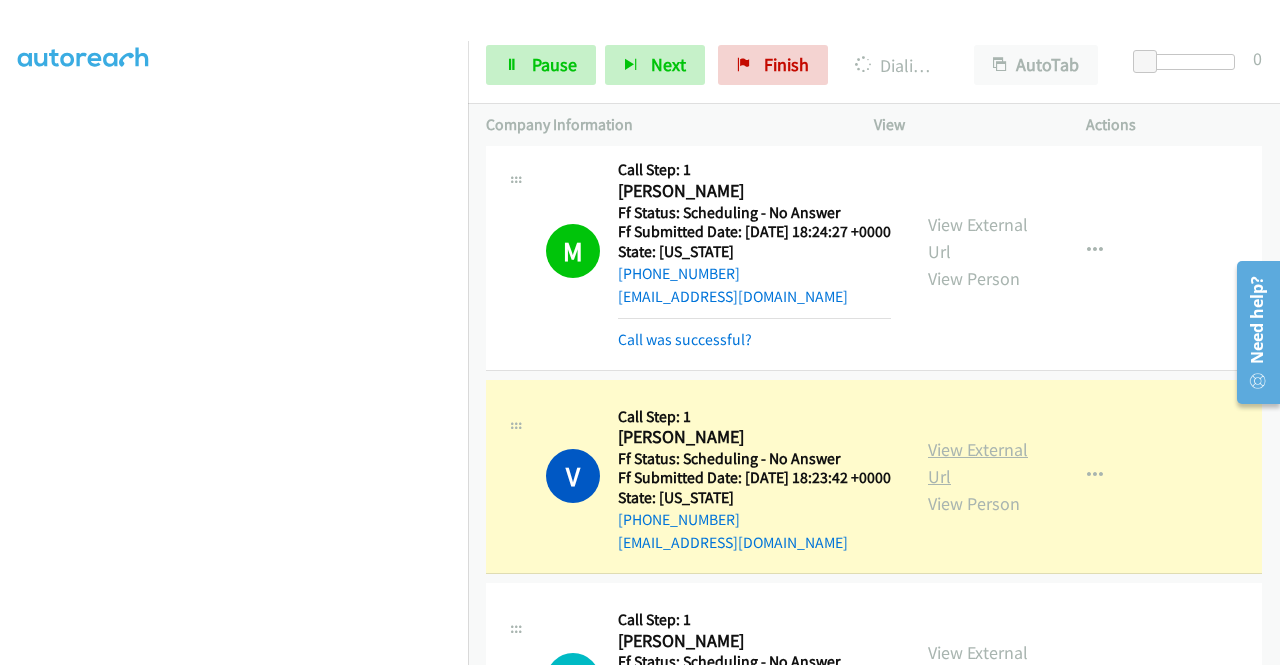 click on "View External Url" at bounding box center [978, 463] 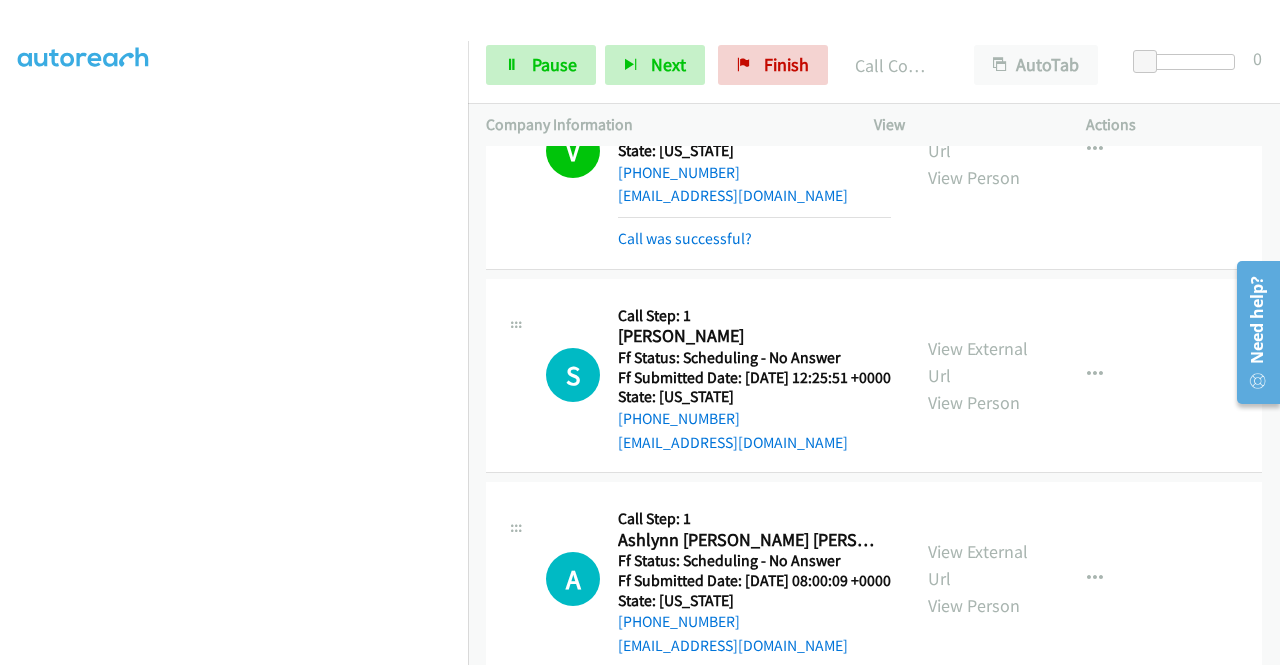 scroll, scrollTop: 901, scrollLeft: 0, axis: vertical 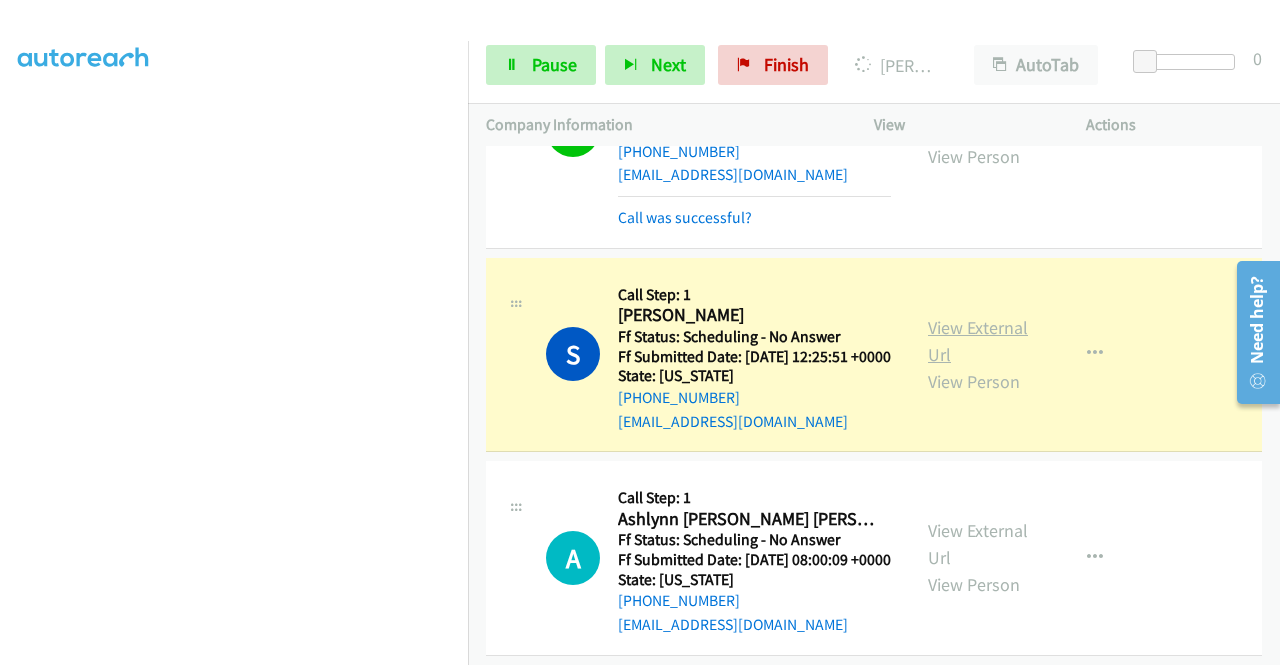 click on "View External Url" at bounding box center [978, 341] 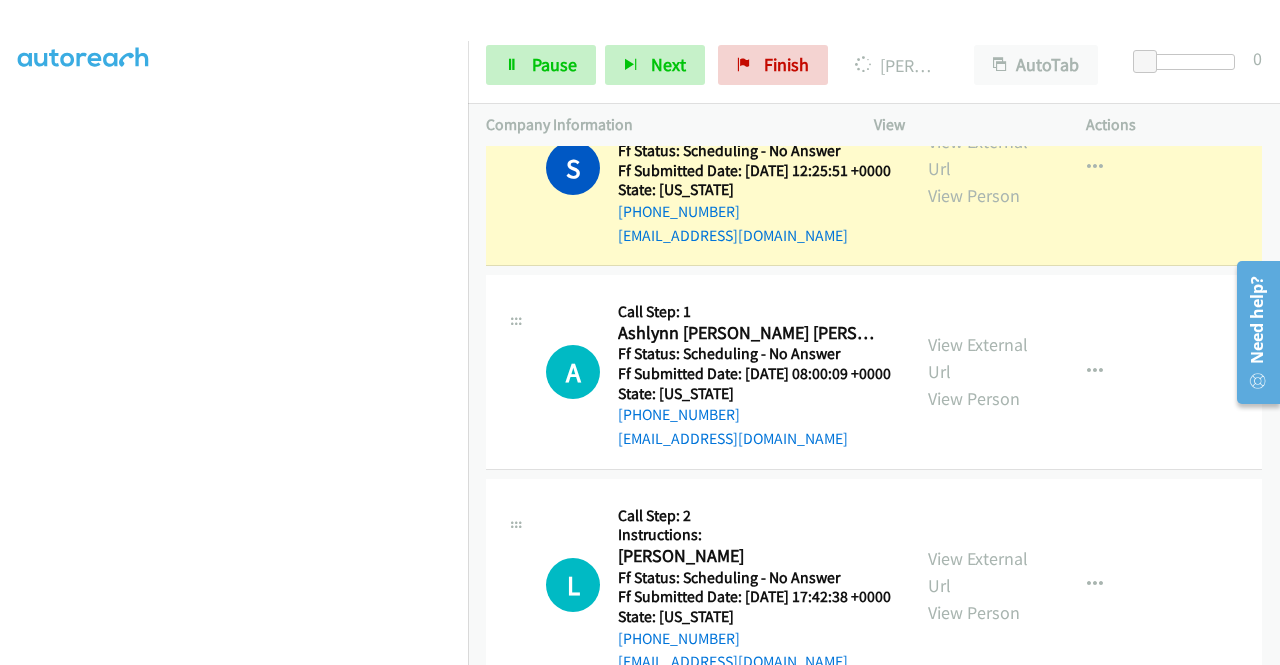 scroll, scrollTop: 1101, scrollLeft: 0, axis: vertical 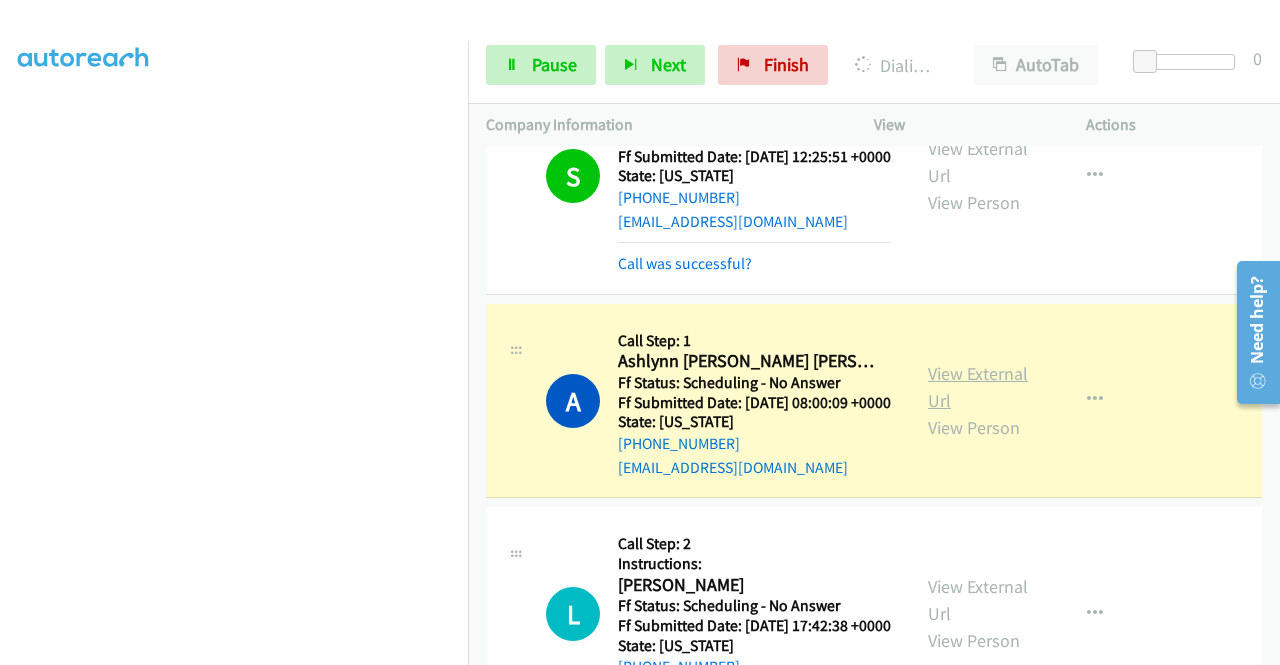 click on "View External Url" at bounding box center (978, 387) 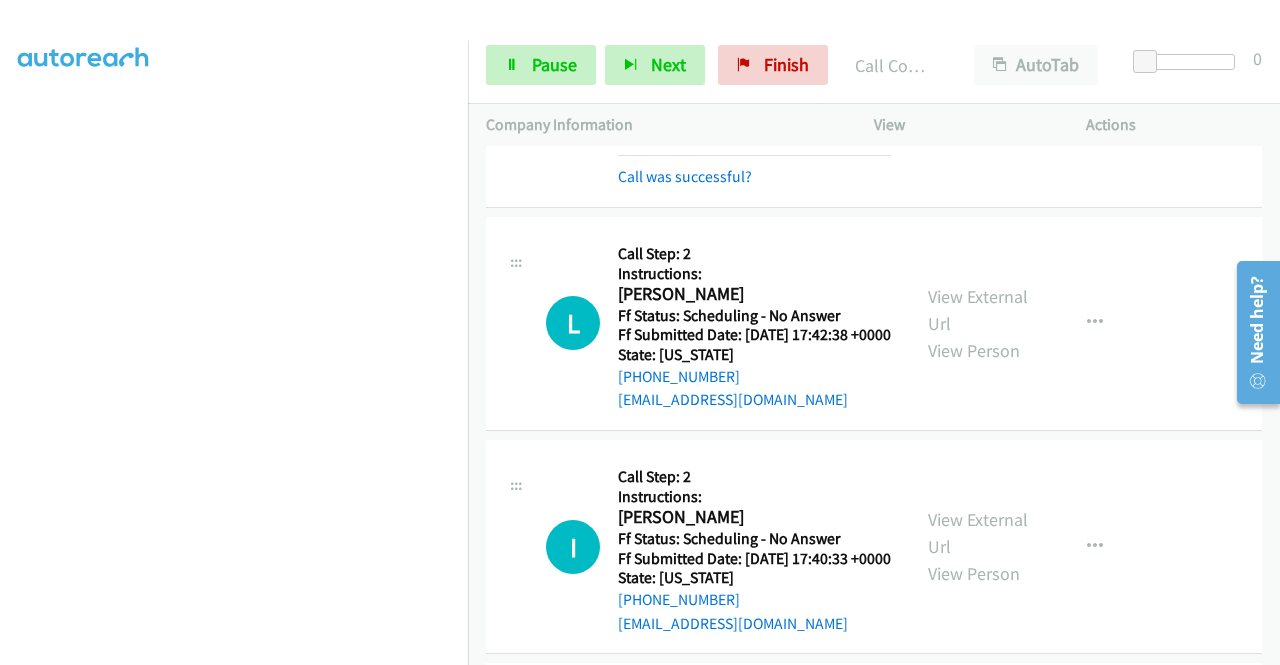 scroll, scrollTop: 1474, scrollLeft: 0, axis: vertical 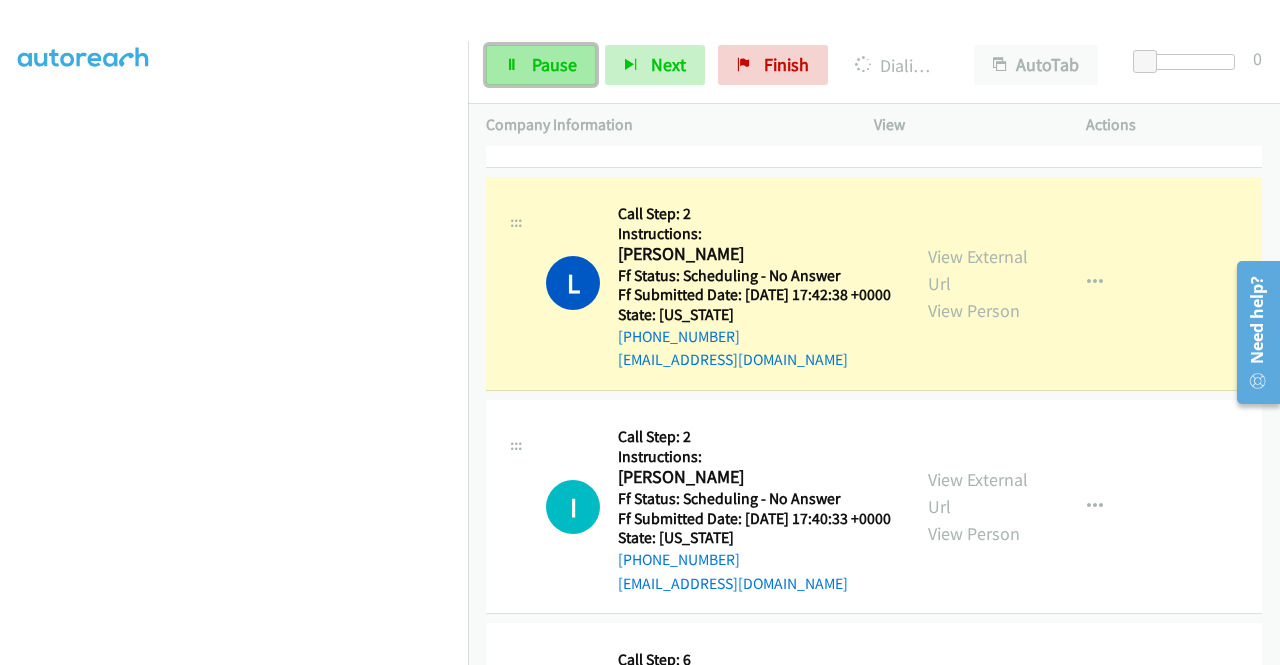click on "Pause" at bounding box center [554, 64] 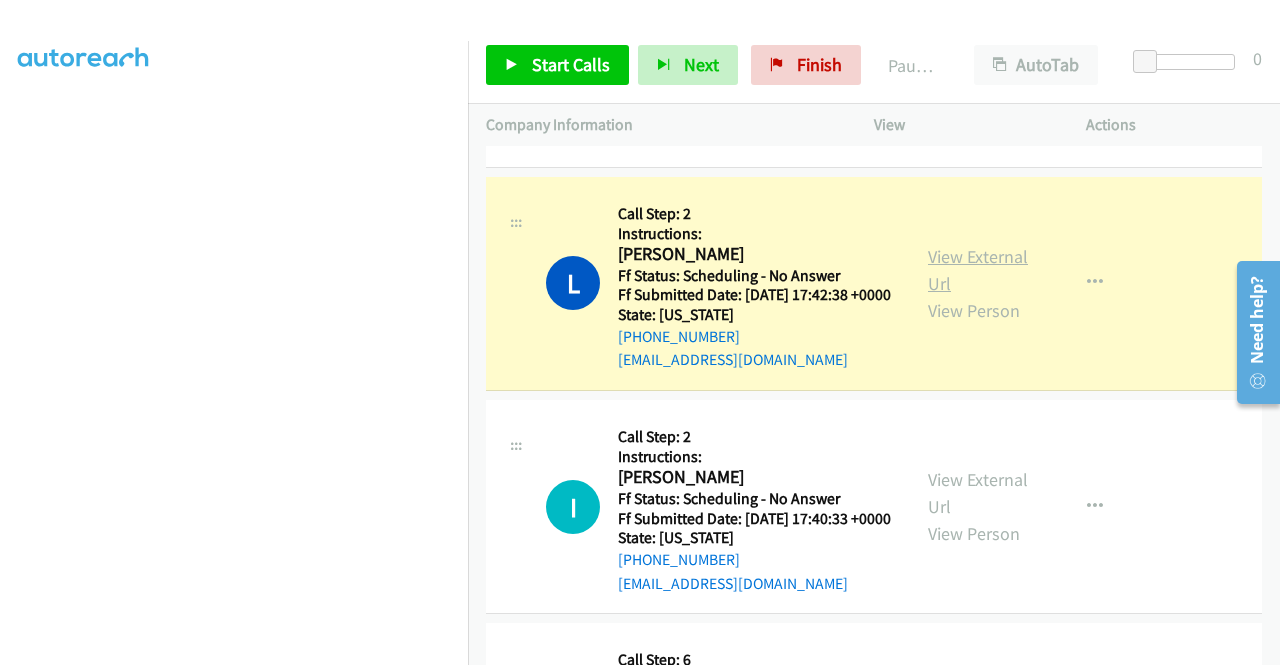 click on "View External Url" at bounding box center [978, 270] 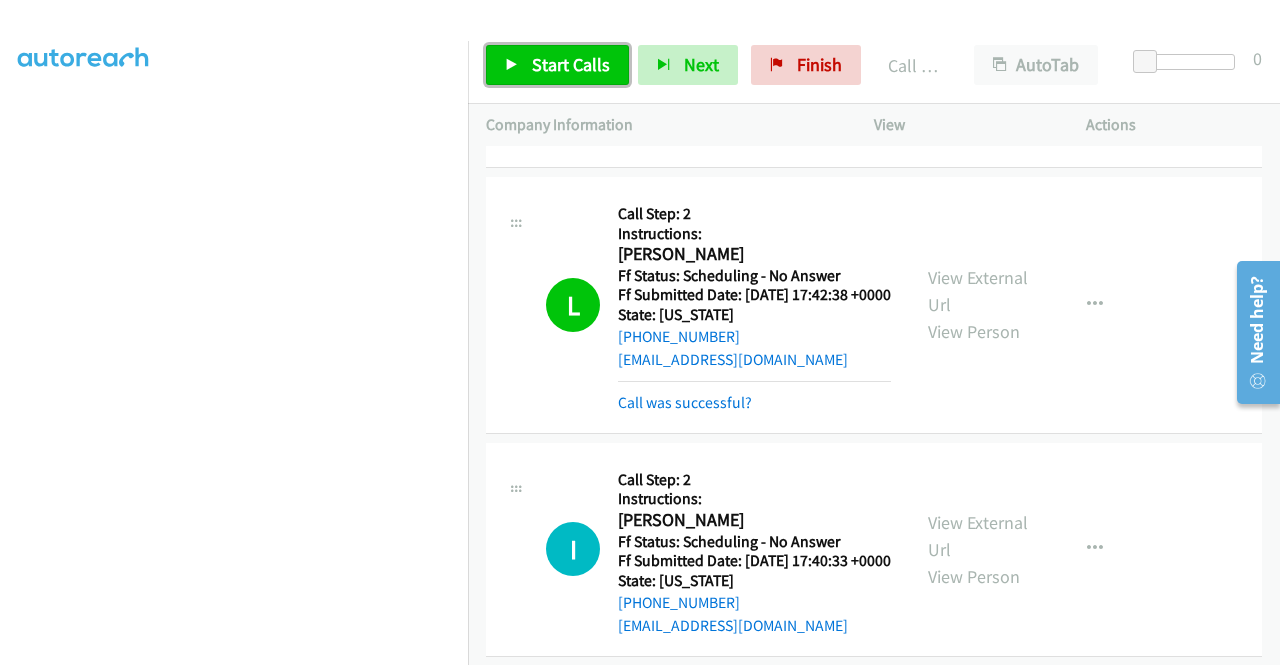 click on "Start Calls" at bounding box center [571, 64] 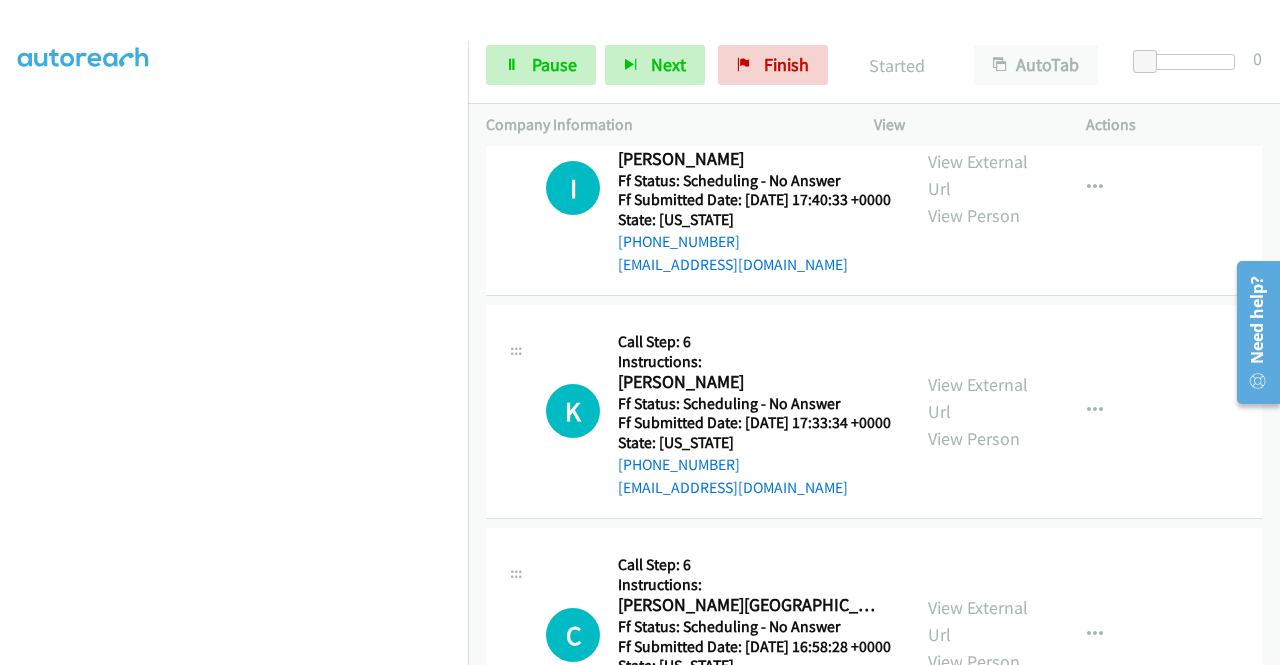 scroll, scrollTop: 1848, scrollLeft: 0, axis: vertical 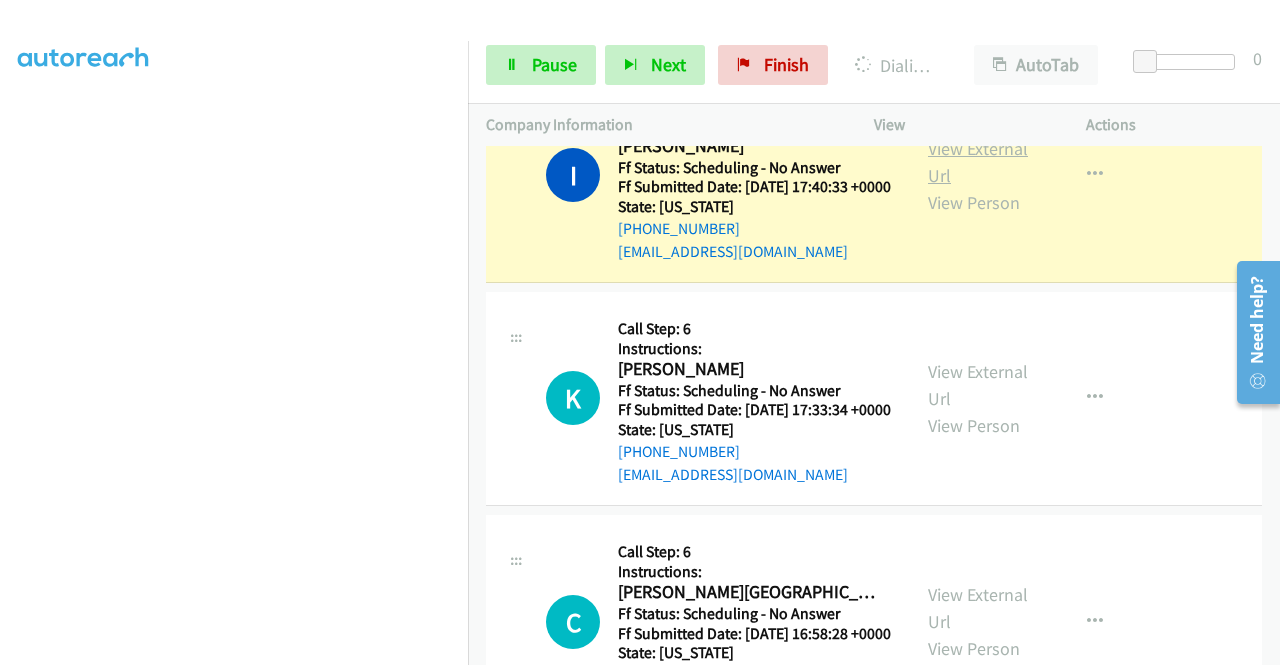 click on "View External Url" at bounding box center [978, 162] 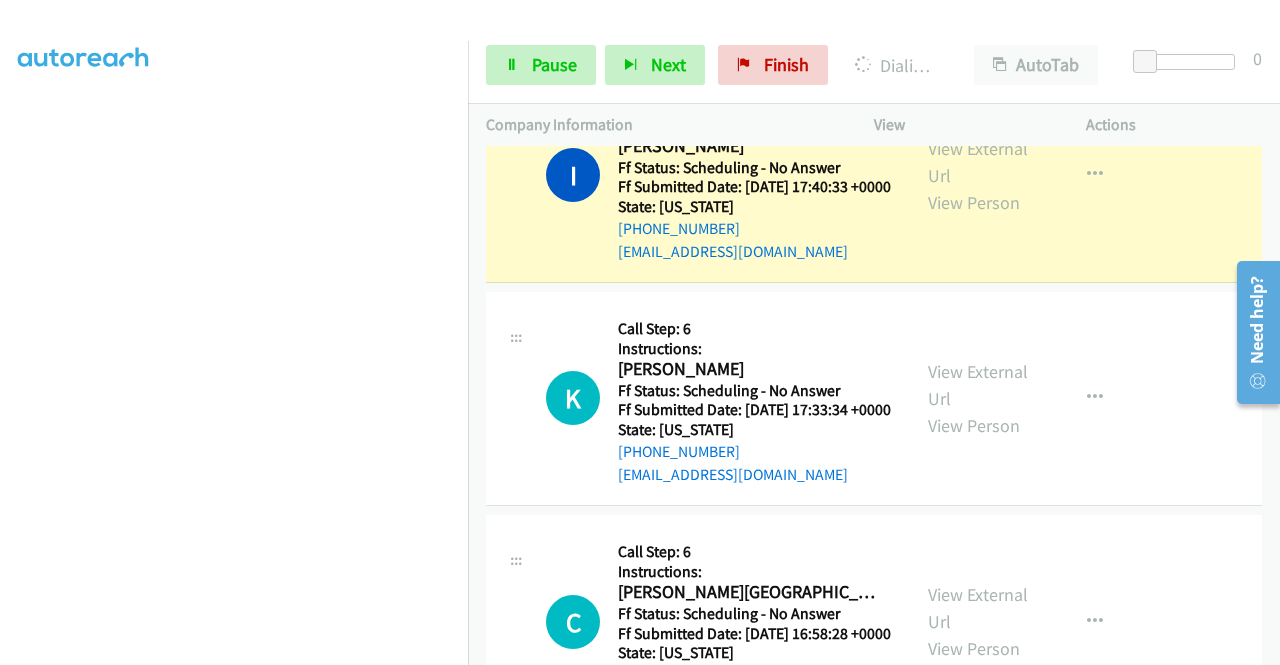scroll, scrollTop: 456, scrollLeft: 0, axis: vertical 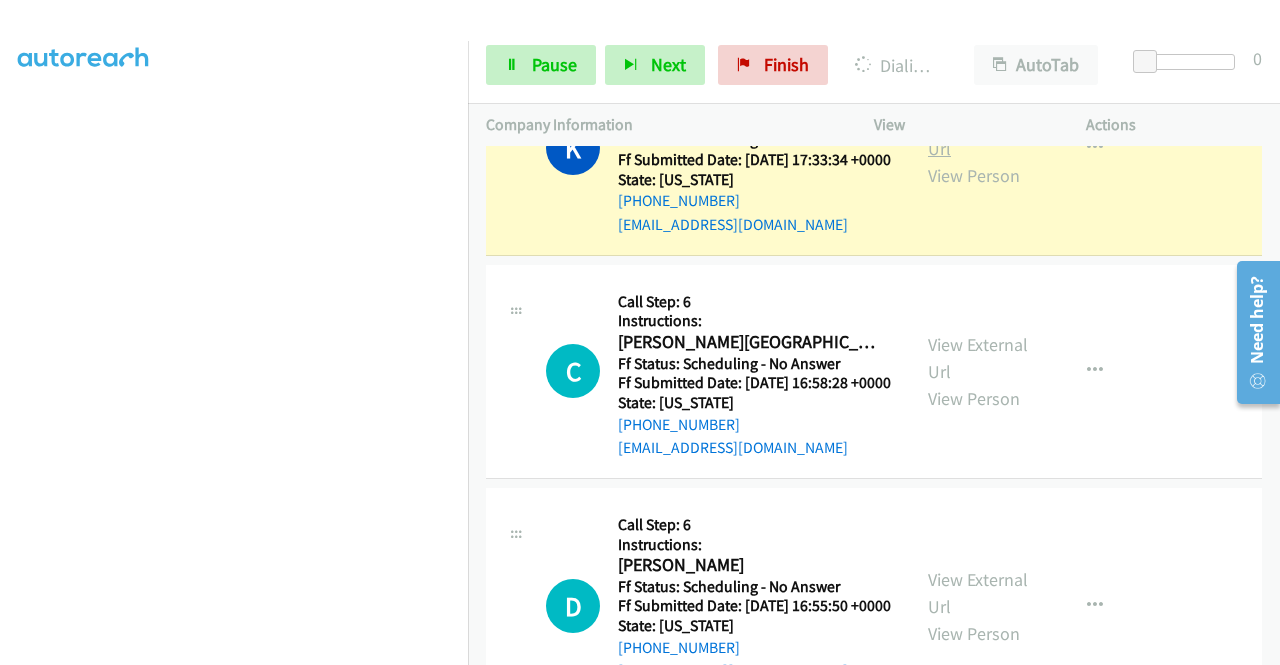 click on "View External Url" at bounding box center [978, 135] 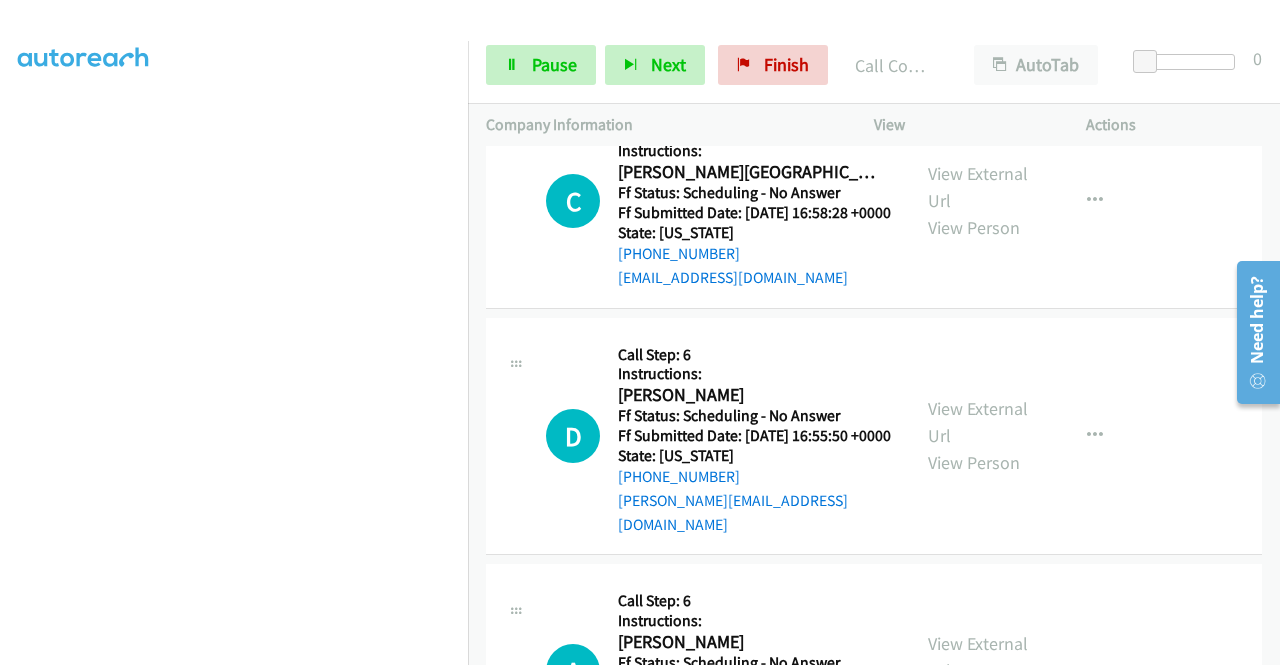 scroll, scrollTop: 2394, scrollLeft: 0, axis: vertical 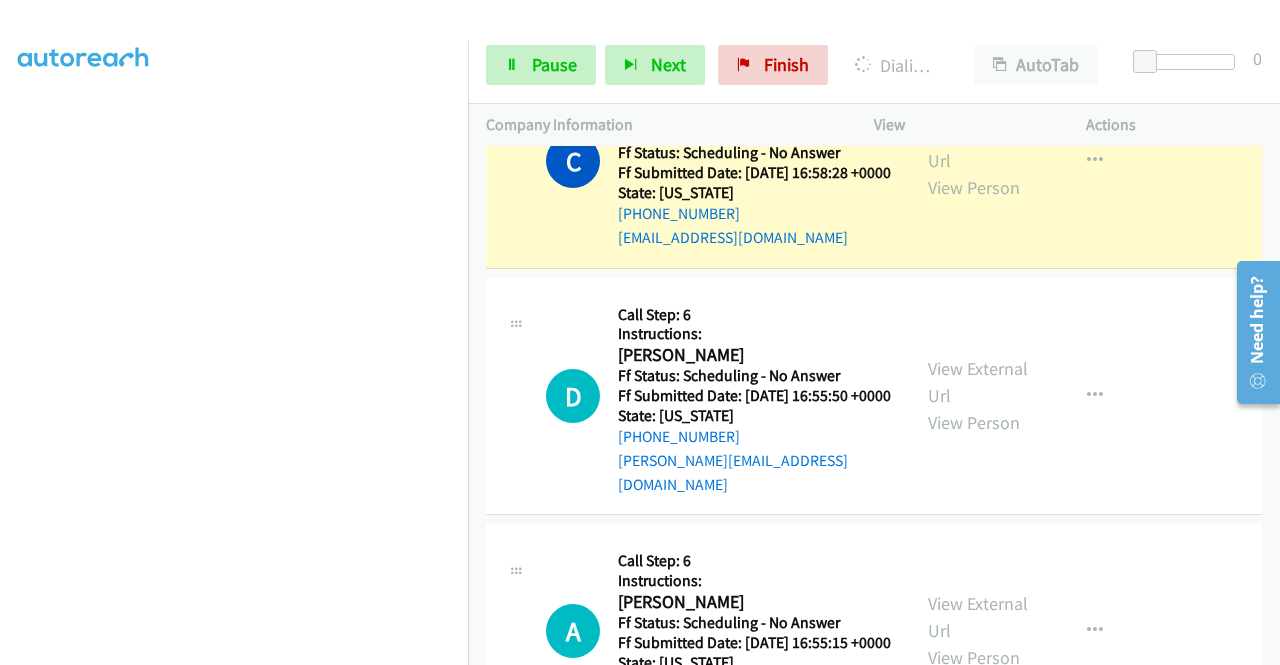 click on "View External Url
View Person" at bounding box center (980, 160) 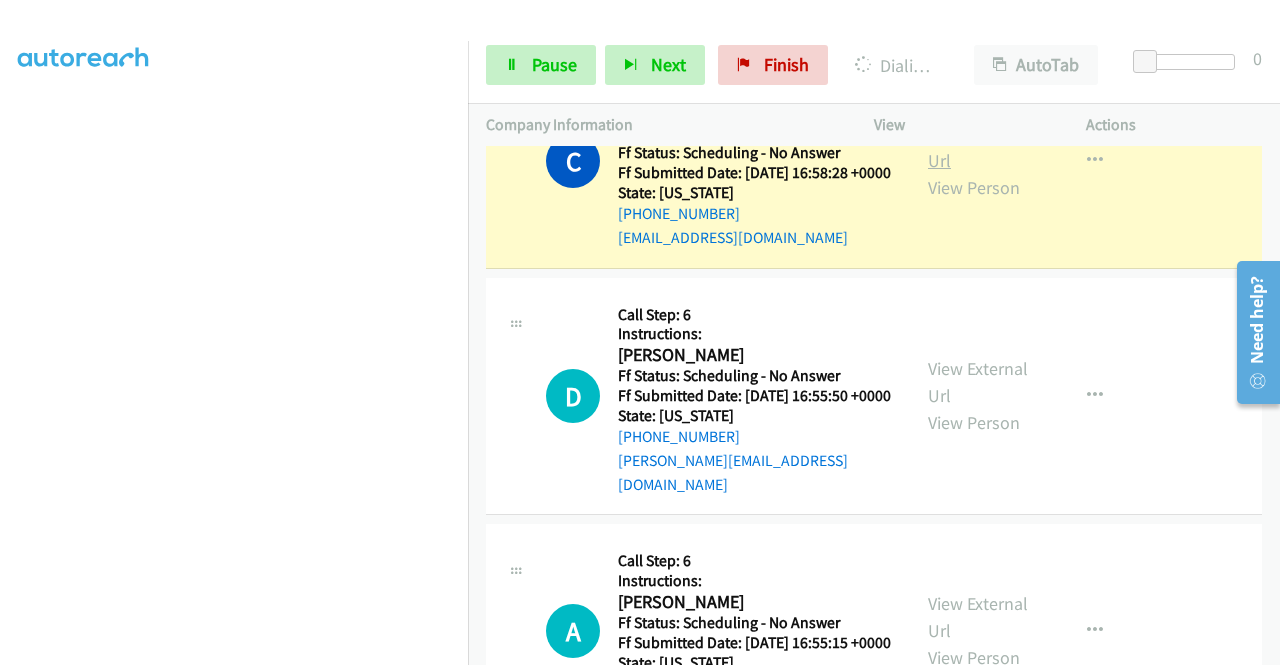 click on "View External Url" at bounding box center [978, 147] 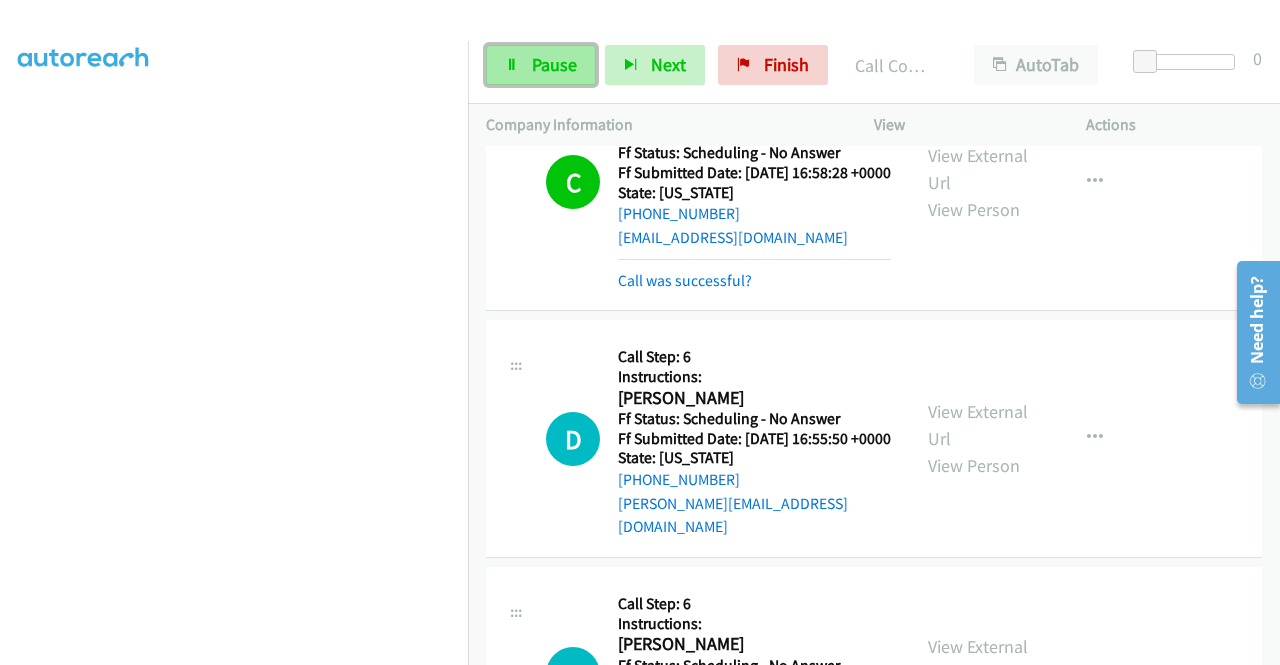 click on "Pause" at bounding box center (554, 64) 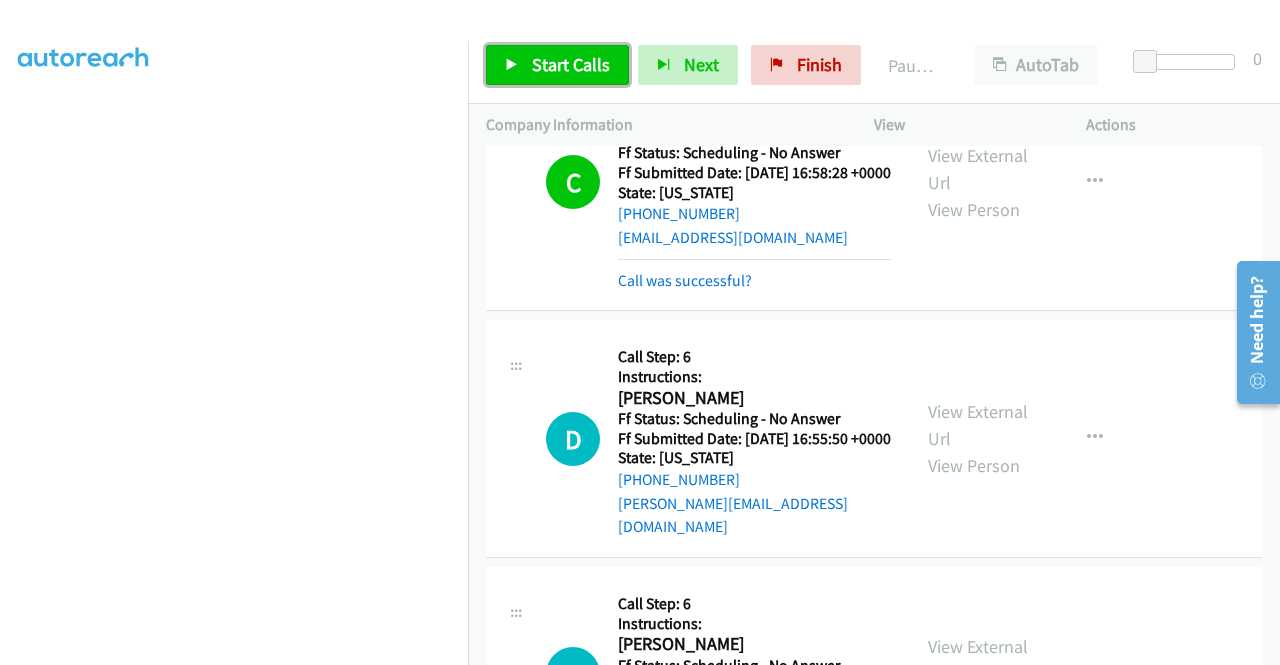 click on "Start Calls" at bounding box center (571, 64) 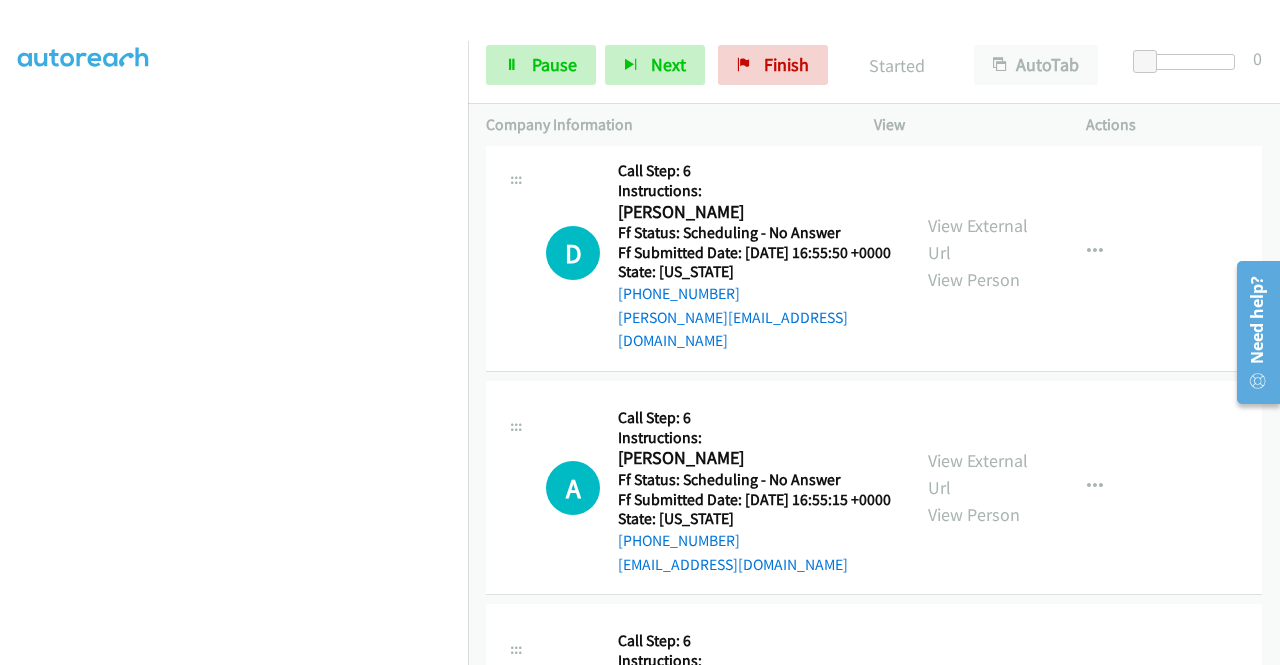 scroll, scrollTop: 2594, scrollLeft: 0, axis: vertical 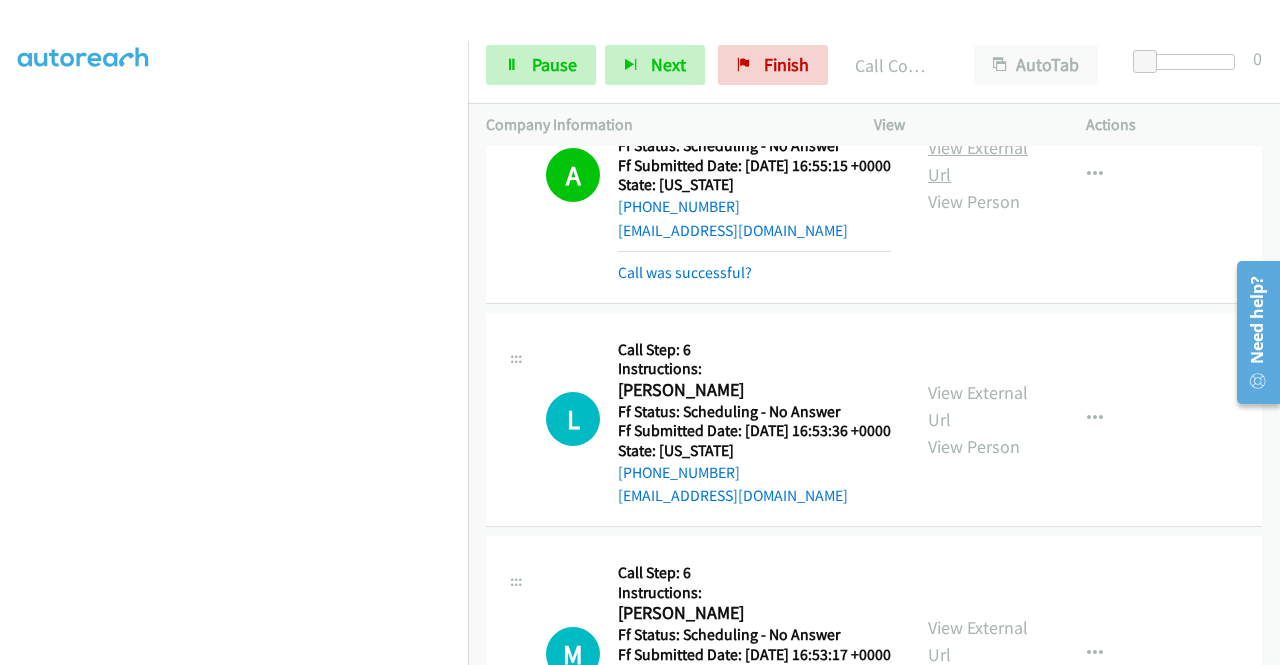 click on "View External Url" at bounding box center [978, 161] 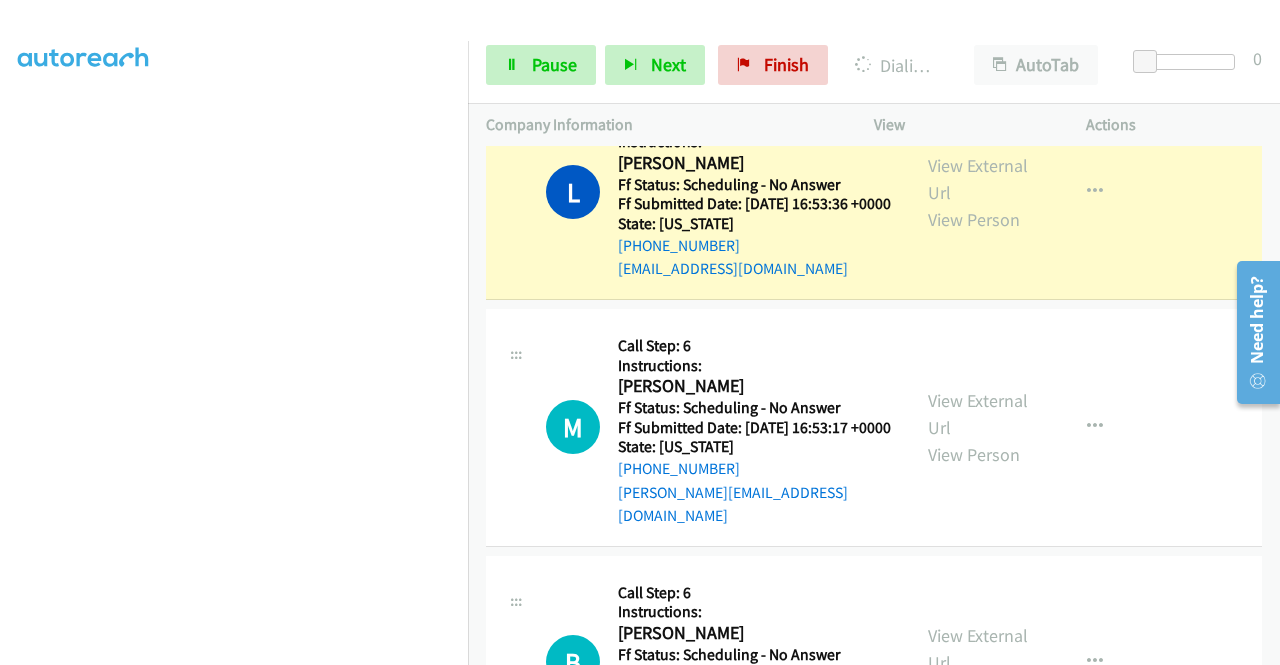 scroll, scrollTop: 3221, scrollLeft: 0, axis: vertical 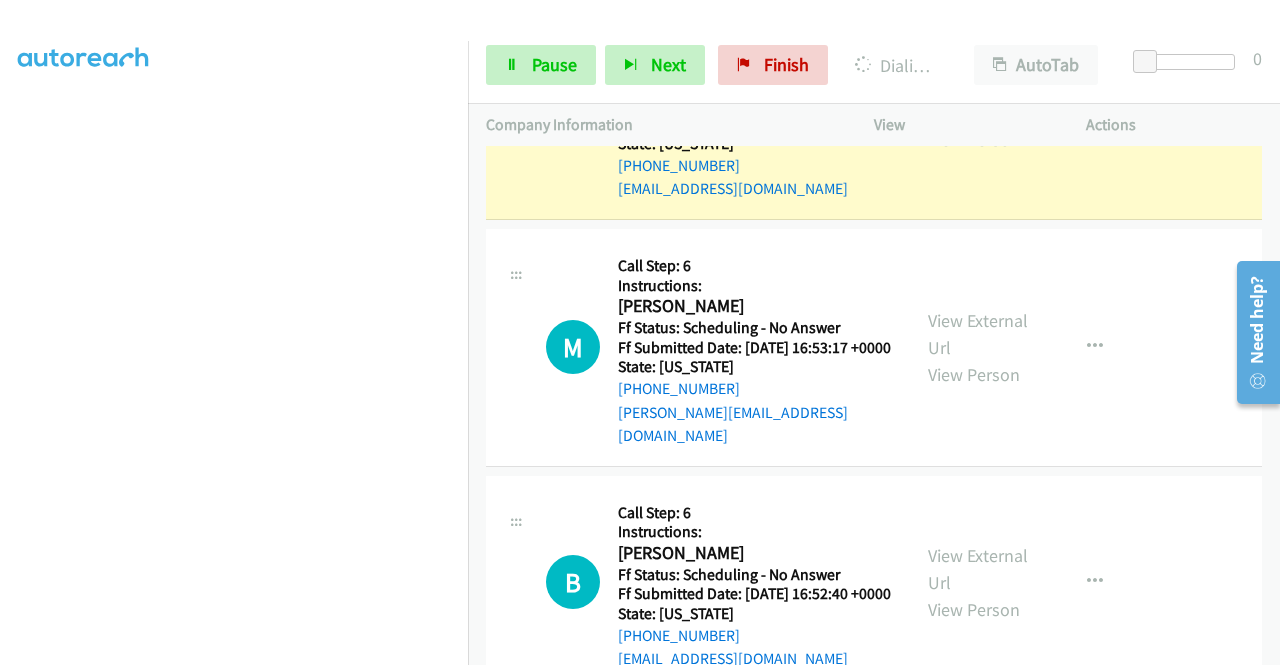click on "View External Url" at bounding box center (978, 99) 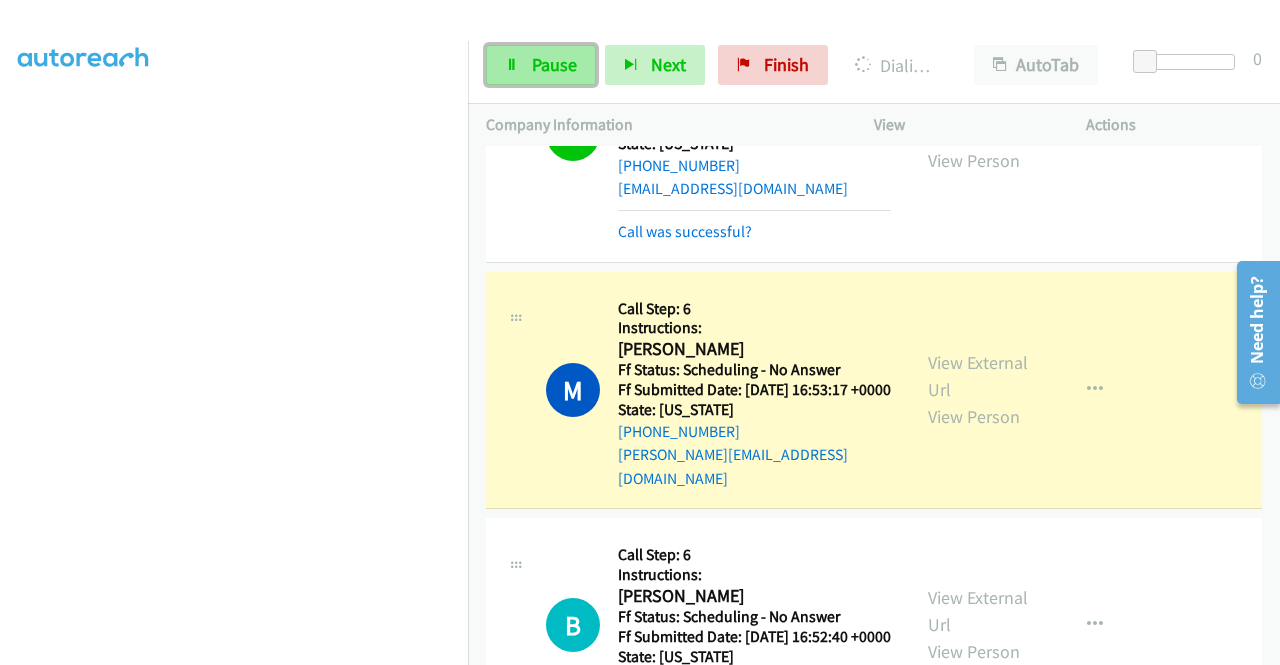click on "Pause" at bounding box center [541, 65] 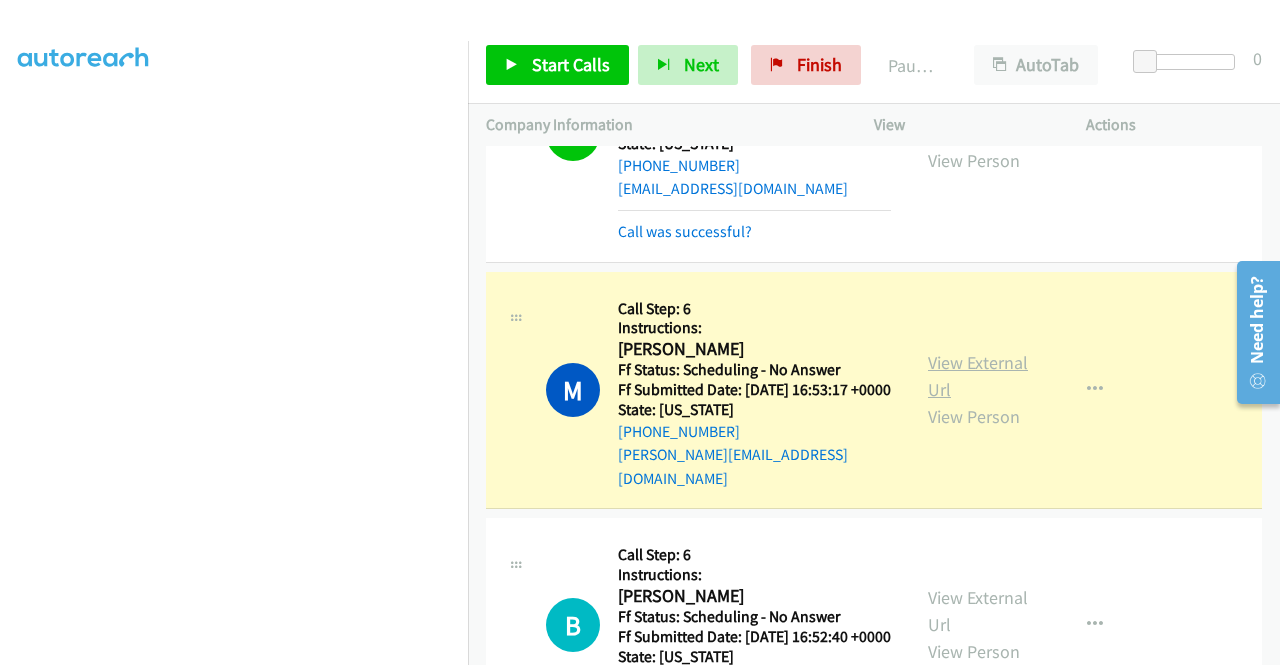 click on "View External Url" at bounding box center [978, 376] 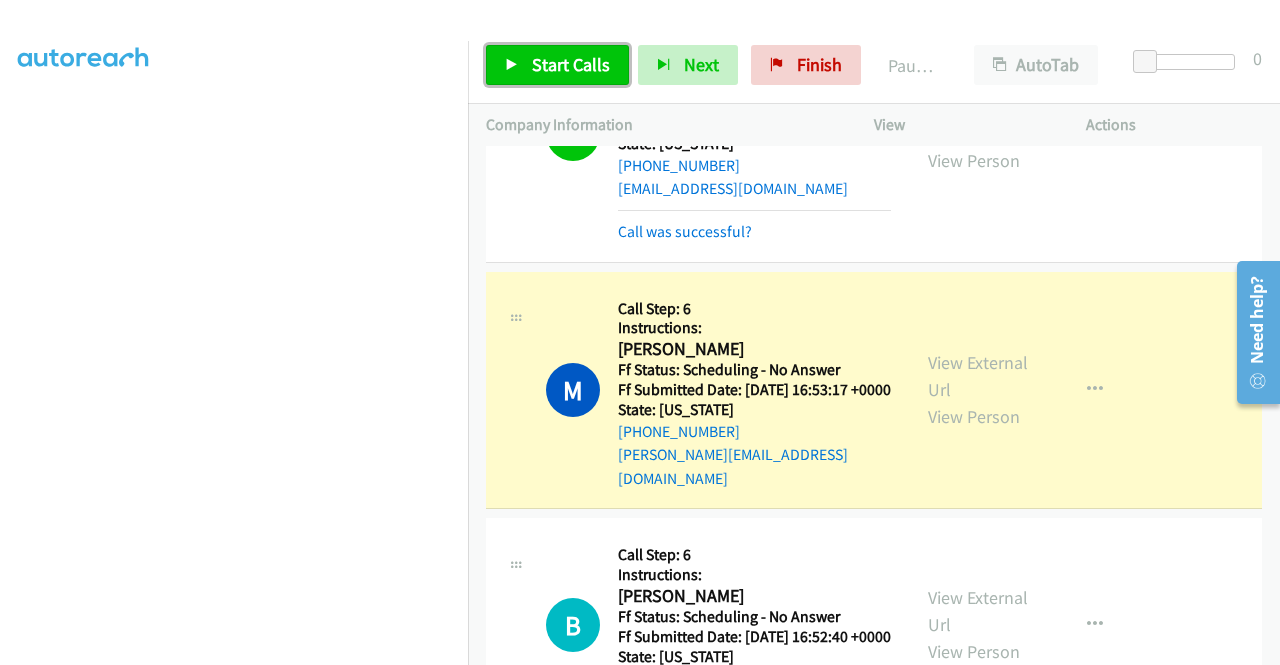 click on "Start Calls" at bounding box center (571, 64) 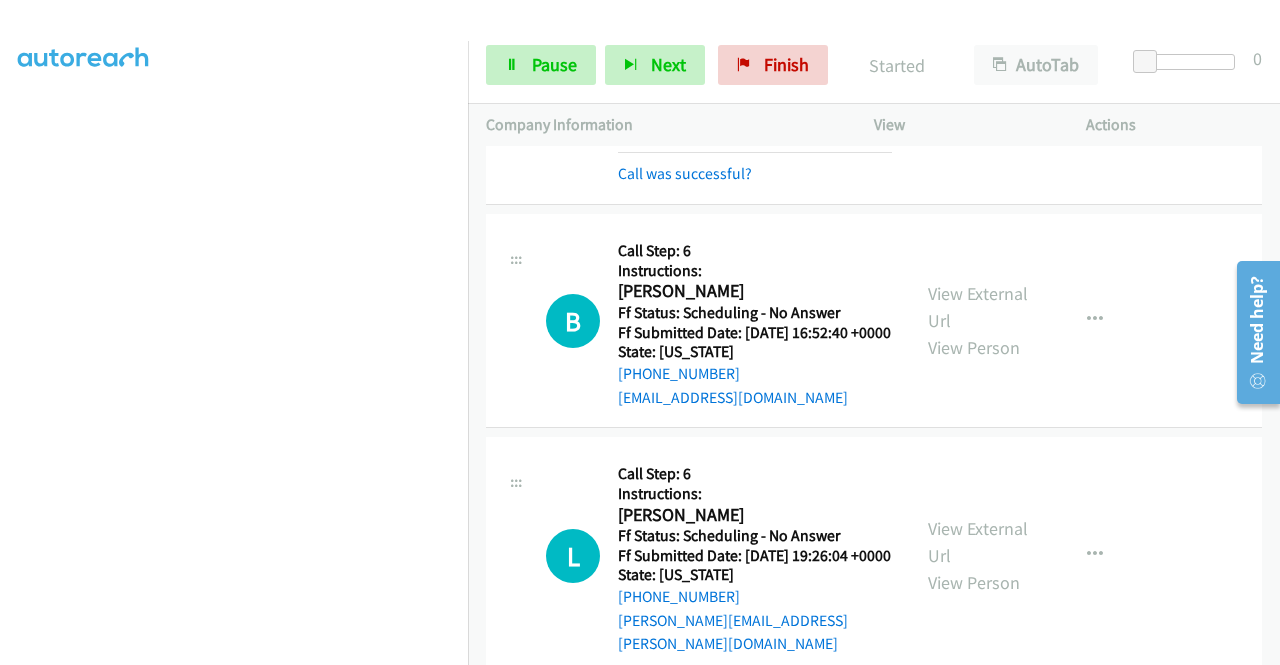 scroll, scrollTop: 3608, scrollLeft: 0, axis: vertical 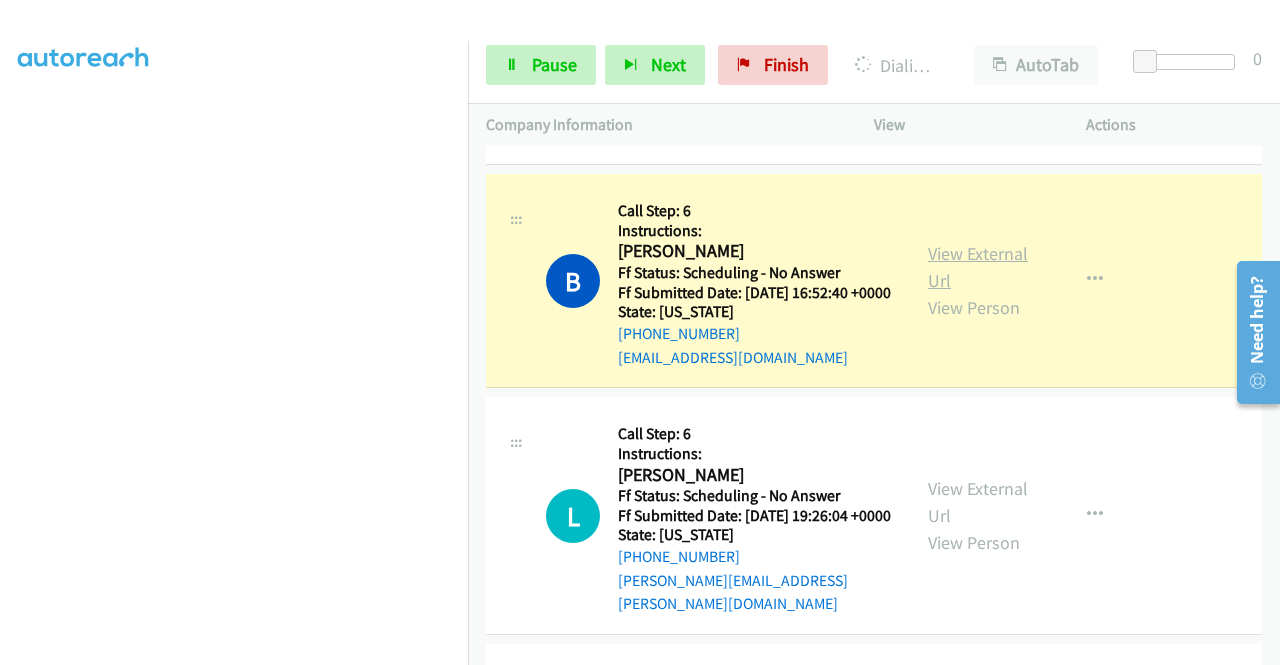 click on "View External Url" at bounding box center [978, 267] 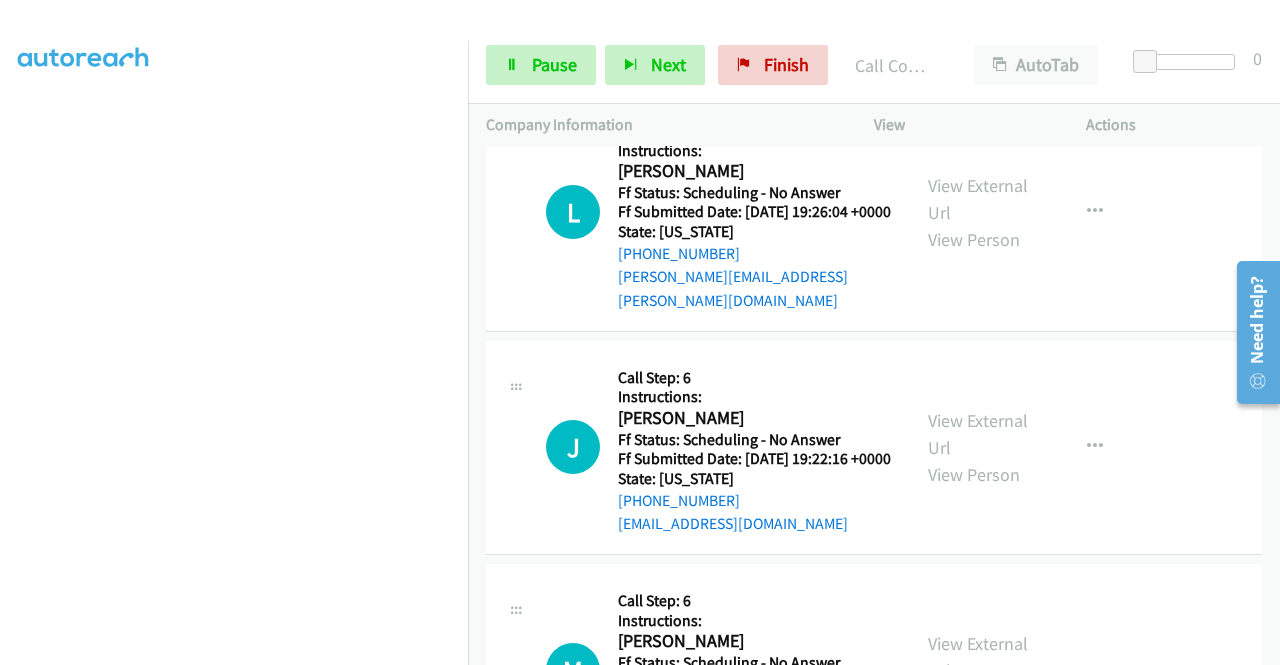 scroll, scrollTop: 3968, scrollLeft: 0, axis: vertical 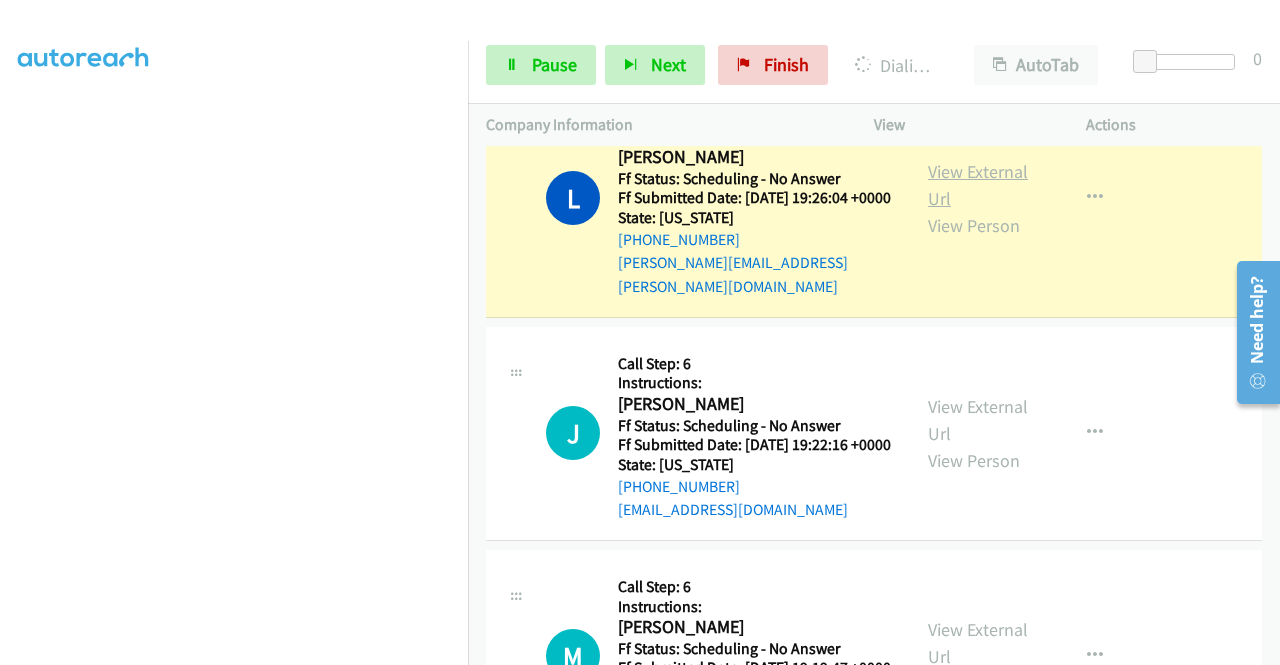 click on "View External Url" at bounding box center (978, 185) 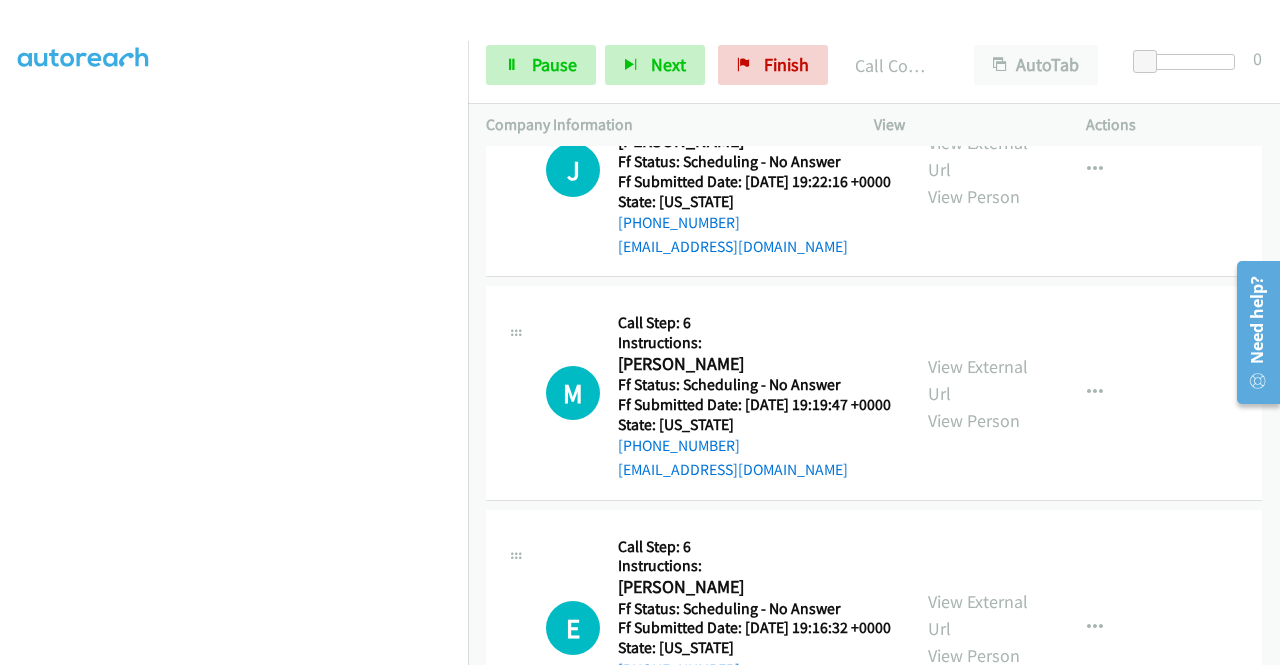 scroll, scrollTop: 4314, scrollLeft: 0, axis: vertical 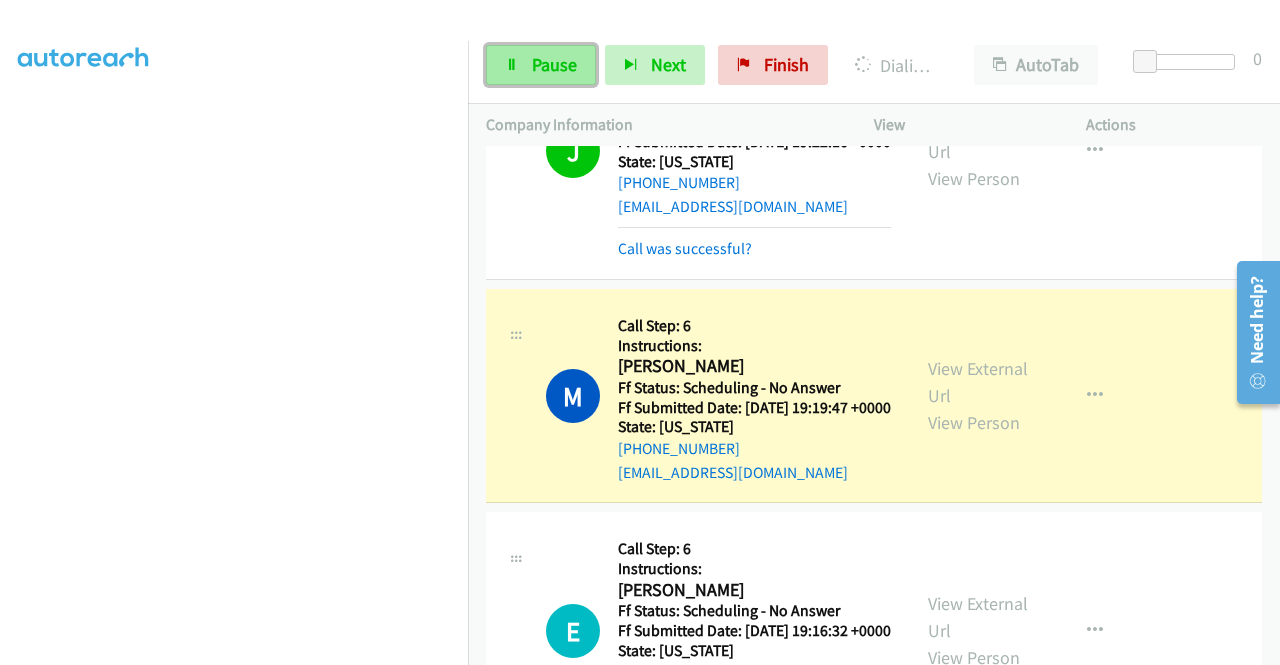 click on "Pause" at bounding box center (541, 65) 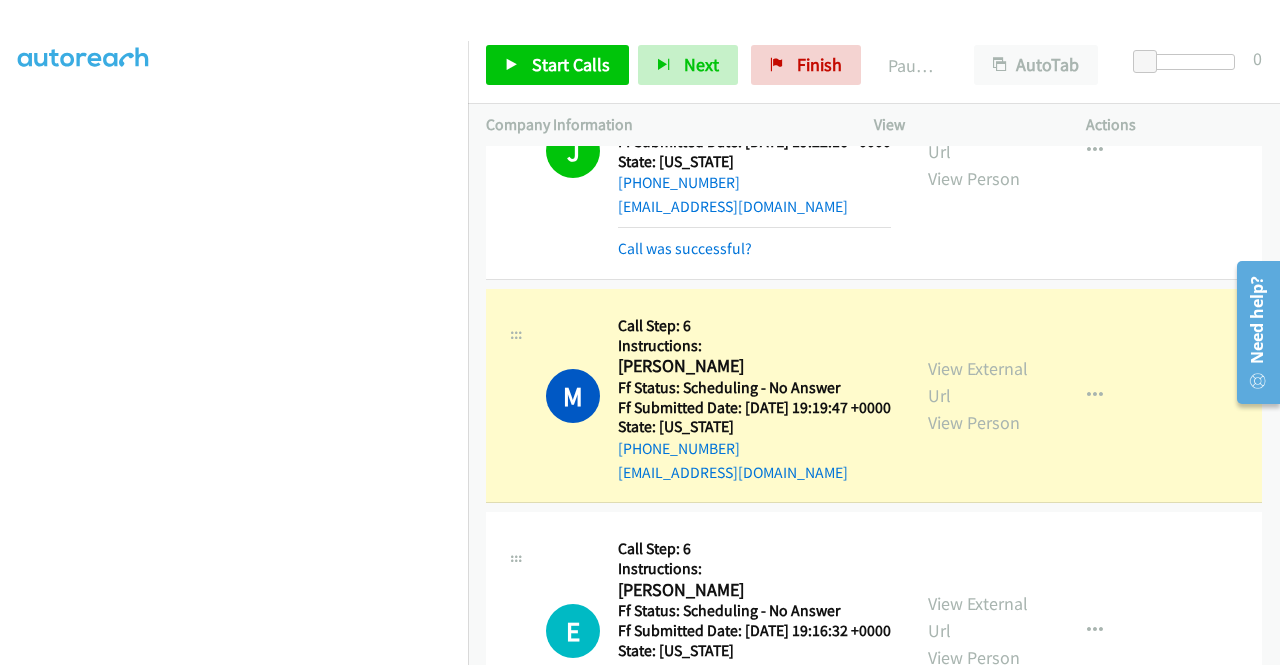 click on "+1 415-964-1034
Call failed - Please reload the list and try again
The Callbar Failed to Load Please Open it and Reload the Page
Hmm something isn't quite right.. Please refresh the page
Hmm something isn't quite right.. Please refresh the page
No records are currently dialable. We'll auto-refresh when new records are added or you can switch to another list or campaign.
Loading New Records ...
X
Callback Scheduled
Call Step: 1
Xavier Walker
America/New_York
Ff Status: Scheduling - No Answer
Ff Submitted Date: 2025-07-09 18:29:44 +0000
State: New York
+1 347-818-4406
xswalker@gmail.com
Call was successful?
View External Url
View Person
View External Url
Email
Schedule/Manage Callback
Skip Call
Add to do not call list
R
Callback Scheduled
Call Step: 1" at bounding box center (874, 405) 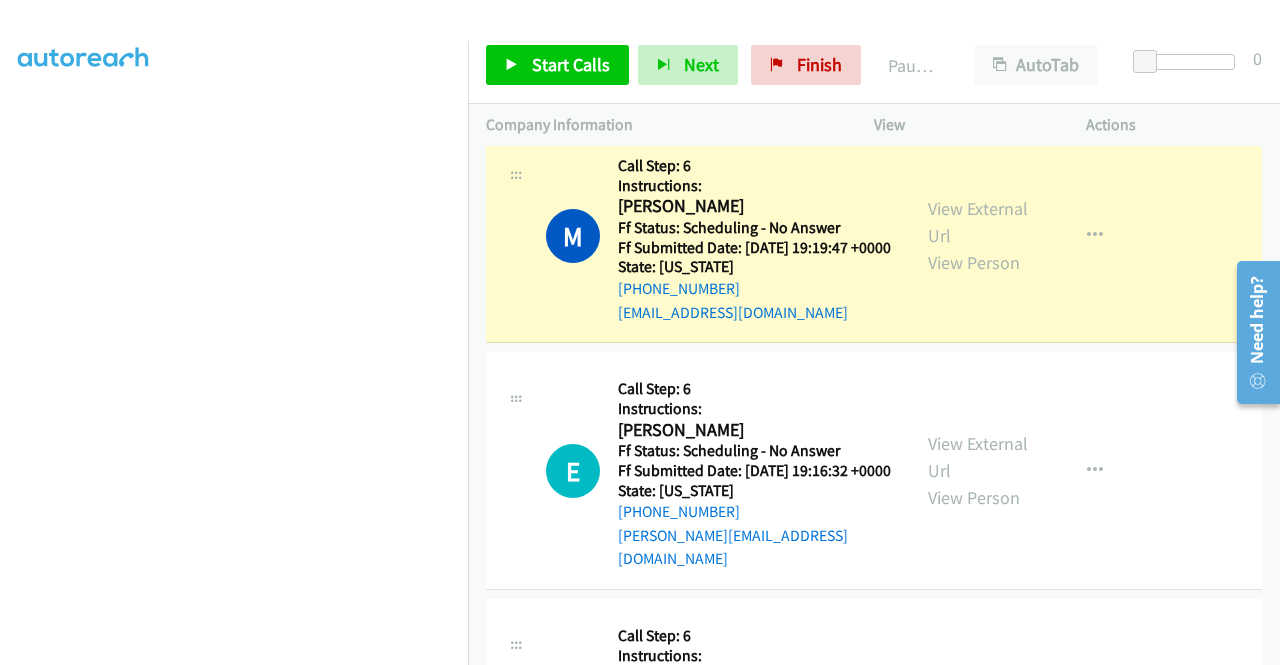 scroll, scrollTop: 4581, scrollLeft: 0, axis: vertical 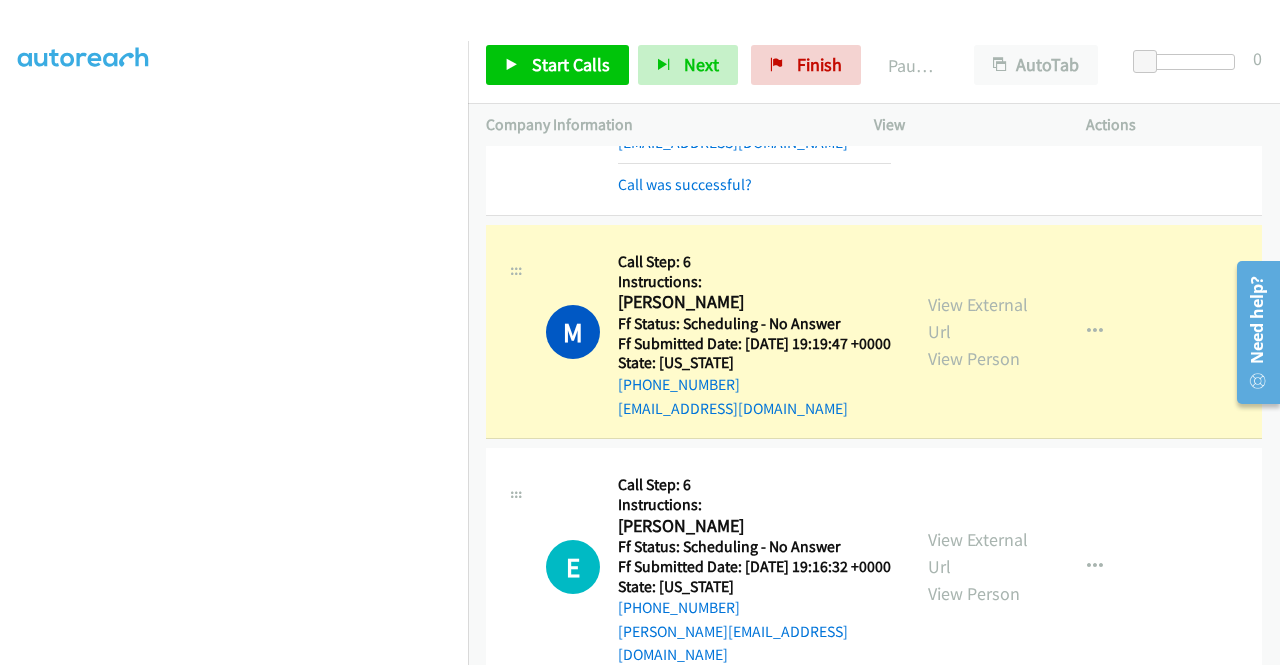click on "View External Url" at bounding box center [978, 74] 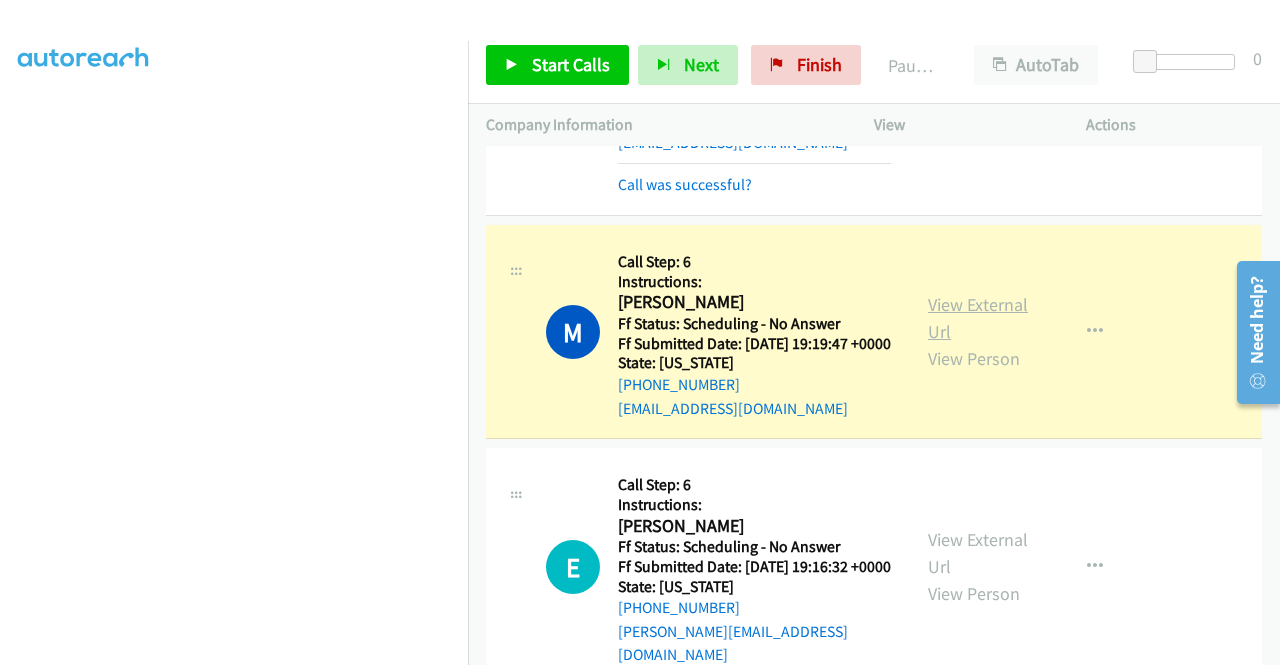 click on "View External Url" at bounding box center (978, 318) 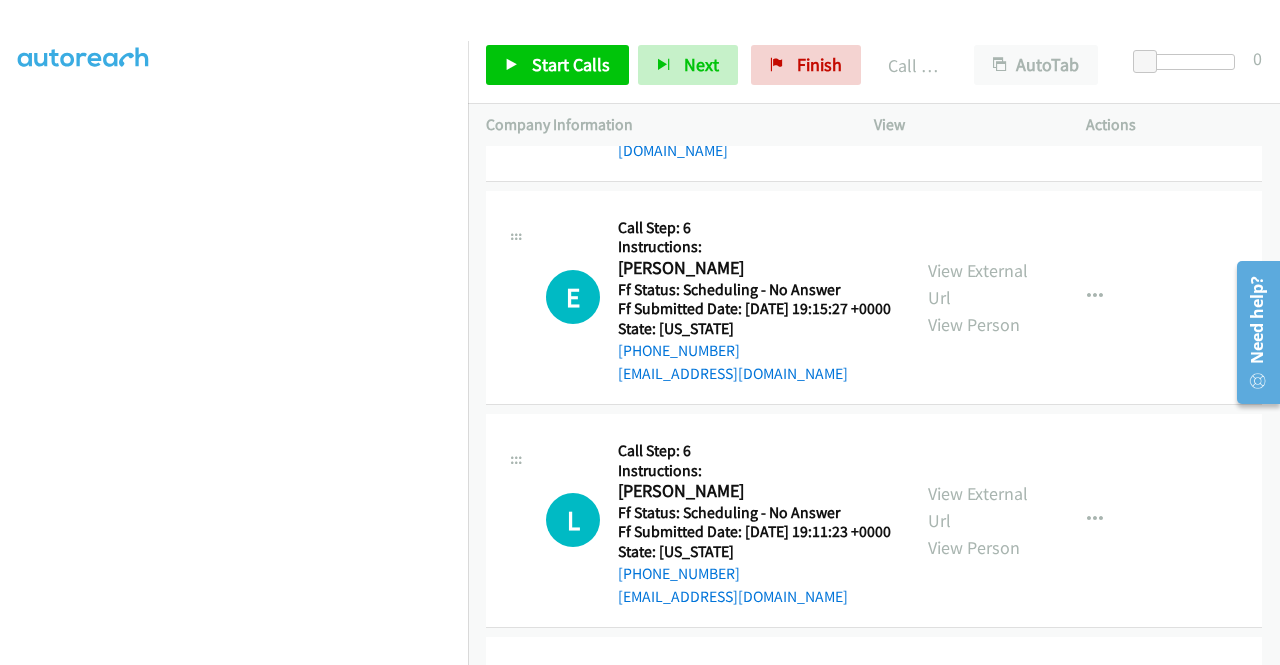 scroll, scrollTop: 4964, scrollLeft: 0, axis: vertical 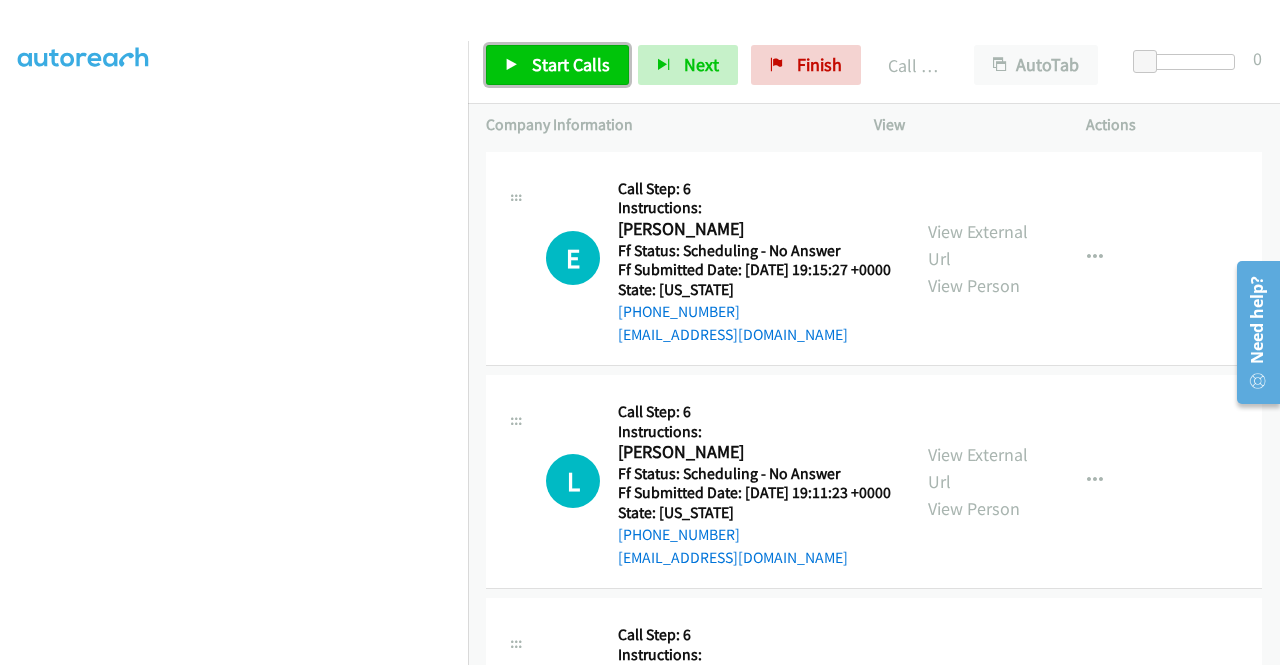 click on "Start Calls" at bounding box center (571, 64) 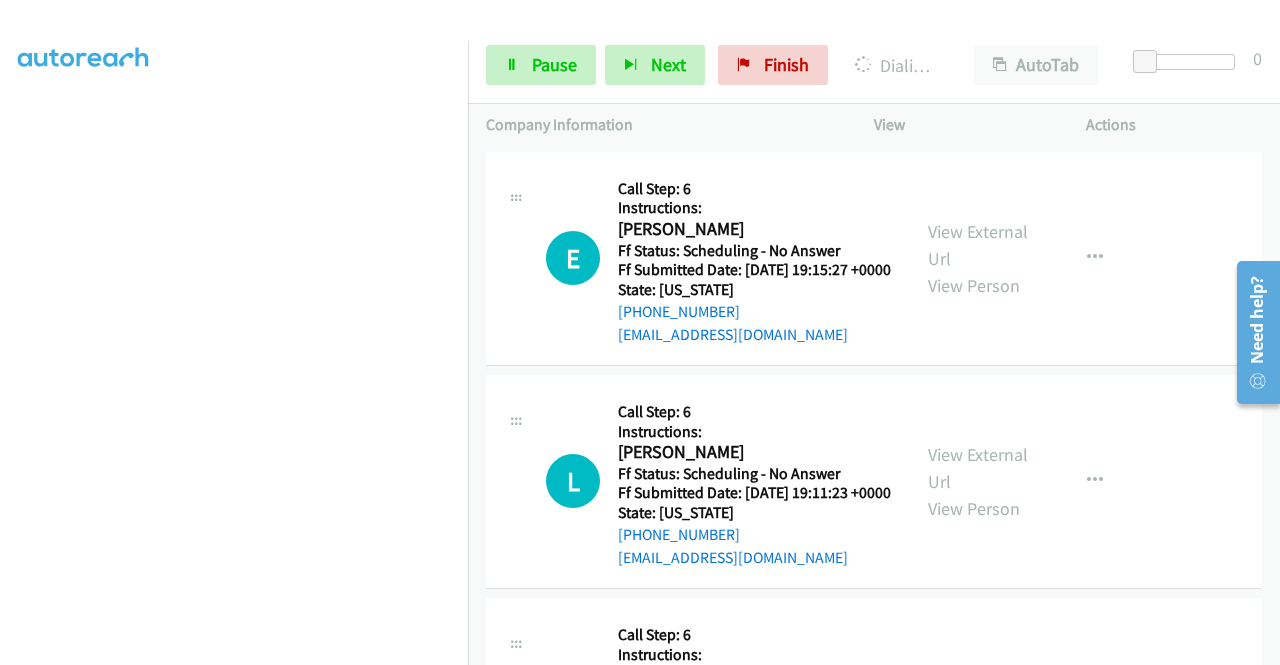 click on "View External Url" at bounding box center [978, 10] 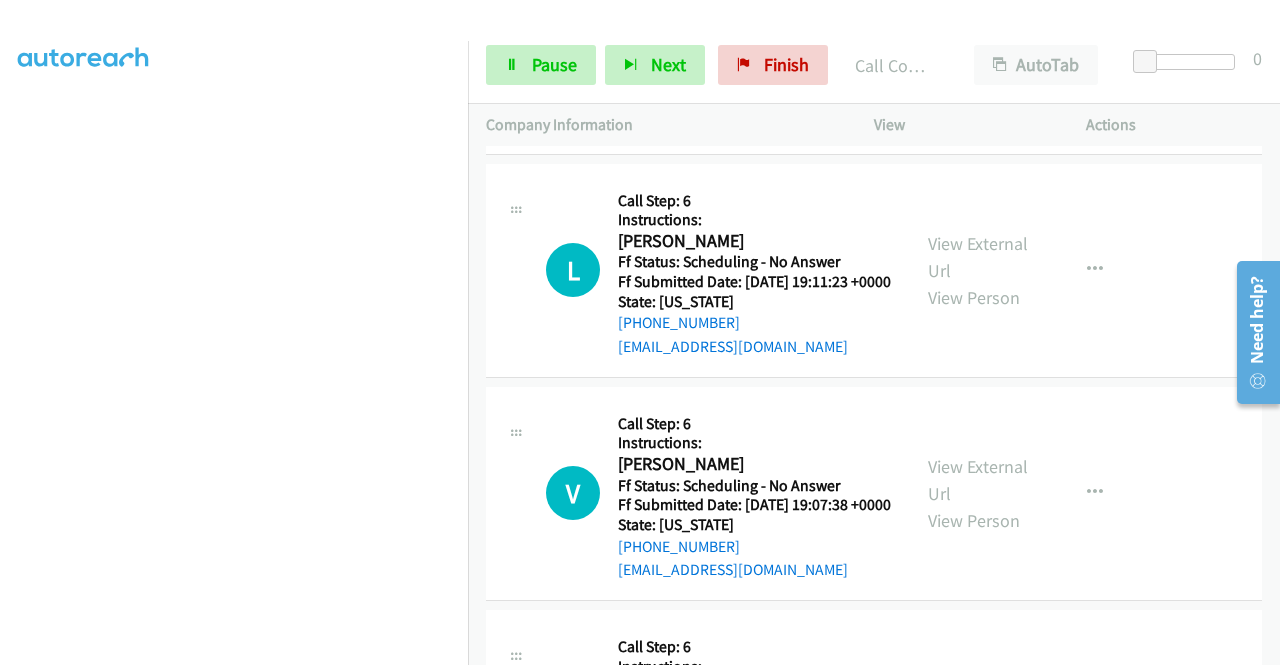 scroll, scrollTop: 5232, scrollLeft: 0, axis: vertical 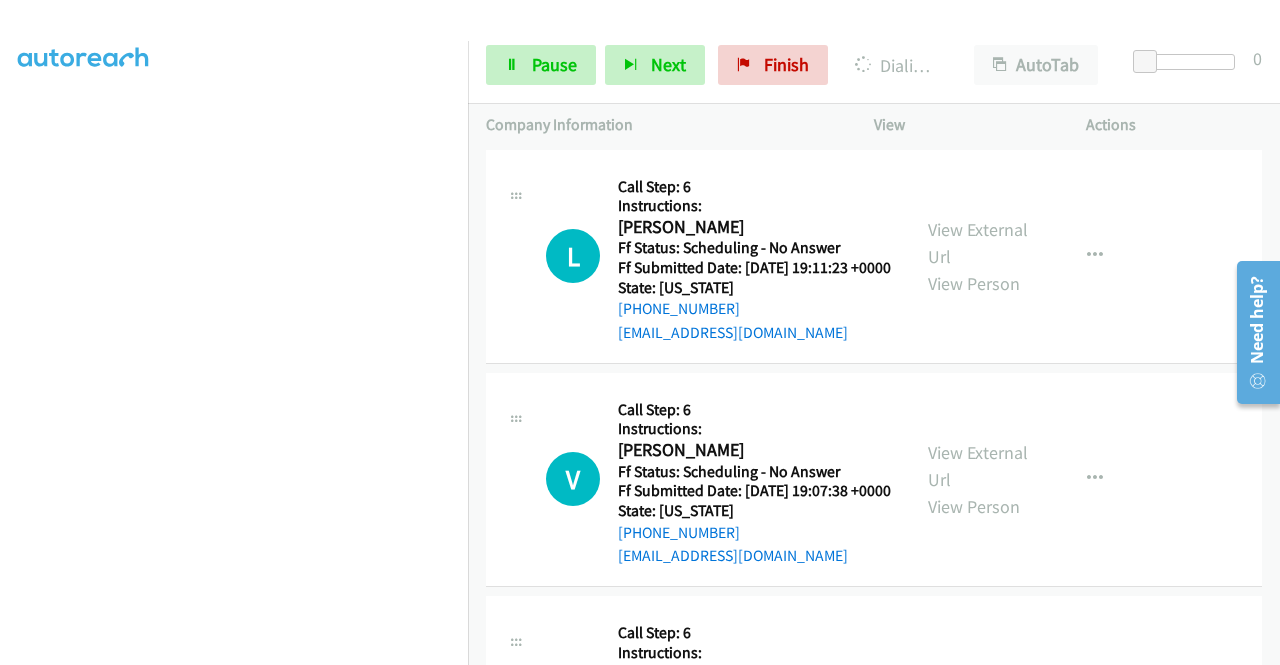 click on "View External Url" at bounding box center [978, 19] 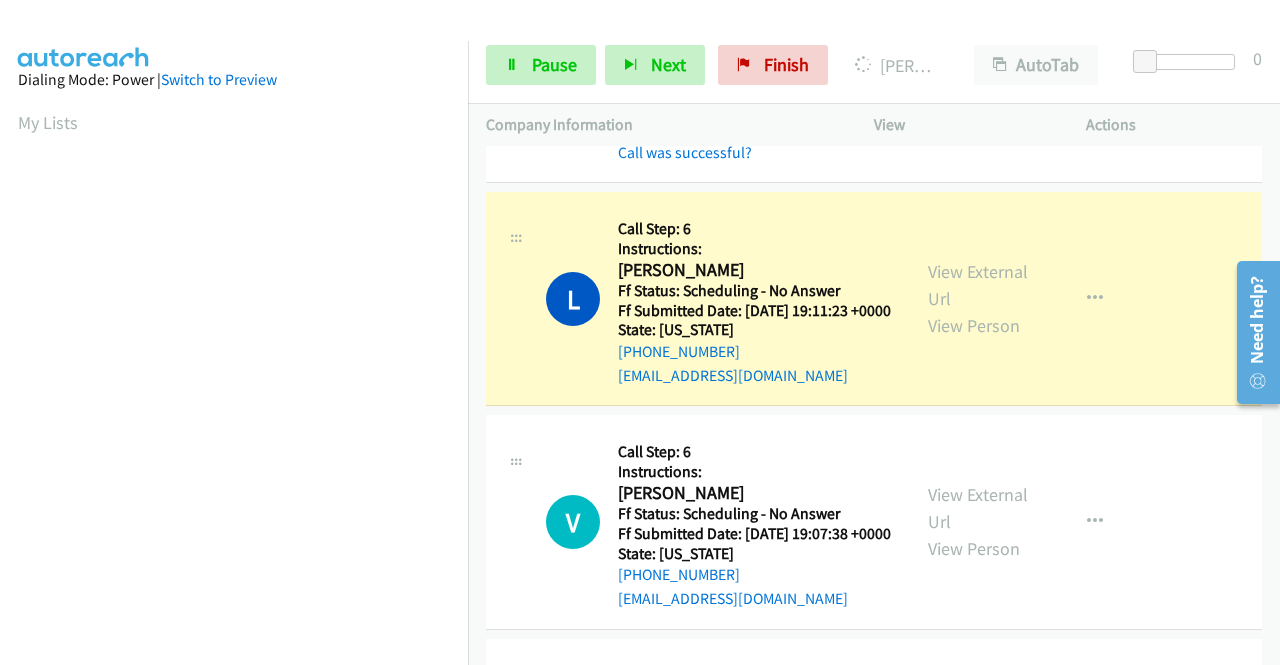 scroll, scrollTop: 456, scrollLeft: 0, axis: vertical 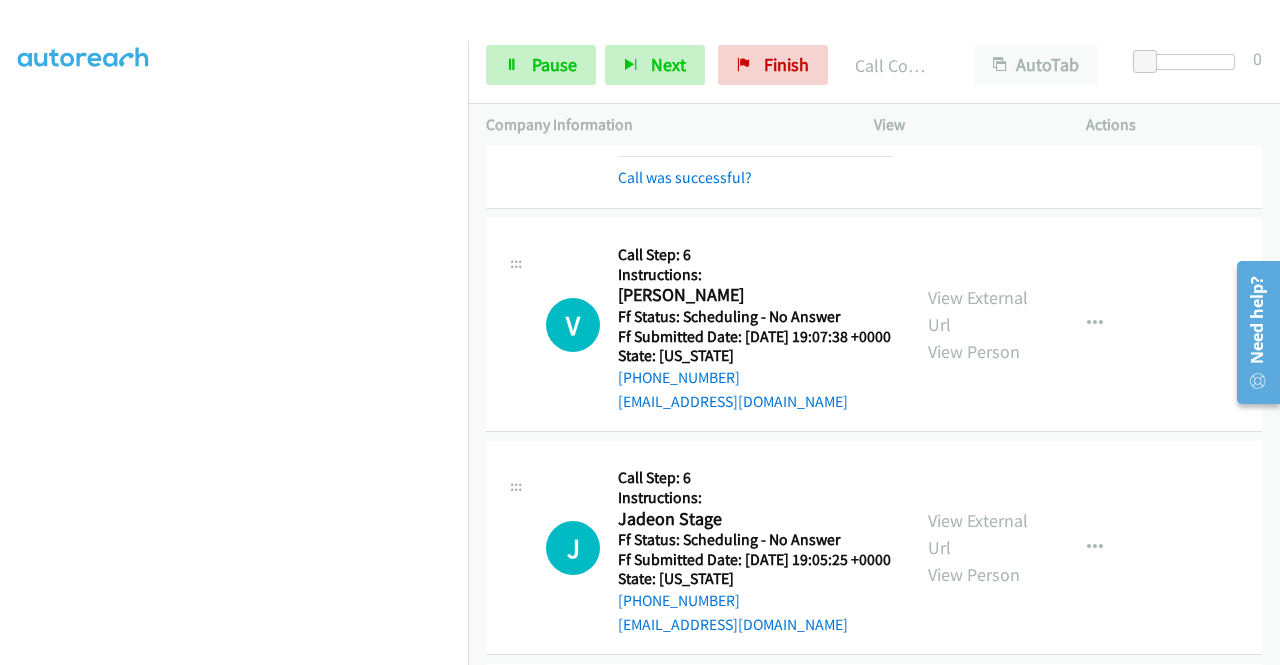 click on "View External Url" at bounding box center [978, 67] 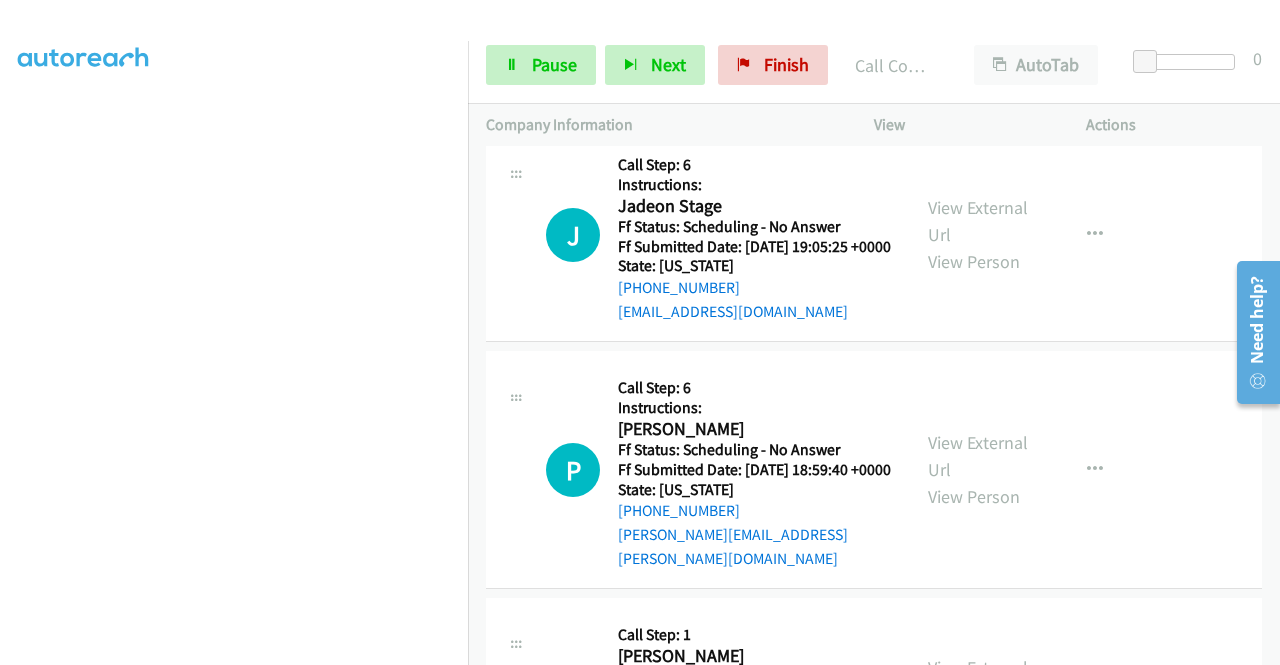 scroll, scrollTop: 5805, scrollLeft: 0, axis: vertical 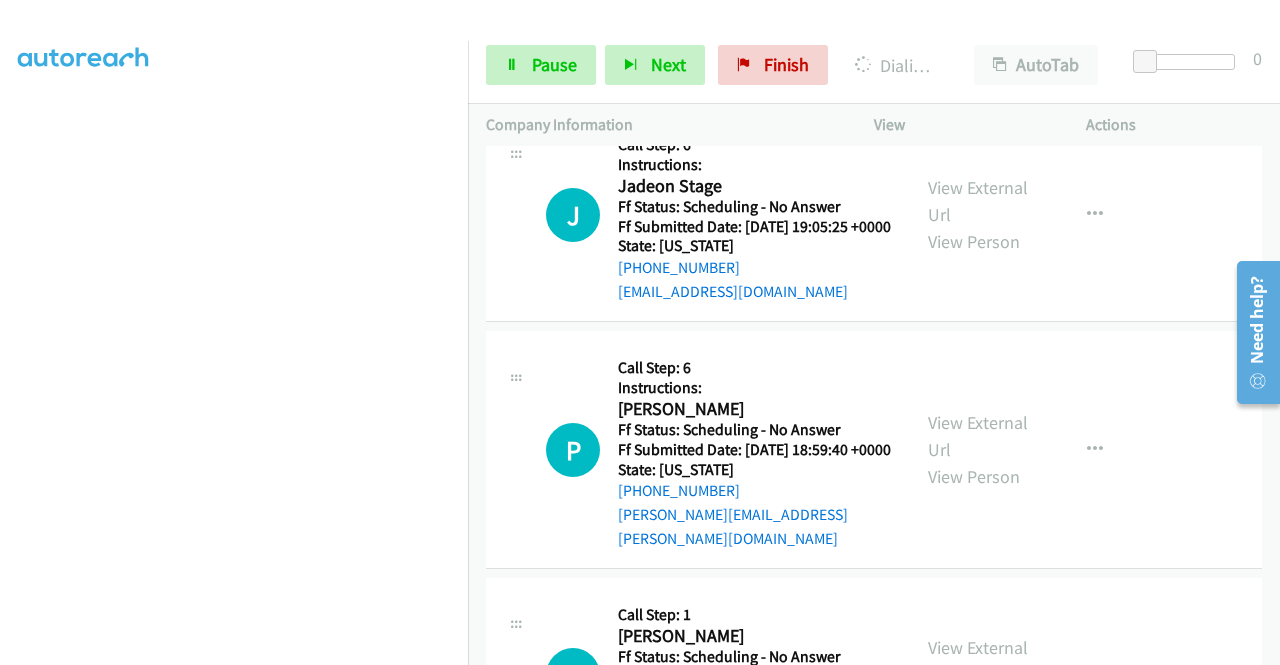 click on "View External Url" at bounding box center (978, -22) 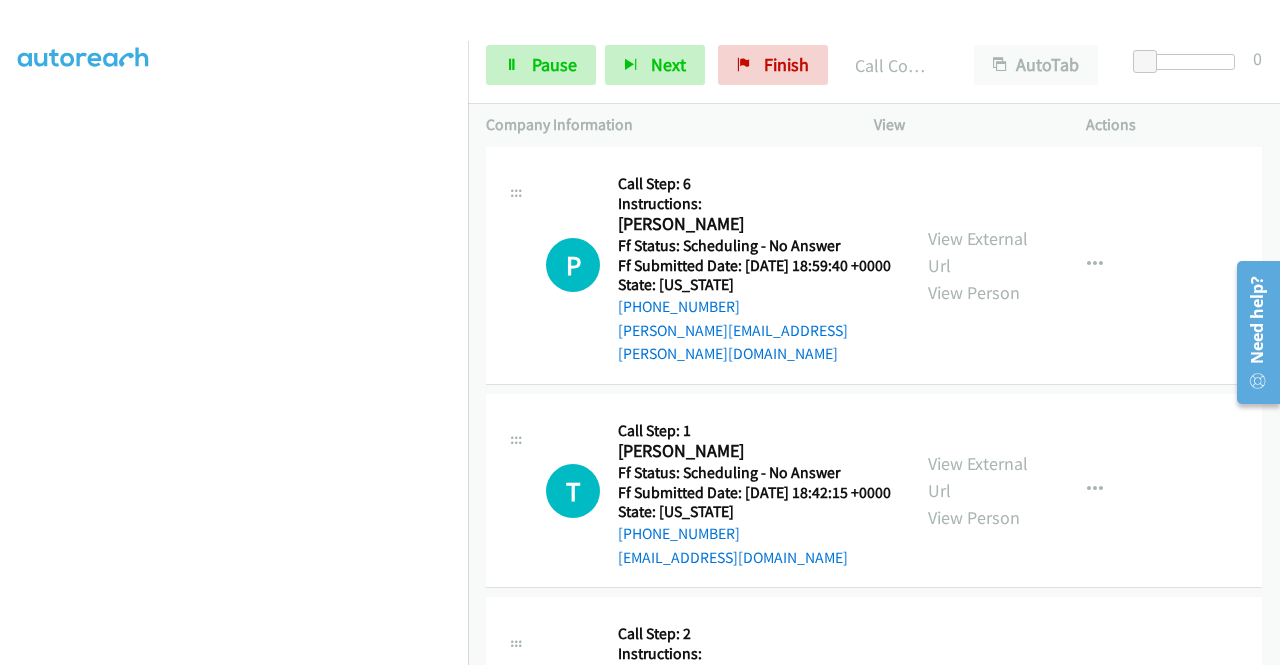 scroll, scrollTop: 6045, scrollLeft: 0, axis: vertical 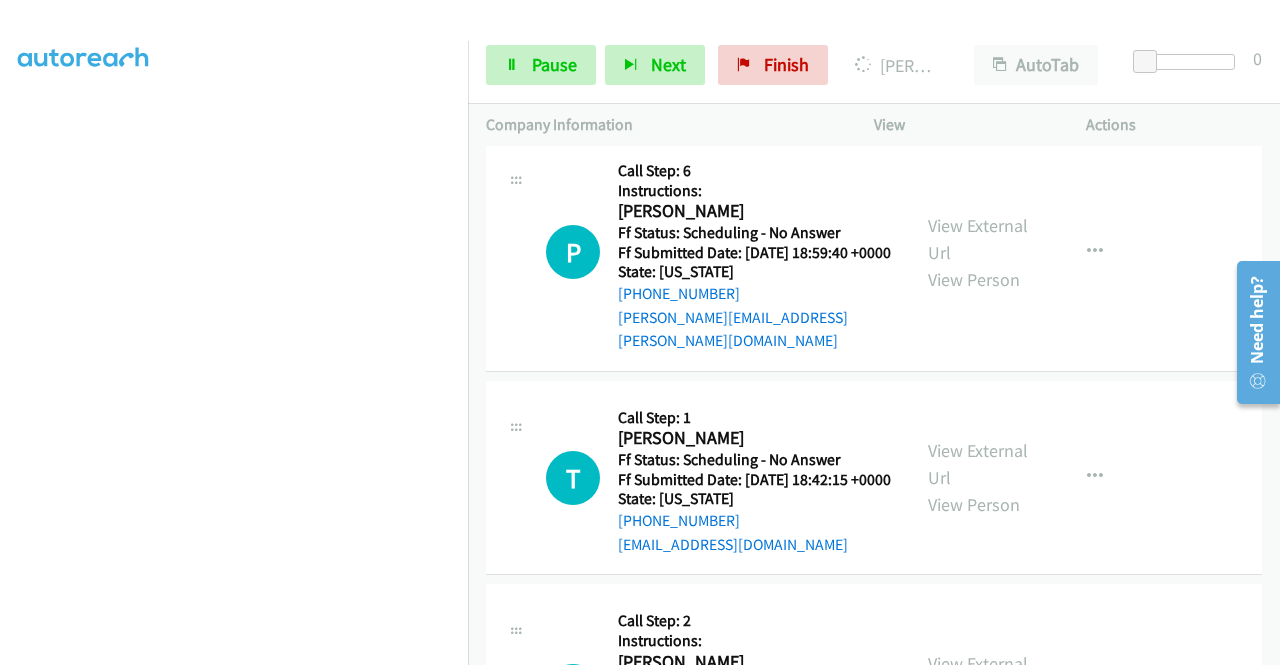 click on "View External Url" at bounding box center (978, 4) 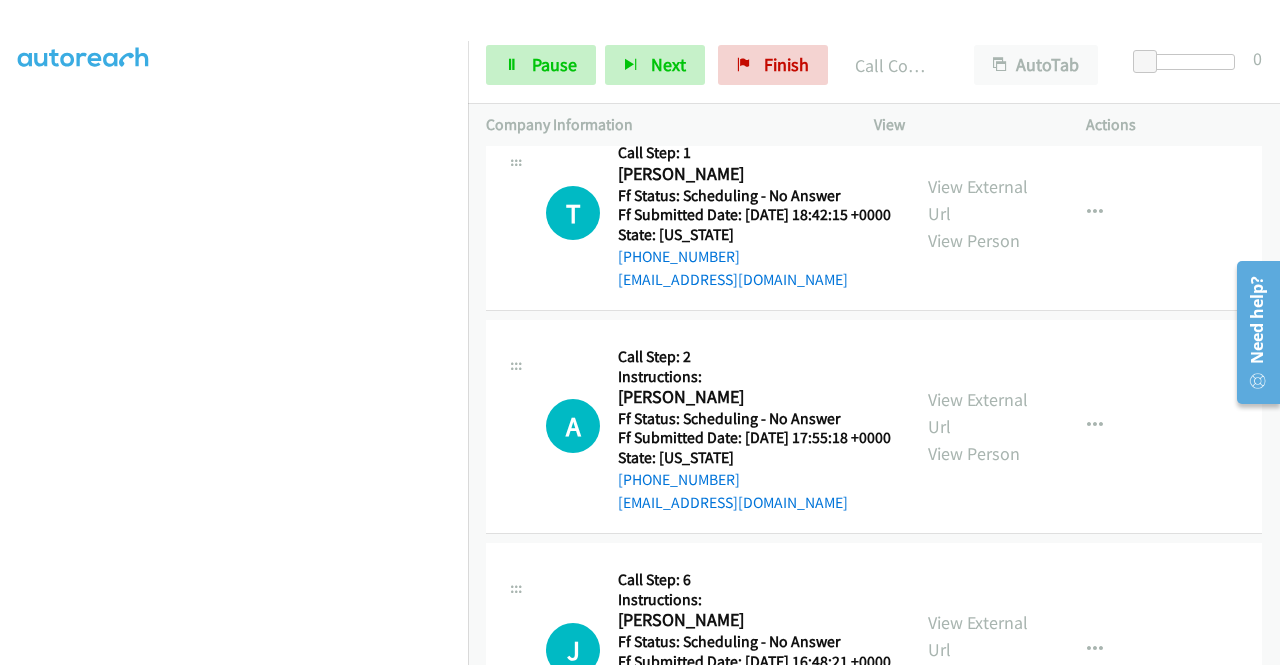 click on "+1 415-964-1034
Call failed - Please reload the list and try again
The Callbar Failed to Load Please Open it and Reload the Page
Hmm something isn't quite right.. Please refresh the page
Hmm something isn't quite right.. Please refresh the page
No records are currently dialable. We'll auto-refresh when new records are added or you can switch to another list or campaign.
Loading New Records ...
X
Callback Scheduled
Call Step: 1
Xavier Walker
America/New_York
Ff Status: Scheduling - No Answer
Ff Submitted Date: 2025-07-09 18:29:44 +0000
State: New York
+1 347-818-4406
xswalker@gmail.com
Call was successful?
View External Url
View Person
View External Url
Email
Schedule/Manage Callback
Skip Call
Add to do not call list
R
Callback Scheduled
Call Step: 1" at bounding box center [874, 405] 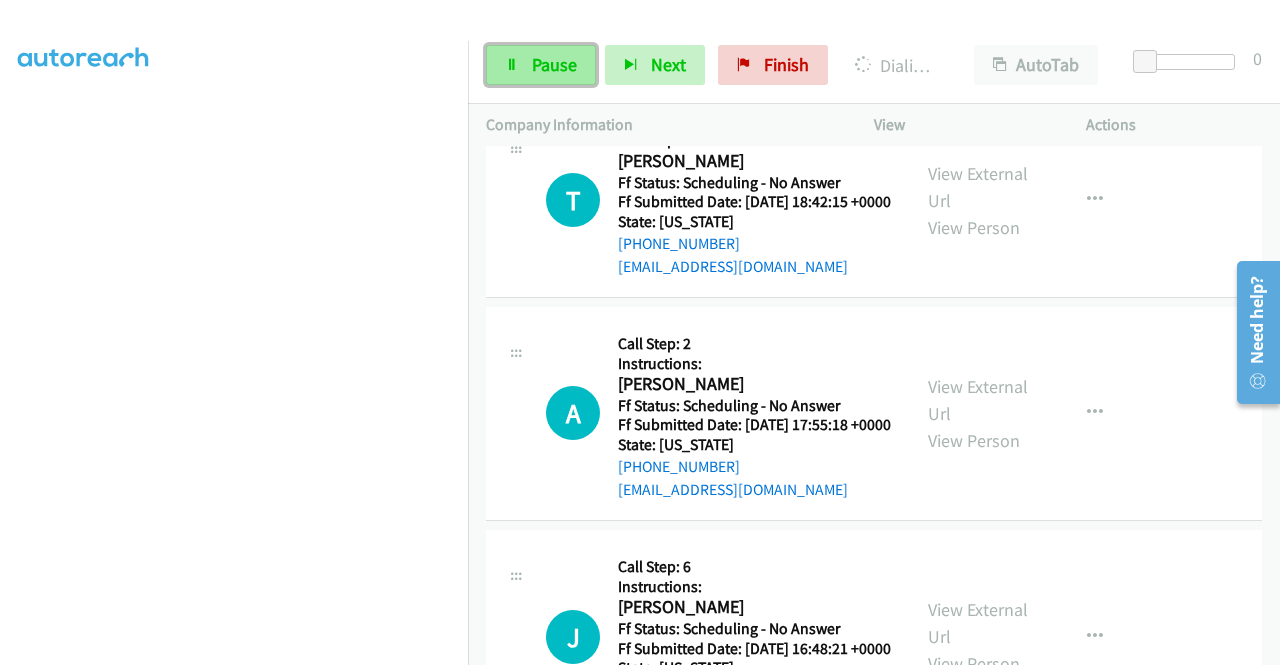 click on "Pause" at bounding box center (554, 64) 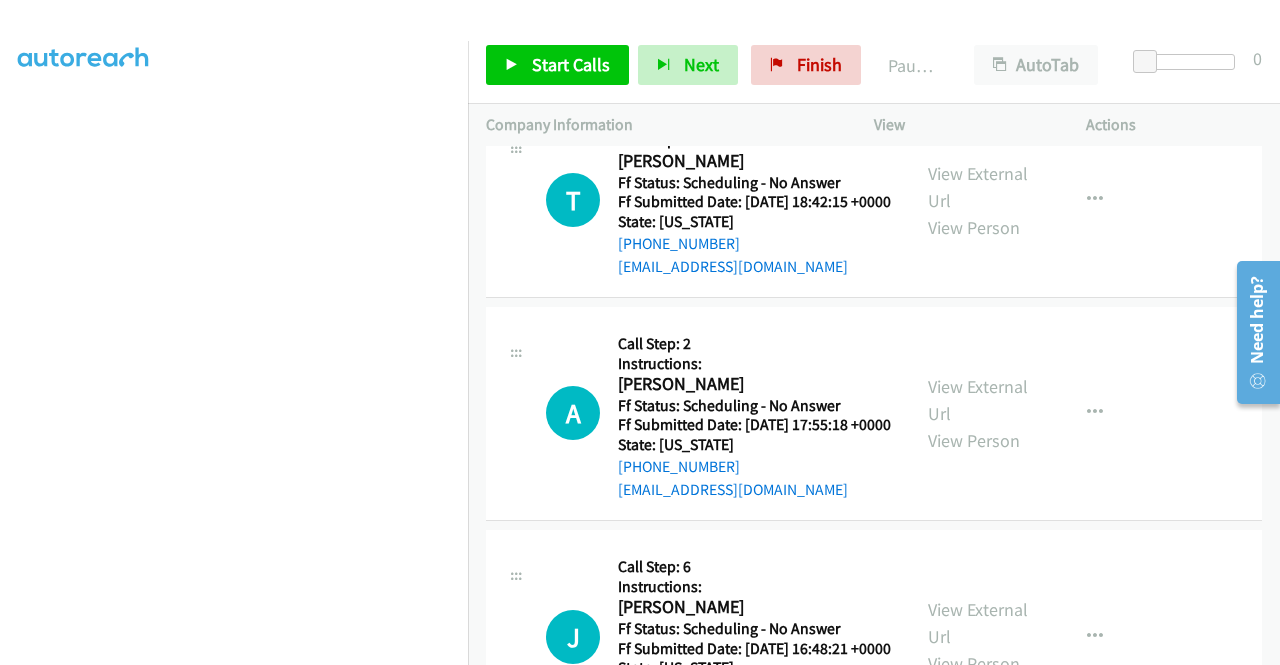 click on "View External Url" at bounding box center [978, -39] 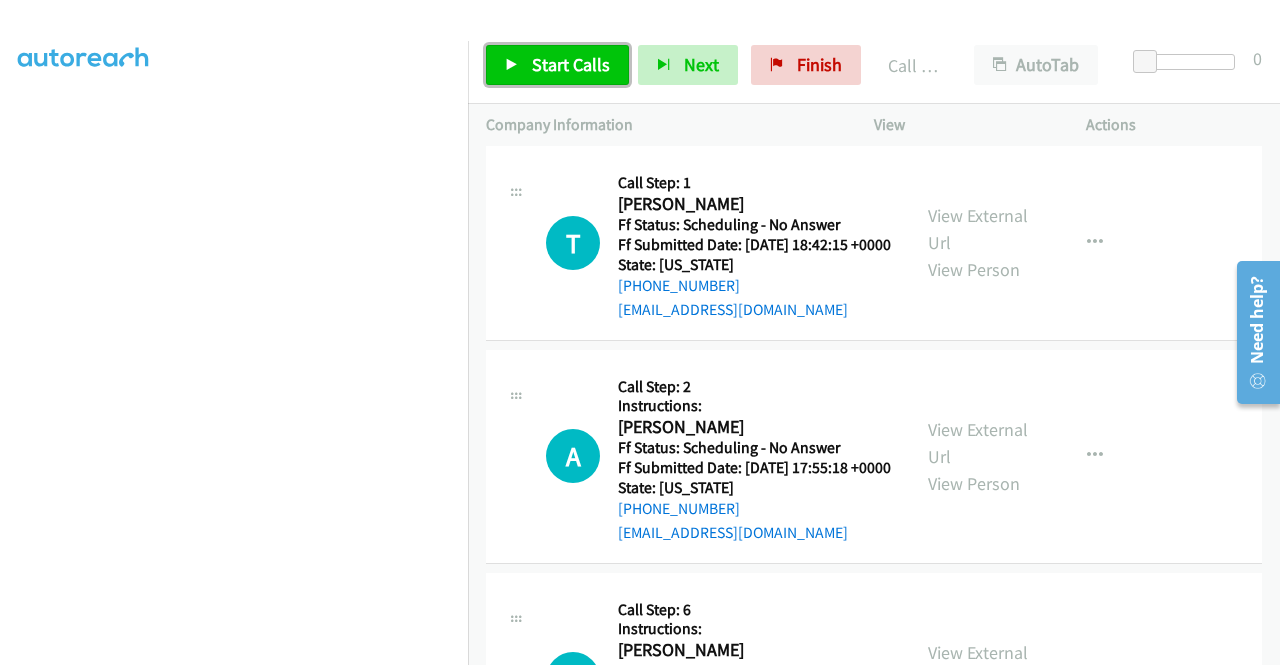 click on "Start Calls" at bounding box center [571, 64] 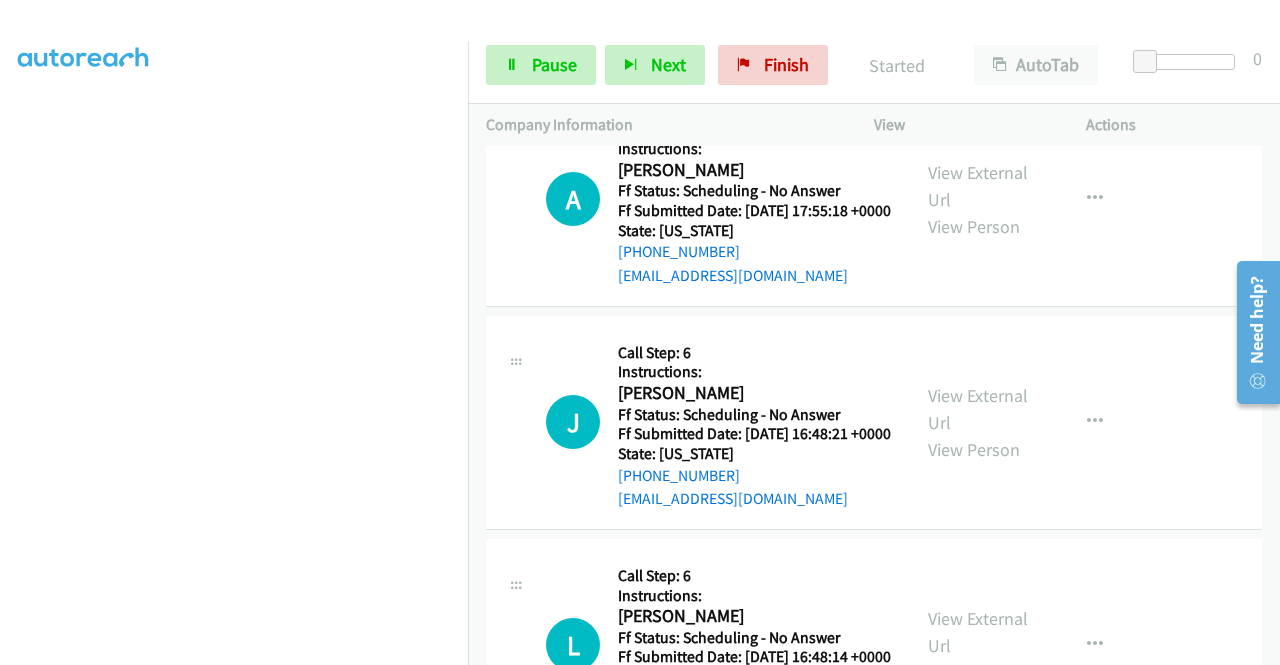 scroll, scrollTop: 6658, scrollLeft: 0, axis: vertical 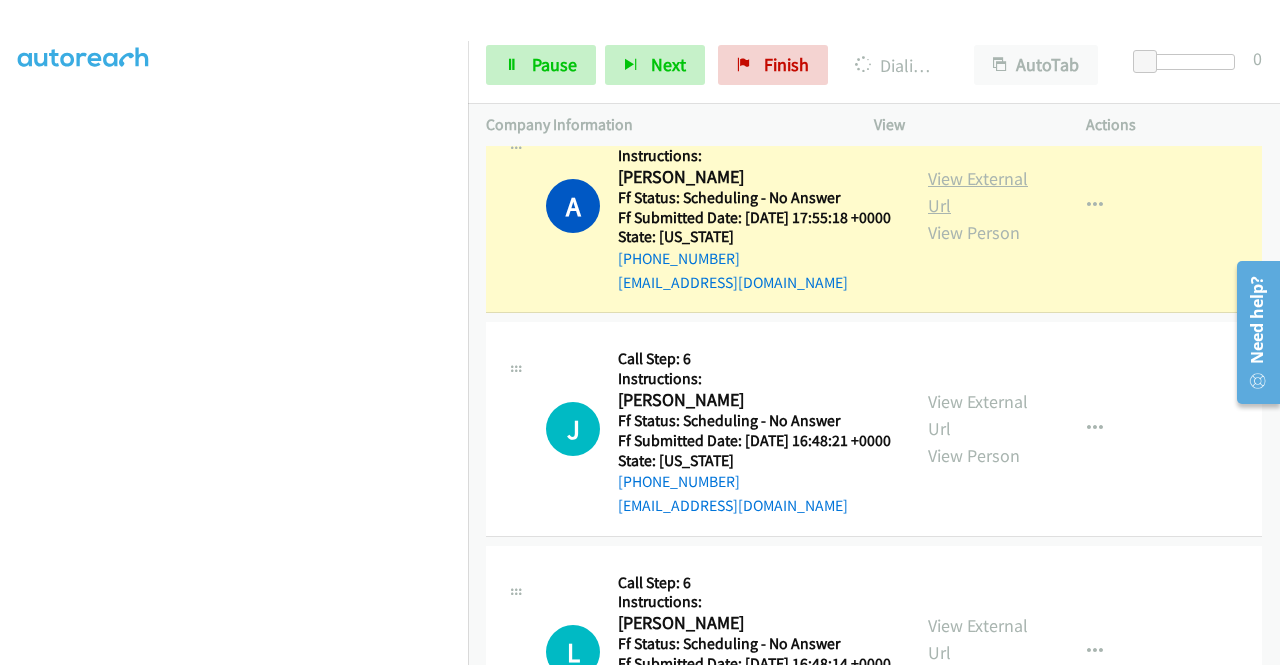 click on "View External Url" at bounding box center [978, 192] 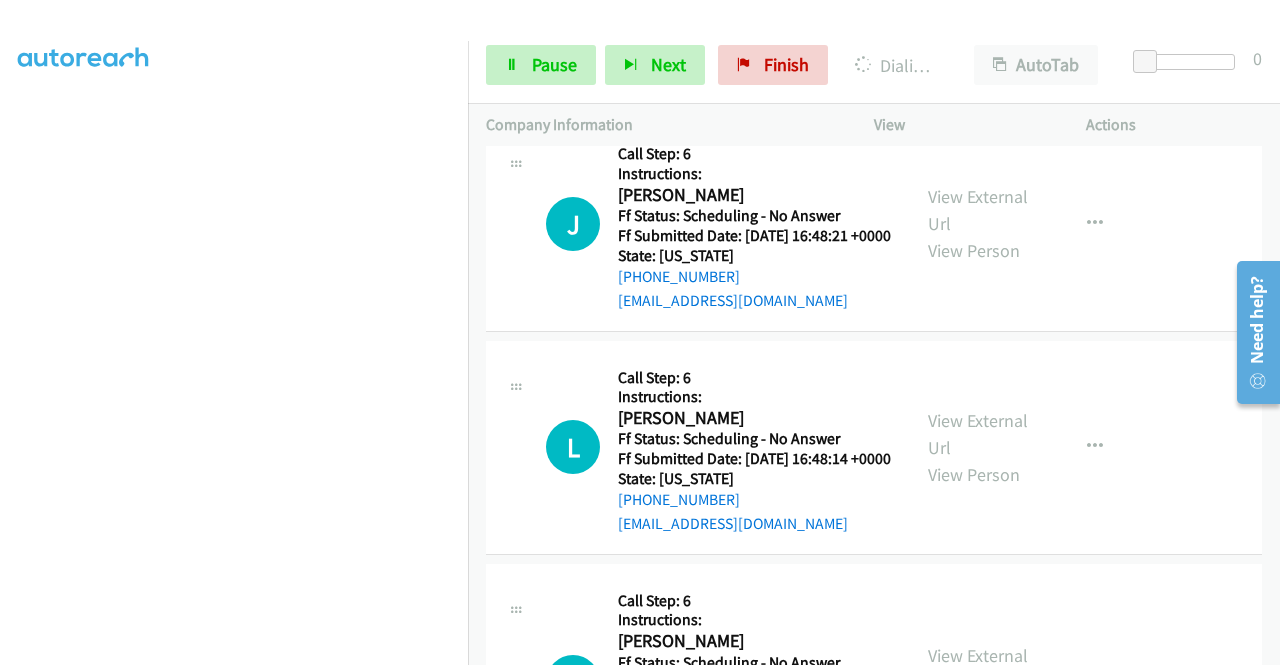 scroll, scrollTop: 6898, scrollLeft: 0, axis: vertical 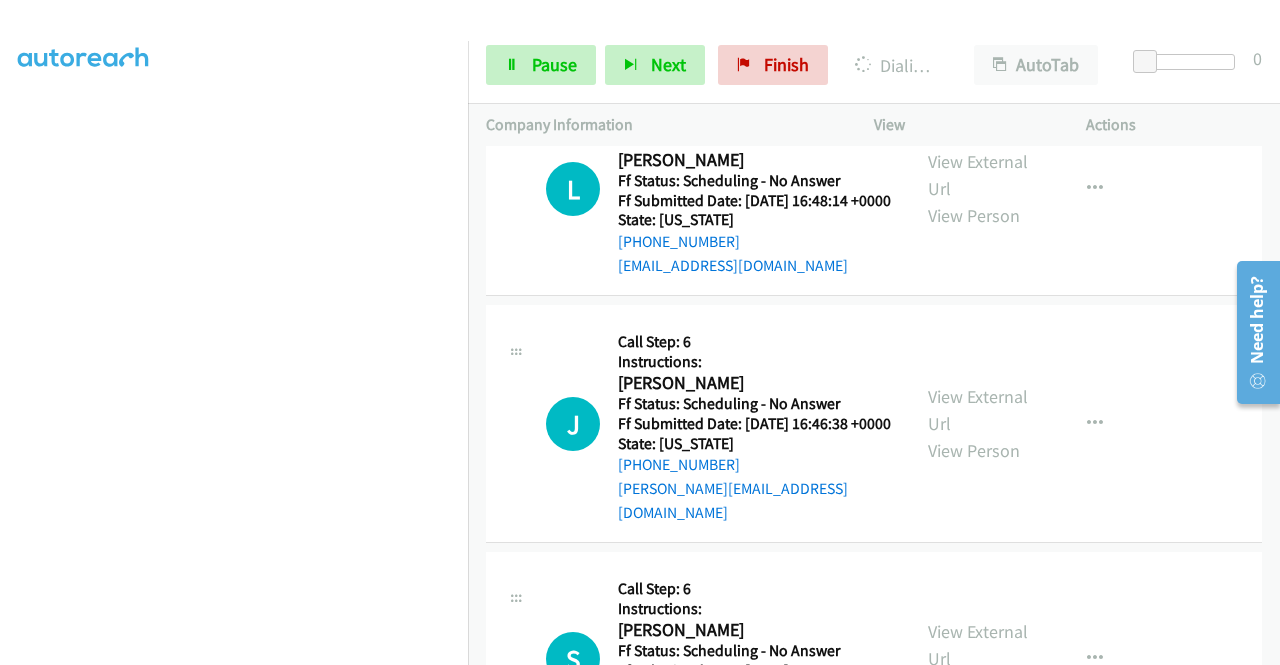 click on "View External Url" at bounding box center [978, -48] 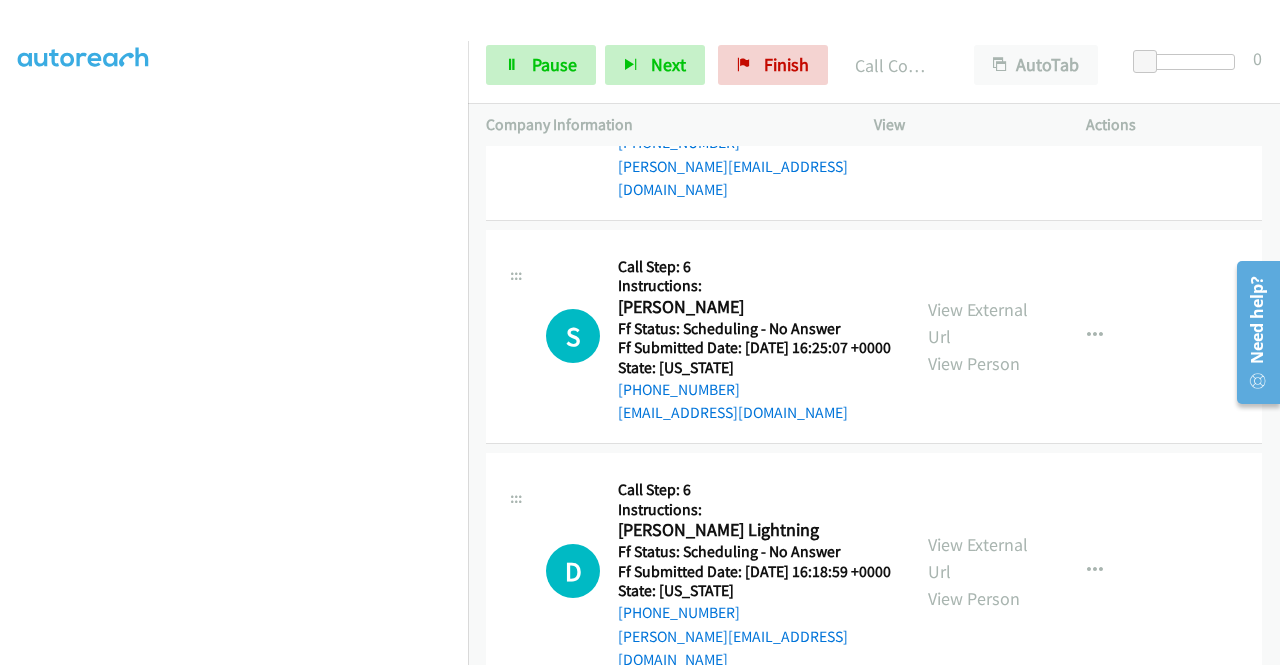 scroll, scrollTop: 7538, scrollLeft: 0, axis: vertical 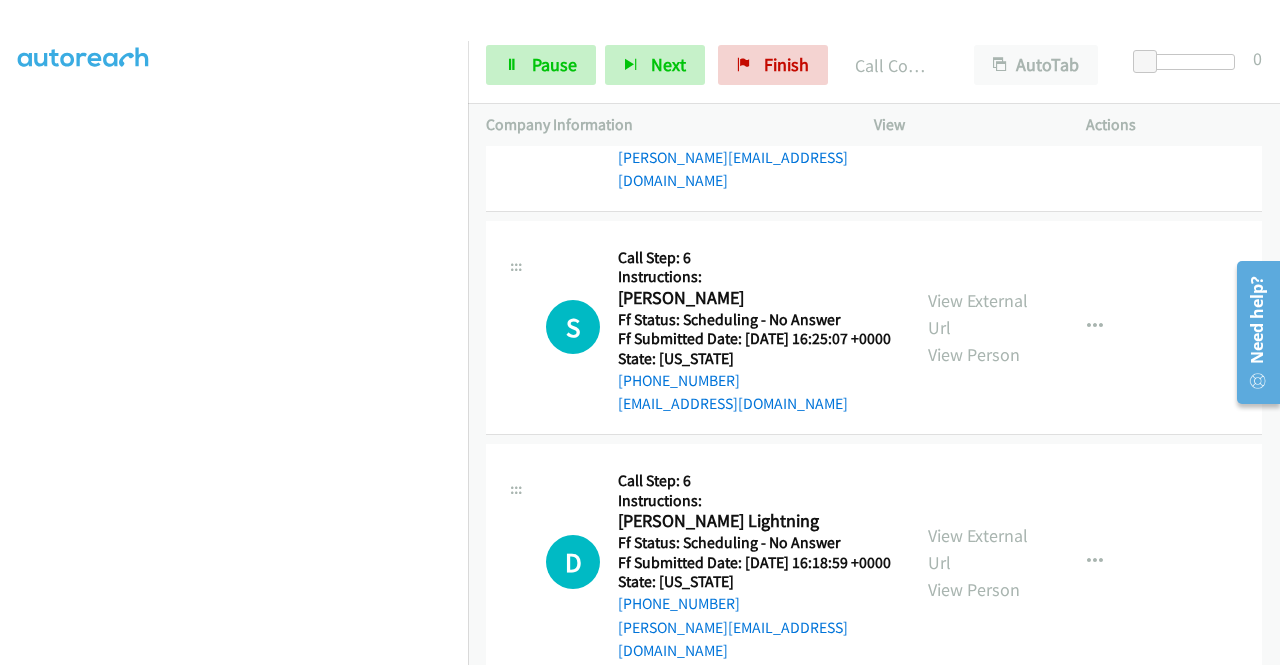 click on "View External Url" at bounding box center [978, -156] 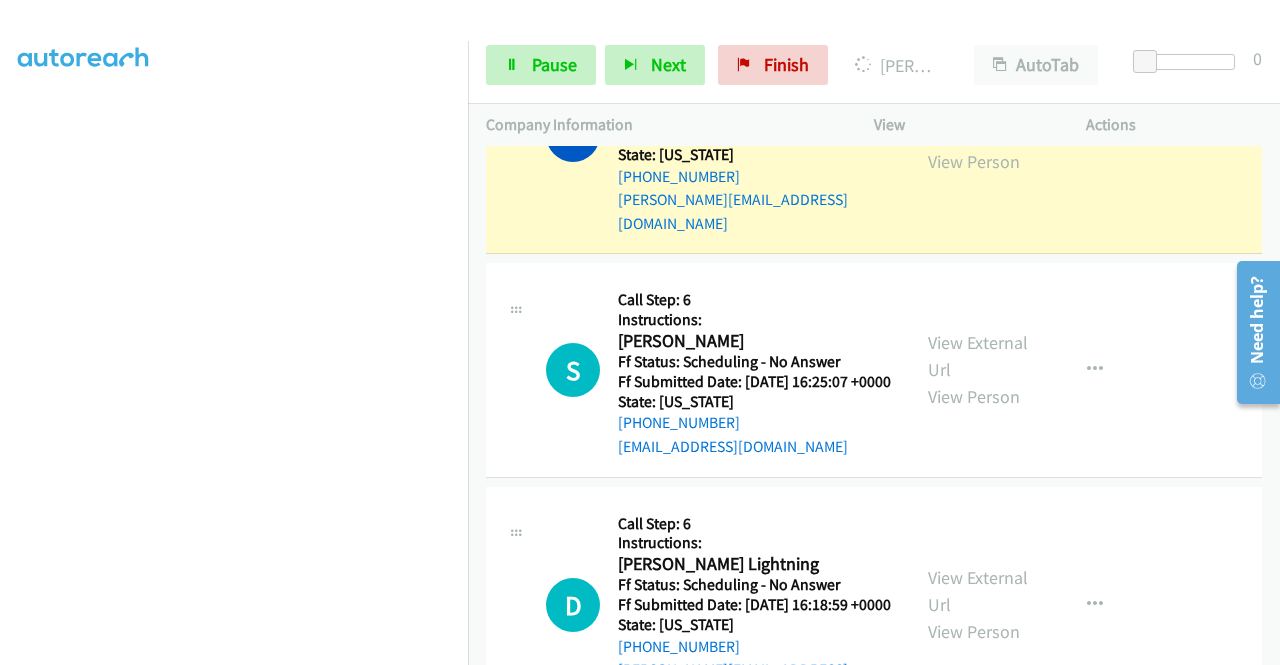 click on "View External Url" at bounding box center [978, 121] 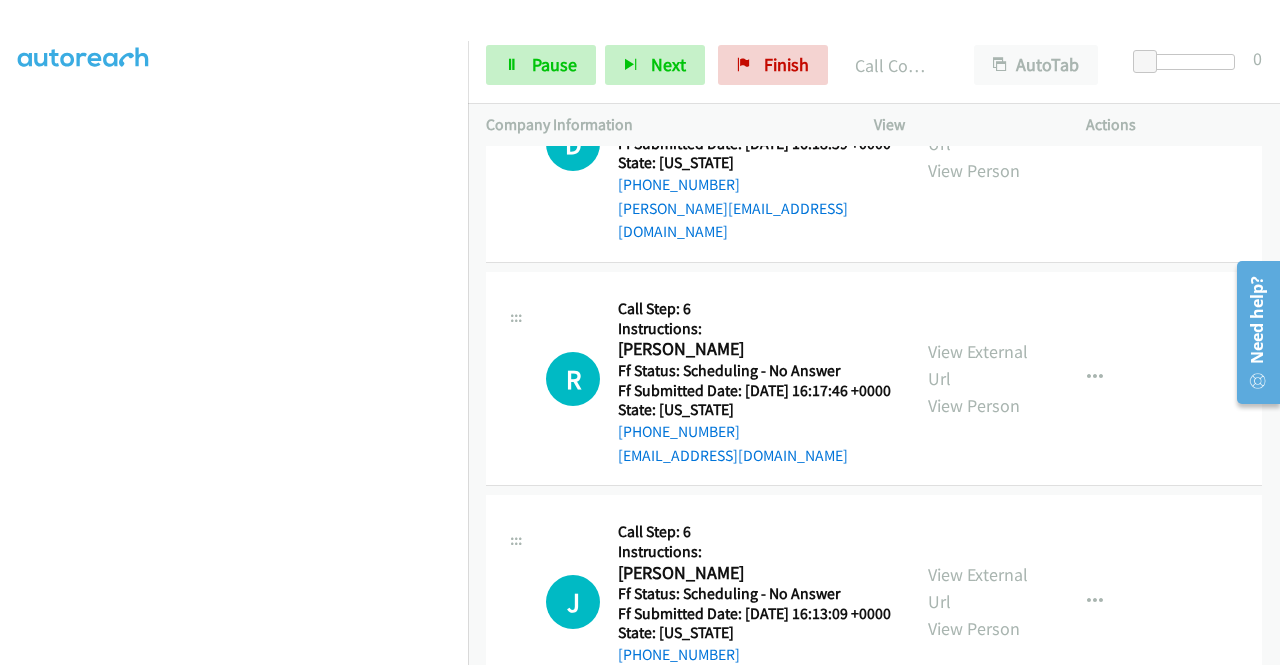 scroll, scrollTop: 8058, scrollLeft: 0, axis: vertical 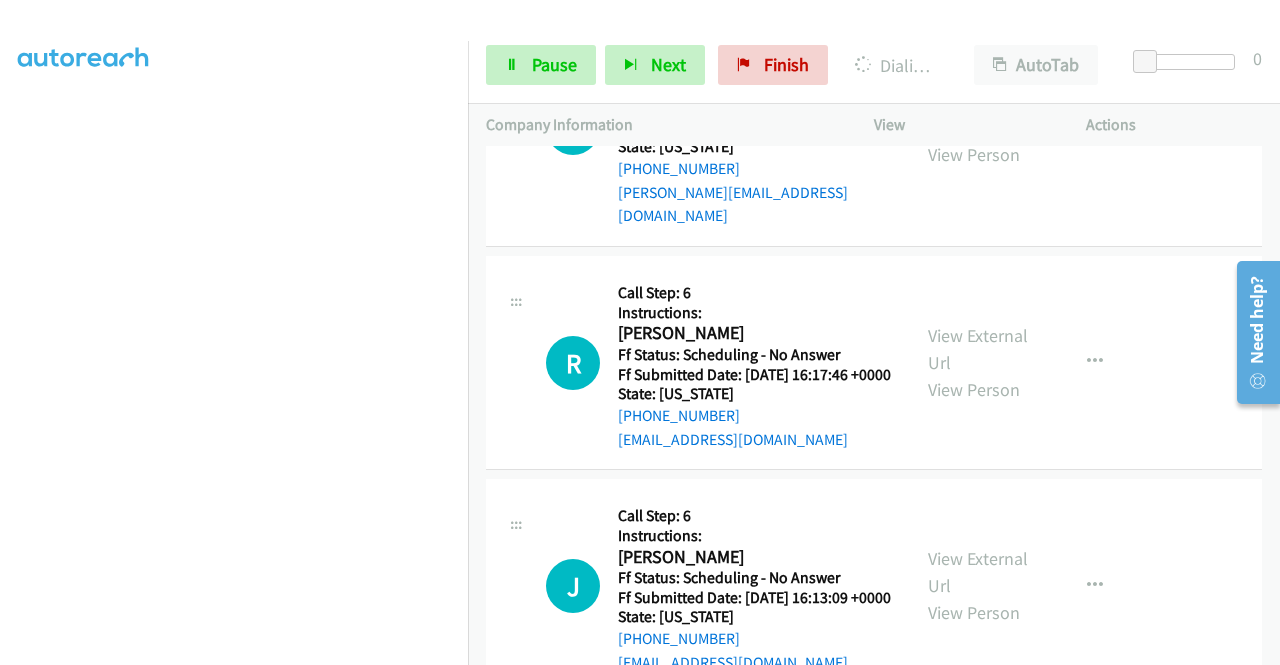 click on "View External Url" at bounding box center [978, -121] 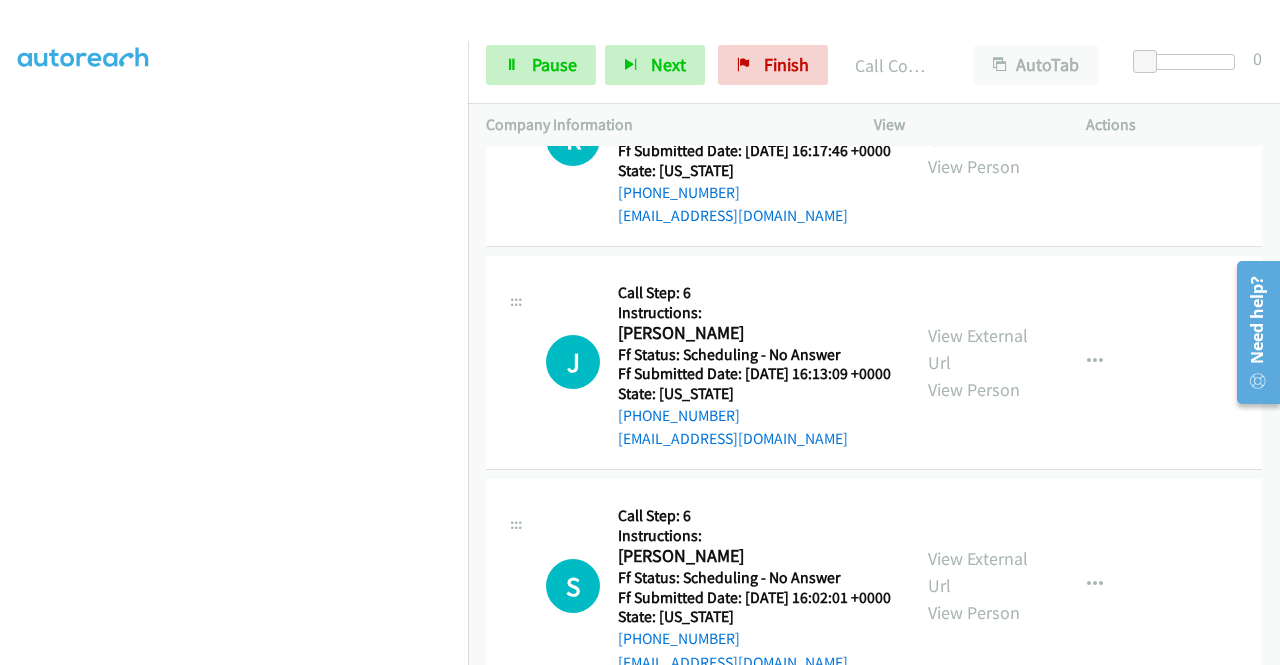 scroll, scrollTop: 8338, scrollLeft: 0, axis: vertical 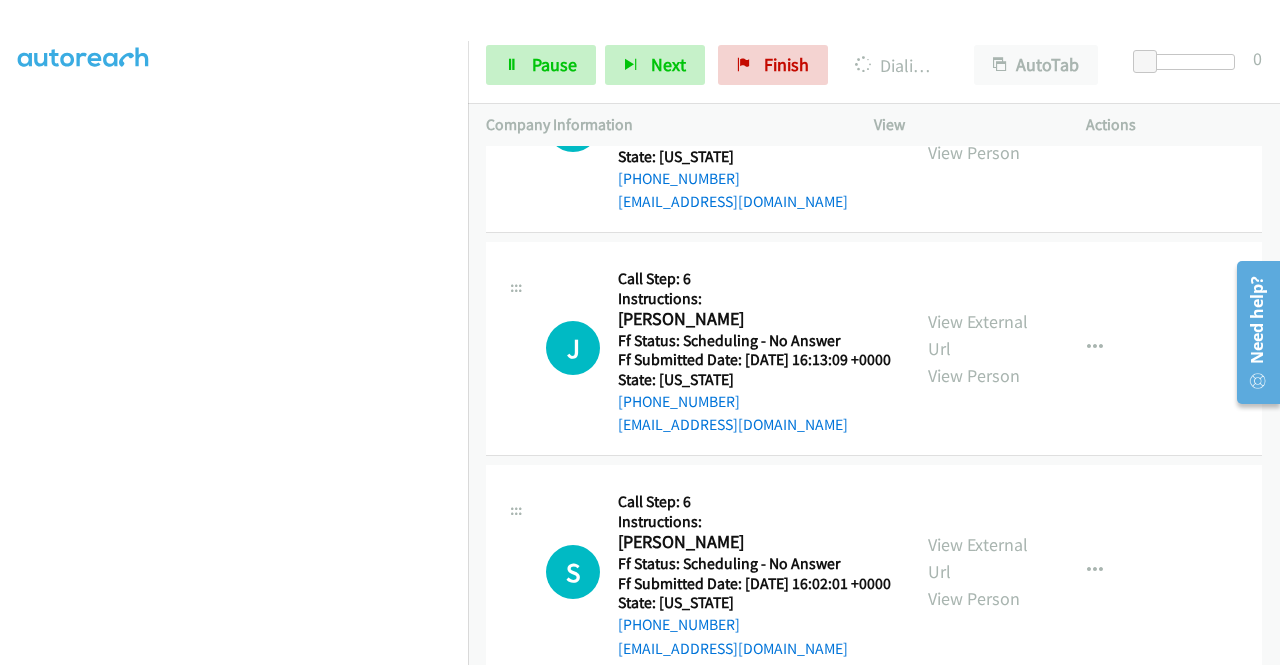 click on "View External Url" at bounding box center (978, -123) 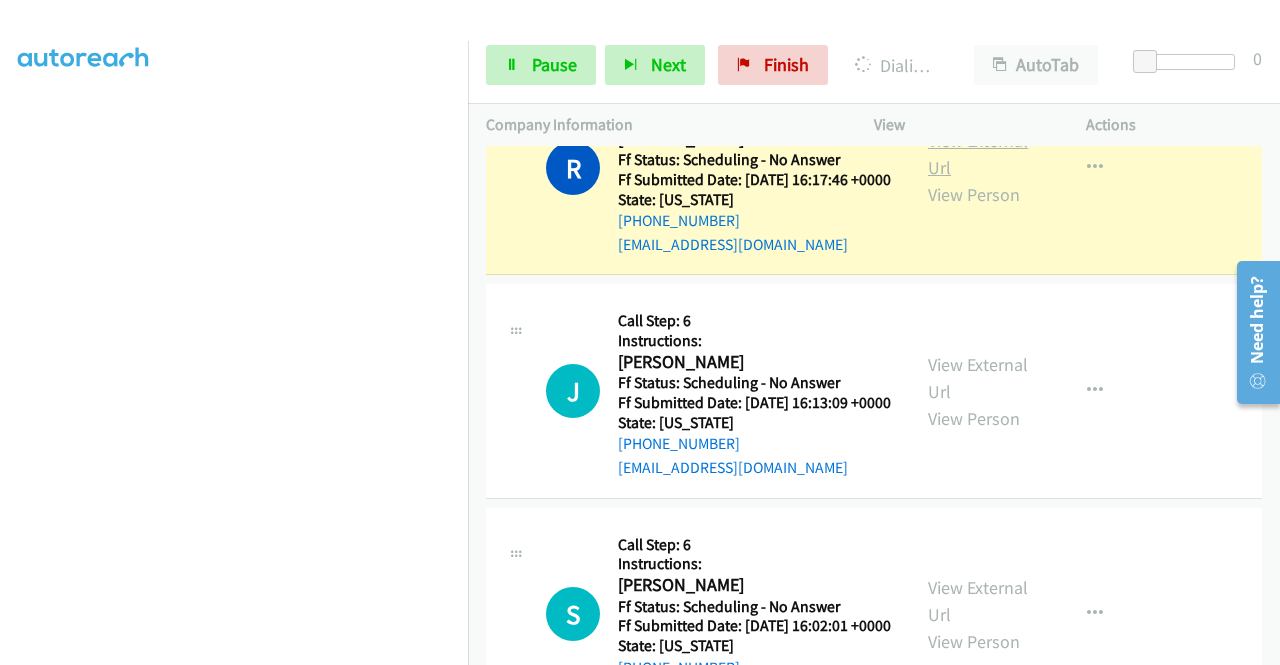 click on "View External Url" at bounding box center [978, 154] 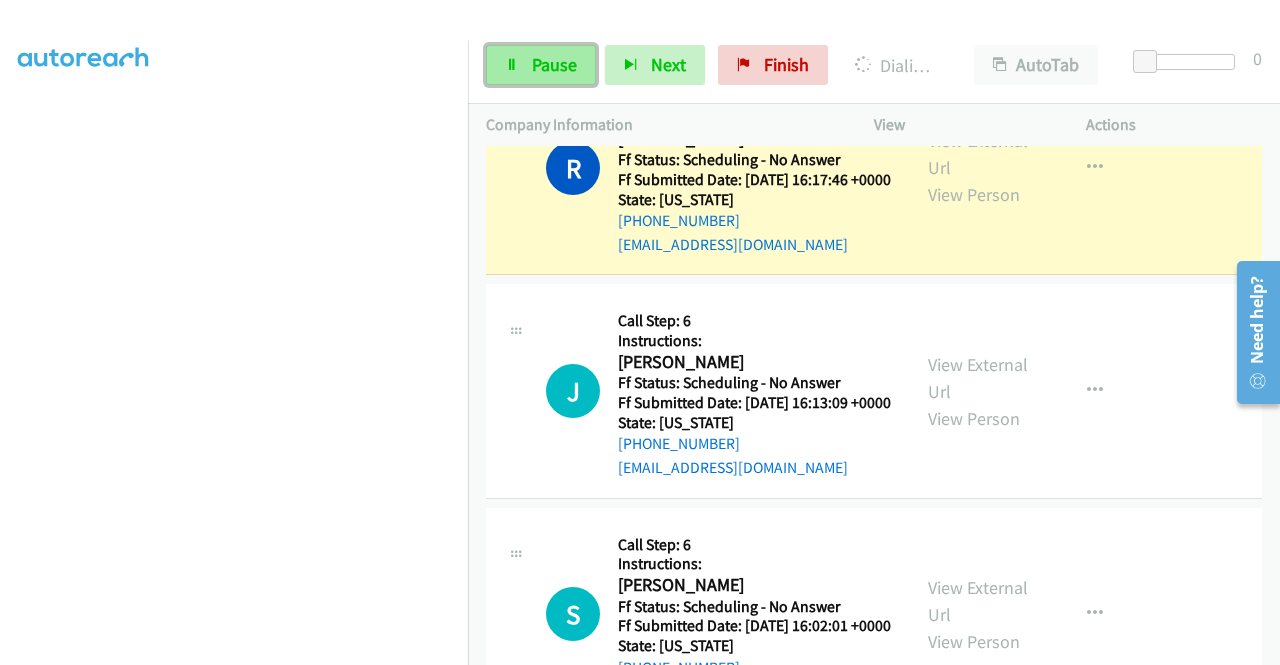 click on "Pause" at bounding box center [541, 65] 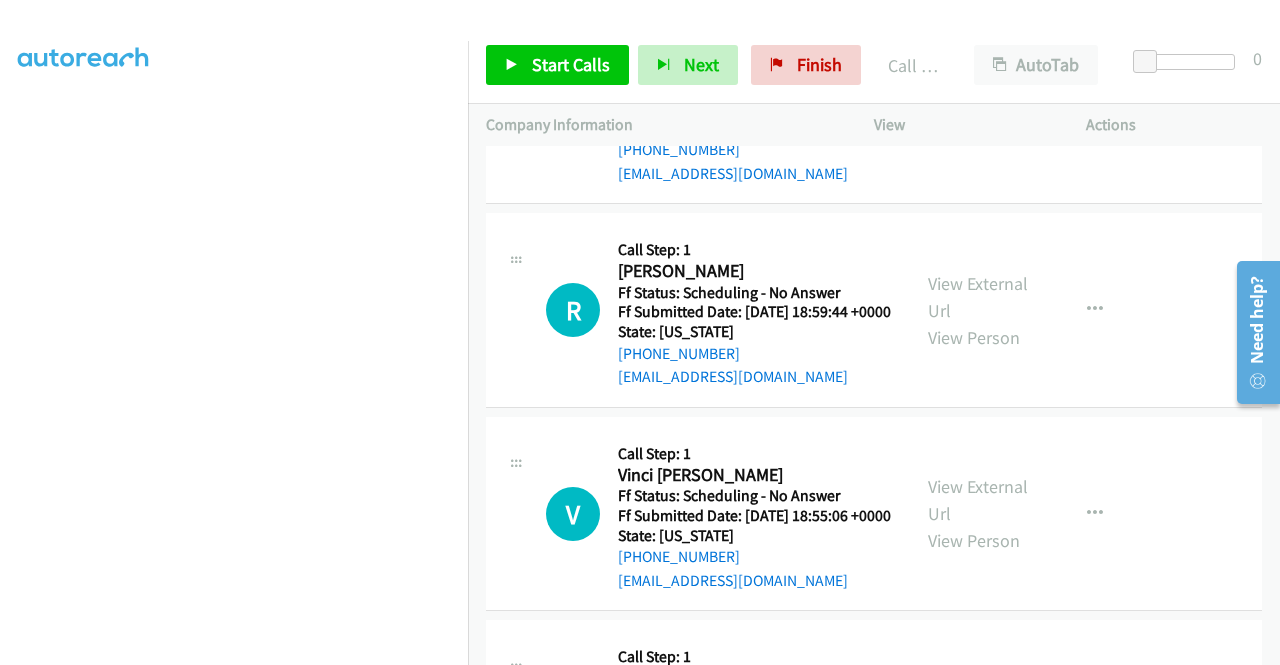 scroll, scrollTop: 8978, scrollLeft: 0, axis: vertical 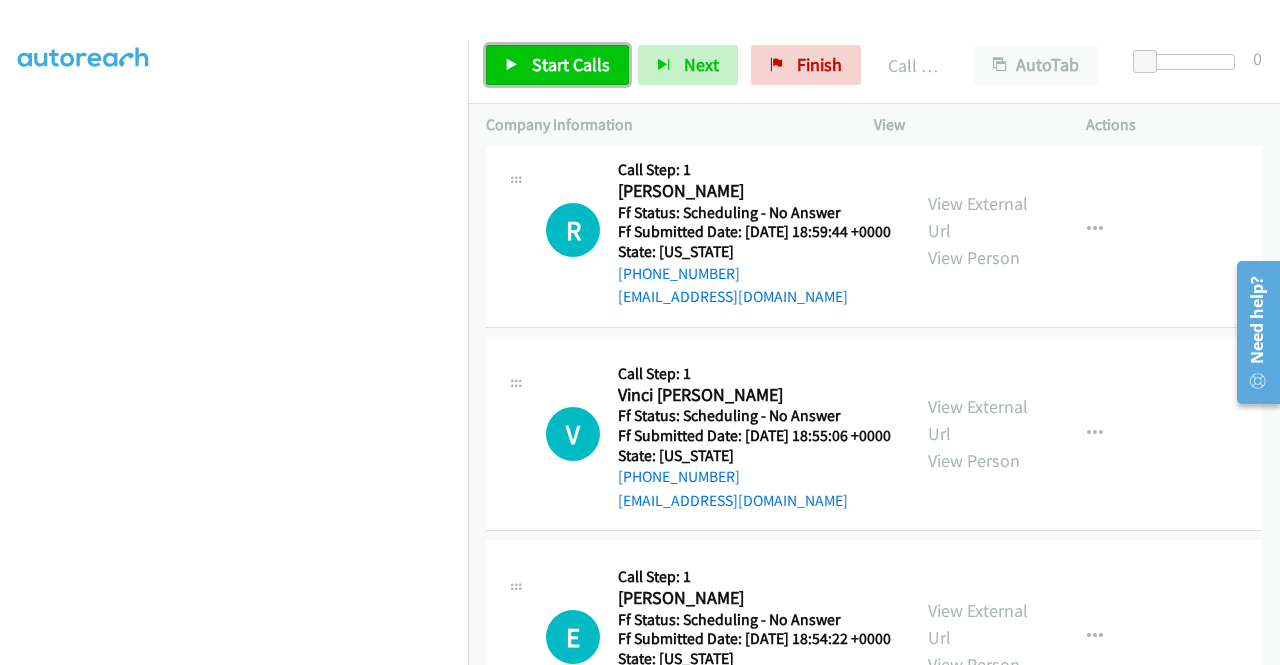 click on "Start Calls" at bounding box center [557, 65] 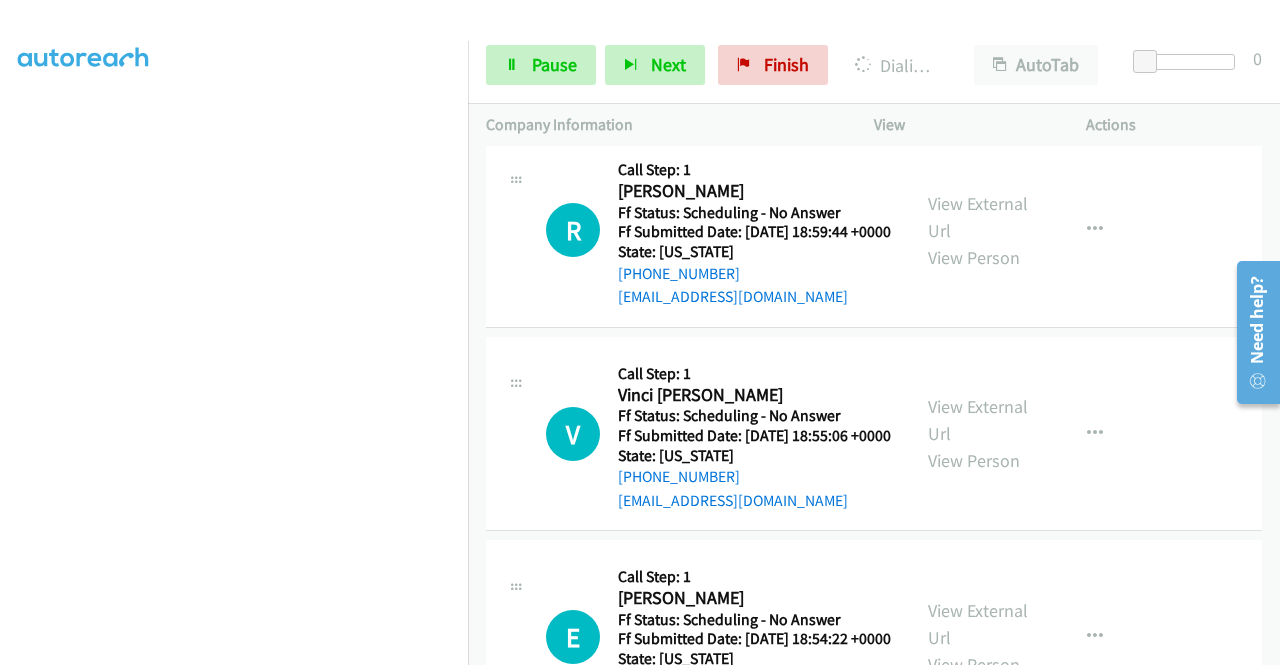 click on "View External Url" at bounding box center [978, -220] 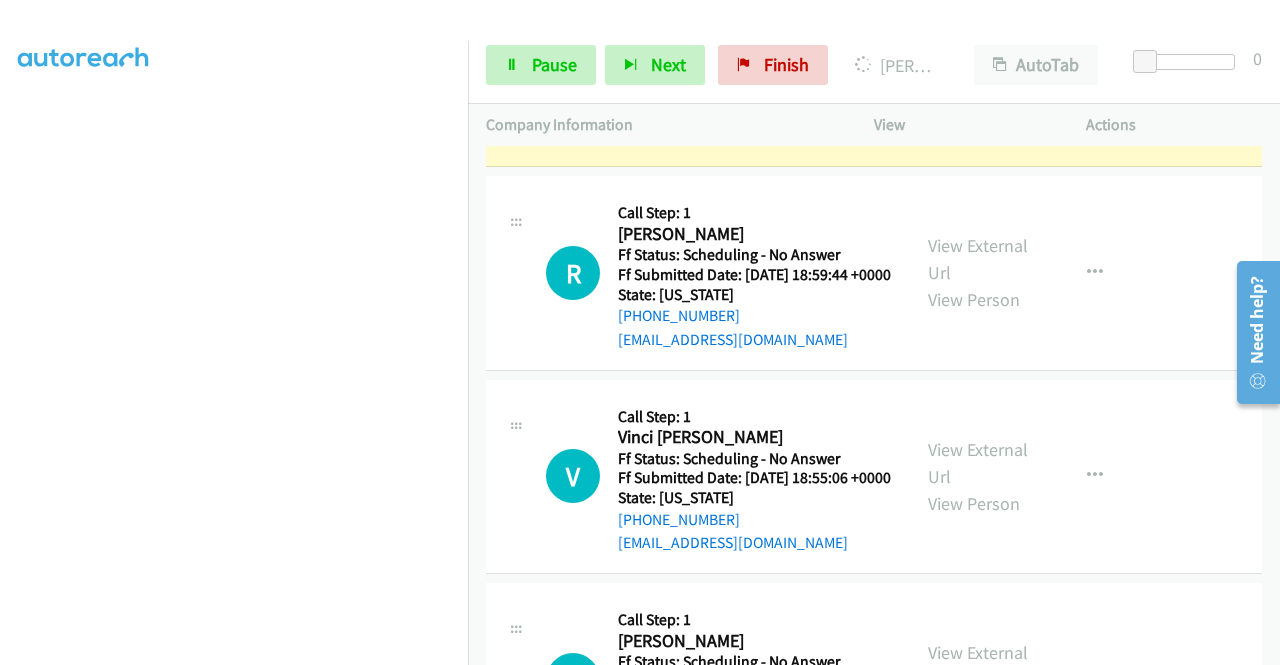 click on "S
Callback Scheduled
Call Step: 6
Instructions:
Scott Ellis
America/New_York
Ff Status: Scheduling - No Answer
Ff Submitted Date: 2025-06-28 16:02:01 +0000
State: Virginia
+1 276-494-1204
smetnproperties@gmail.com
Call was successful?
View External Url
View Person
View External Url
Email
Schedule/Manage Callback
Skip Call
Add to do not call list" at bounding box center (874, 59) 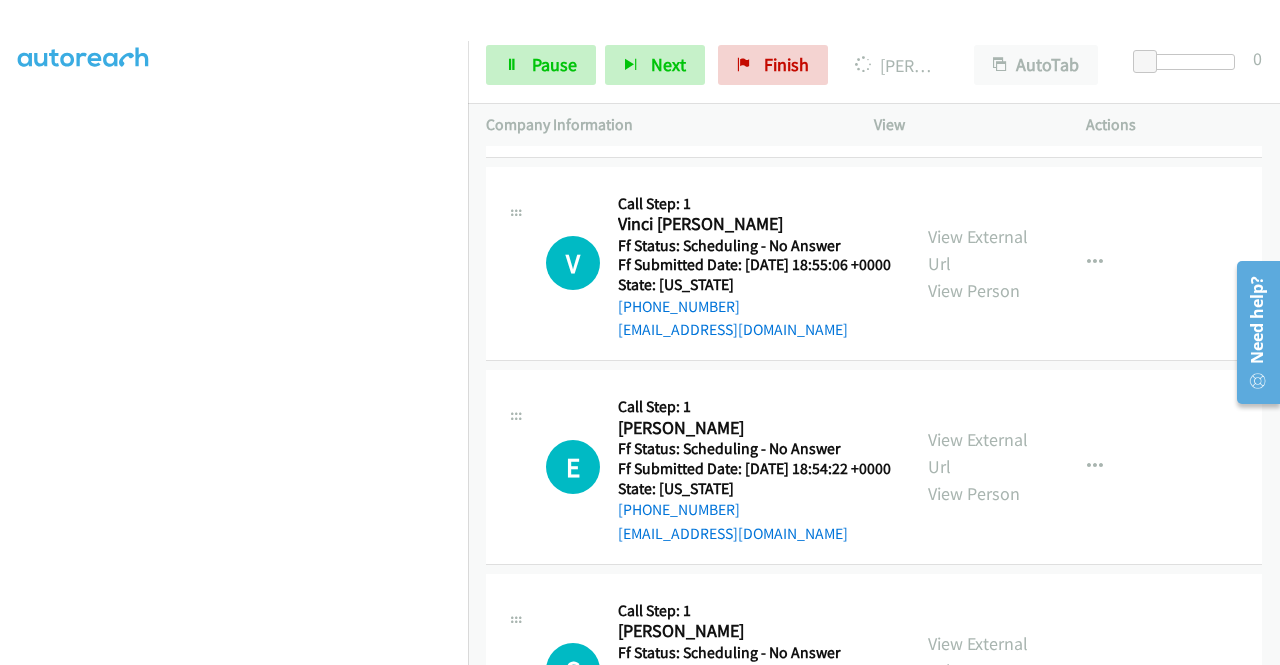 scroll, scrollTop: 9231, scrollLeft: 0, axis: vertical 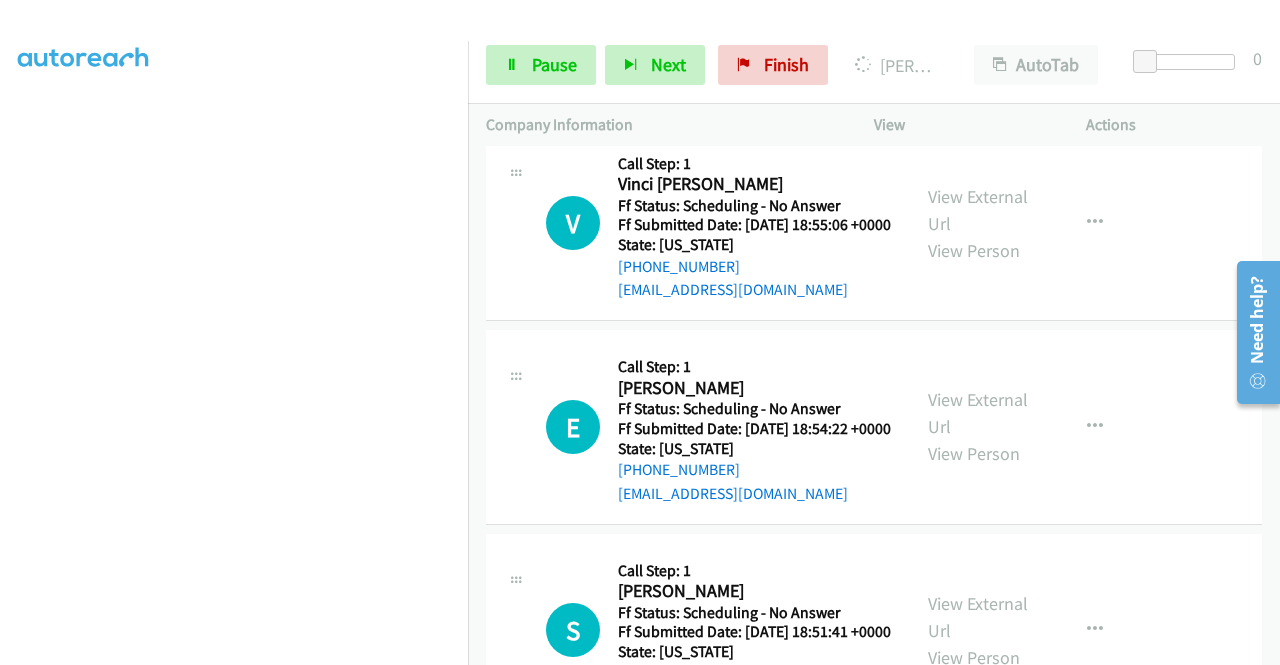 click on "View External Url
View Person" at bounding box center (980, -194) 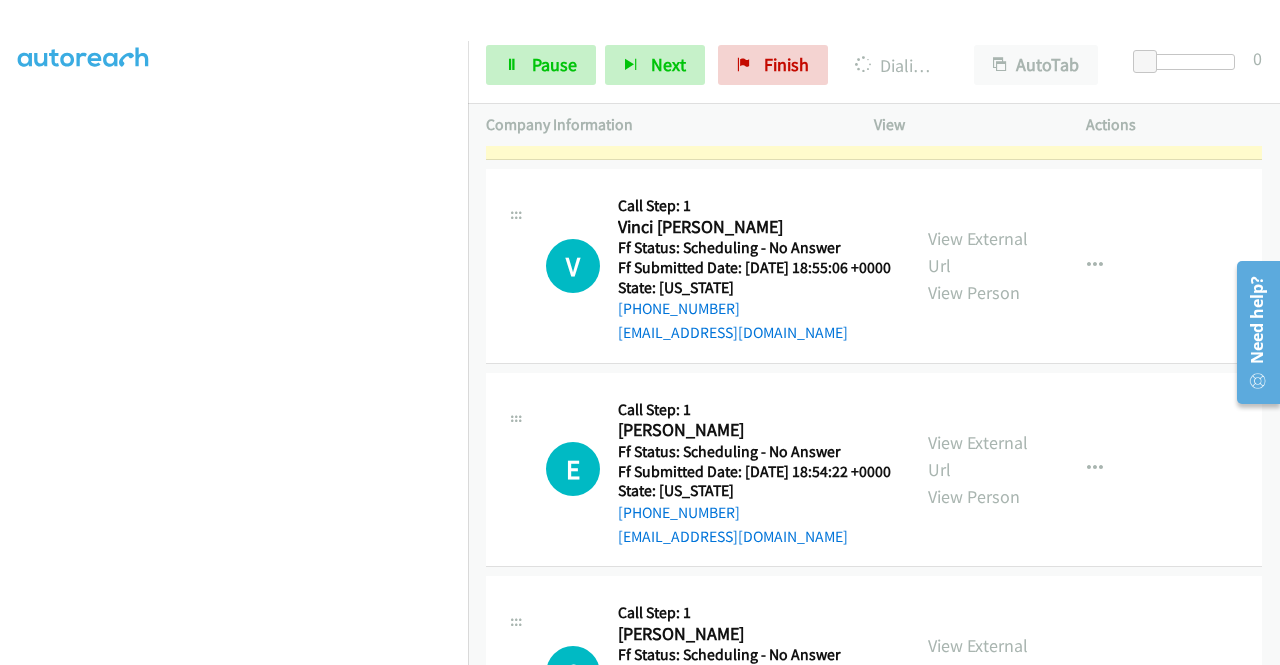 click on "View External Url
View Person" at bounding box center (980, 62) 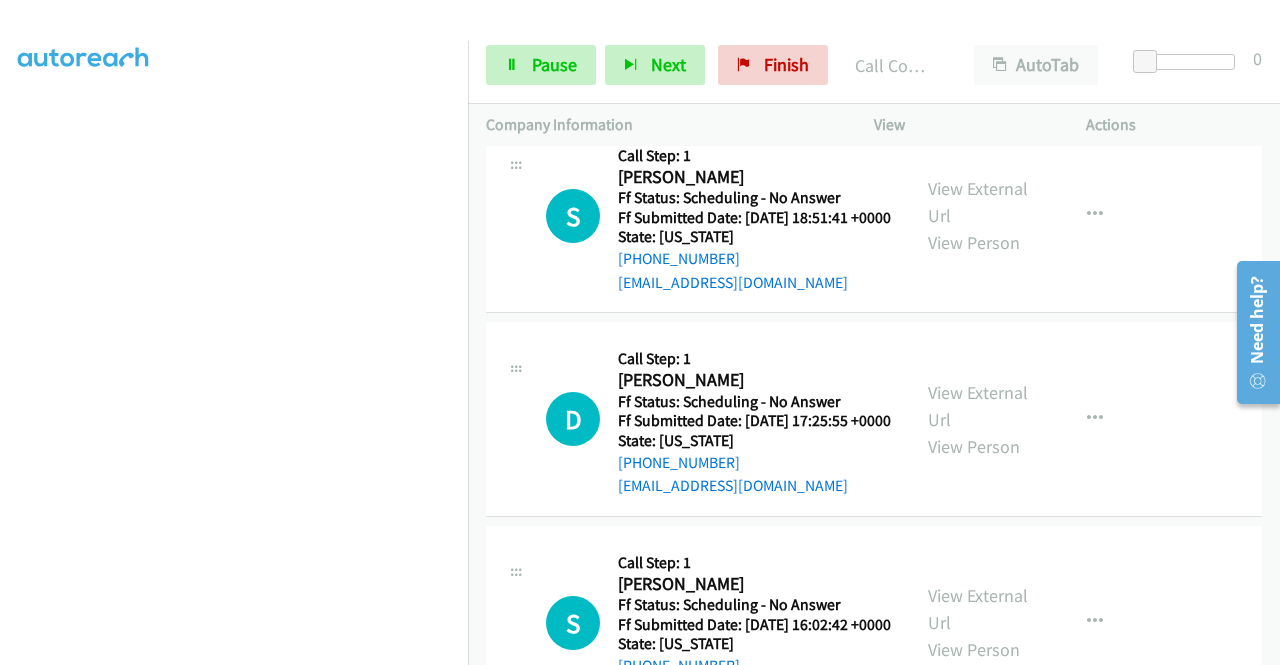 scroll, scrollTop: 9738, scrollLeft: 0, axis: vertical 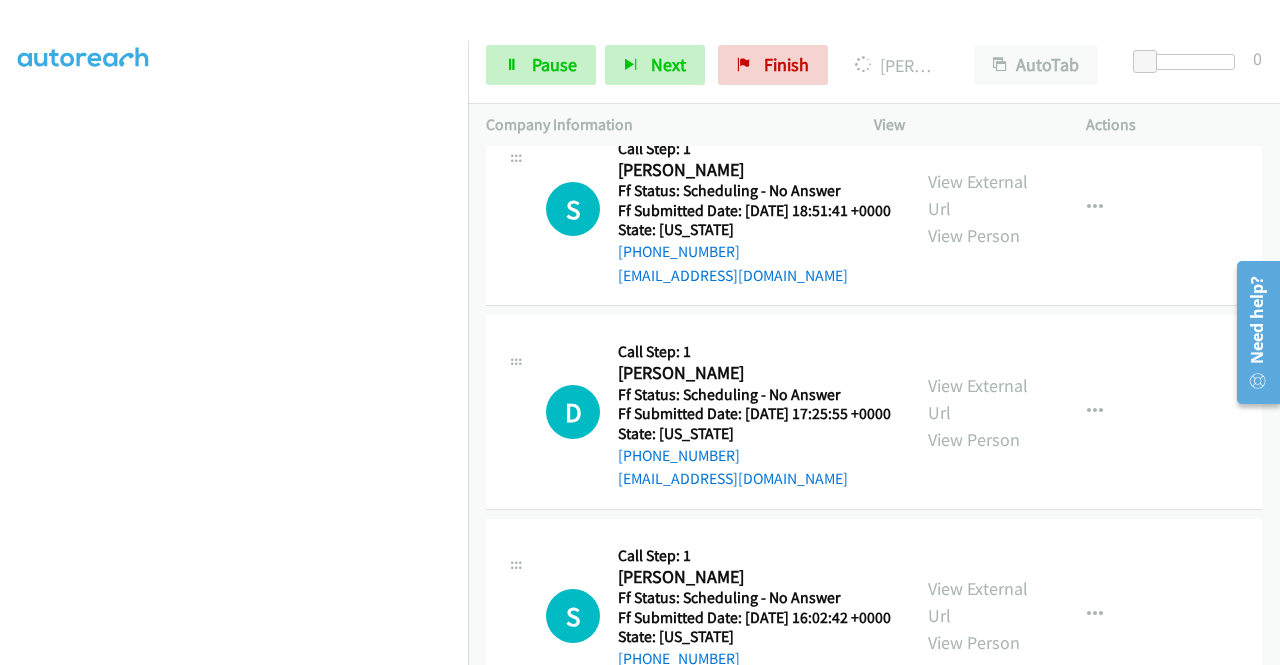 click on "View External Url
View Person" at bounding box center (980, -199) 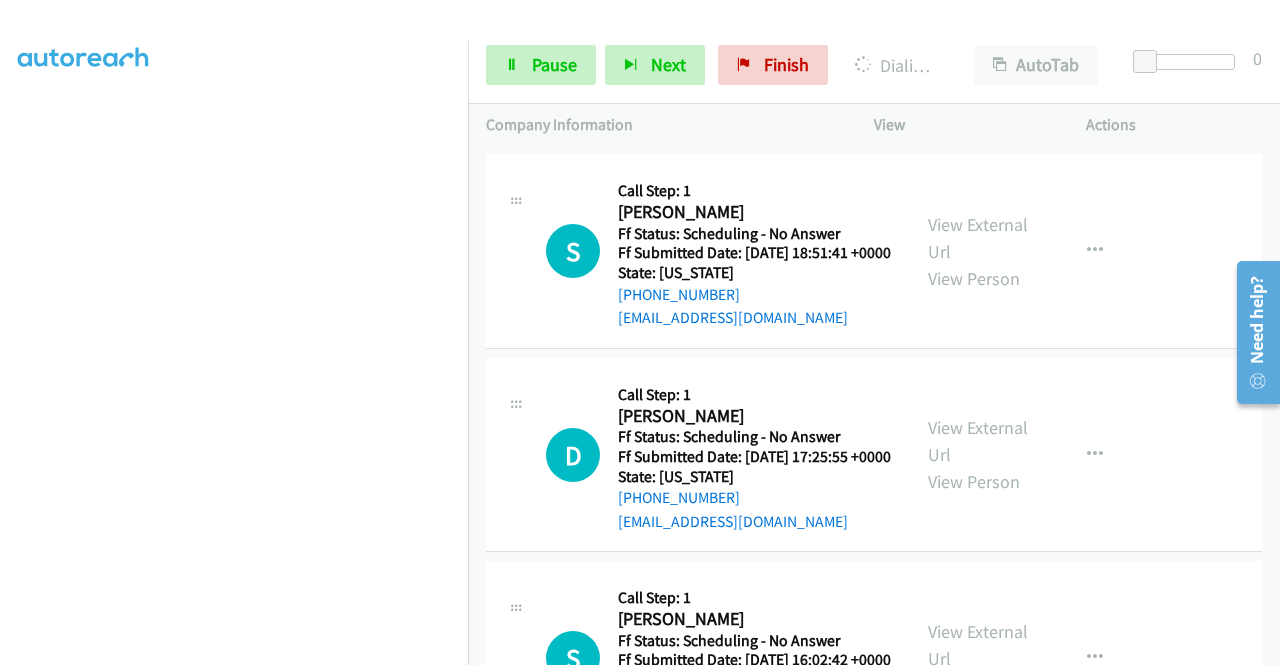 click on "View External Url
View Person
View External Url
Email
Schedule/Manage Callback
Skip Call
Add to do not call list" at bounding box center (1025, 48) 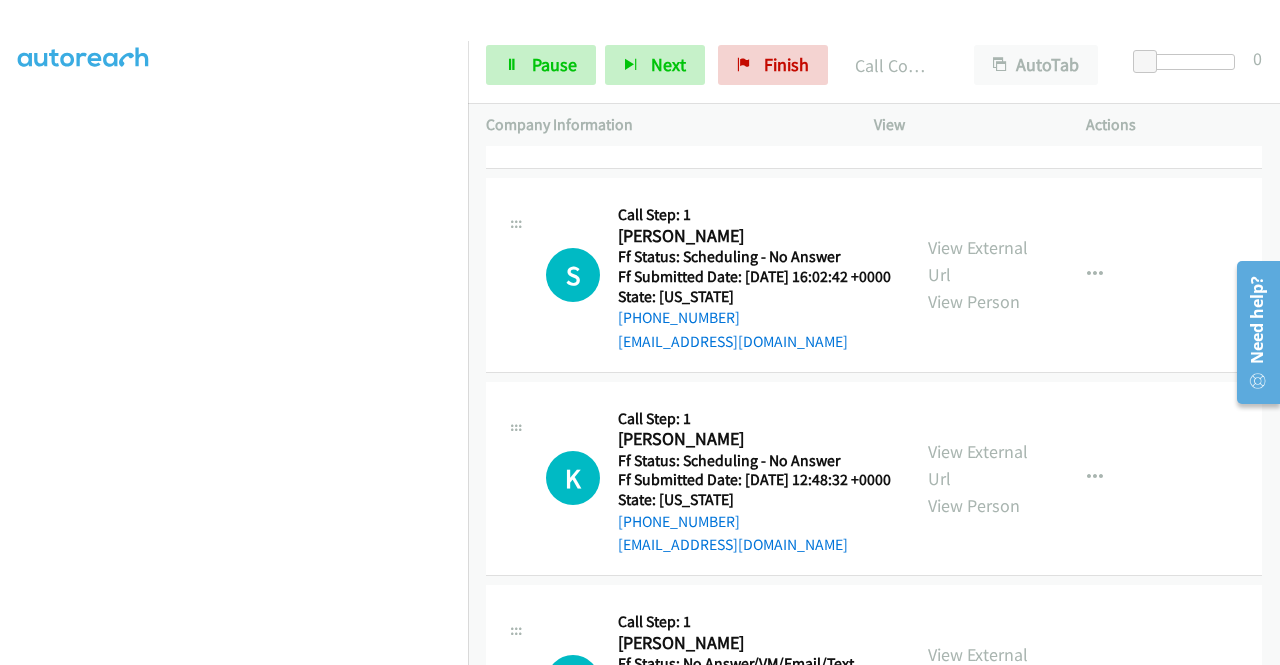 scroll, scrollTop: 10186, scrollLeft: 0, axis: vertical 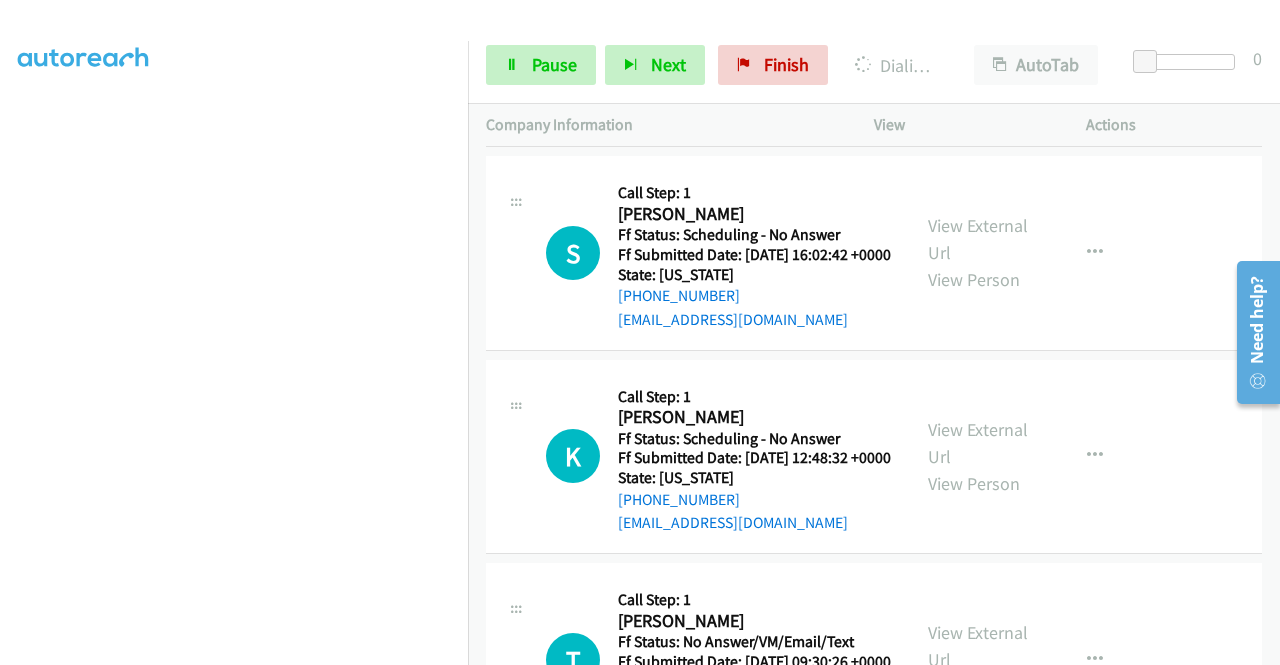 click on "View External Url" at bounding box center [978, -168] 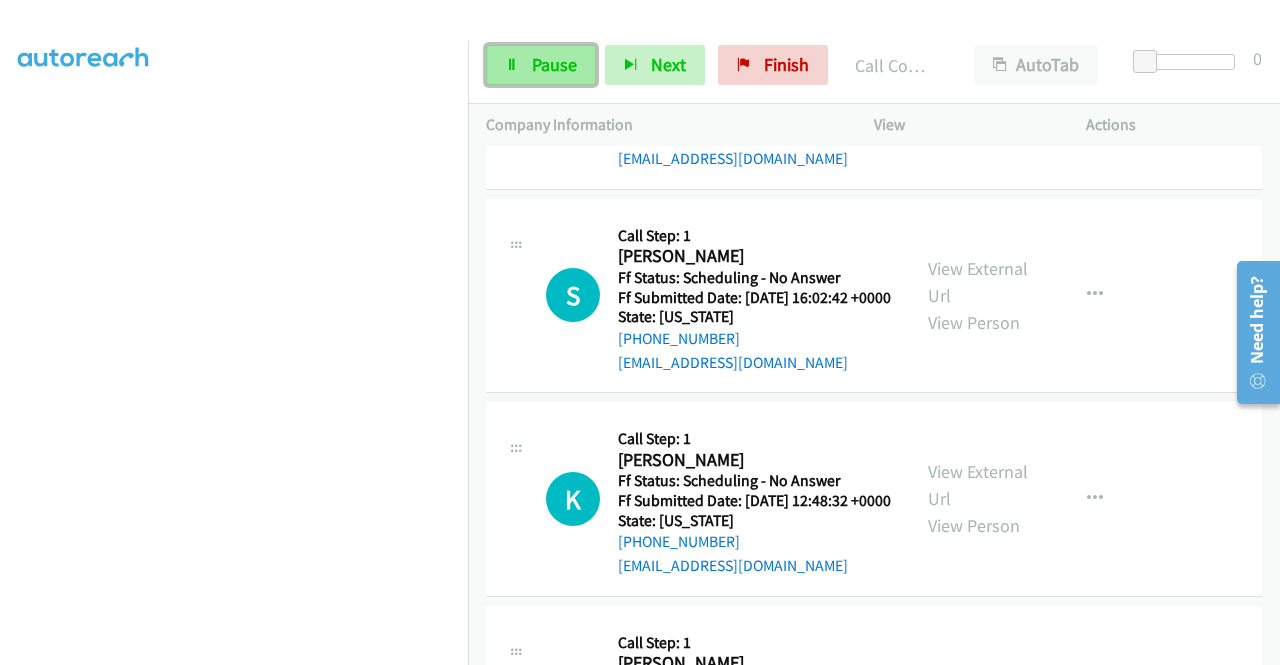 click on "Pause" at bounding box center [541, 65] 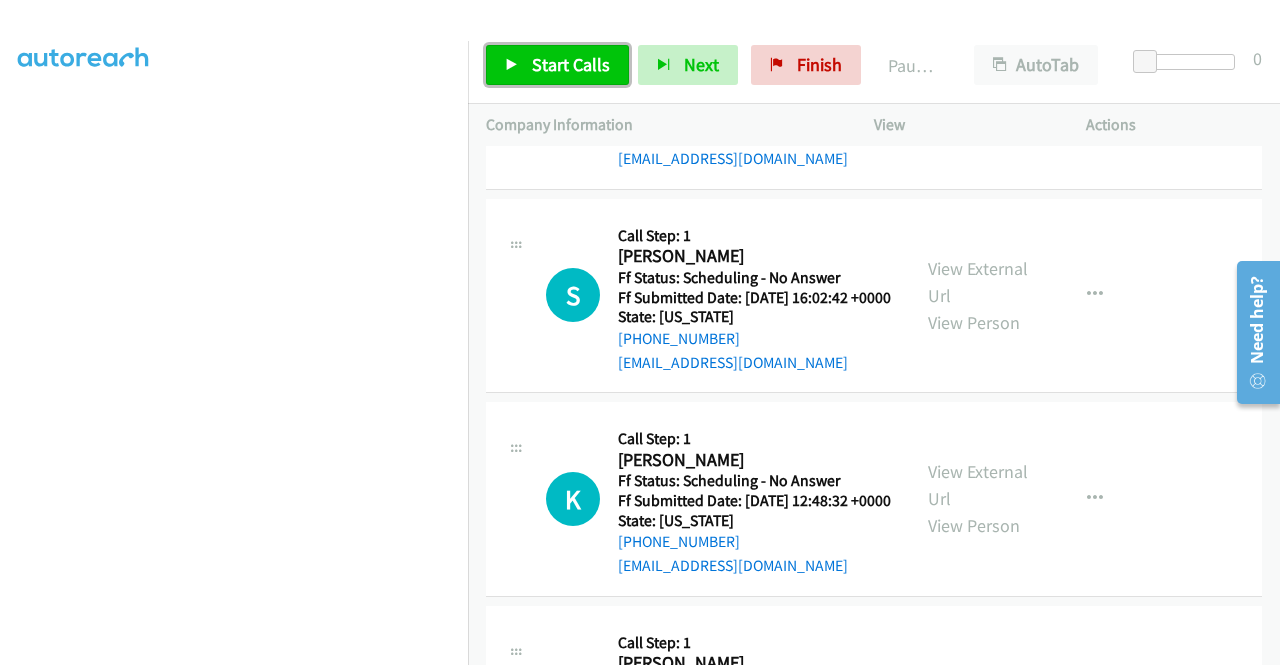 click on "Start Calls" at bounding box center [571, 64] 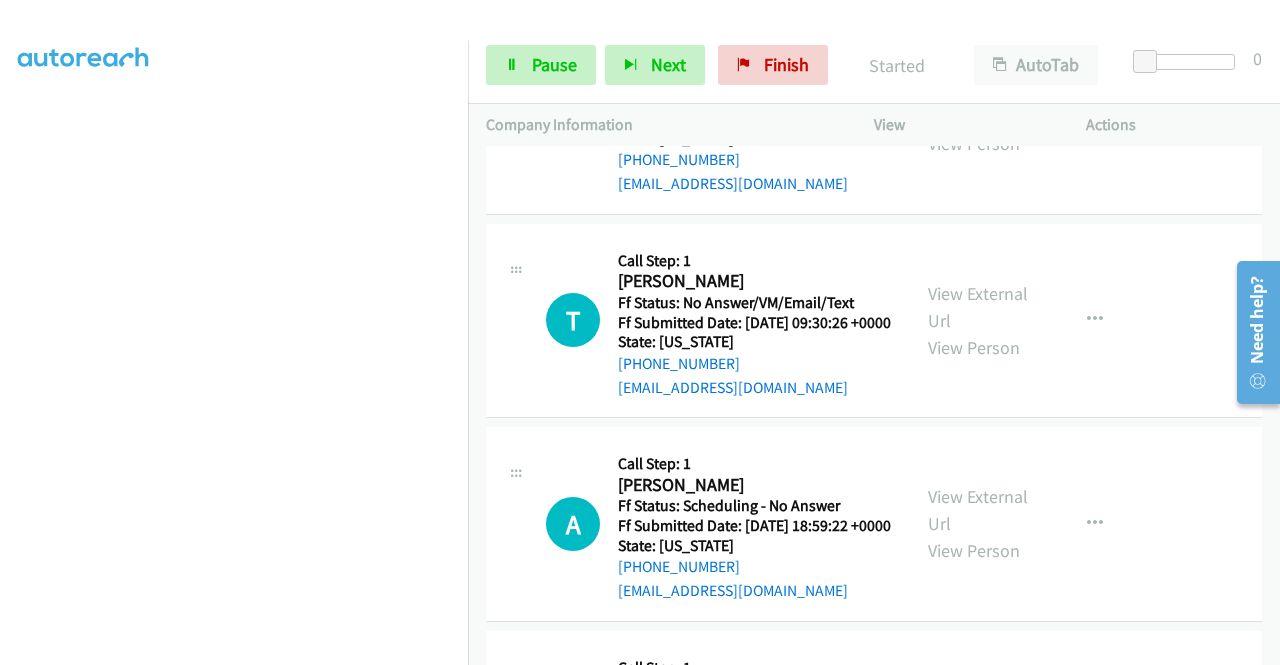scroll, scrollTop: 10586, scrollLeft: 0, axis: vertical 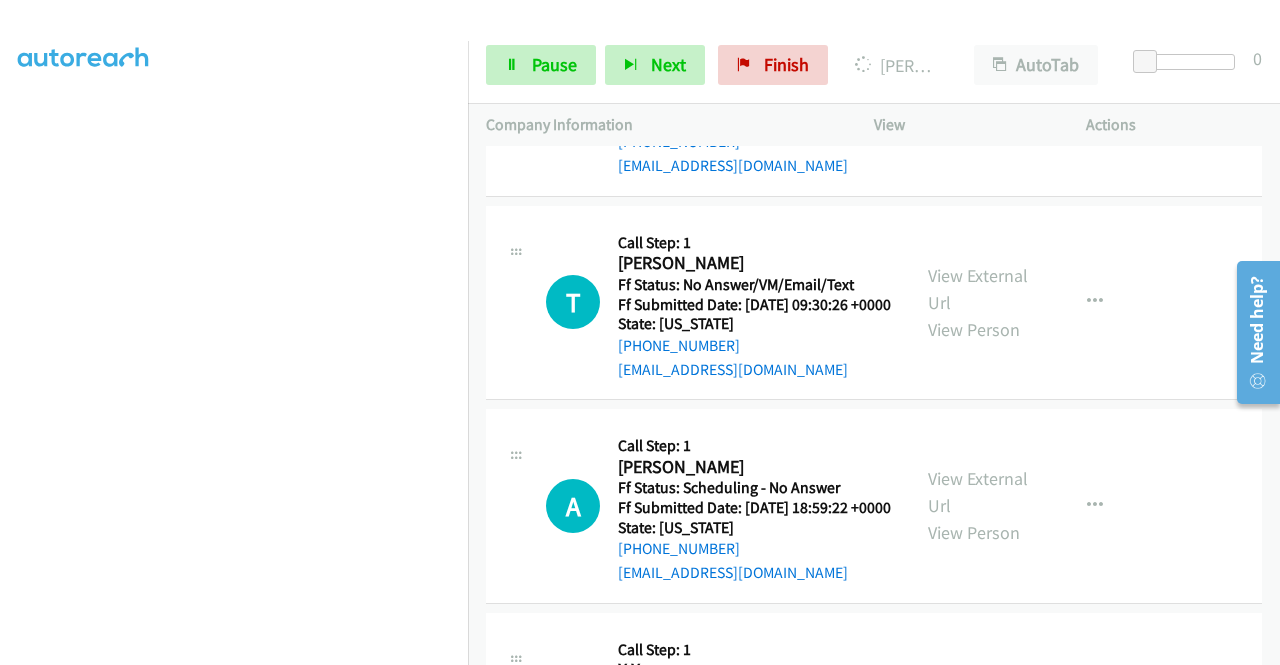 click on "View External Url" at bounding box center (978, -118) 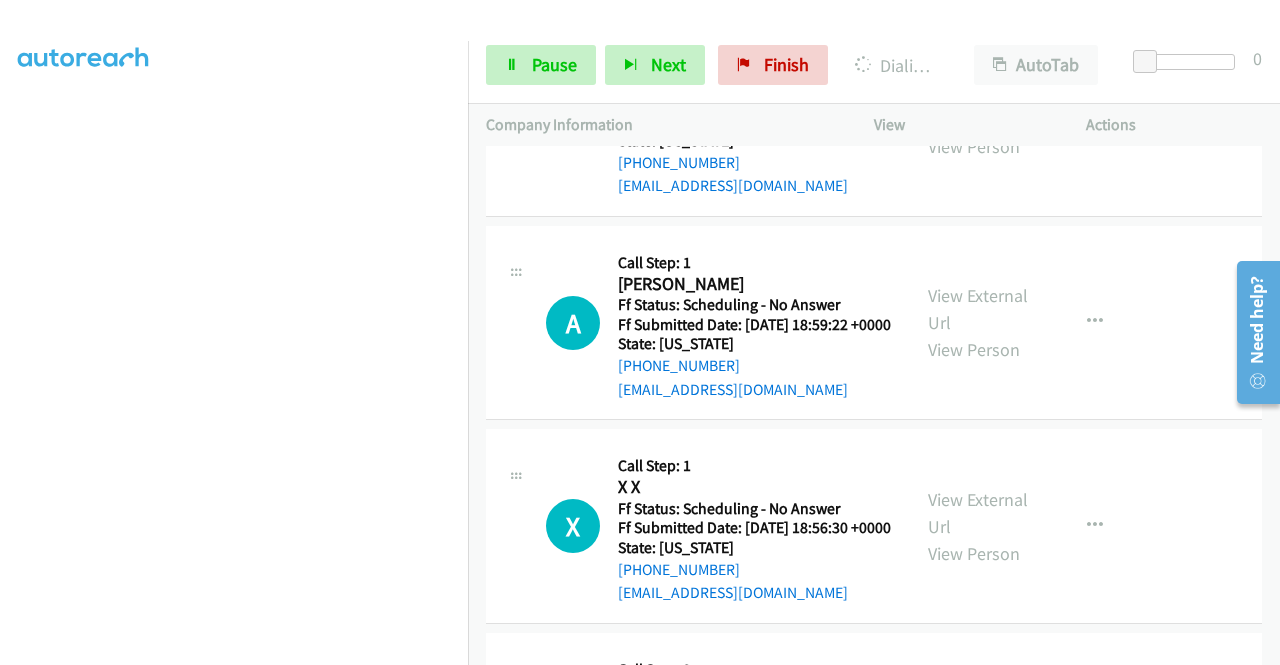 scroll, scrollTop: 10879, scrollLeft: 0, axis: vertical 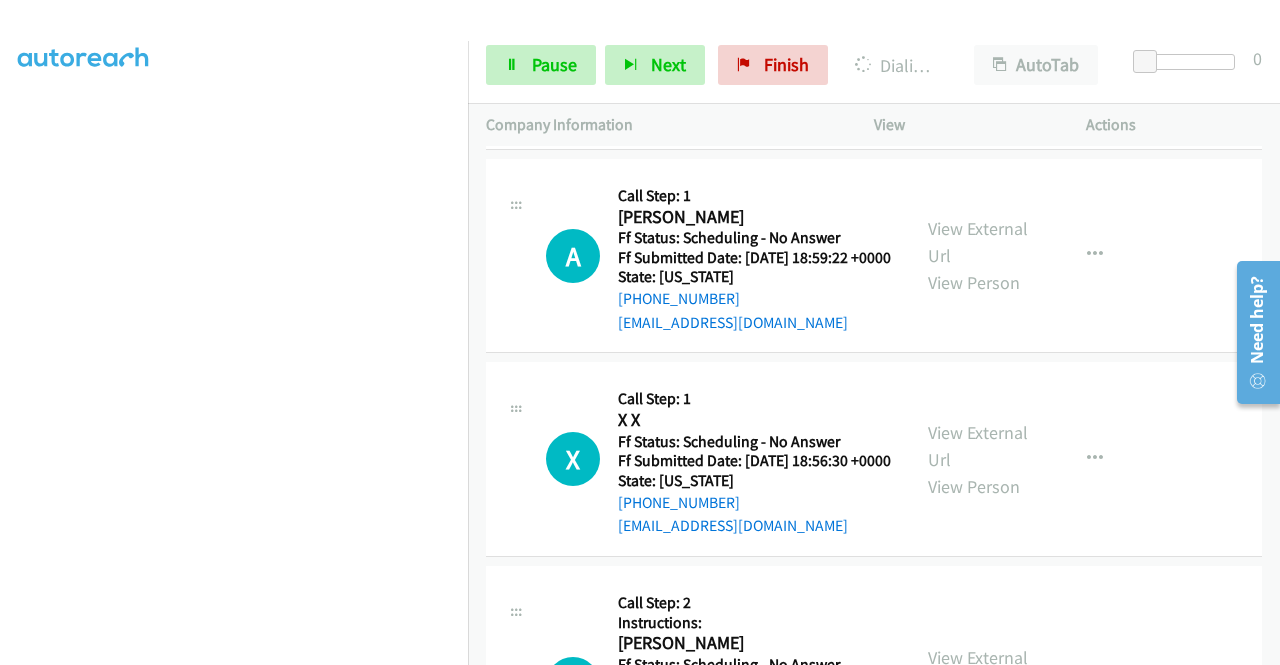 click on "View External Url
View Person" at bounding box center [980, -152] 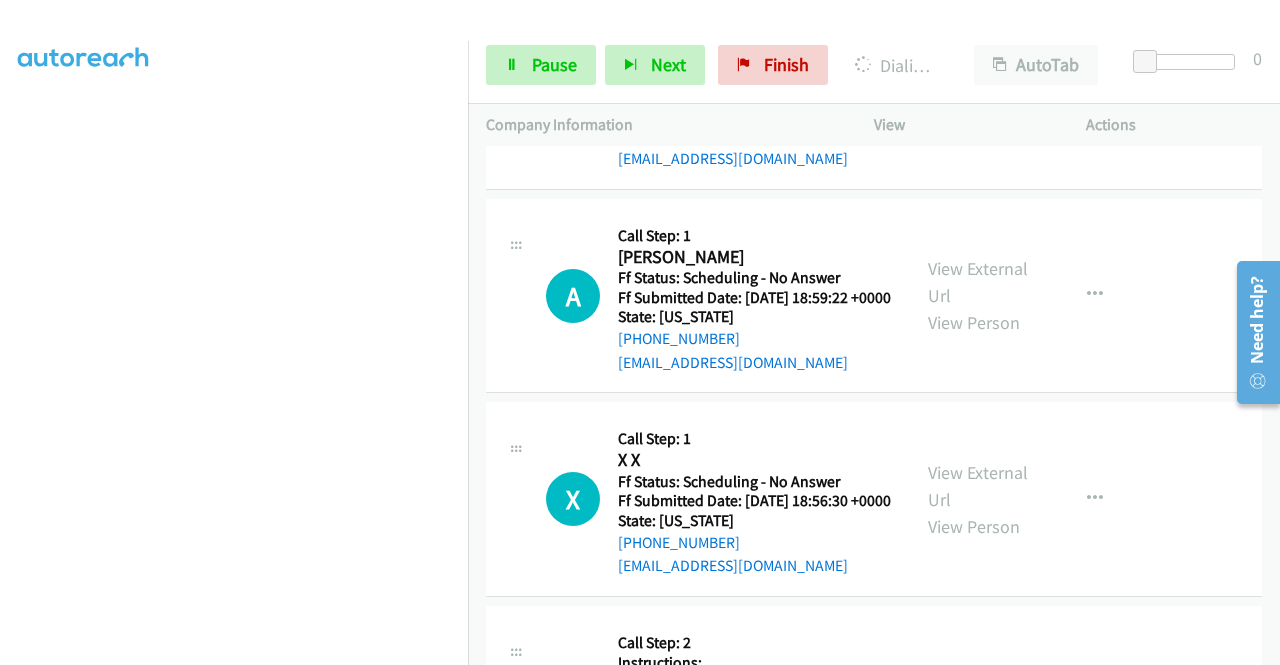 scroll, scrollTop: 10772, scrollLeft: 0, axis: vertical 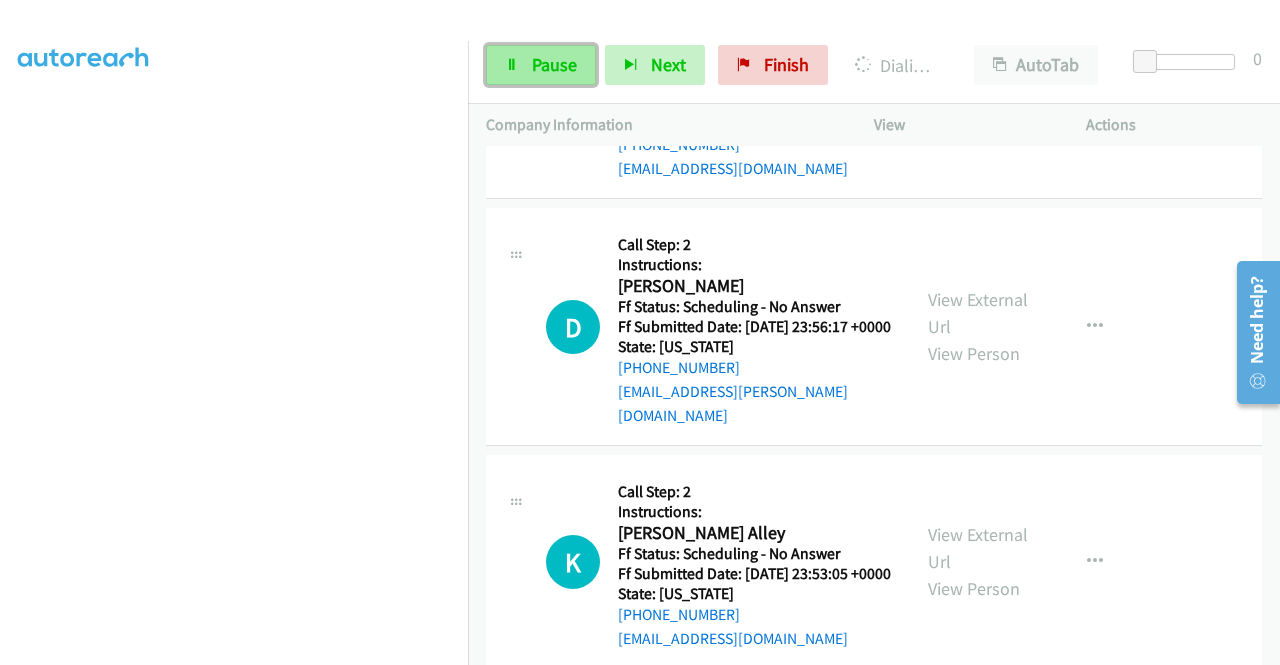 click on "Pause" at bounding box center [541, 65] 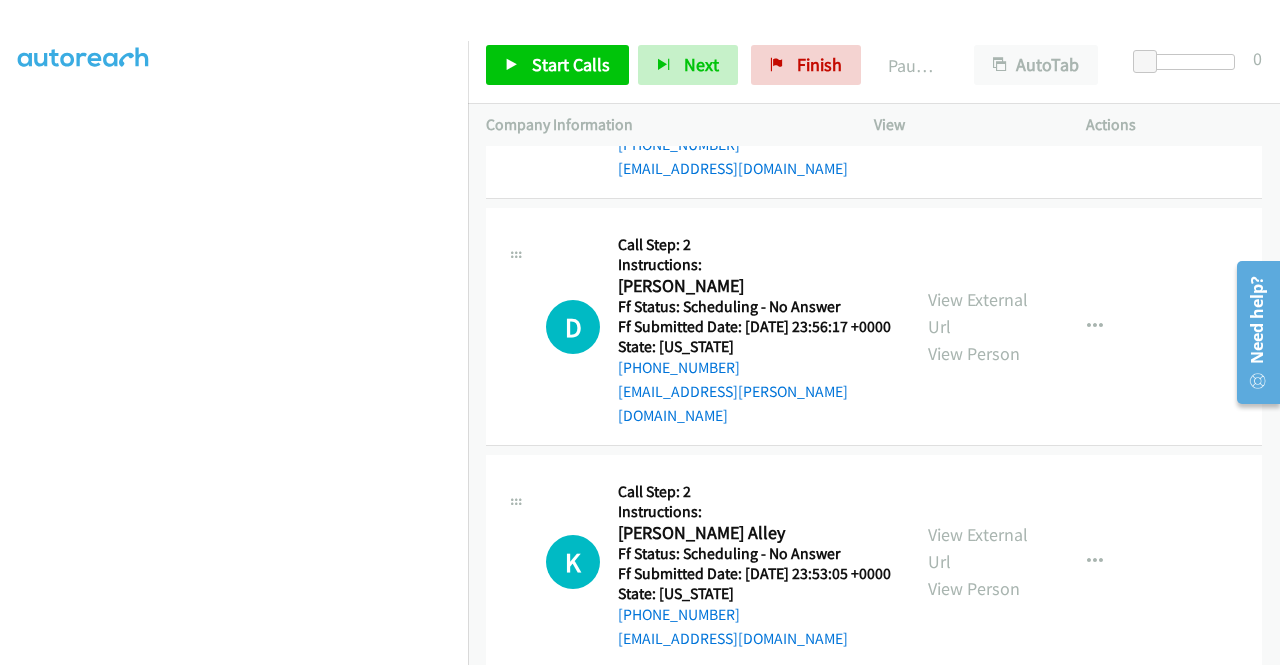 click on "View External Url" at bounding box center [978, -319] 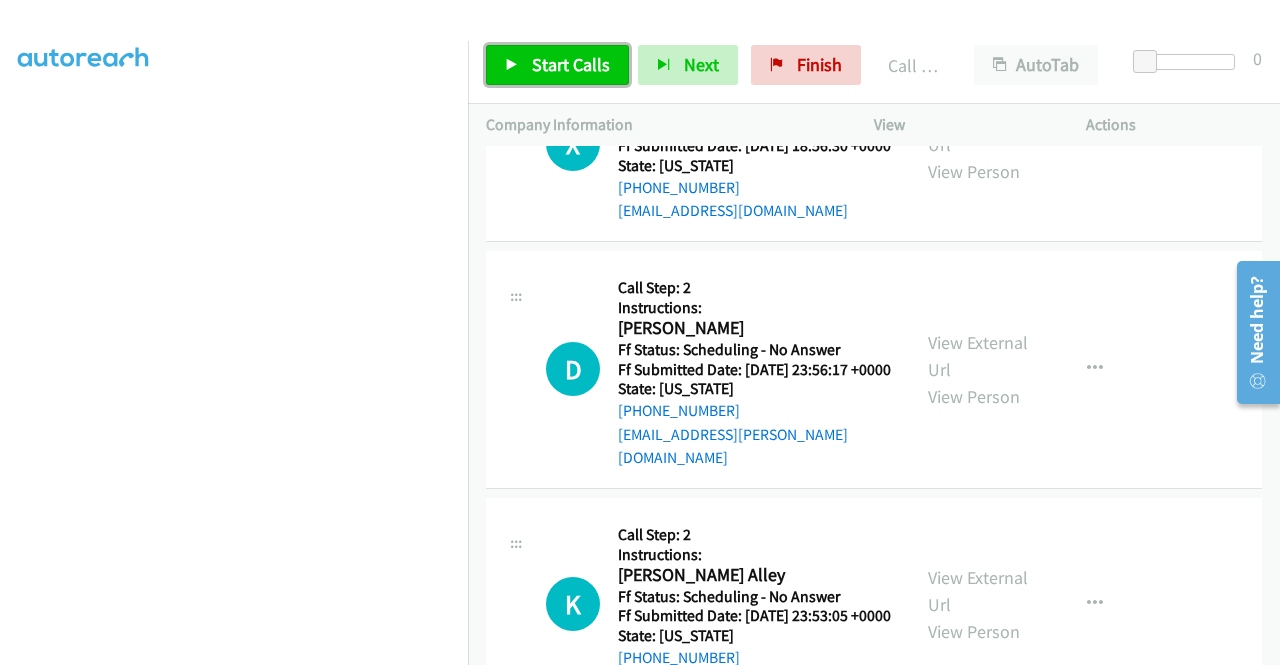click at bounding box center (512, 66) 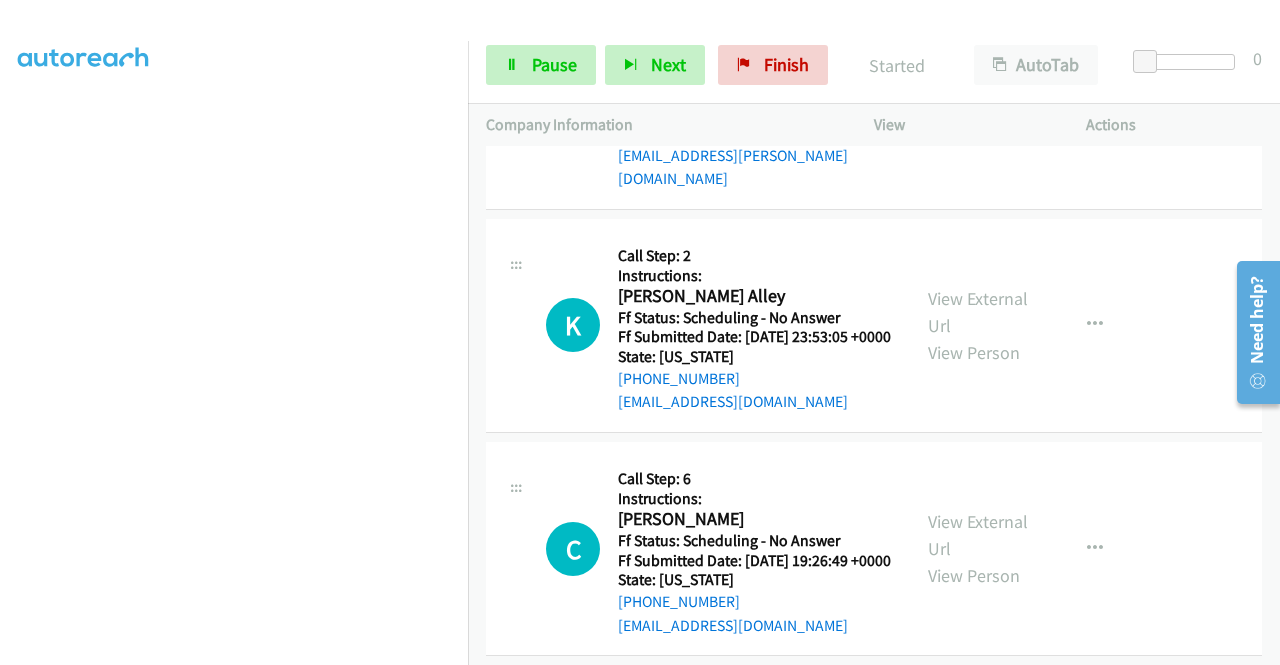 scroll, scrollTop: 11572, scrollLeft: 0, axis: vertical 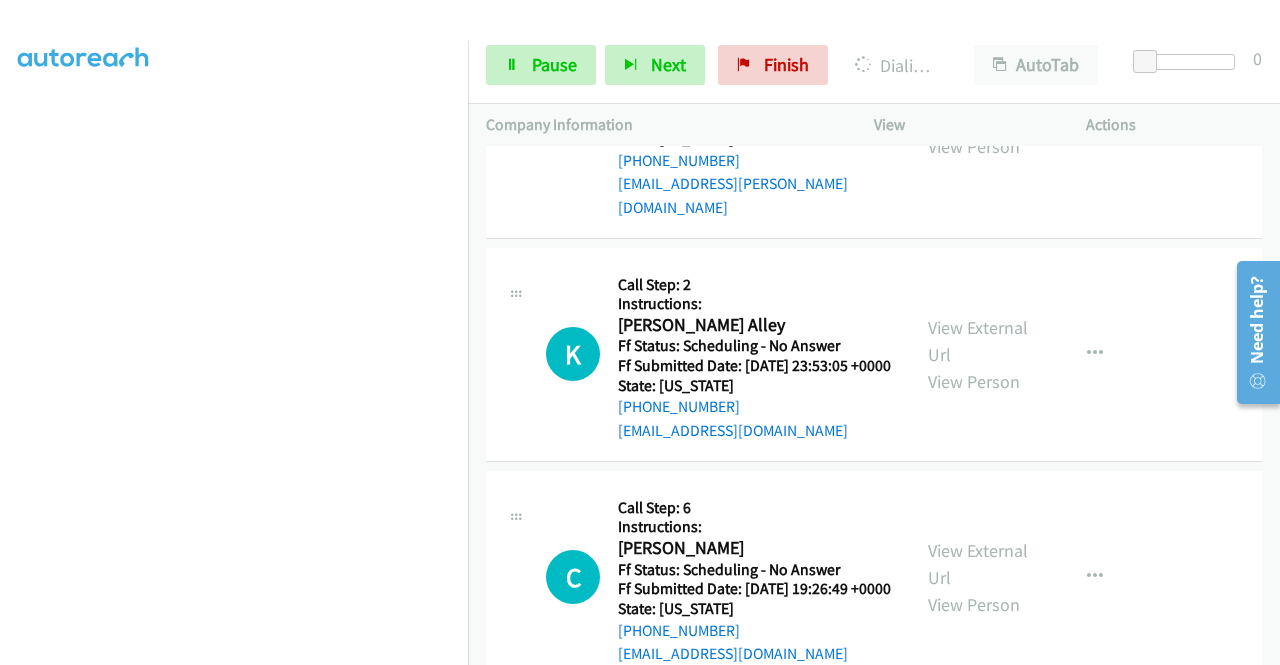 click on "View External Url" at bounding box center [978, -344] 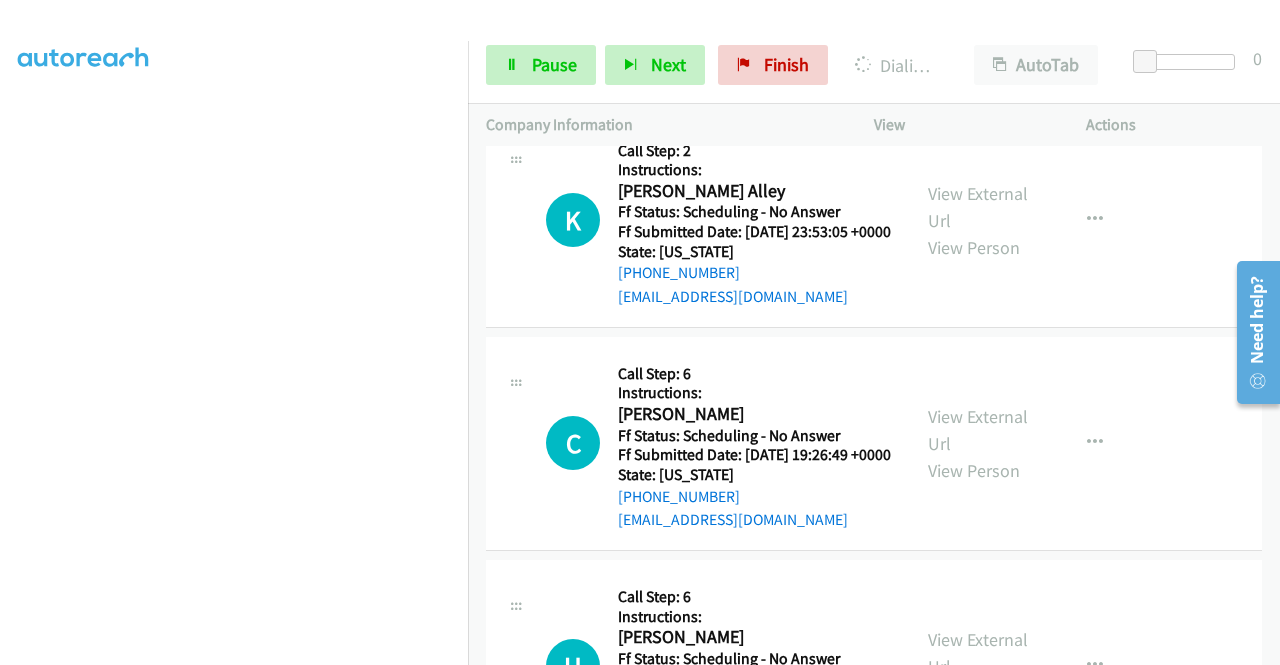scroll, scrollTop: 11799, scrollLeft: 0, axis: vertical 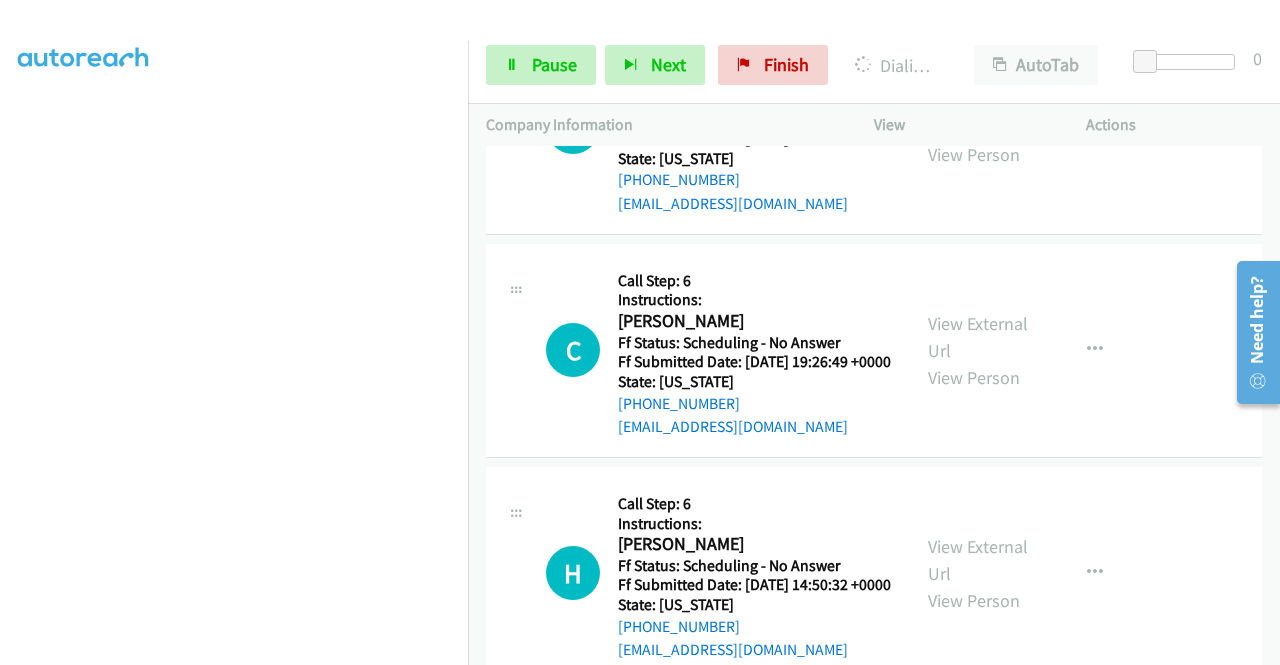 click on "View External Url" at bounding box center (978, -347) 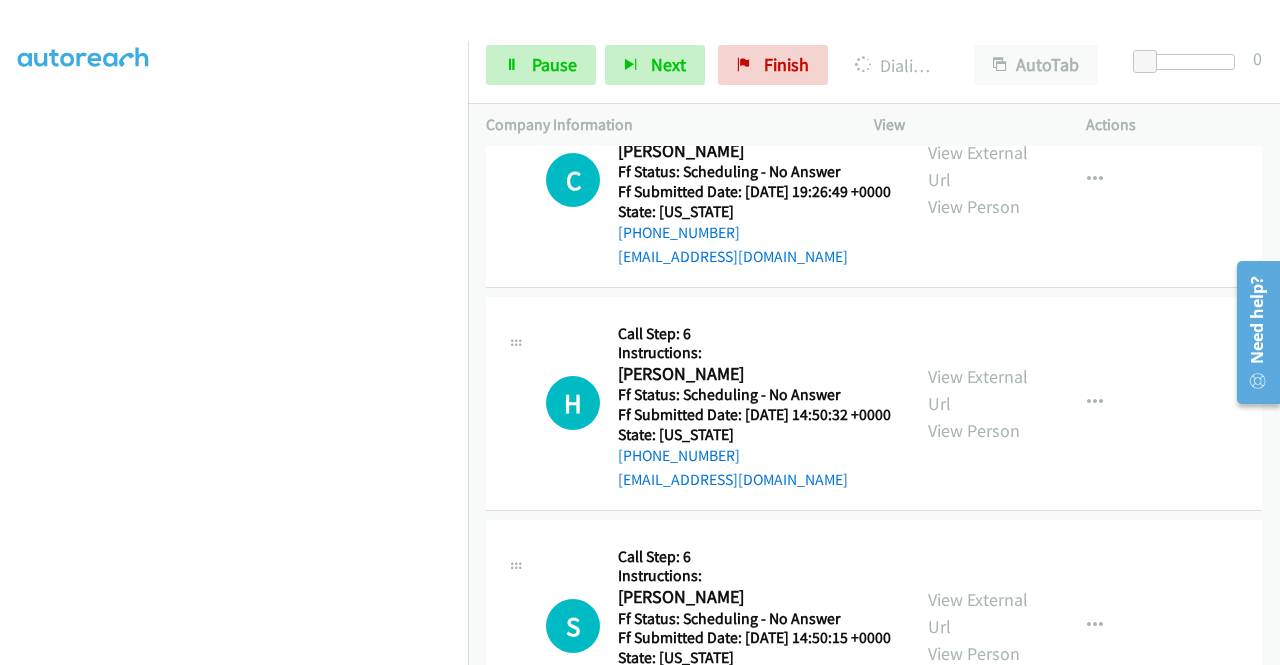scroll, scrollTop: 12079, scrollLeft: 0, axis: vertical 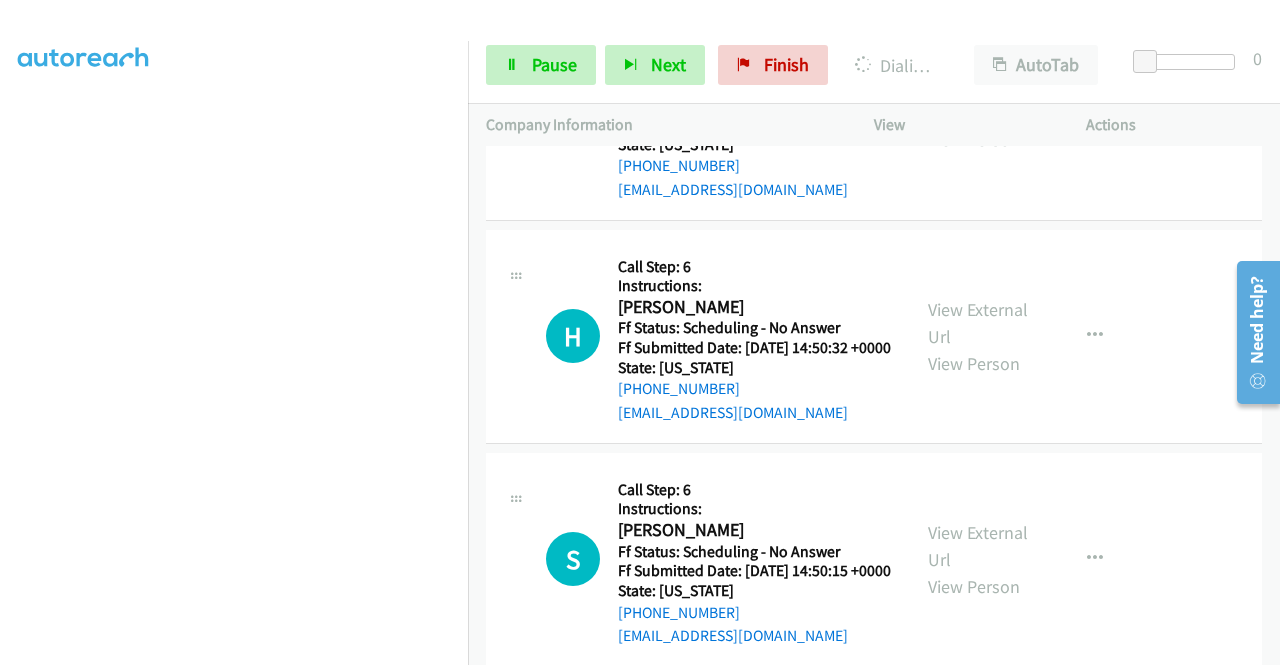 click on "View External Url
View Person" at bounding box center (980, -346) 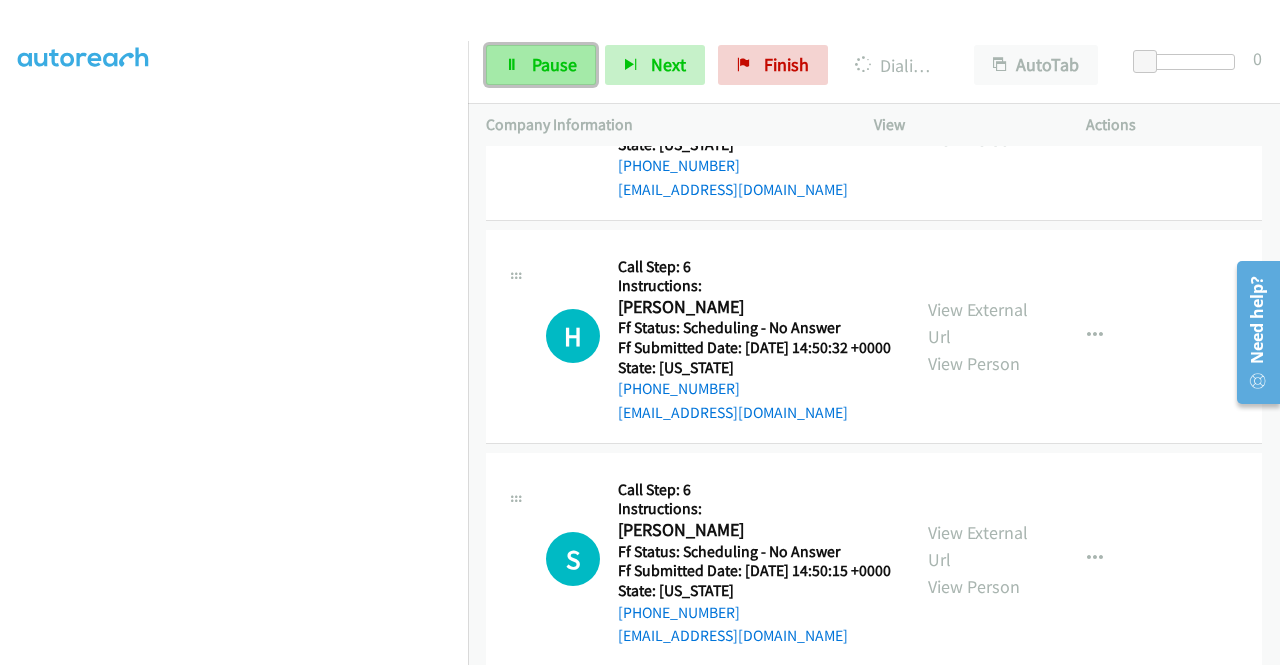 click on "Pause" at bounding box center (554, 64) 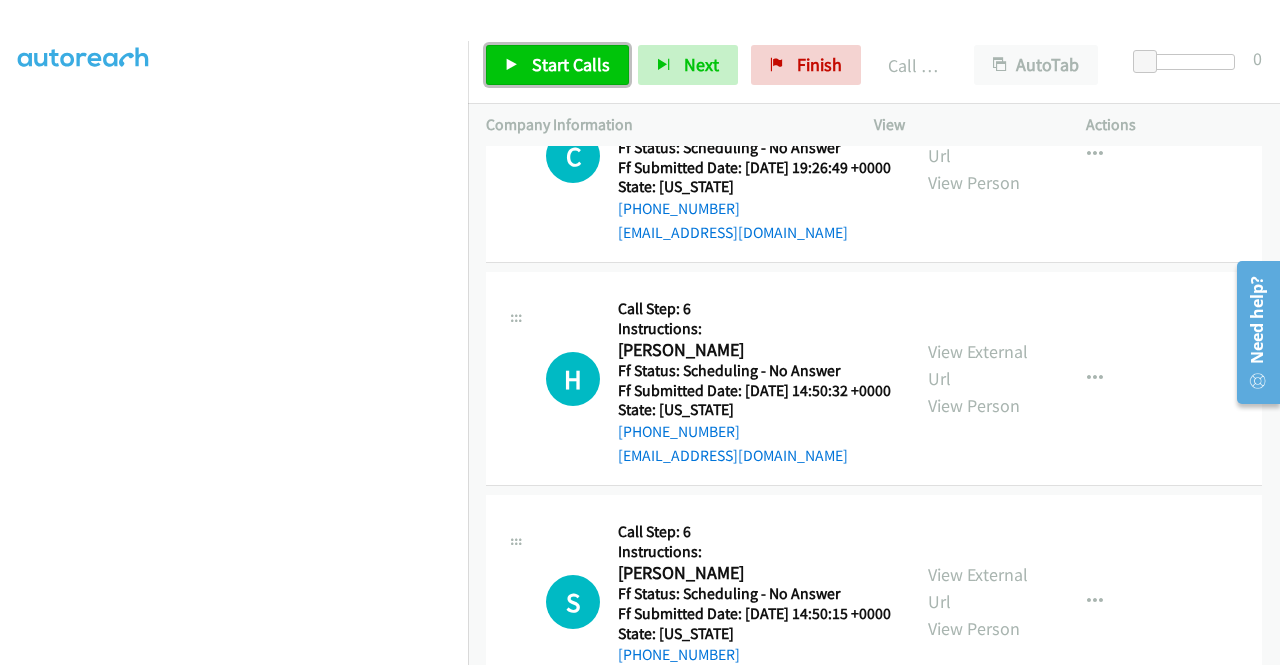 click on "Start Calls" at bounding box center [571, 64] 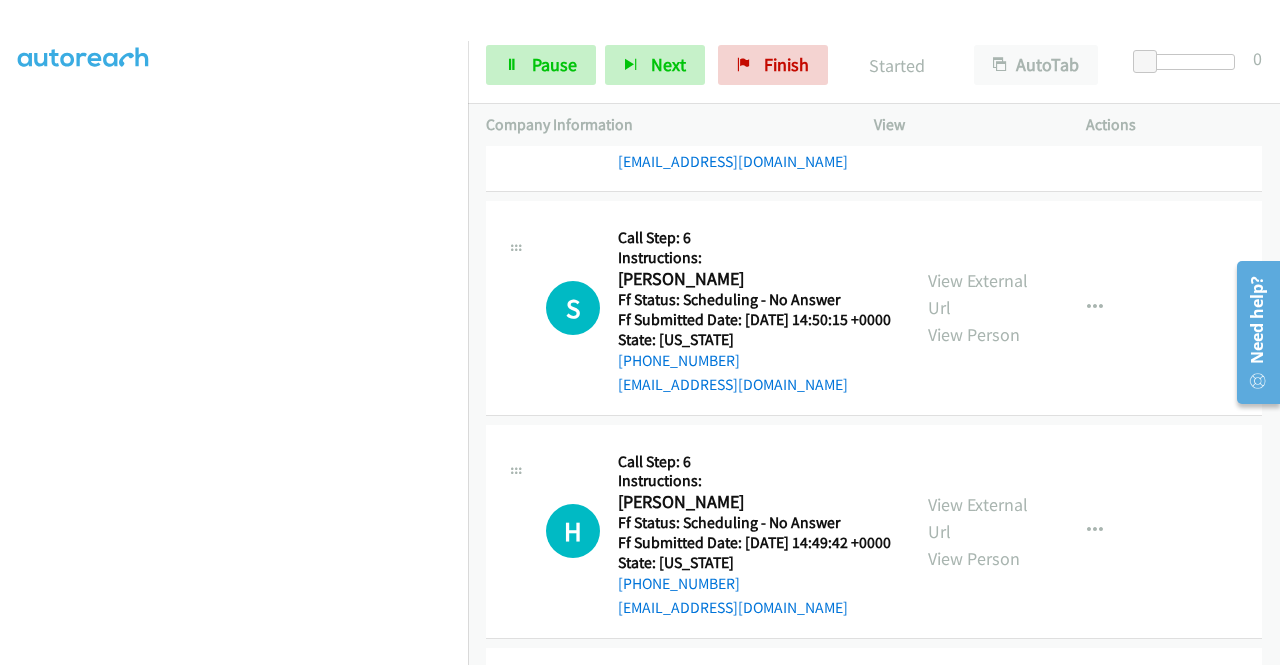 scroll, scrollTop: 12386, scrollLeft: 0, axis: vertical 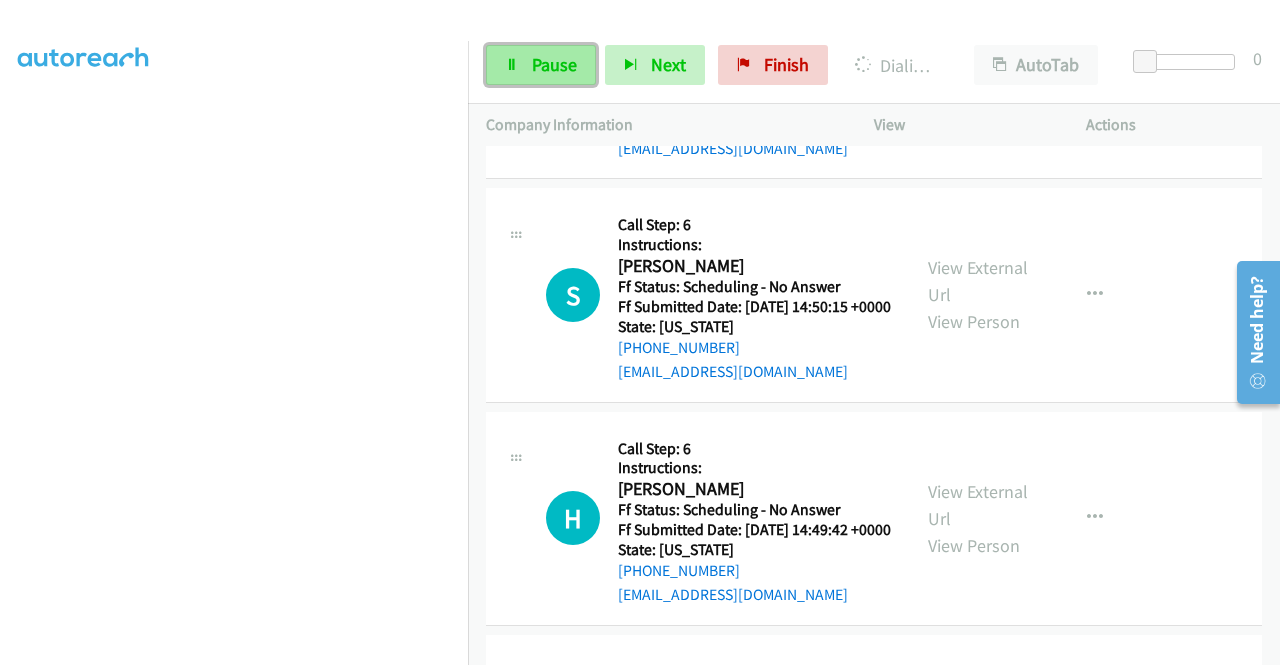 click on "Pause" at bounding box center [541, 65] 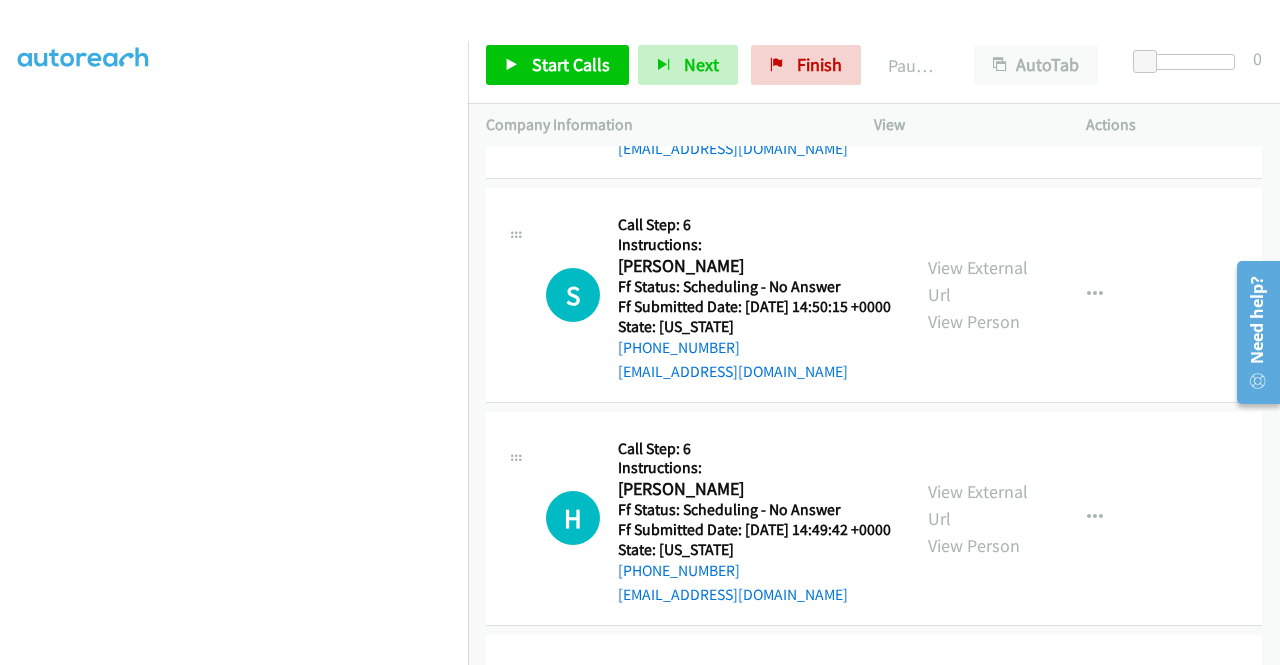 click on "View External Url" at bounding box center (978, -388) 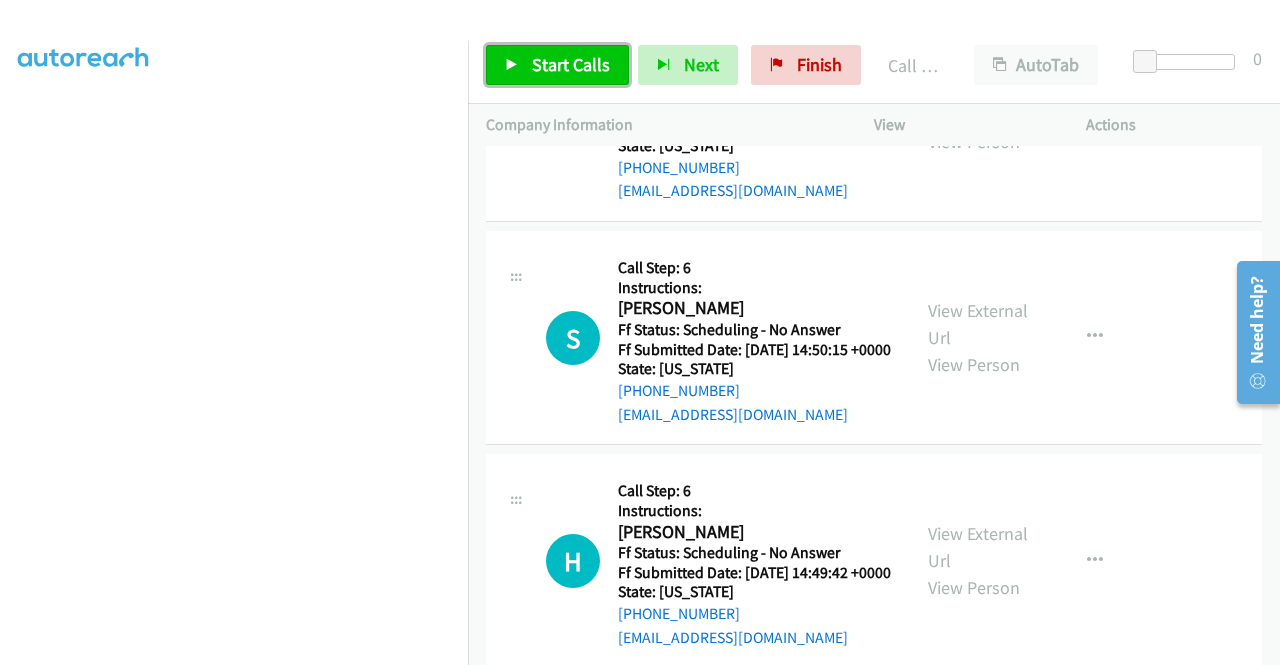 click on "Start Calls" at bounding box center (557, 65) 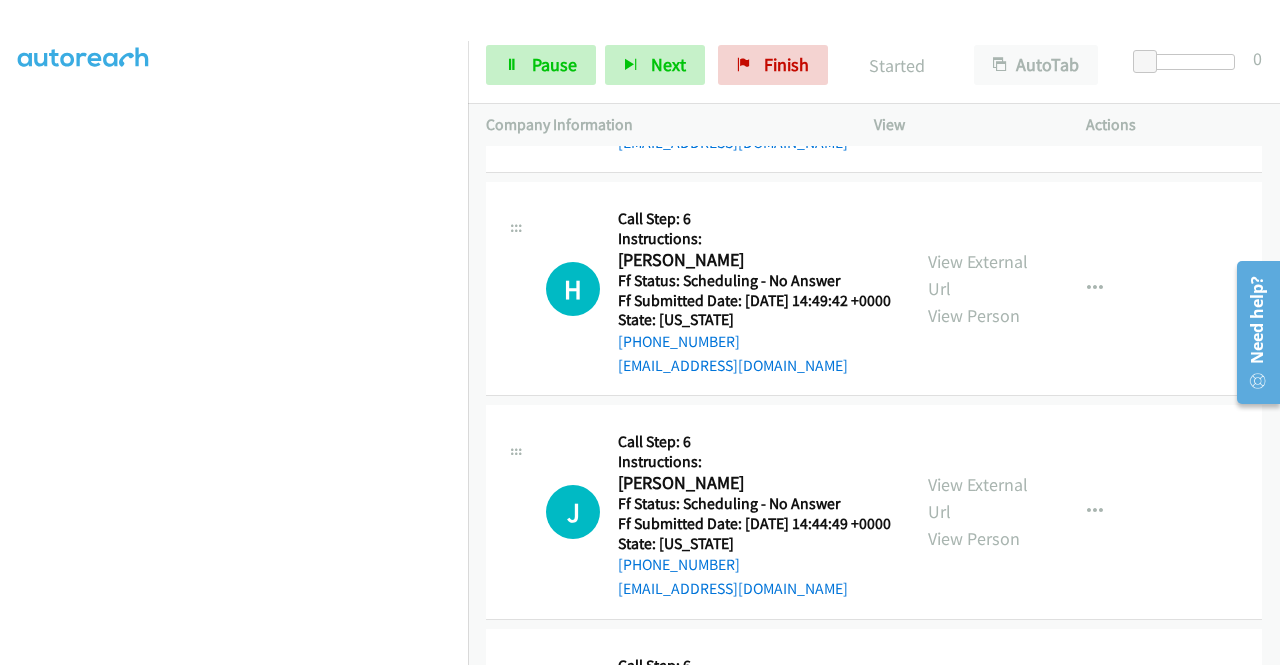 scroll, scrollTop: 12666, scrollLeft: 0, axis: vertical 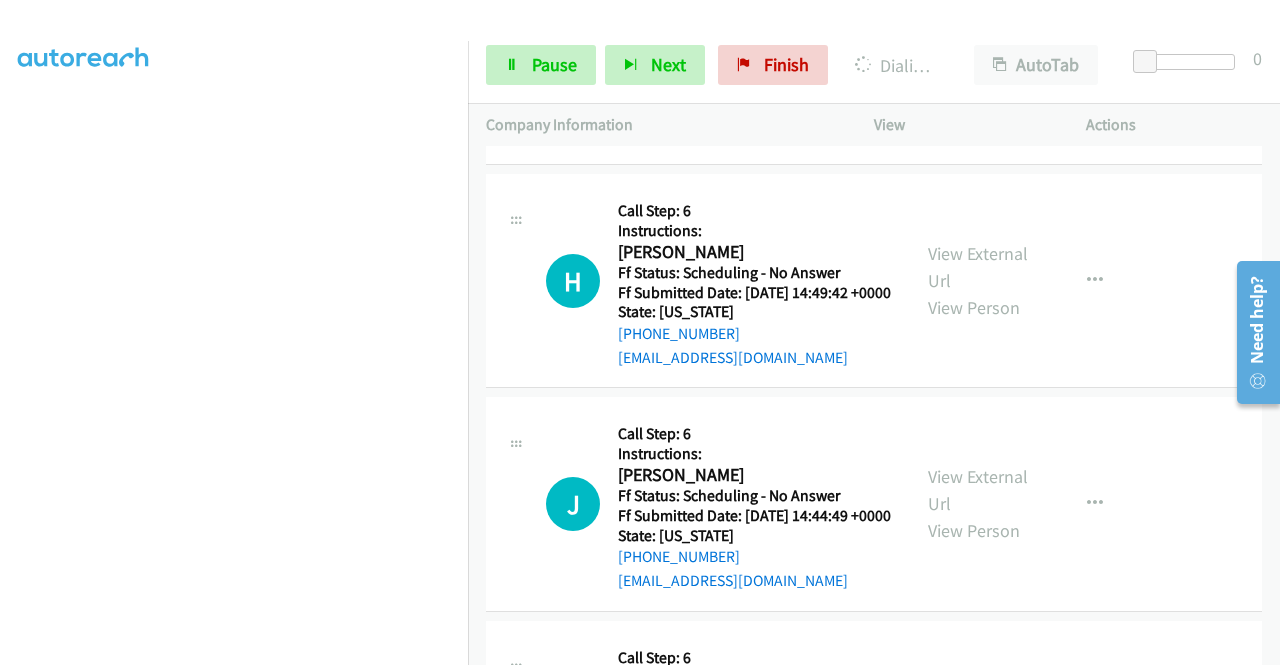 click on "View External Url" at bounding box center [978, -402] 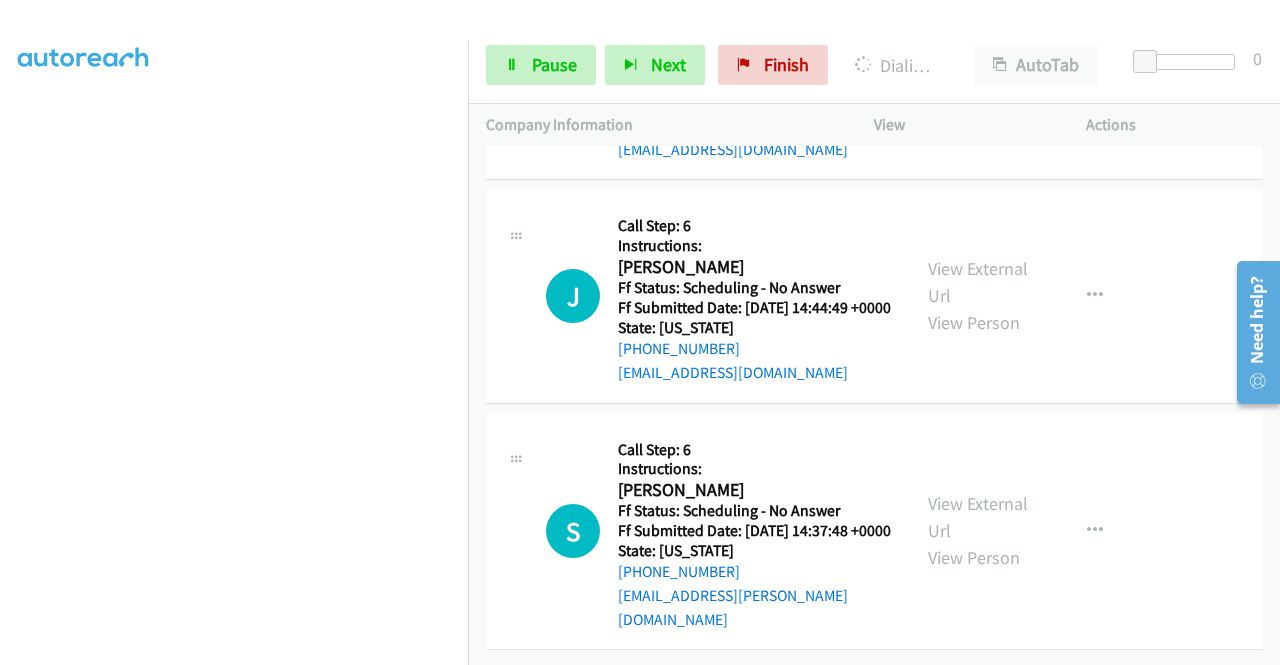 scroll, scrollTop: 12932, scrollLeft: 0, axis: vertical 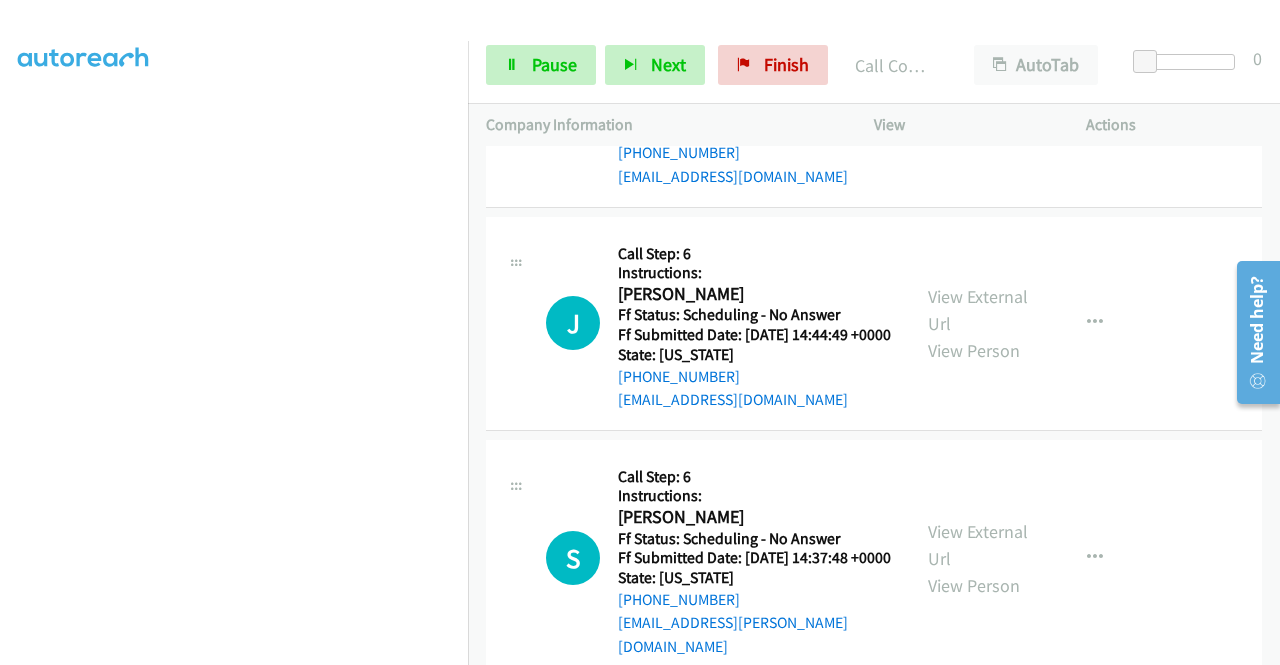 click on "View External Url" at bounding box center [978, -381] 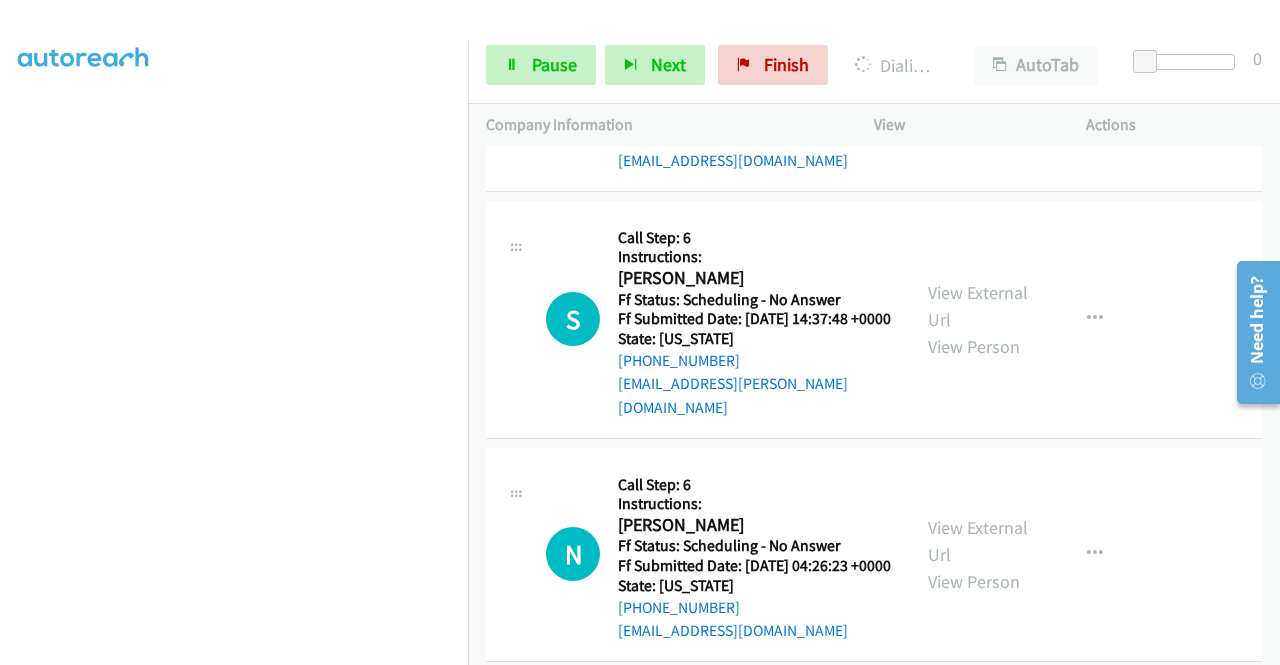 scroll, scrollTop: 13185, scrollLeft: 0, axis: vertical 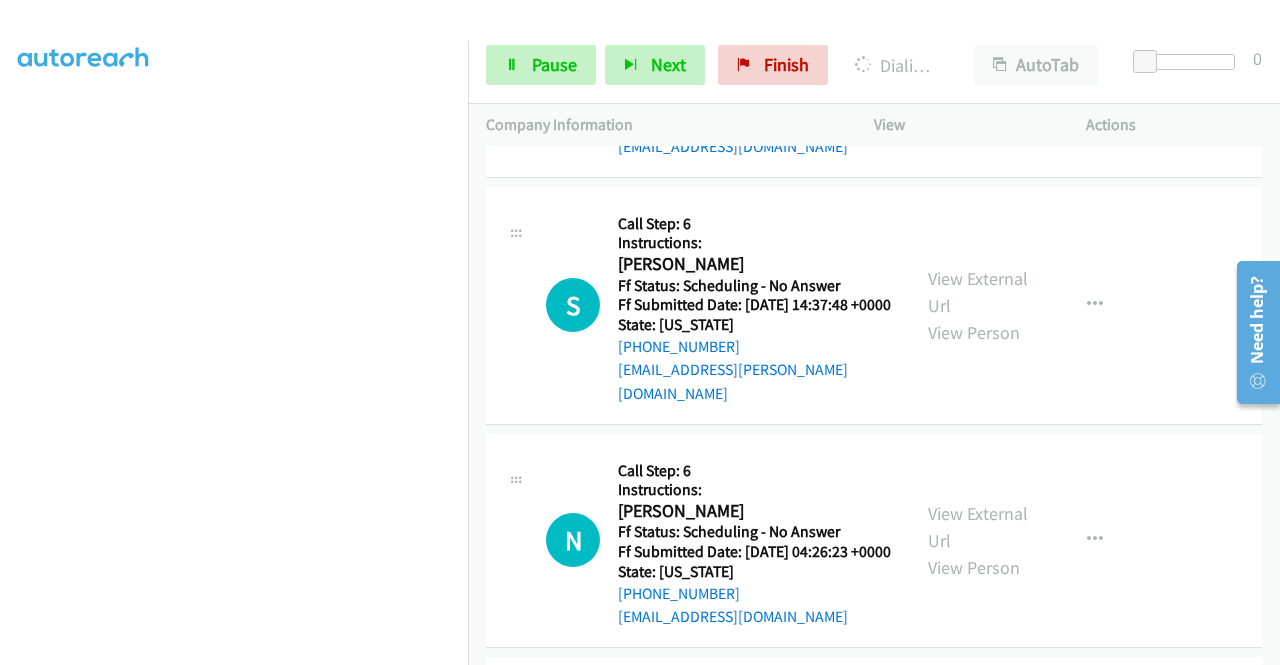 click on "View External Url" at bounding box center (978, -390) 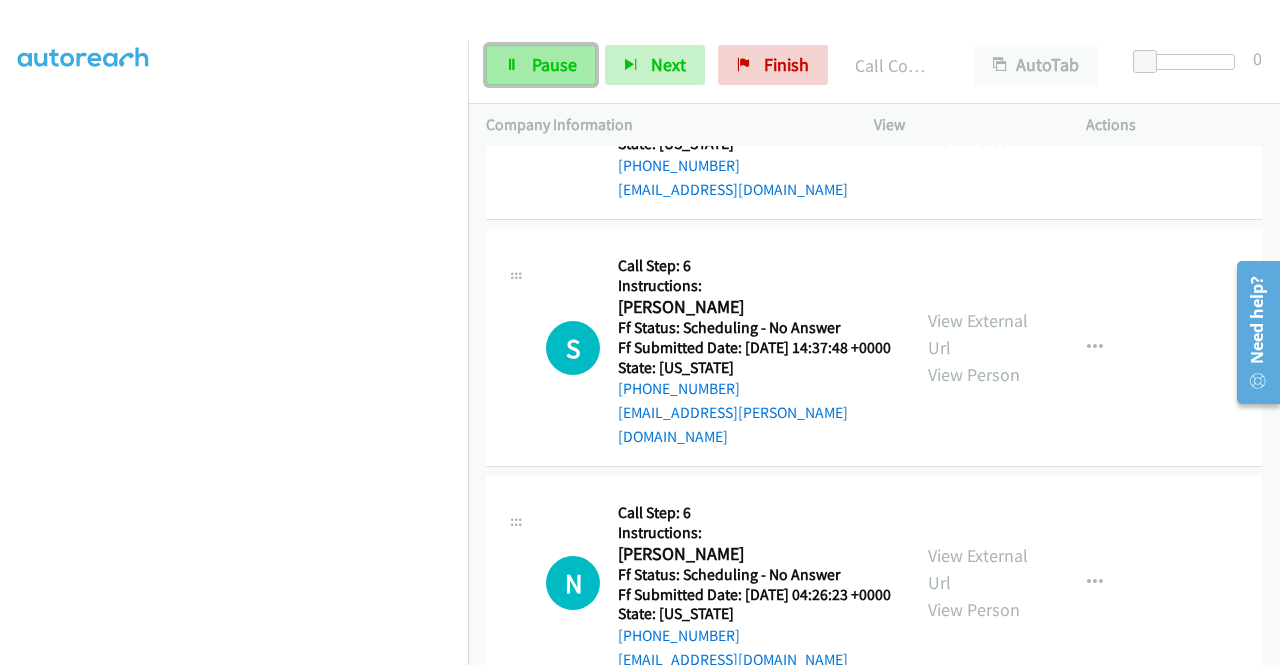 click on "Pause" at bounding box center [554, 64] 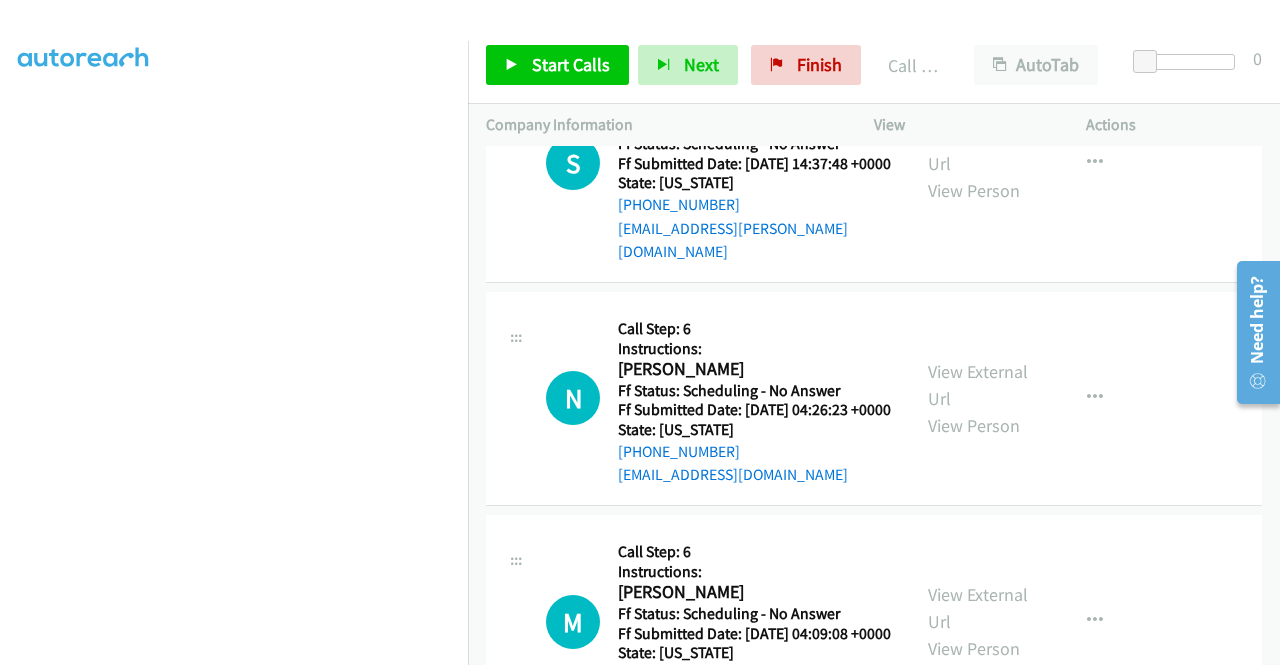 scroll, scrollTop: 13425, scrollLeft: 0, axis: vertical 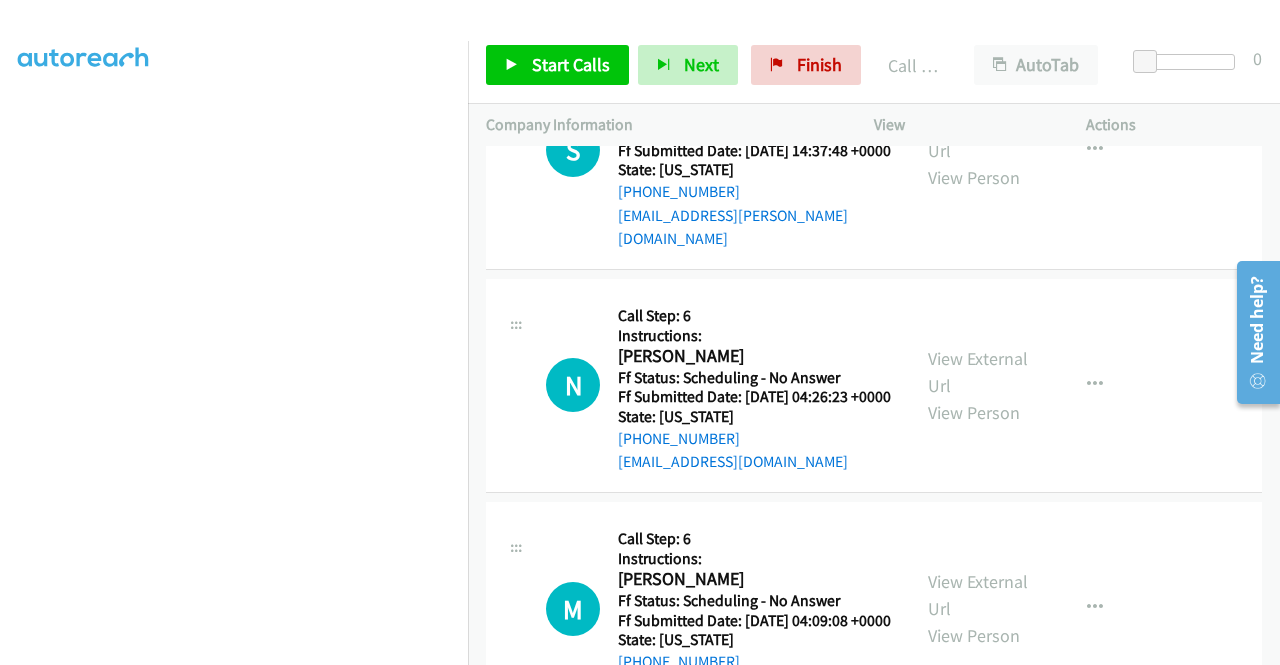 click on "View External Url" at bounding box center [978, -343] 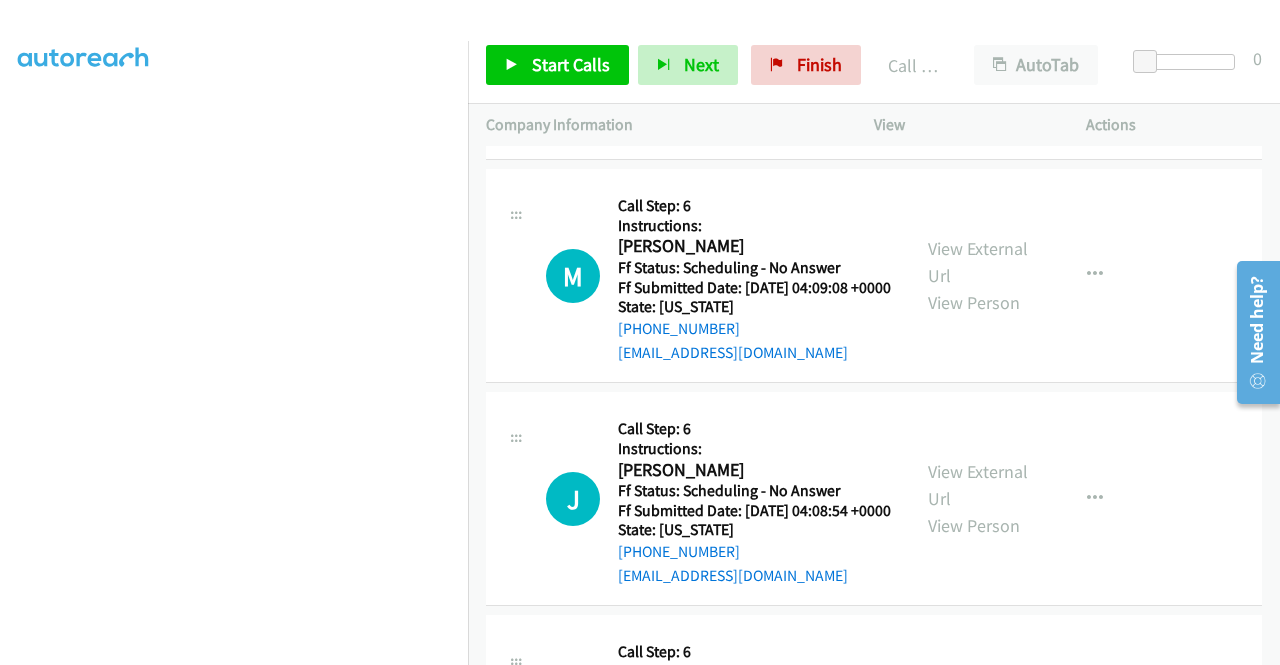 scroll, scrollTop: 13759, scrollLeft: 0, axis: vertical 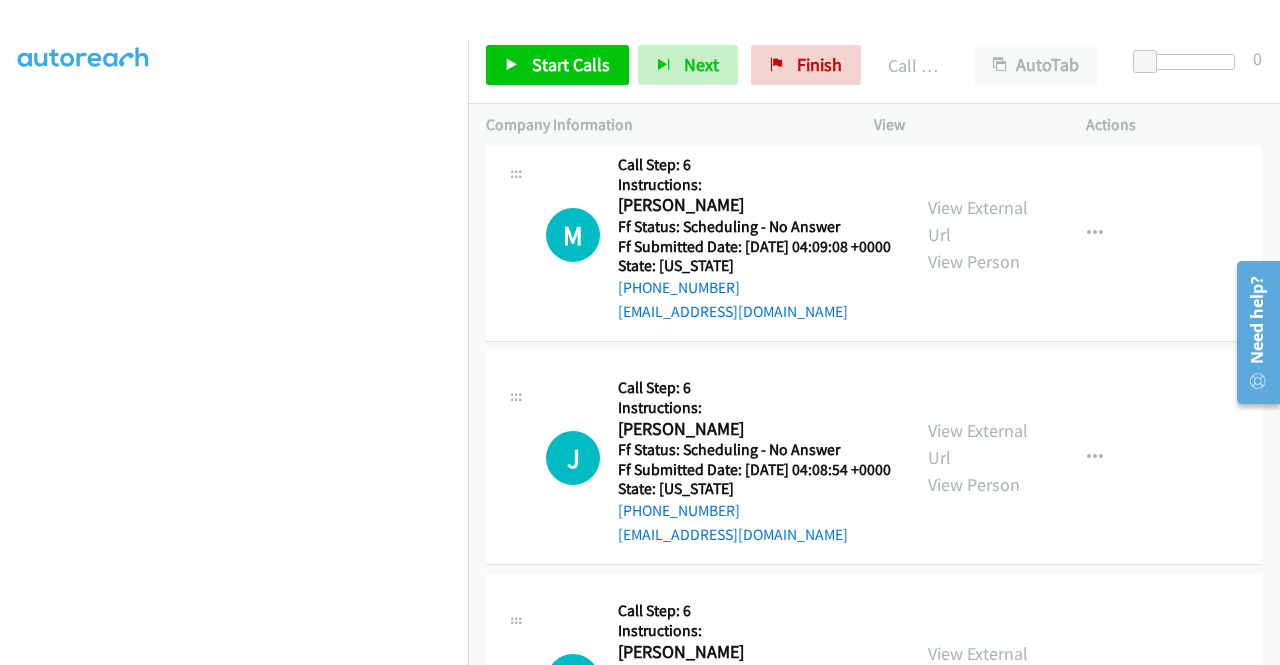 click on "View External Url
View Person
View External Url
Email
Schedule/Manage Callback
Skip Call
Add to do not call list" at bounding box center [1025, -459] 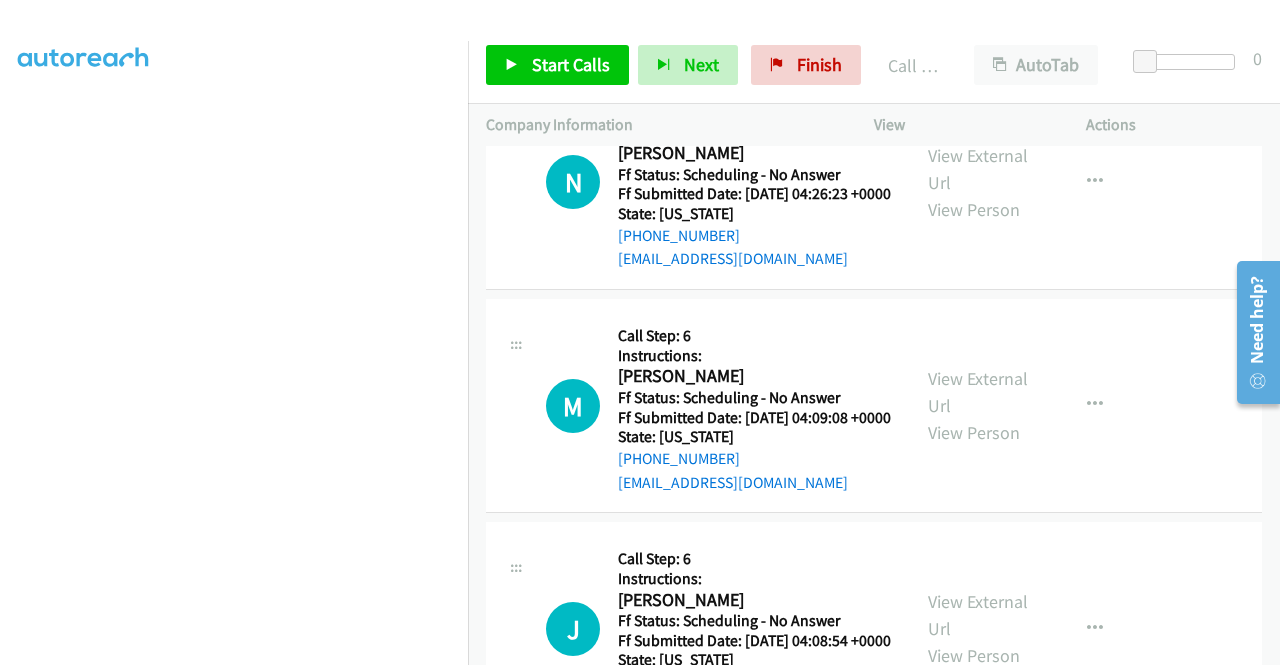 scroll, scrollTop: 13599, scrollLeft: 0, axis: vertical 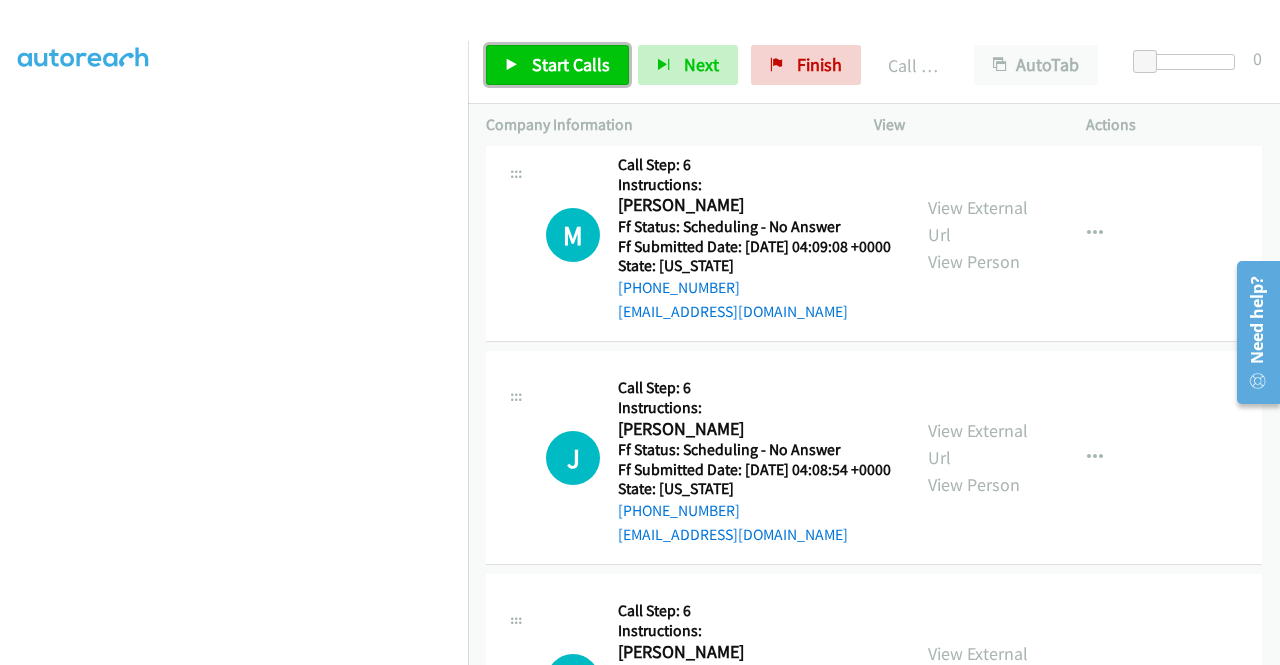 click on "Start Calls" at bounding box center [571, 64] 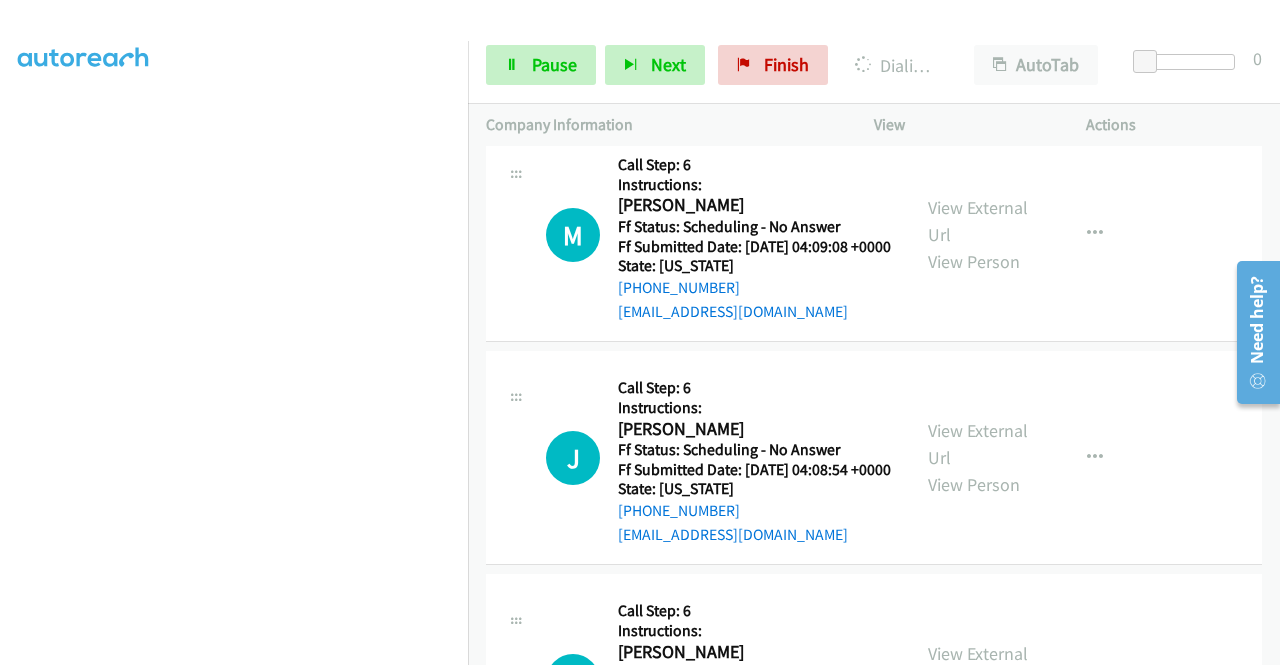 click on "View External Url" at bounding box center (978, -472) 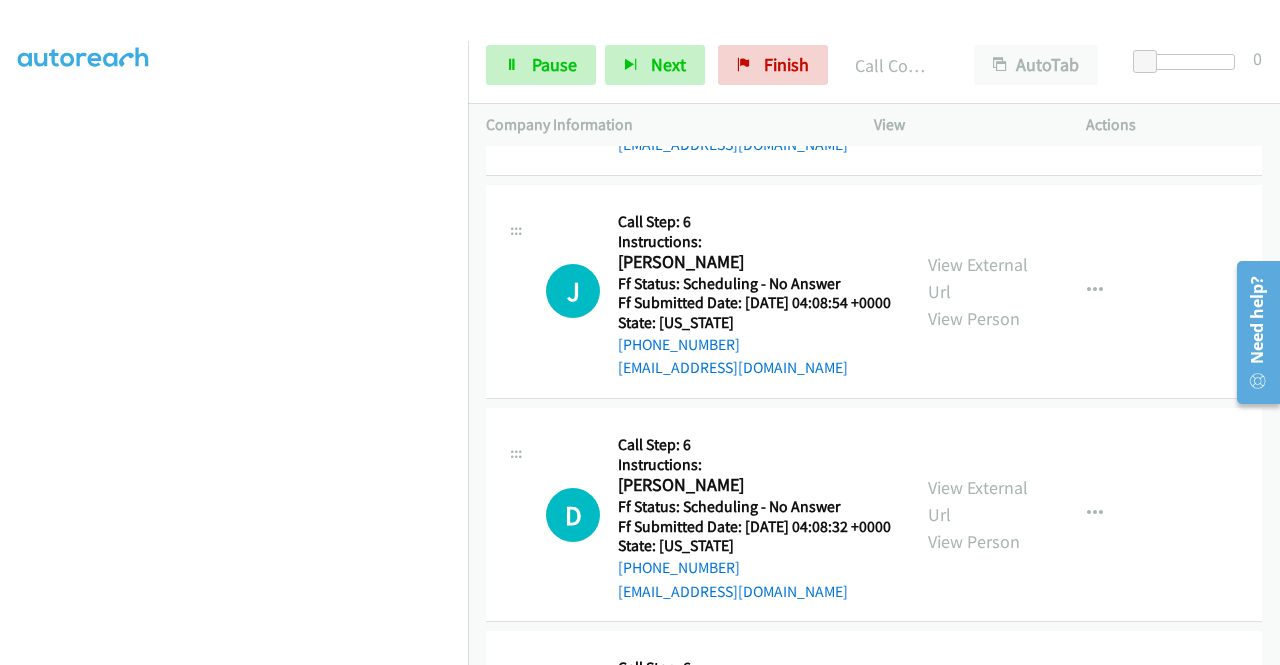 scroll, scrollTop: 14025, scrollLeft: 0, axis: vertical 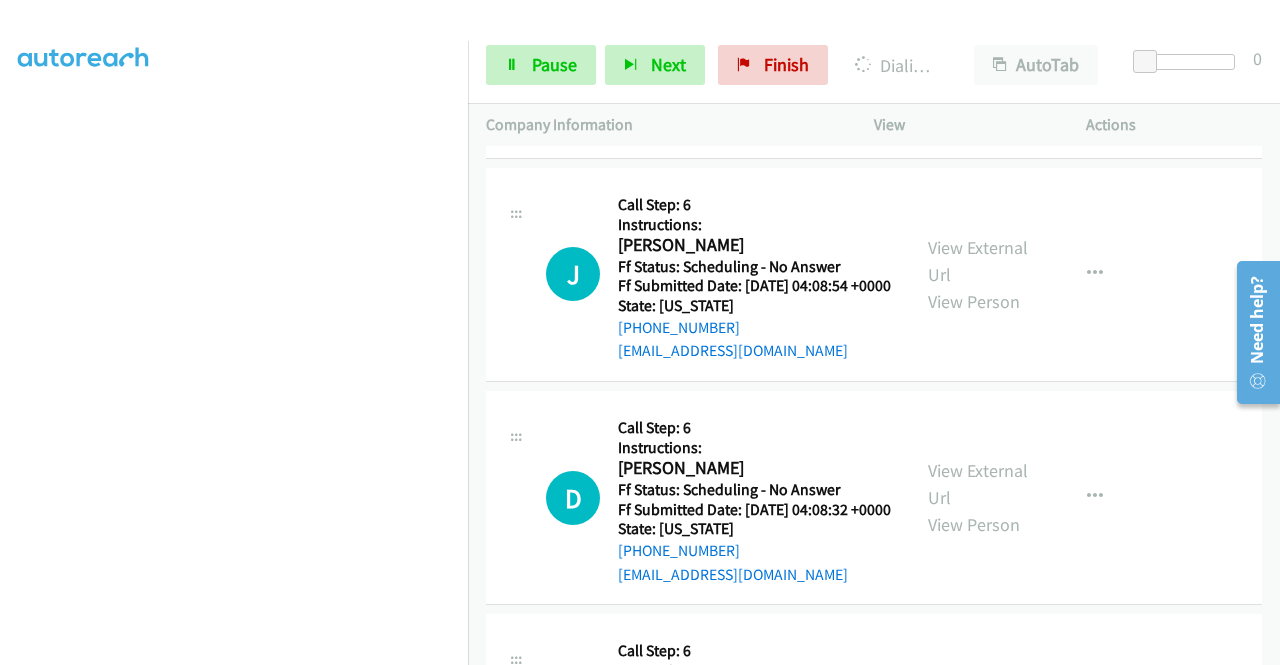 click on "View External Url" at bounding box center (978, -420) 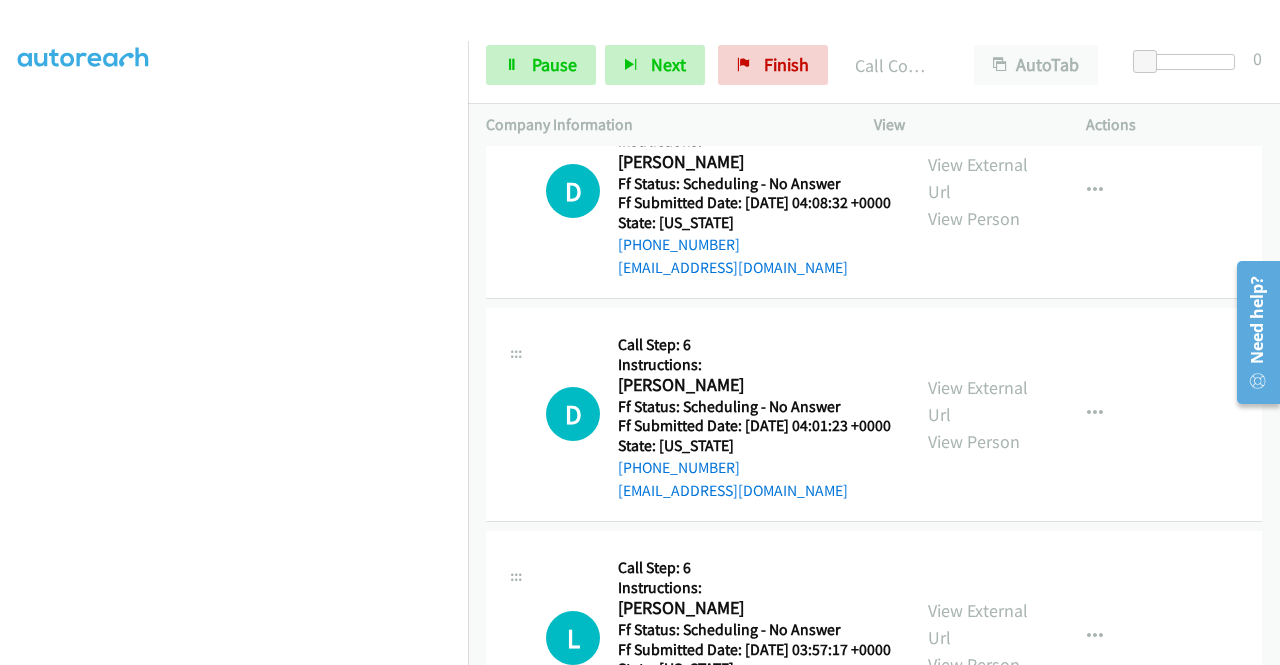 scroll, scrollTop: 14386, scrollLeft: 0, axis: vertical 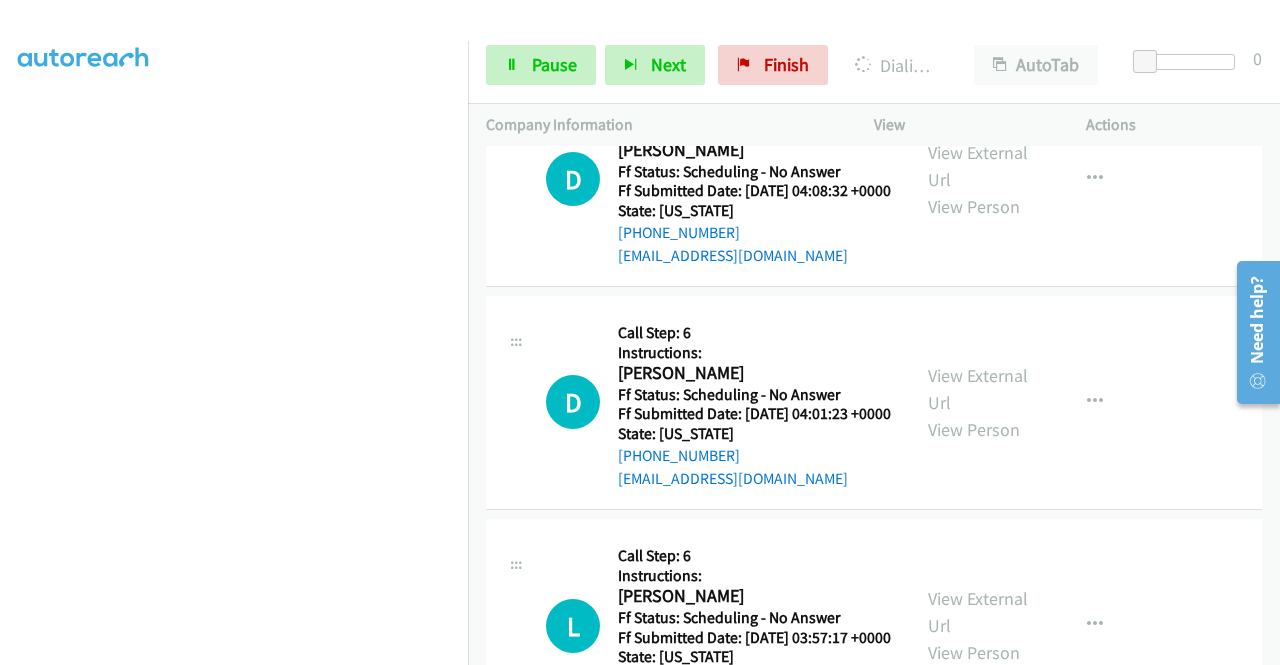 click on "View External Url" at bounding box center [978, -504] 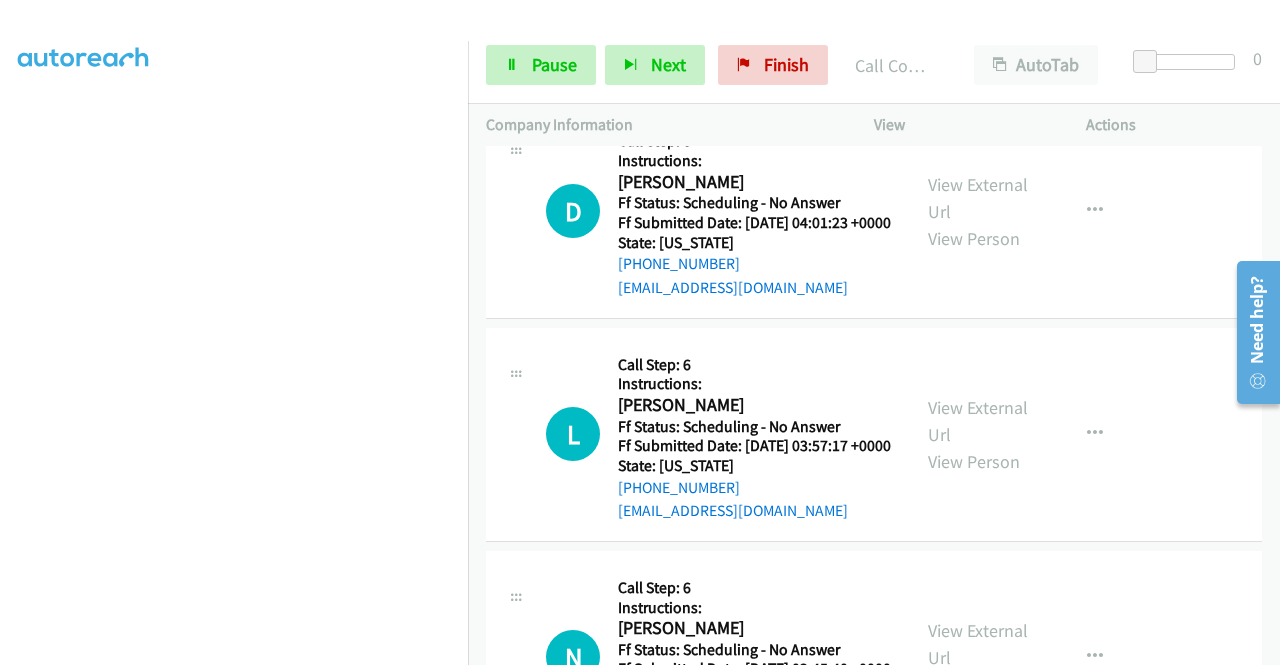 scroll, scrollTop: 14660, scrollLeft: 0, axis: vertical 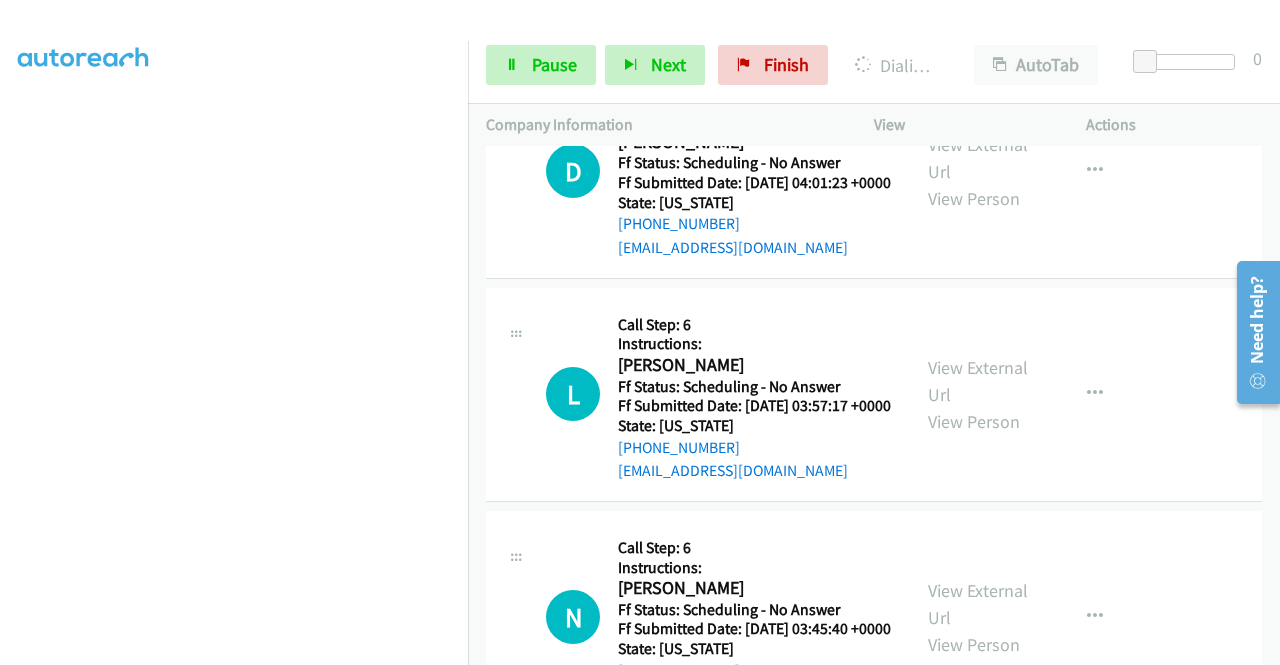 click on "View External Url" at bounding box center (978, -512) 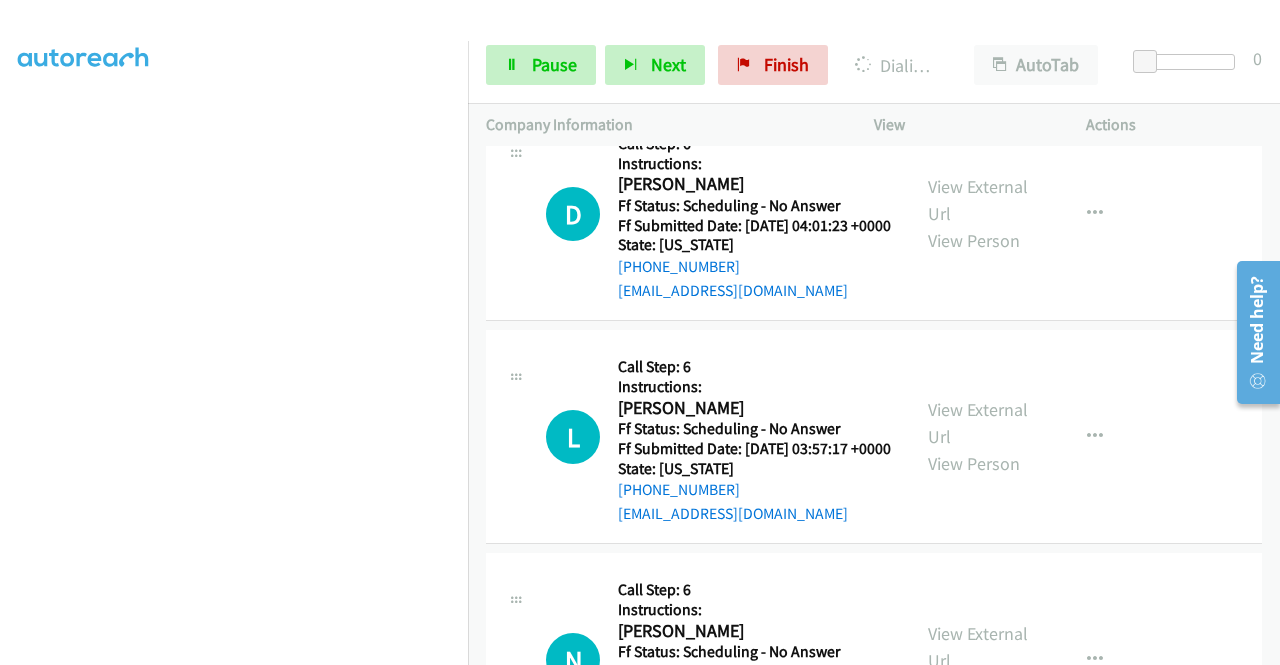 click on "View External Url" at bounding box center [978, -246] 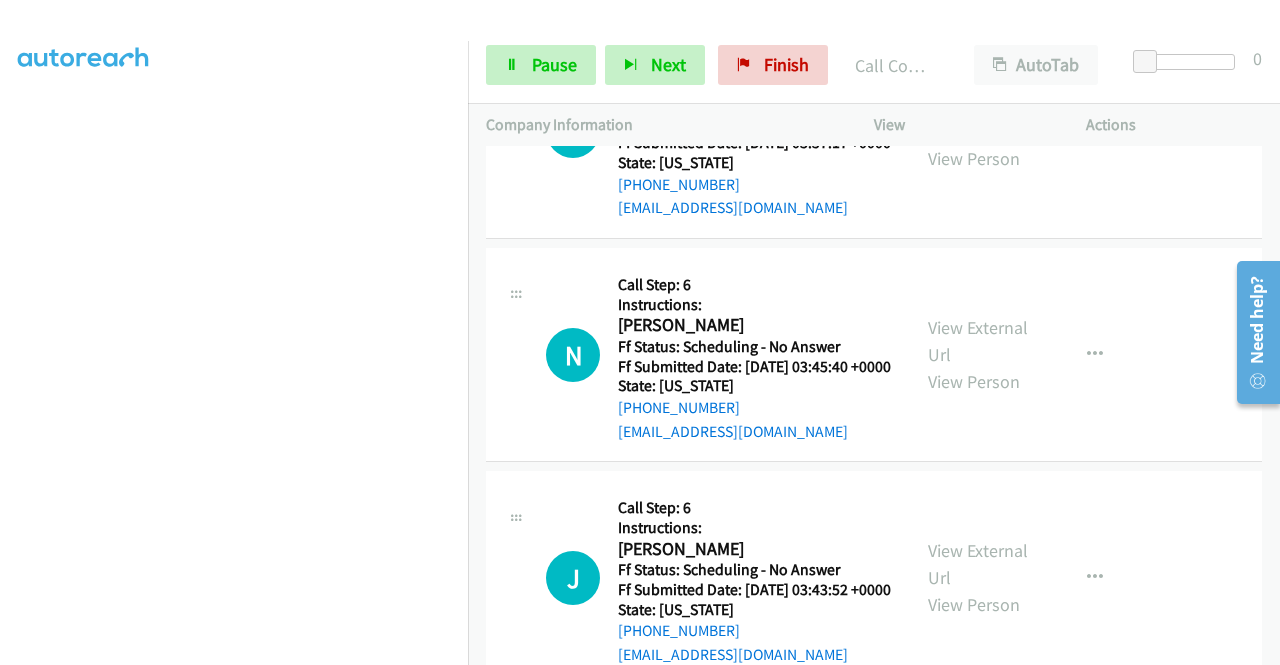 scroll, scrollTop: 15020, scrollLeft: 0, axis: vertical 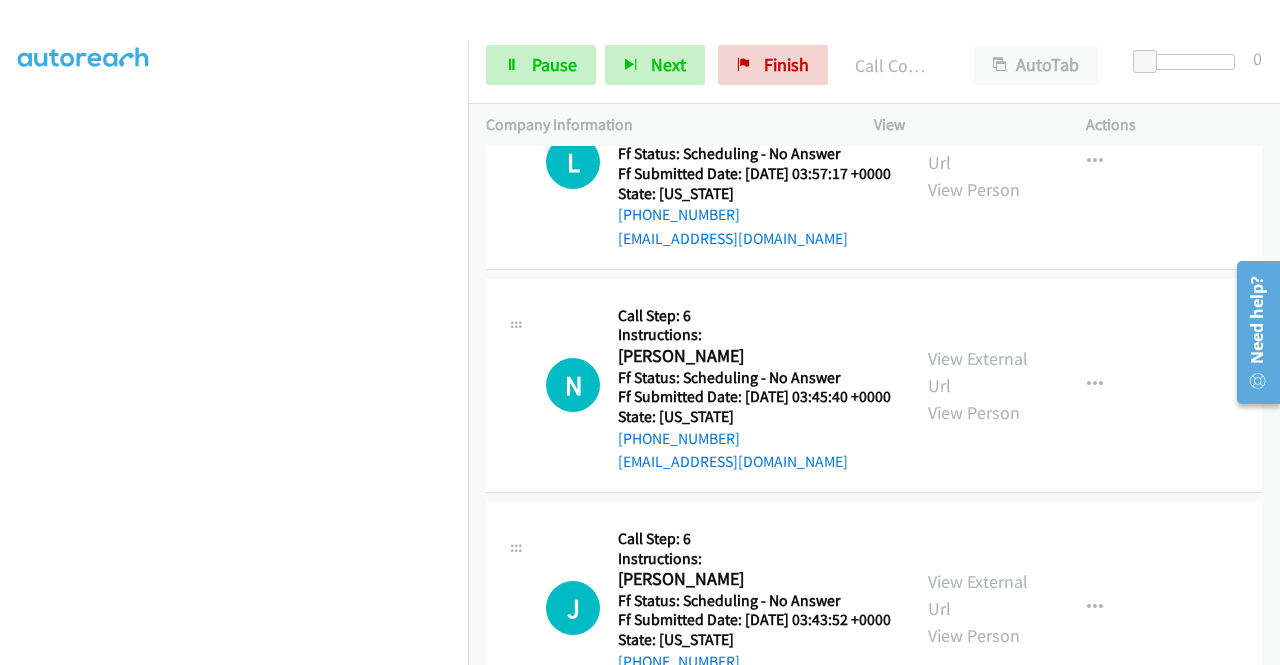 click on "View External Url" at bounding box center (978, -319) 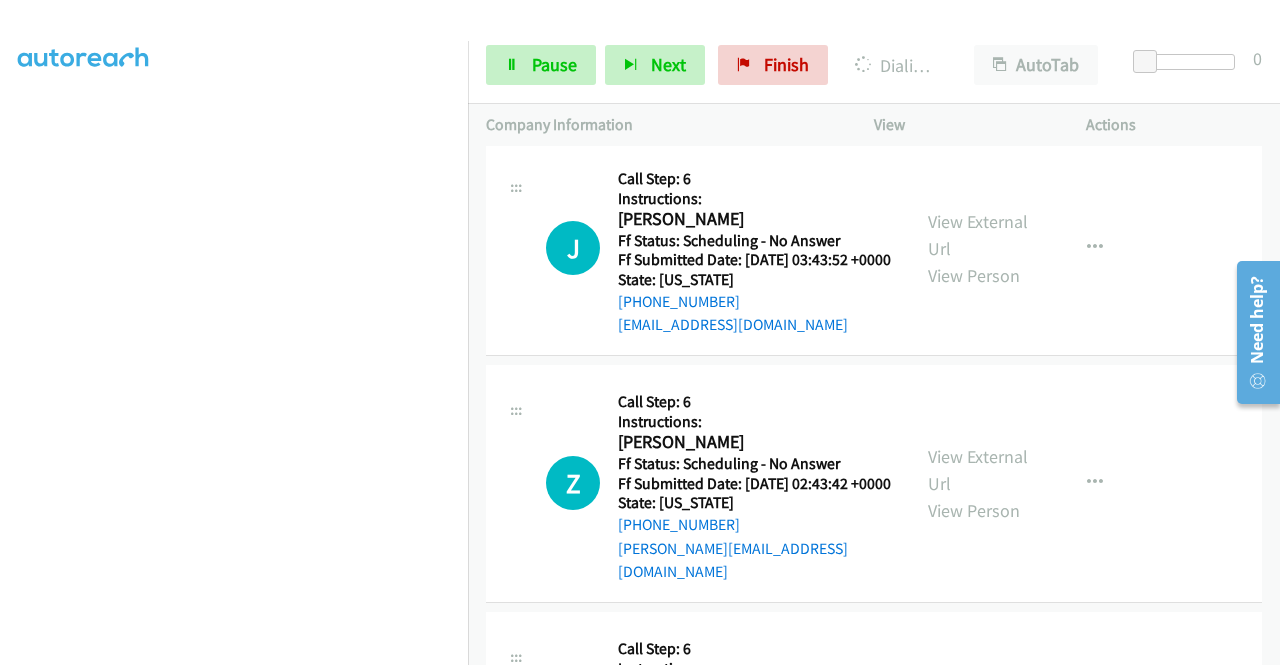 scroll, scrollTop: 15420, scrollLeft: 0, axis: vertical 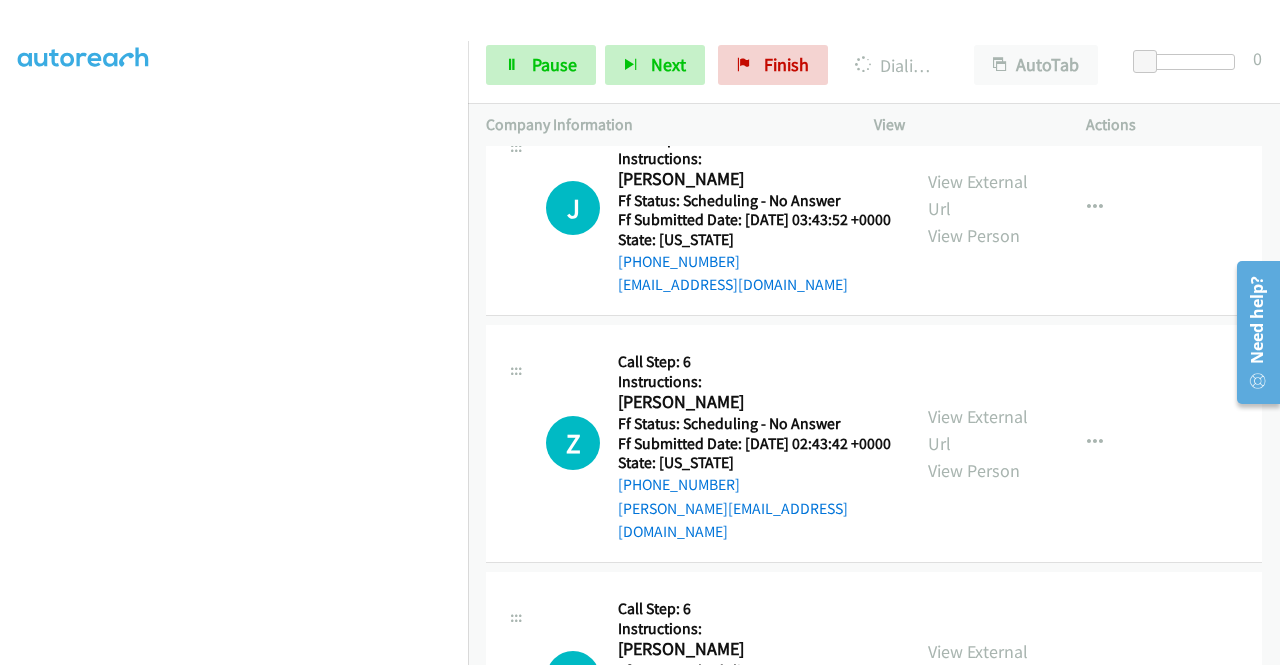 click on "View External Url
View Person" at bounding box center [980, -462] 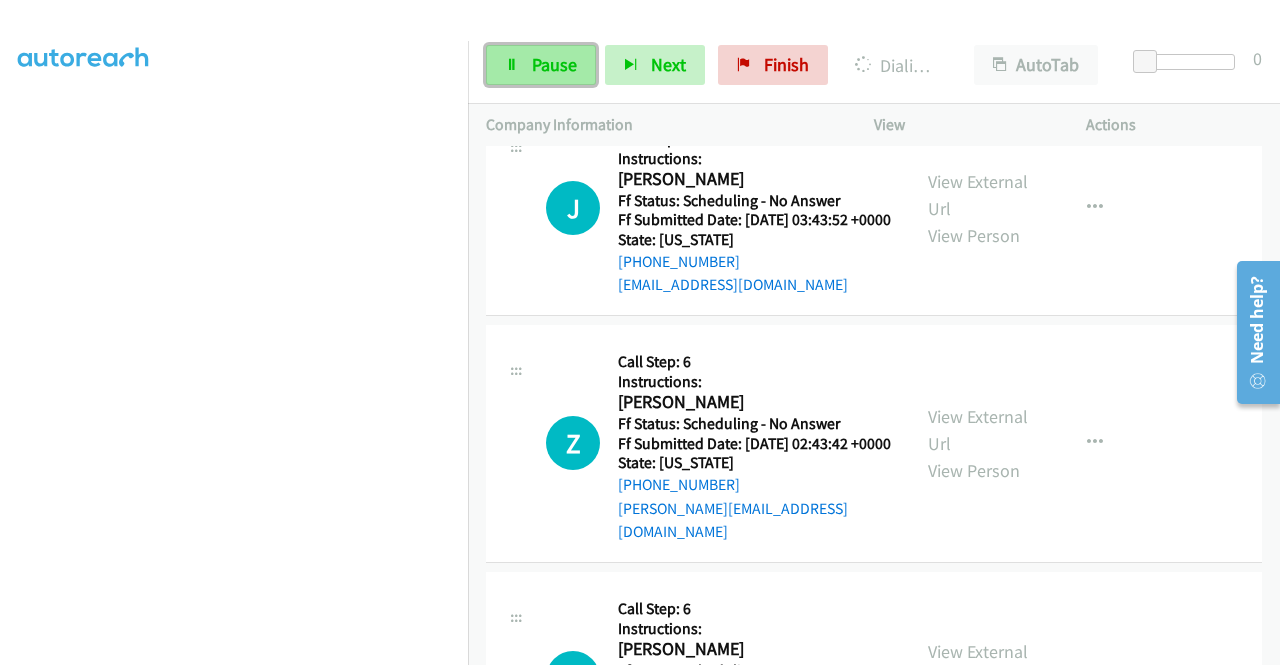 click on "Pause" at bounding box center [541, 65] 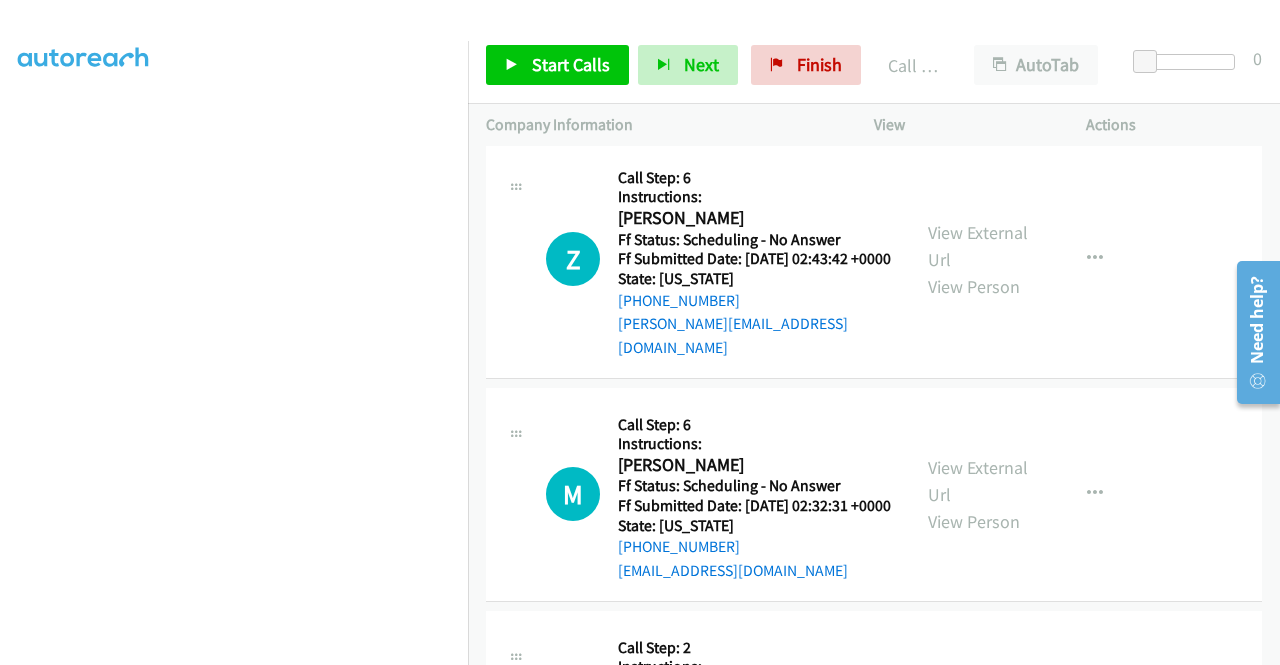 scroll, scrollTop: 15727, scrollLeft: 0, axis: vertical 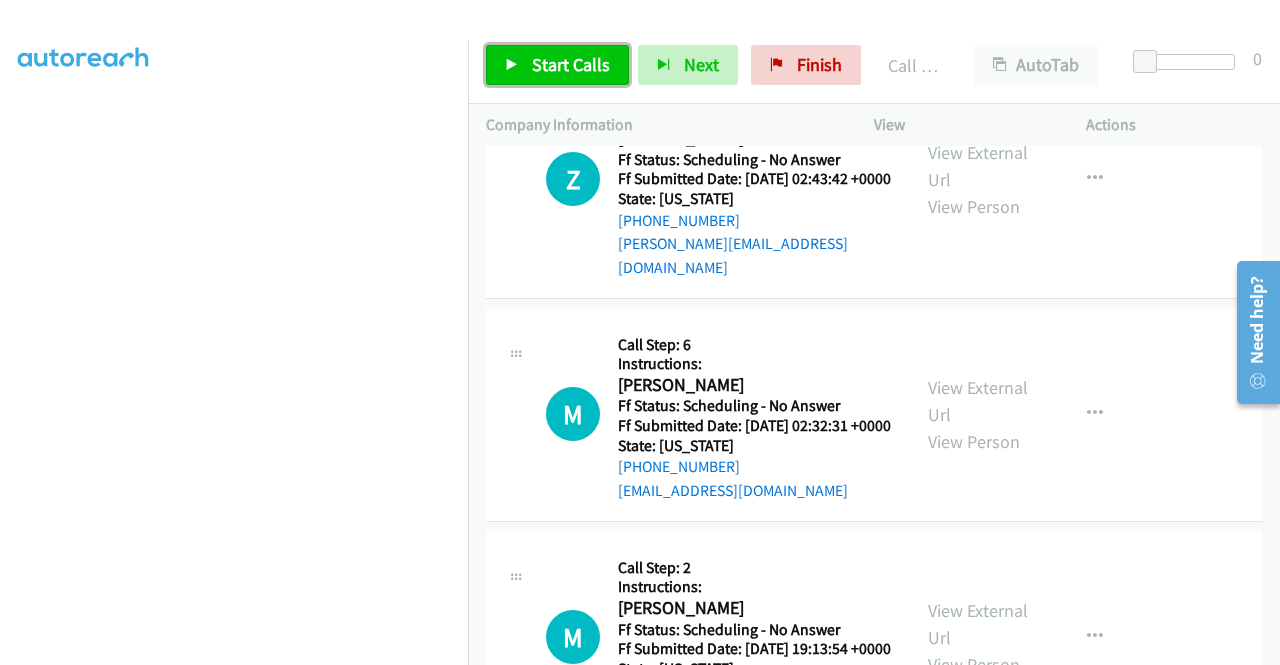 click on "Start Calls" at bounding box center [571, 64] 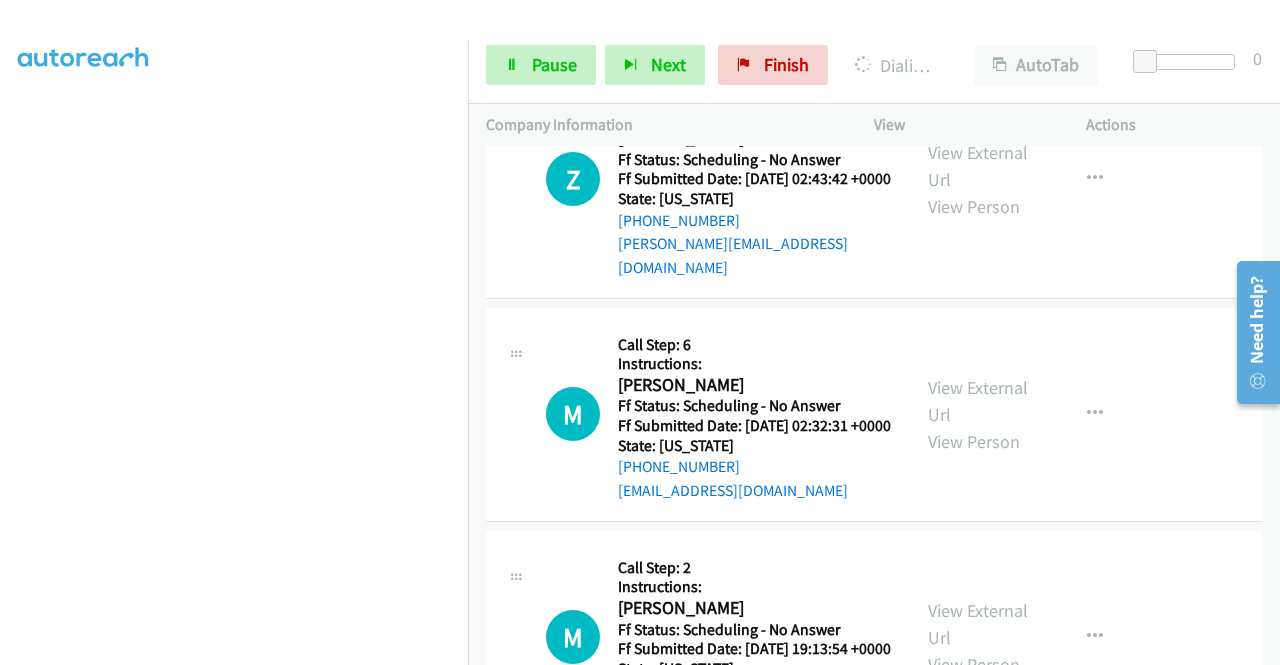 click on "View External Url" at bounding box center (978, -516) 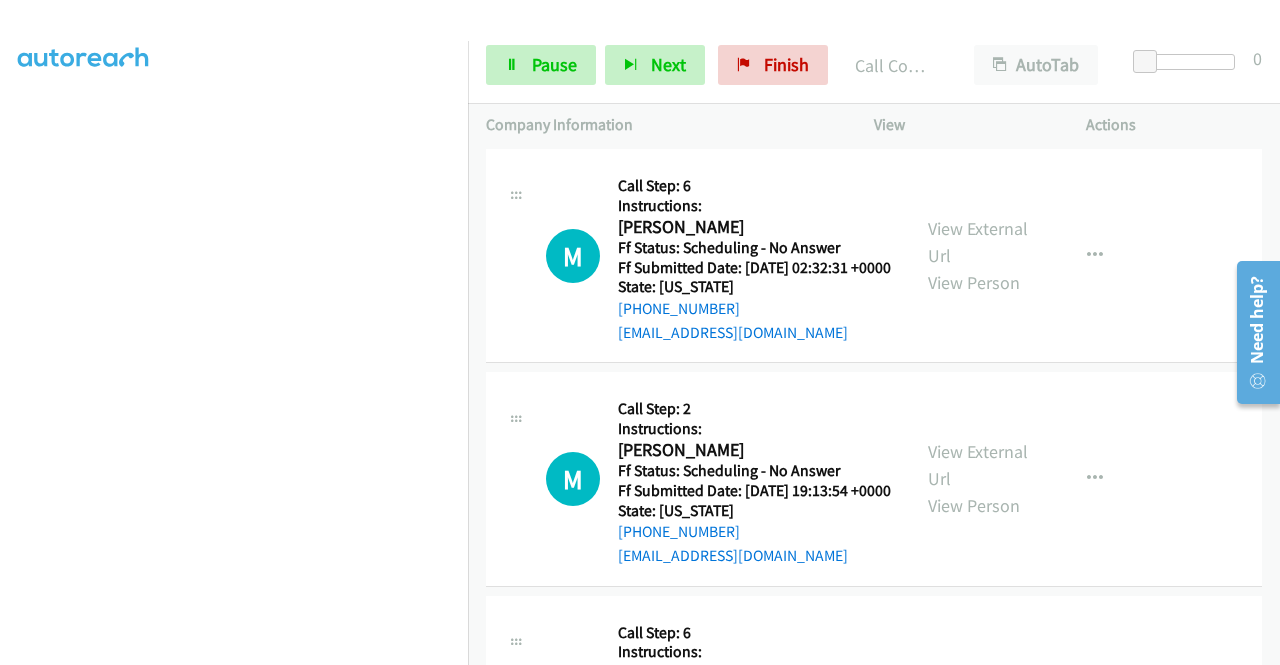 scroll, scrollTop: 15940, scrollLeft: 0, axis: vertical 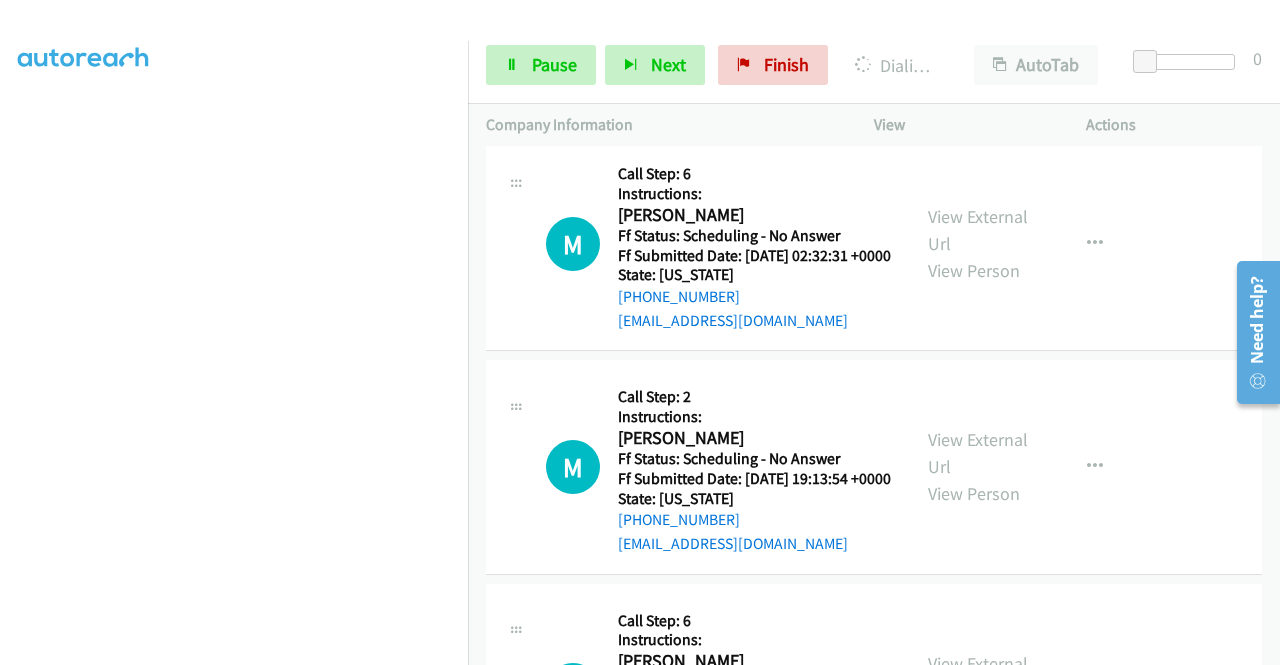 click on "View External Url" at bounding box center (978, -463) 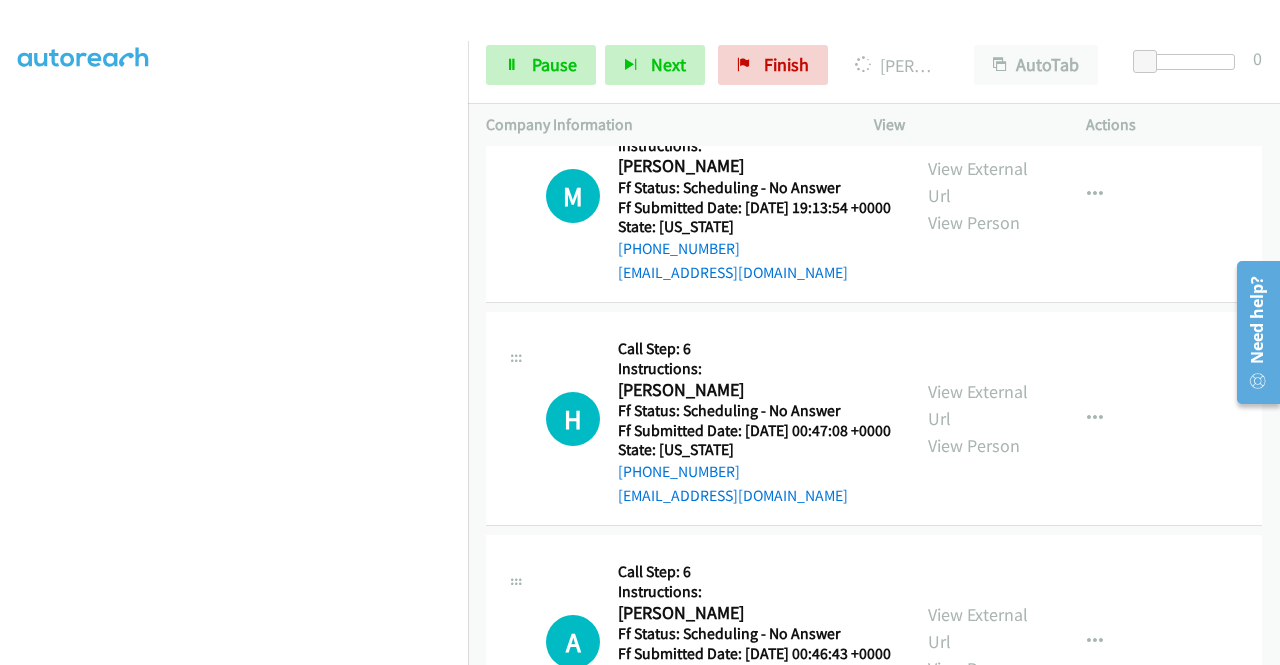 scroll, scrollTop: 16274, scrollLeft: 0, axis: vertical 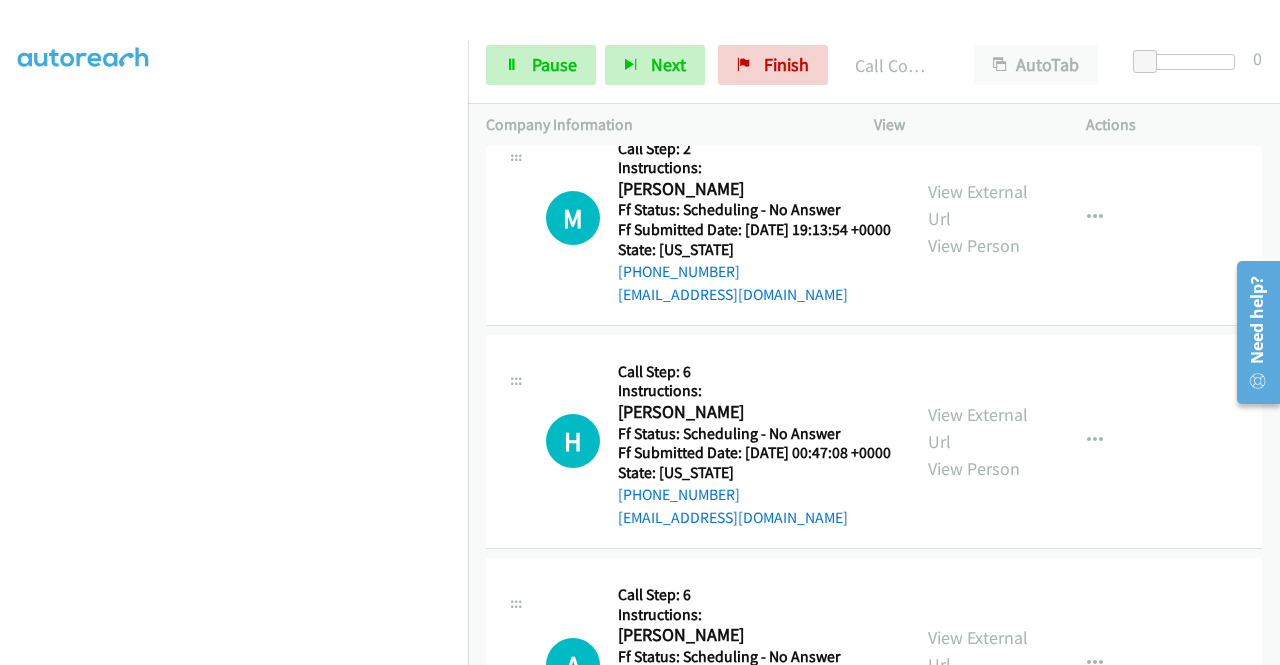 click on "View External Url" at bounding box center [978, -510] 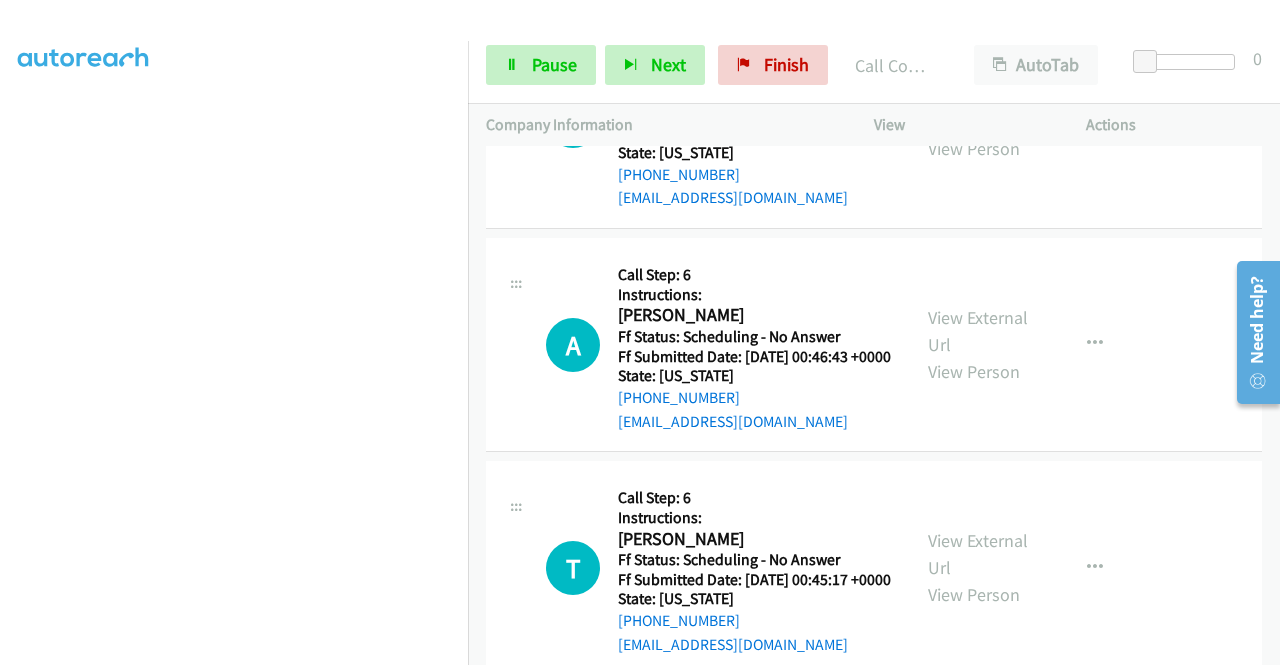 scroll, scrollTop: 16634, scrollLeft: 0, axis: vertical 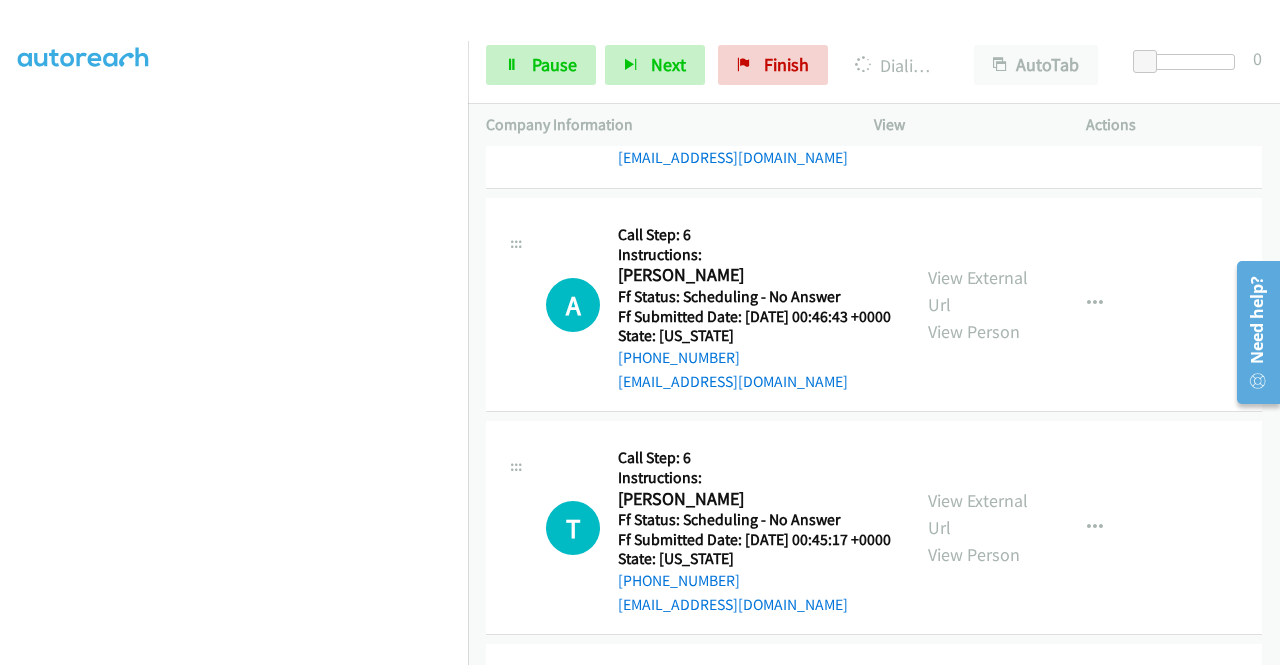 click on "View External Url" at bounding box center [978, -614] 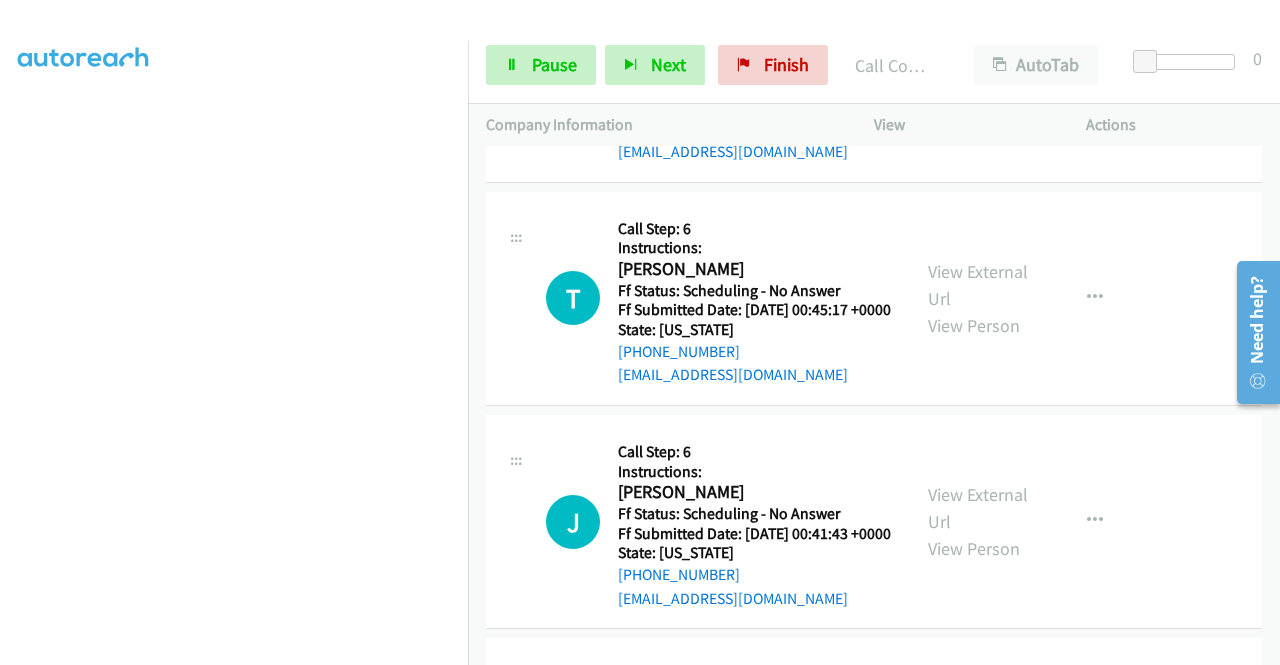 scroll, scrollTop: 16941, scrollLeft: 0, axis: vertical 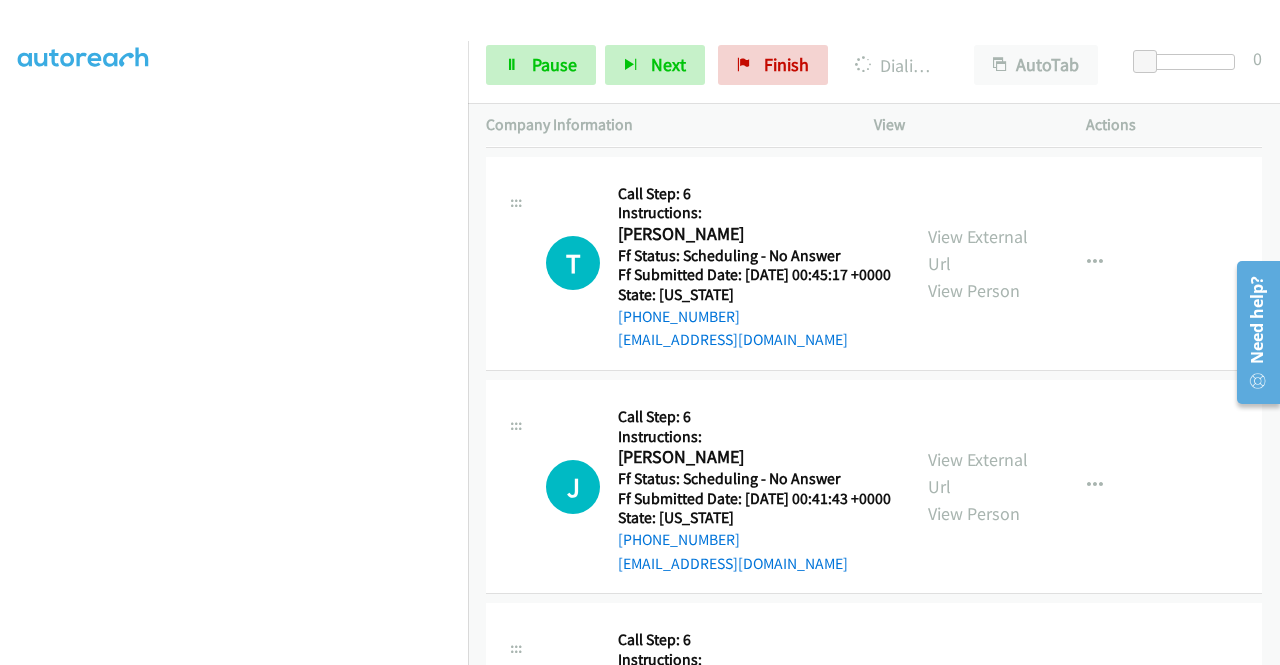 click on "View External Url" at bounding box center (978, -643) 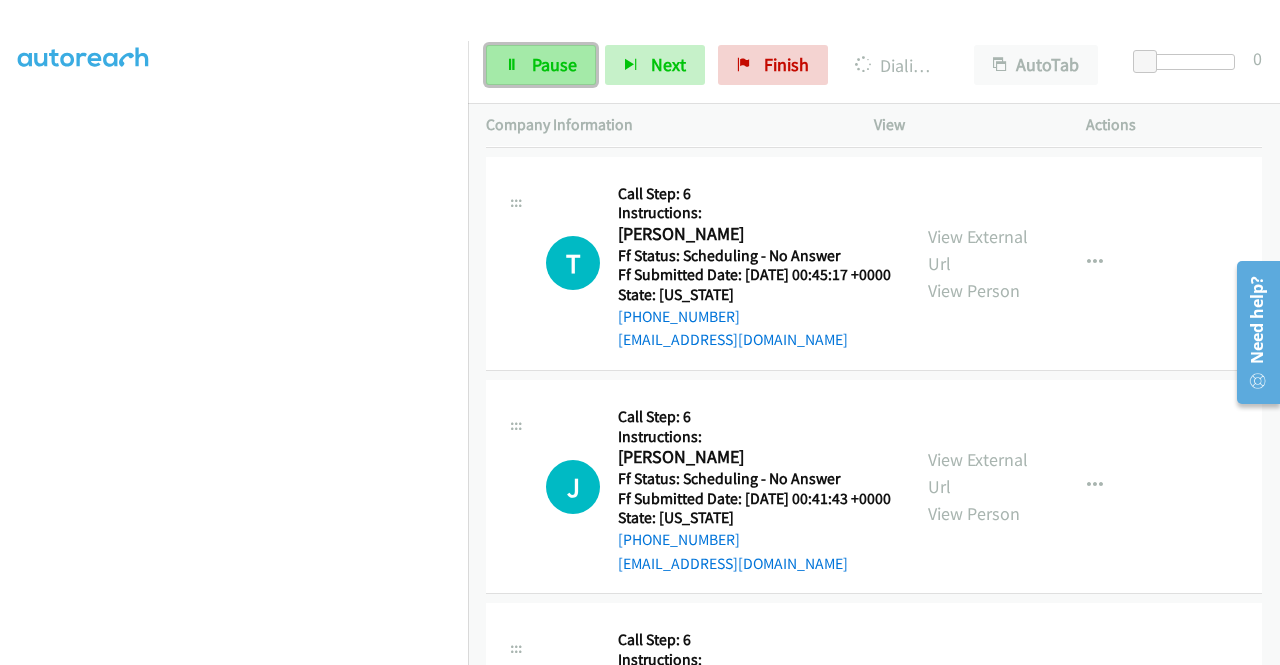 click on "Pause" at bounding box center (541, 65) 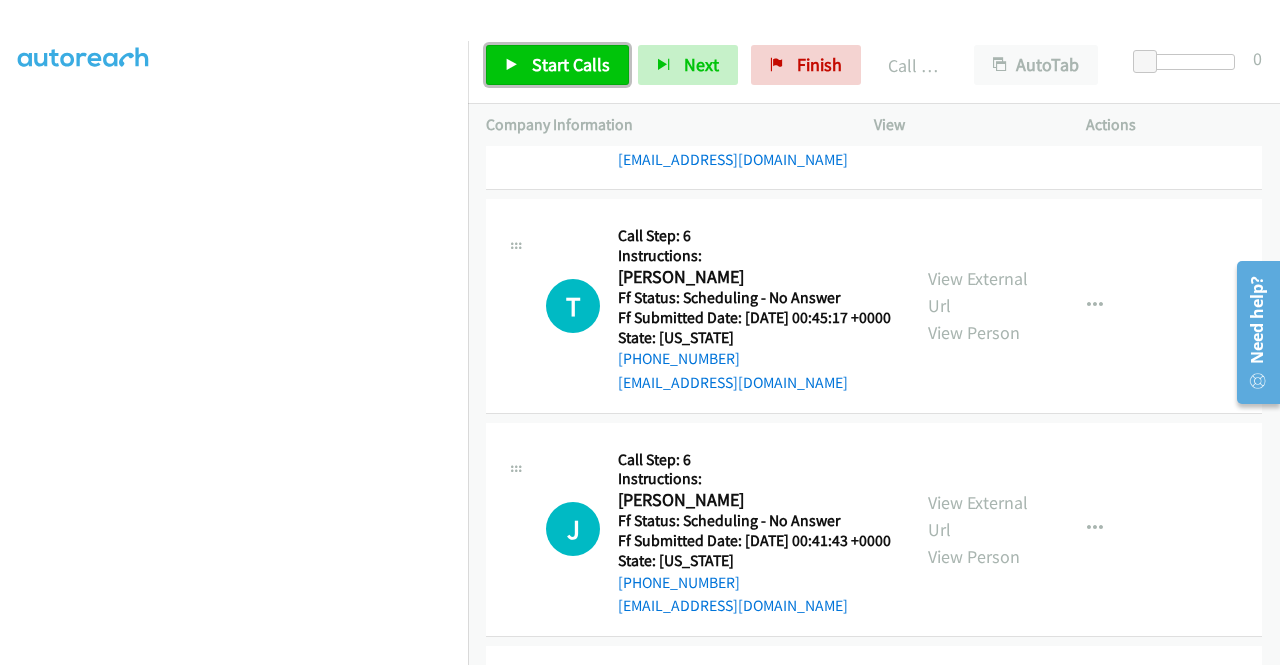 click on "Start Calls" at bounding box center [557, 65] 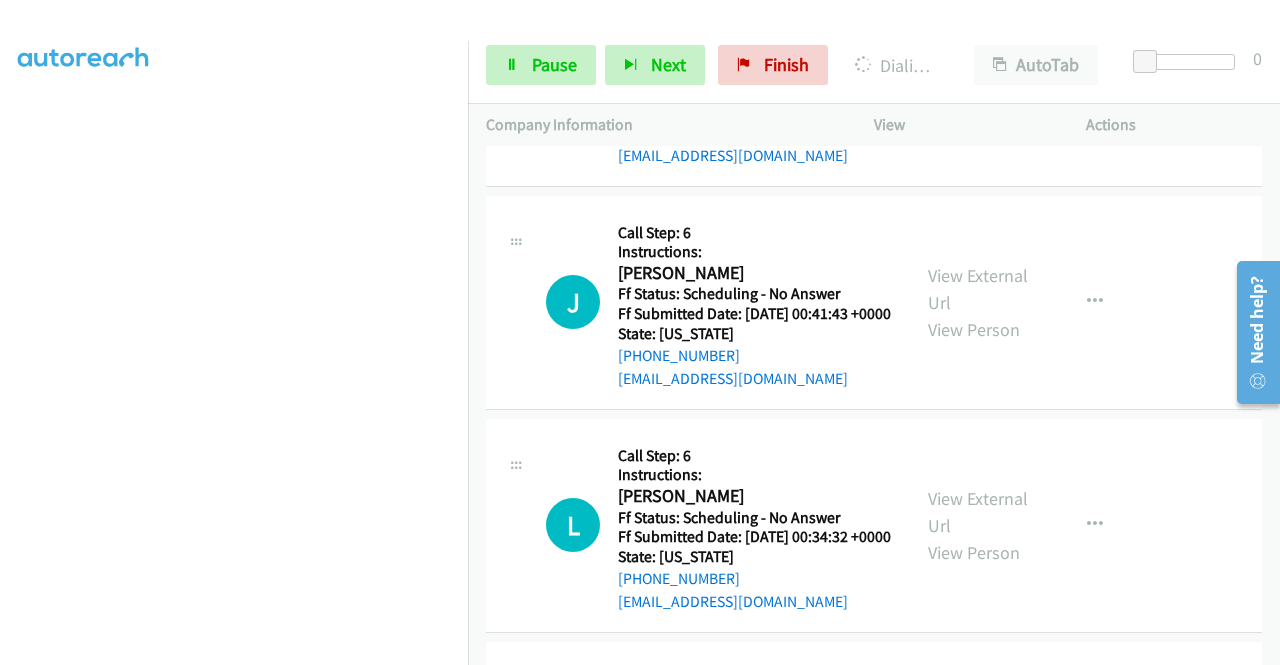 scroll, scrollTop: 17180, scrollLeft: 0, axis: vertical 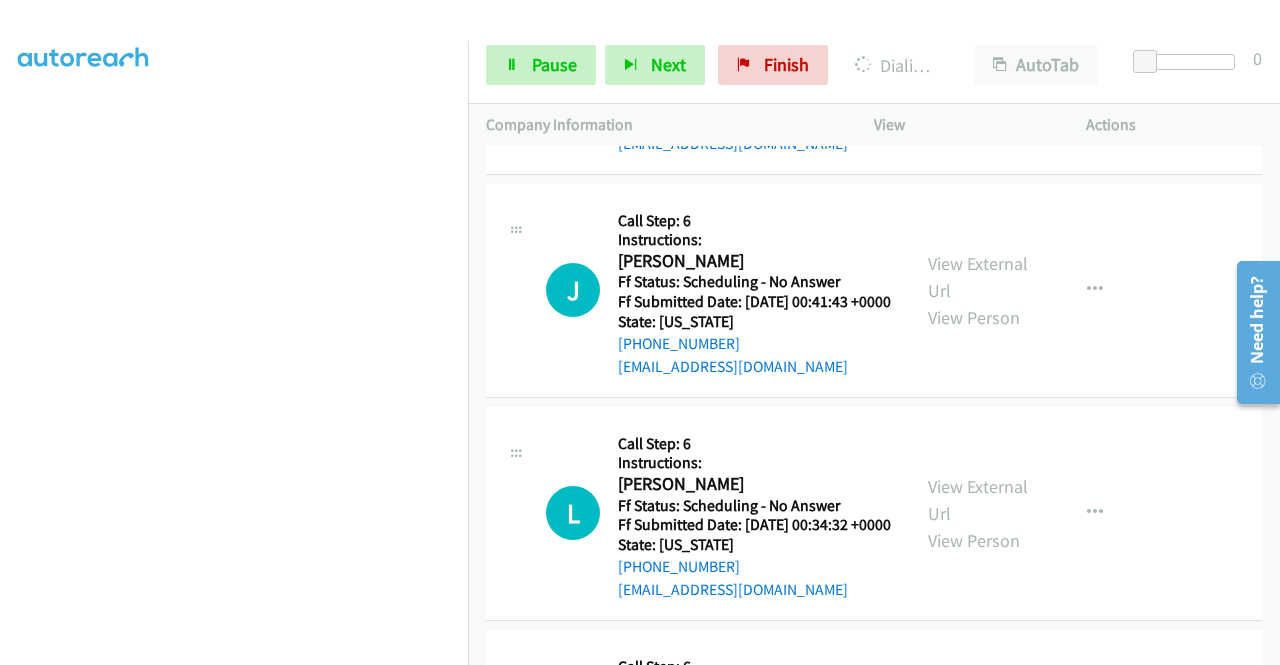 click on "View External Url" at bounding box center [978, -616] 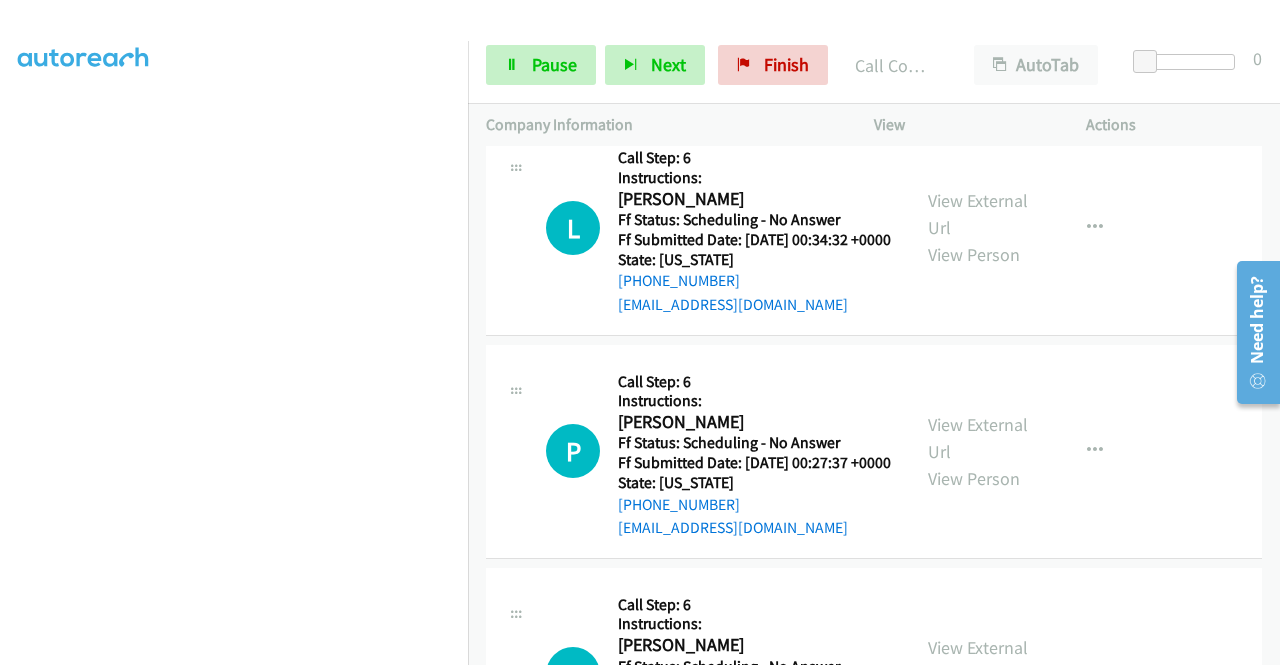 scroll, scrollTop: 17514, scrollLeft: 0, axis: vertical 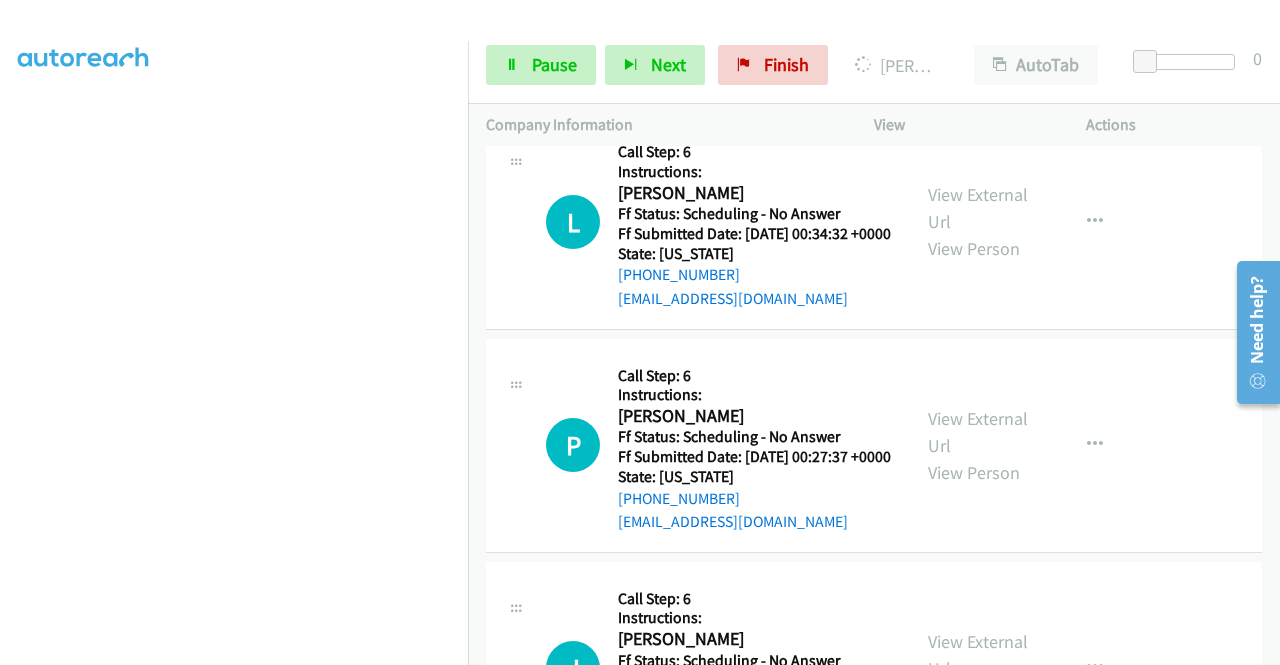 click on "View External Url" at bounding box center (978, -684) 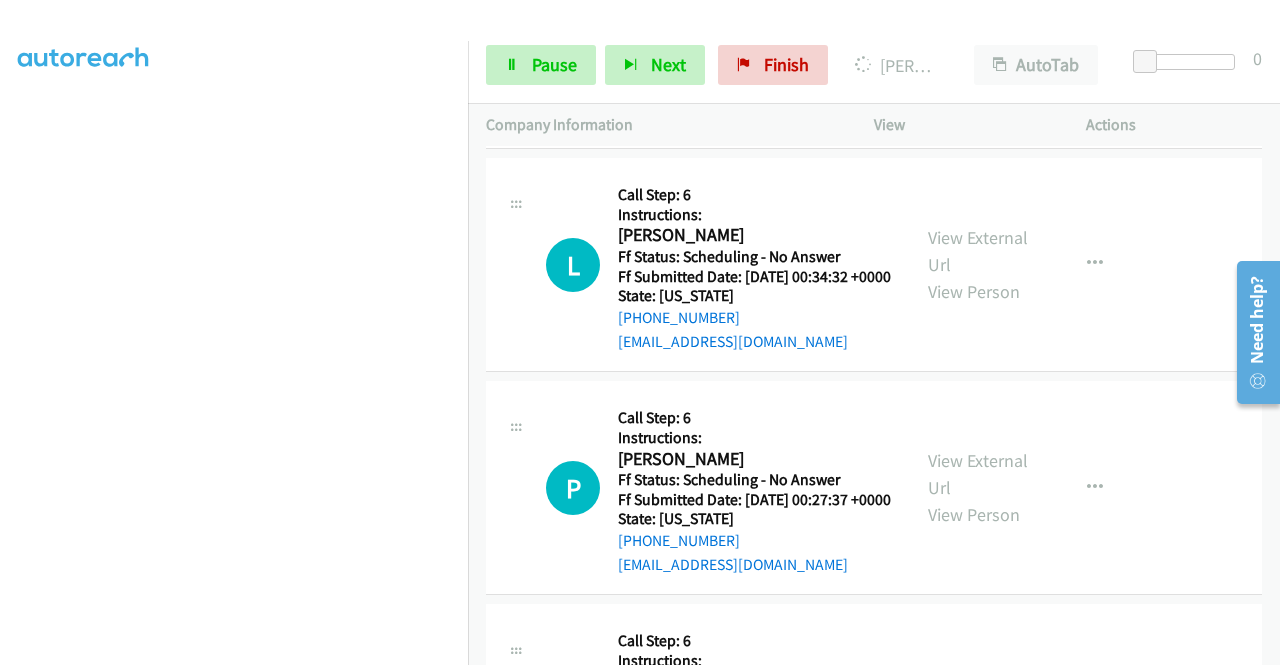click on "A
Callback Scheduled
Call Step: 6
Instructions:
Ashley Harris
America/New_York
Ff Status: Scheduling - No Answer
Ff Submitted Date: 2025-06-28 00:46:43 +0000
State: Ohio
+1 614-531-1573
ahhisvirtue@gmail.com
Call was successful?
View External Url
View Person
View External Url
Email
Schedule/Manage Callback
Skip Call
Add to do not call list" at bounding box center (874, -405) 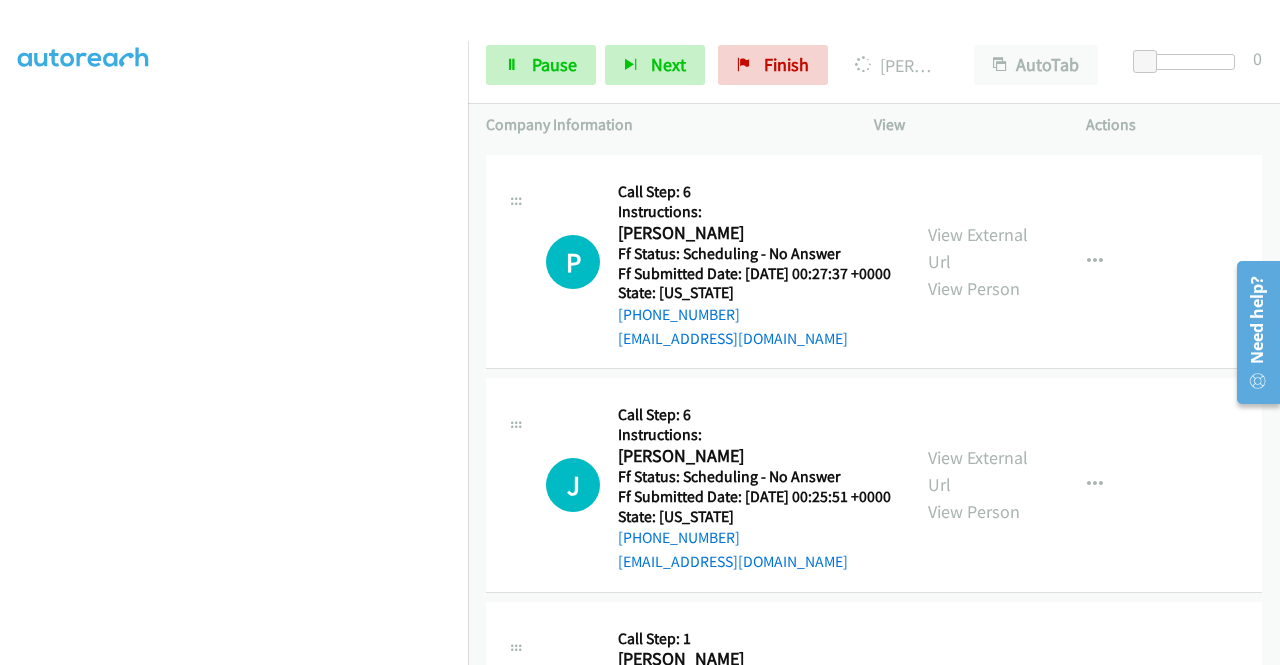 scroll, scrollTop: 17820, scrollLeft: 0, axis: vertical 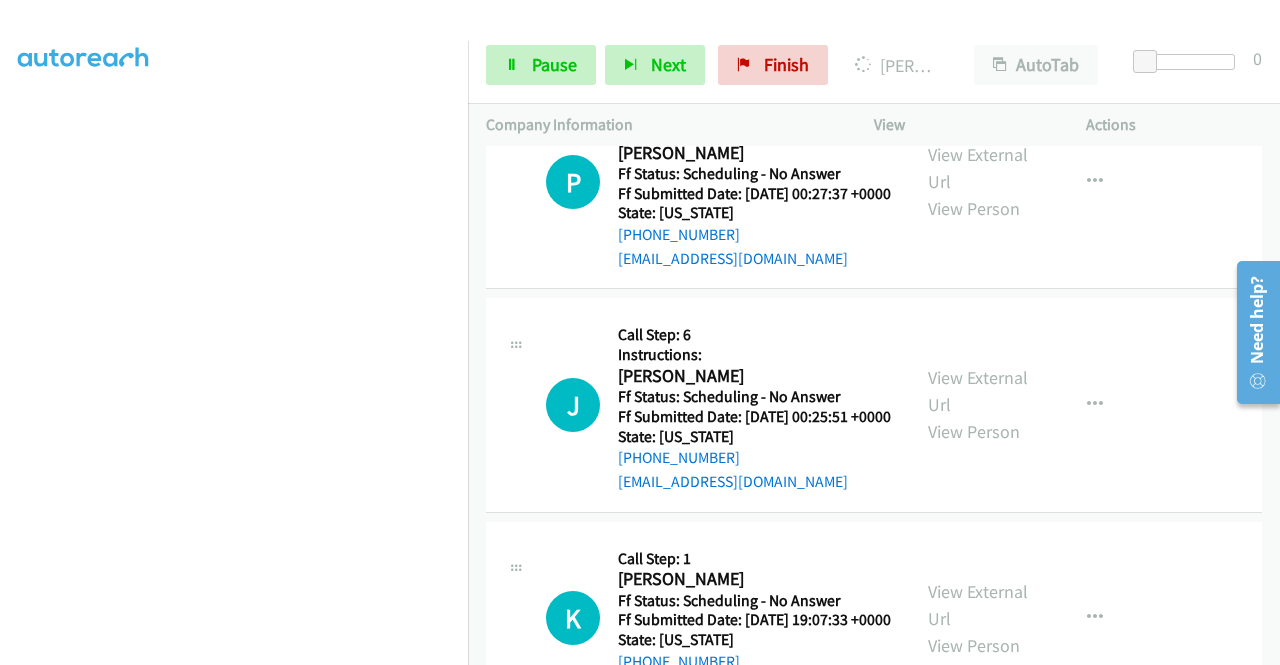 click on "View External Url
View Person" at bounding box center (980, -711) 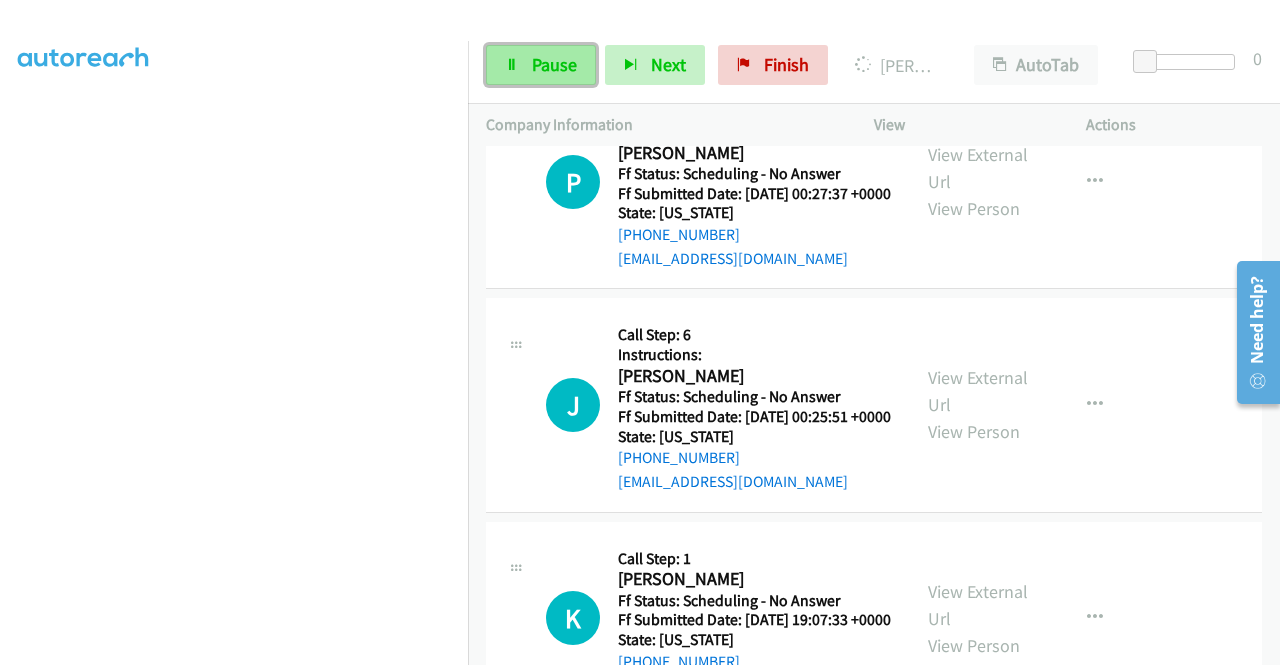 click on "Pause" at bounding box center [541, 65] 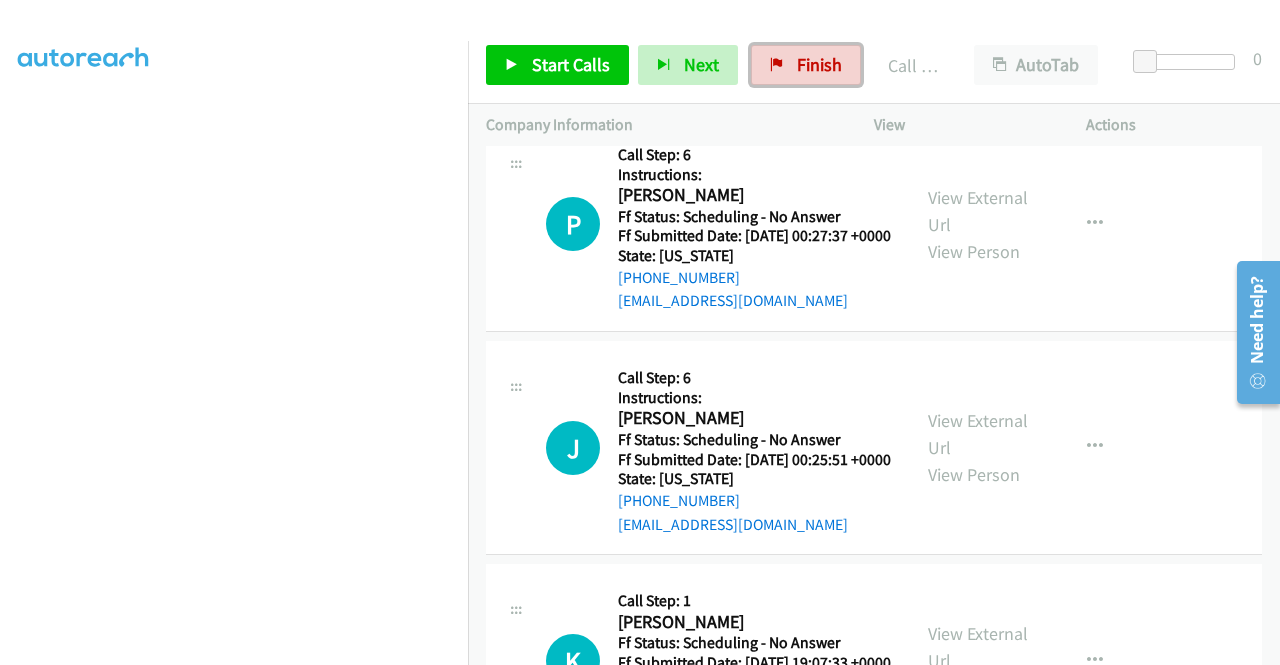 click on "Finish" at bounding box center (806, 65) 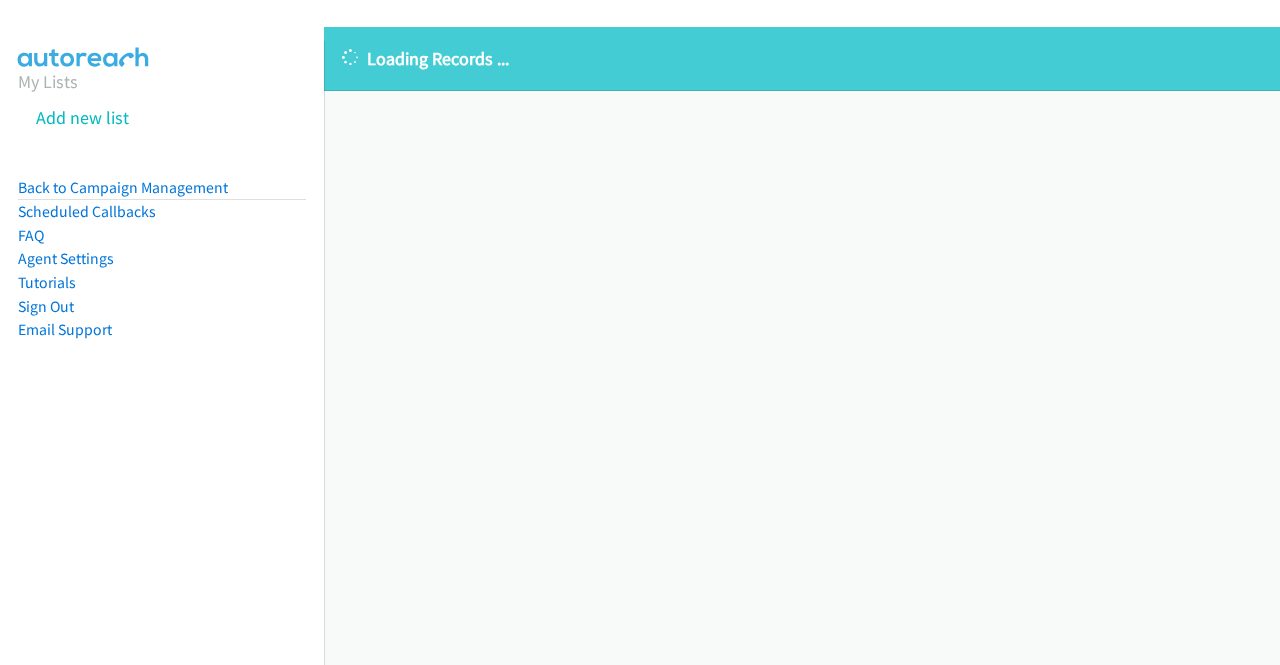scroll, scrollTop: 0, scrollLeft: 0, axis: both 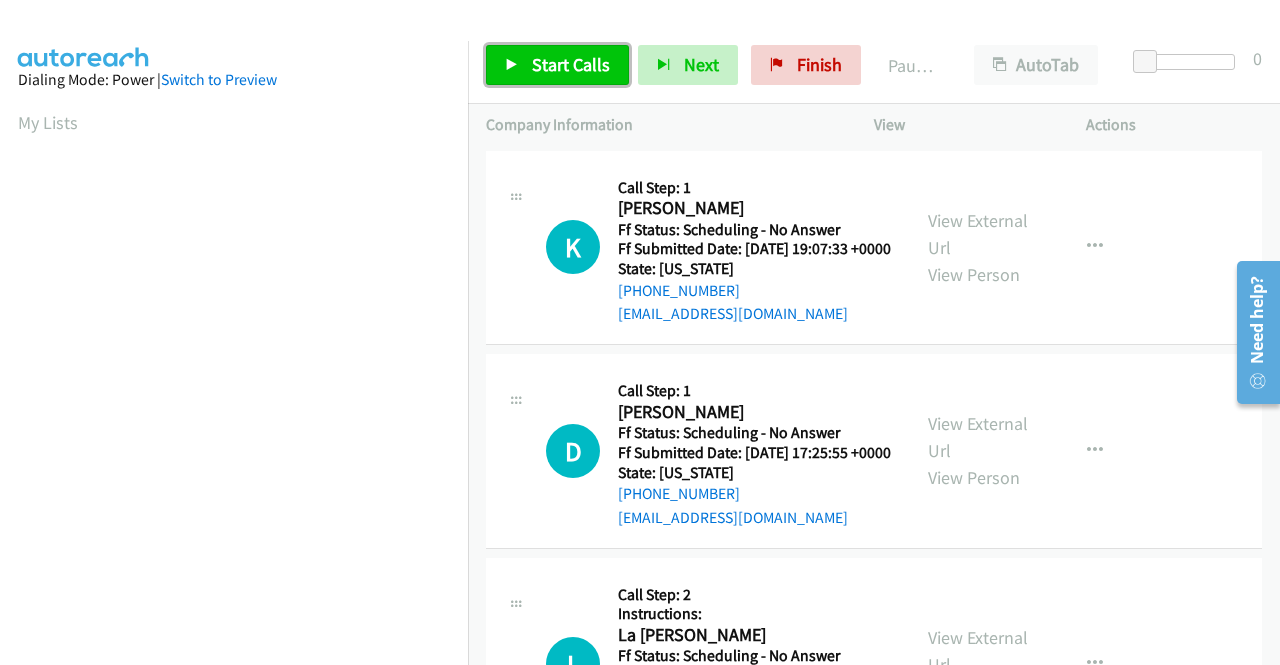 click on "Start Calls" at bounding box center [571, 64] 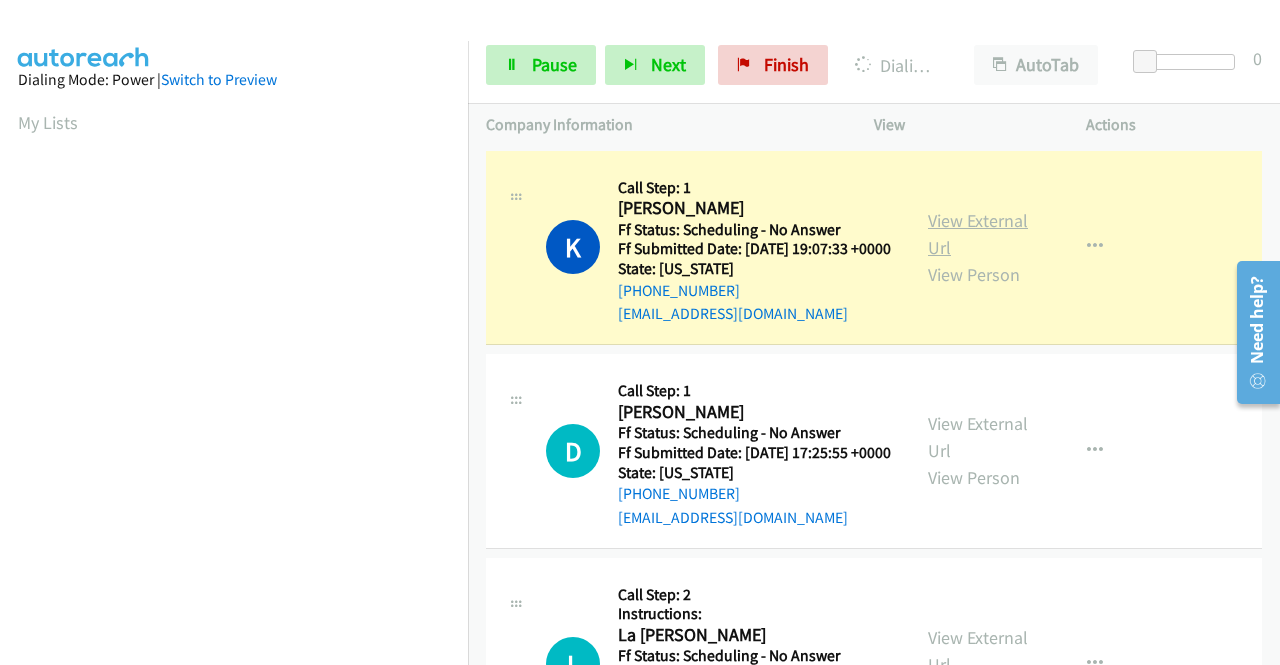 click on "View External Url" at bounding box center (978, 234) 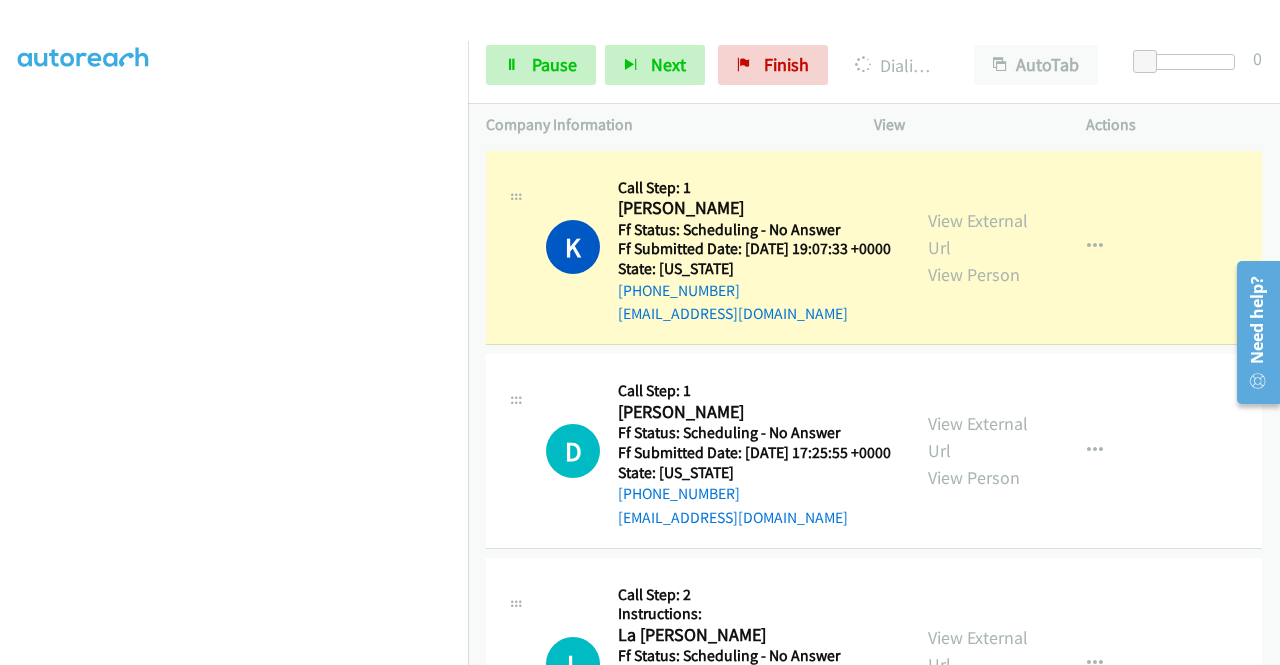 scroll, scrollTop: 390, scrollLeft: 0, axis: vertical 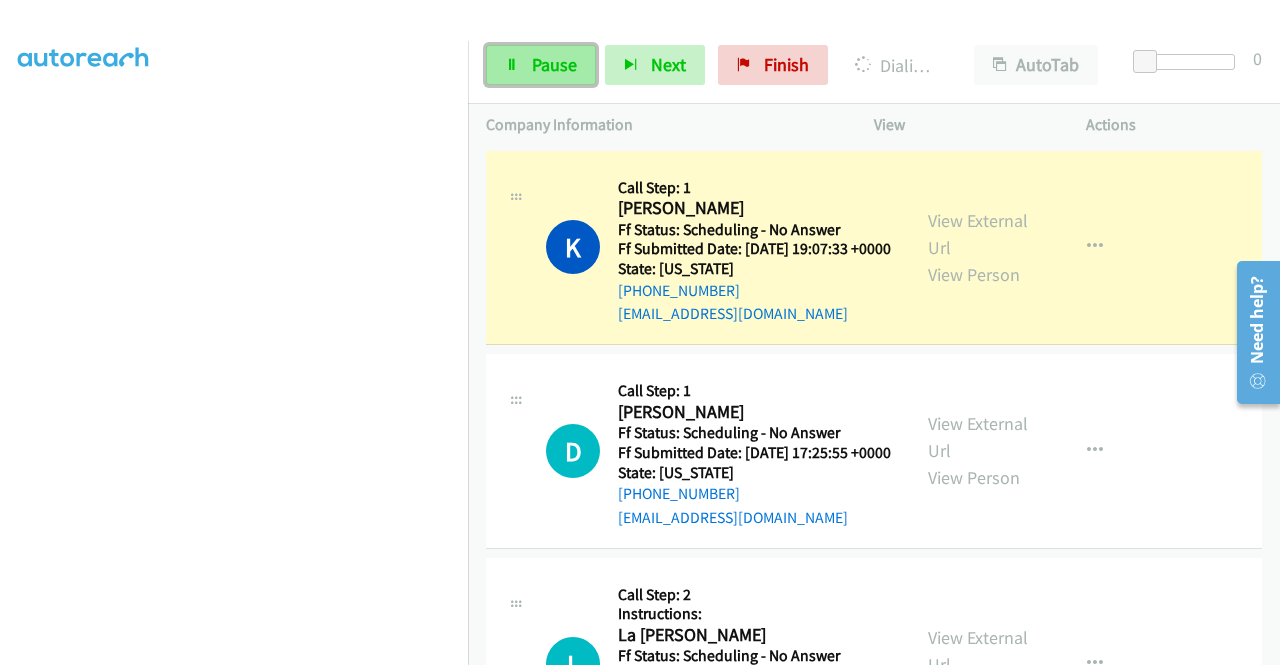 click on "Pause" at bounding box center [541, 65] 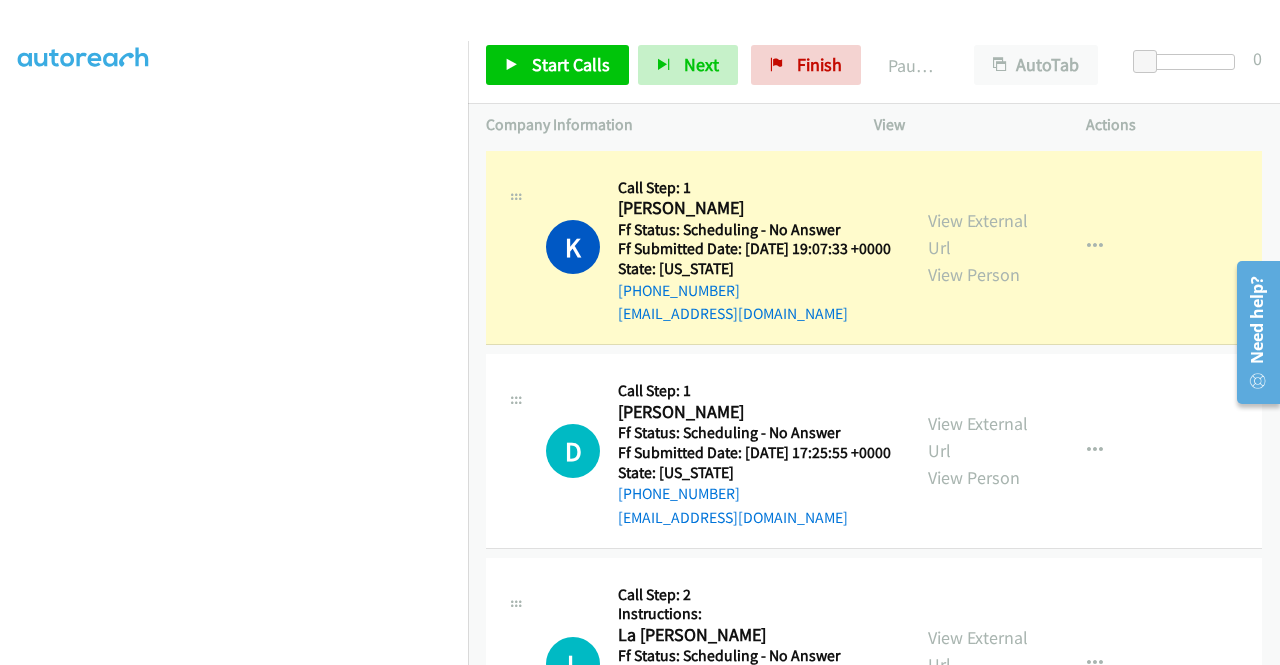 scroll, scrollTop: 413, scrollLeft: 0, axis: vertical 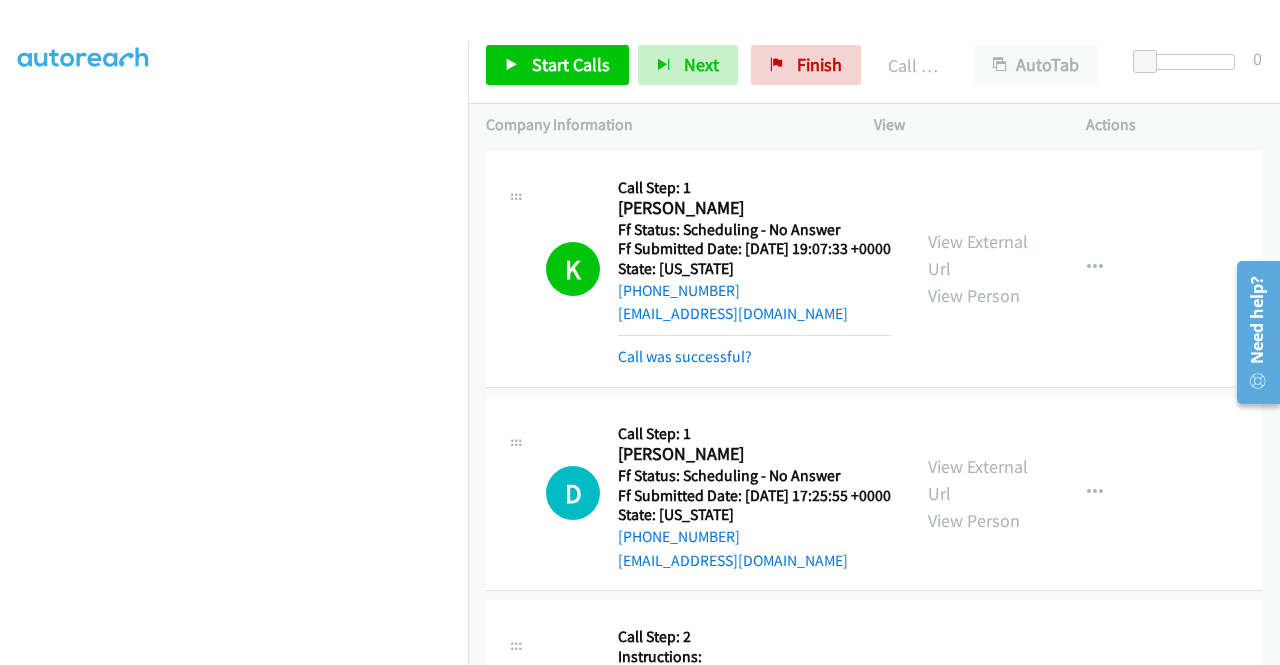 click at bounding box center (631, 38) 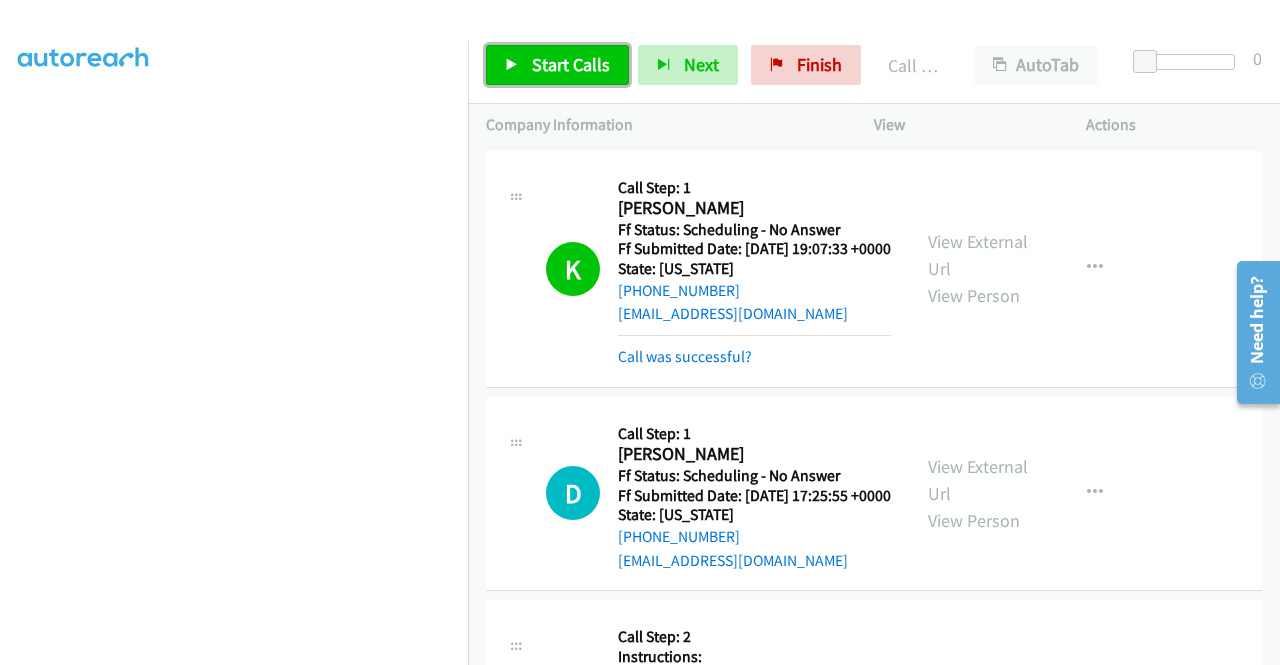click on "Start Calls" at bounding box center (571, 64) 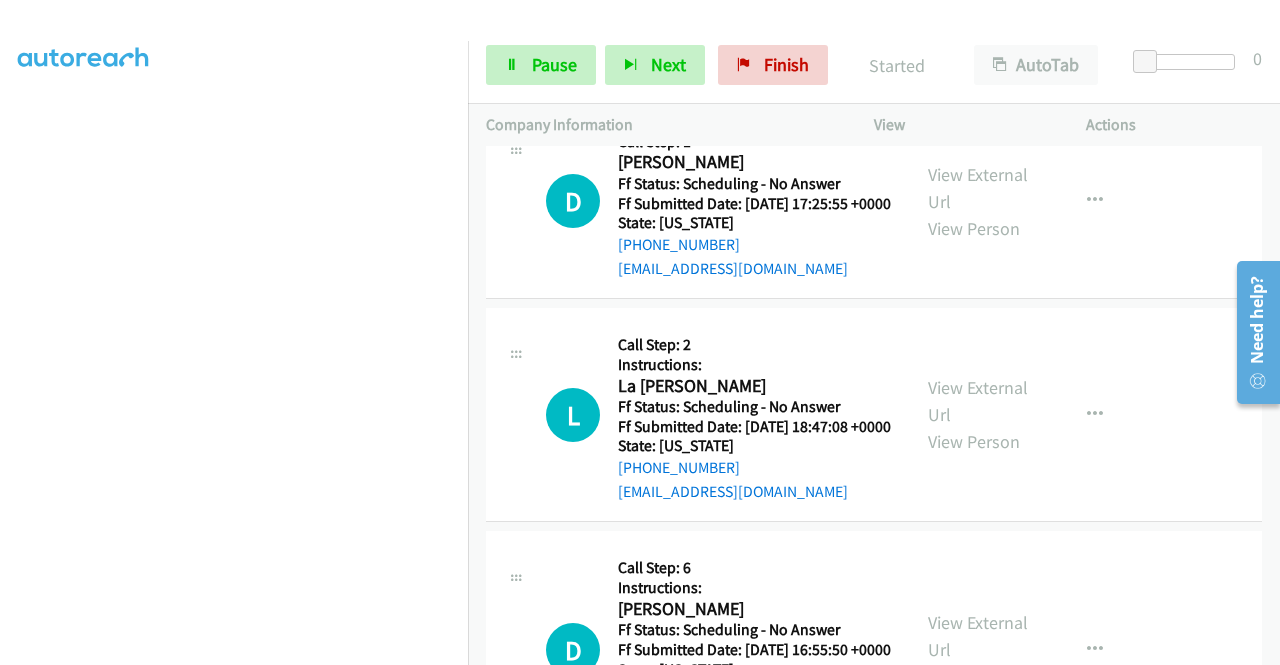 scroll, scrollTop: 293, scrollLeft: 0, axis: vertical 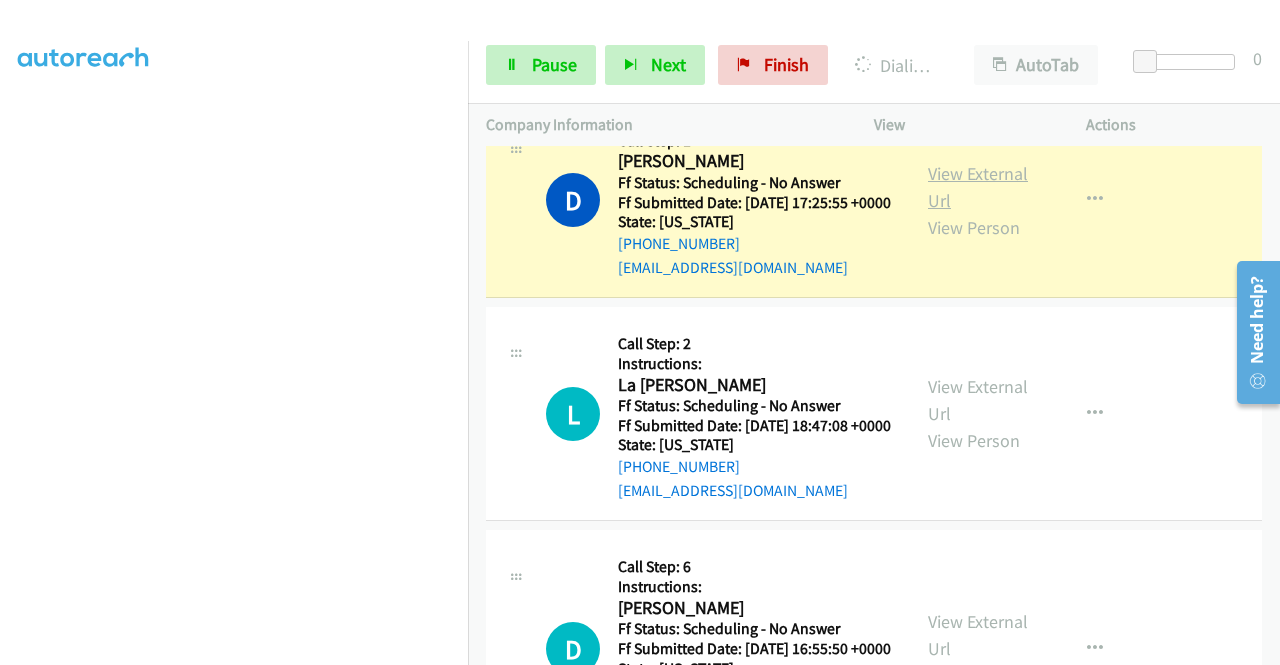 click on "View External Url" at bounding box center [978, 187] 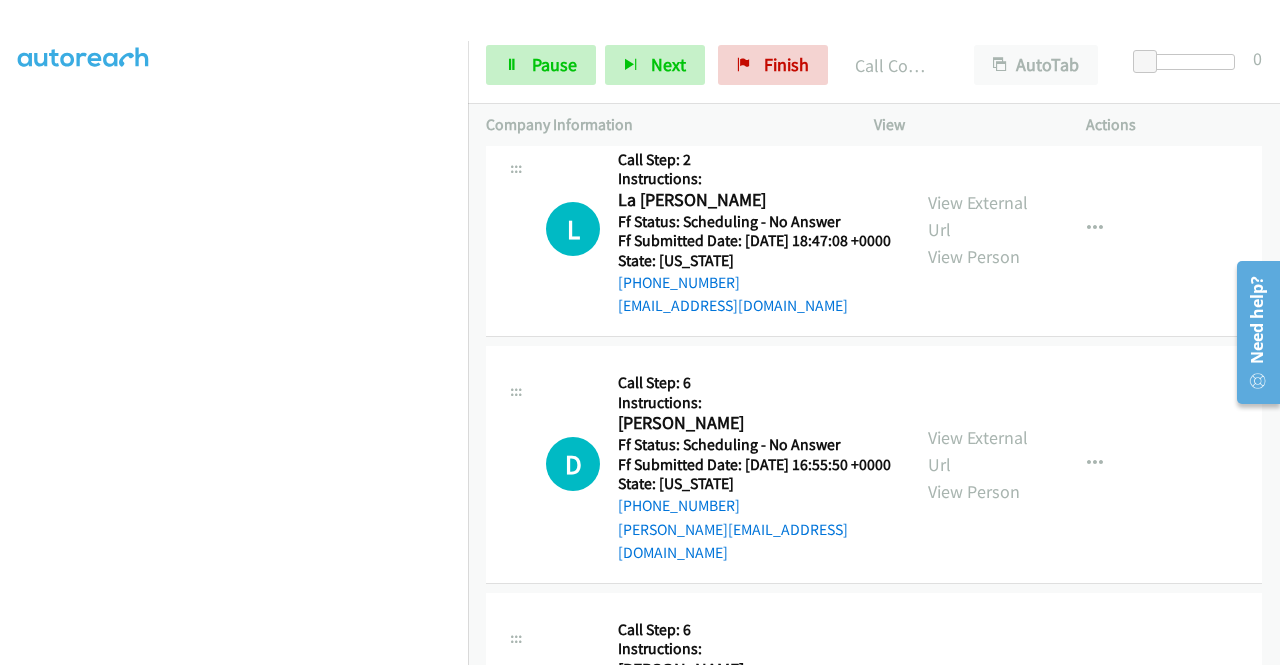 scroll, scrollTop: 560, scrollLeft: 0, axis: vertical 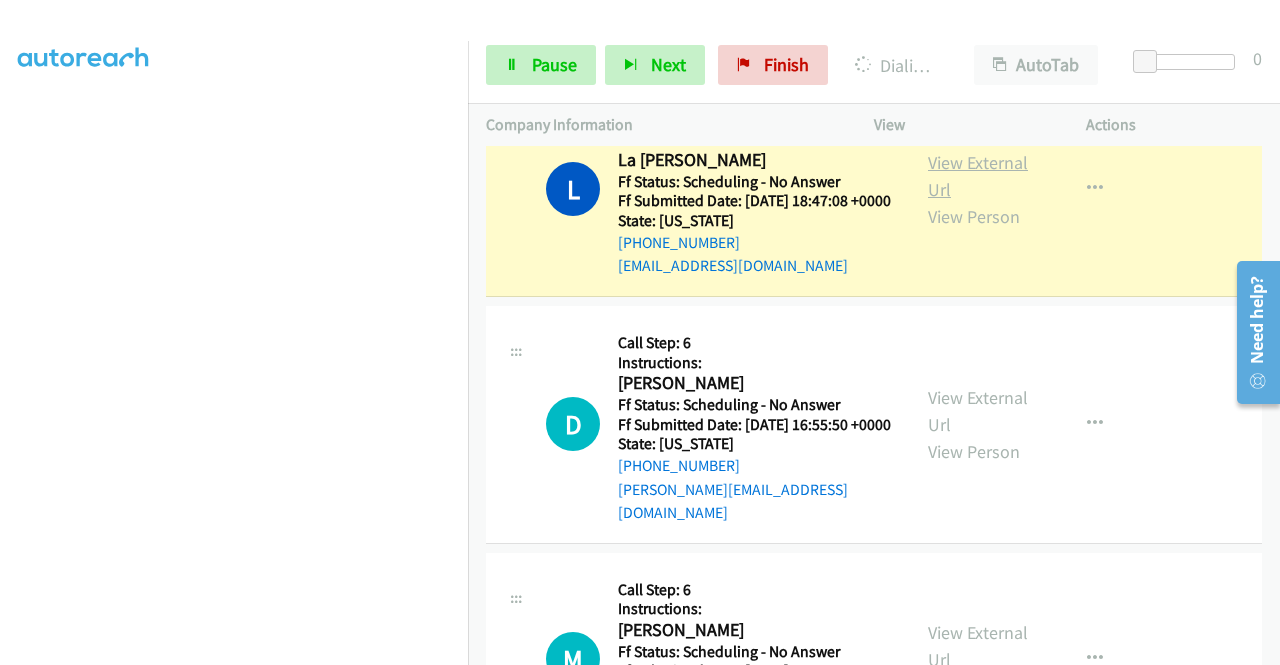 click on "View External Url" at bounding box center (978, 176) 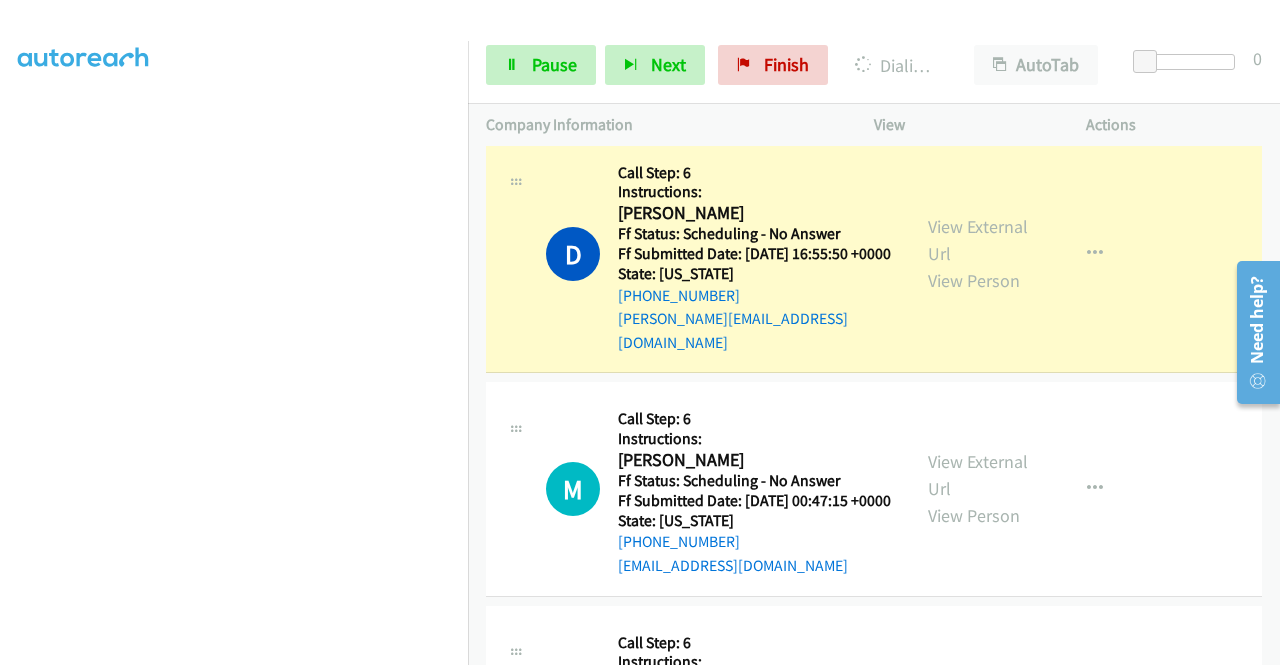 scroll, scrollTop: 826, scrollLeft: 0, axis: vertical 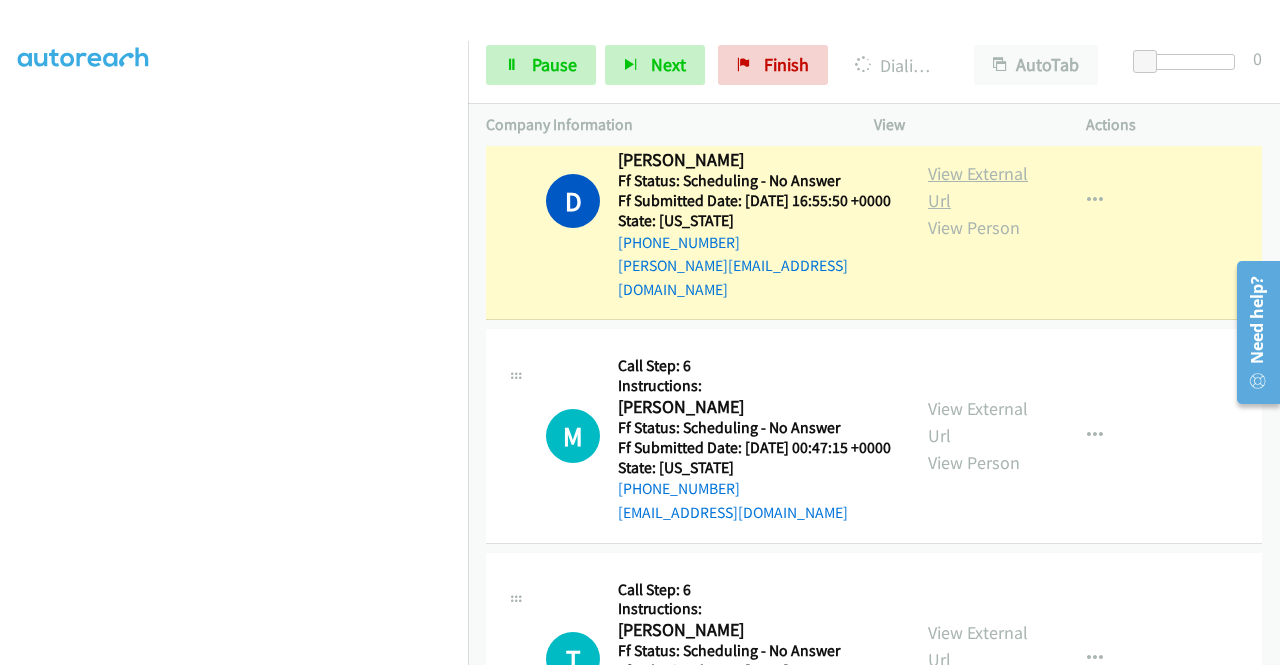 click on "View External Url" at bounding box center [978, 187] 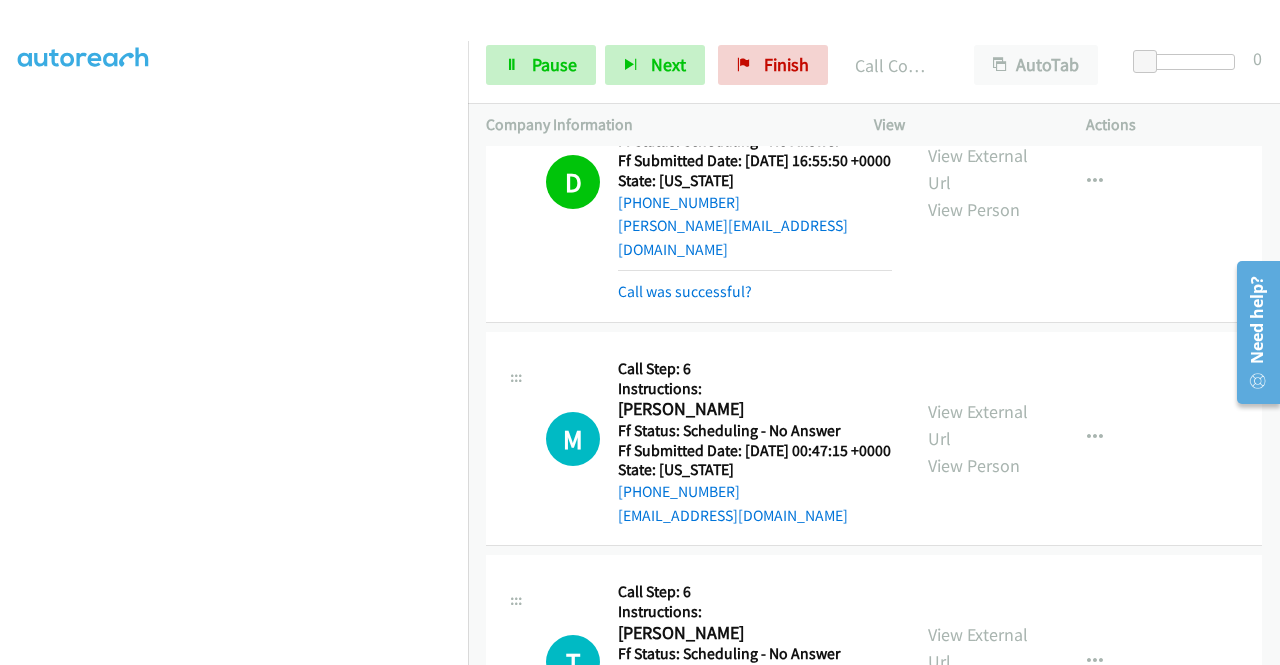 scroll, scrollTop: 1053, scrollLeft: 0, axis: vertical 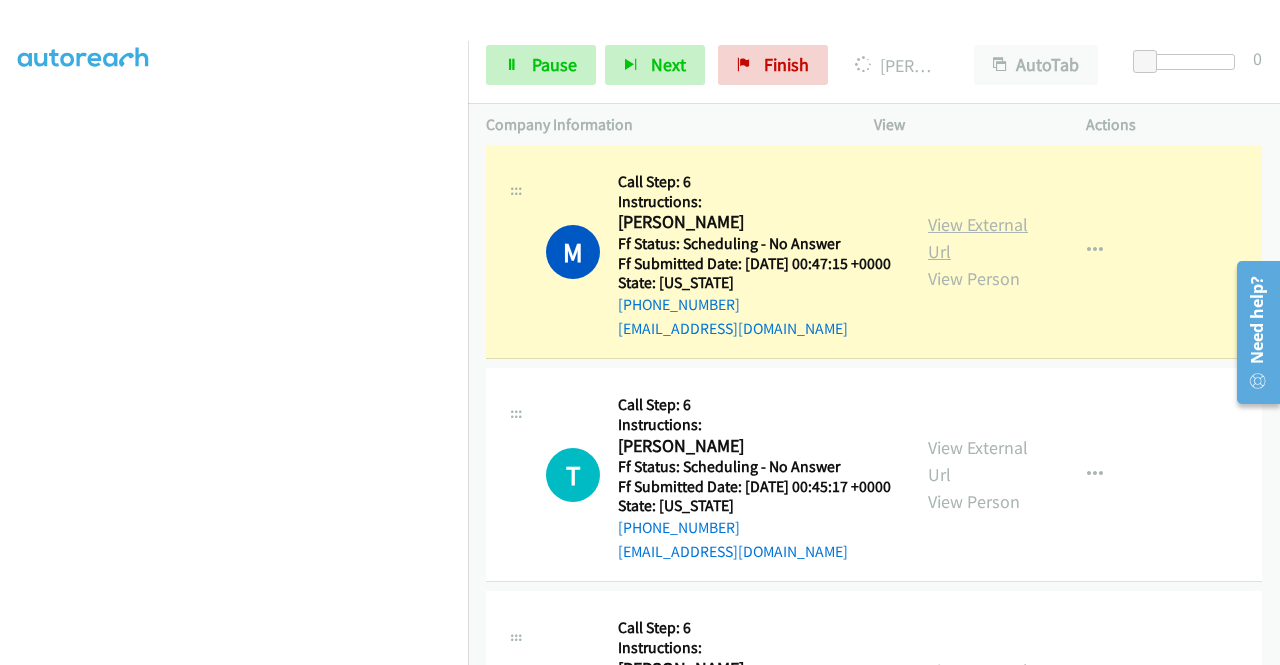 click on "View External Url" at bounding box center [978, 238] 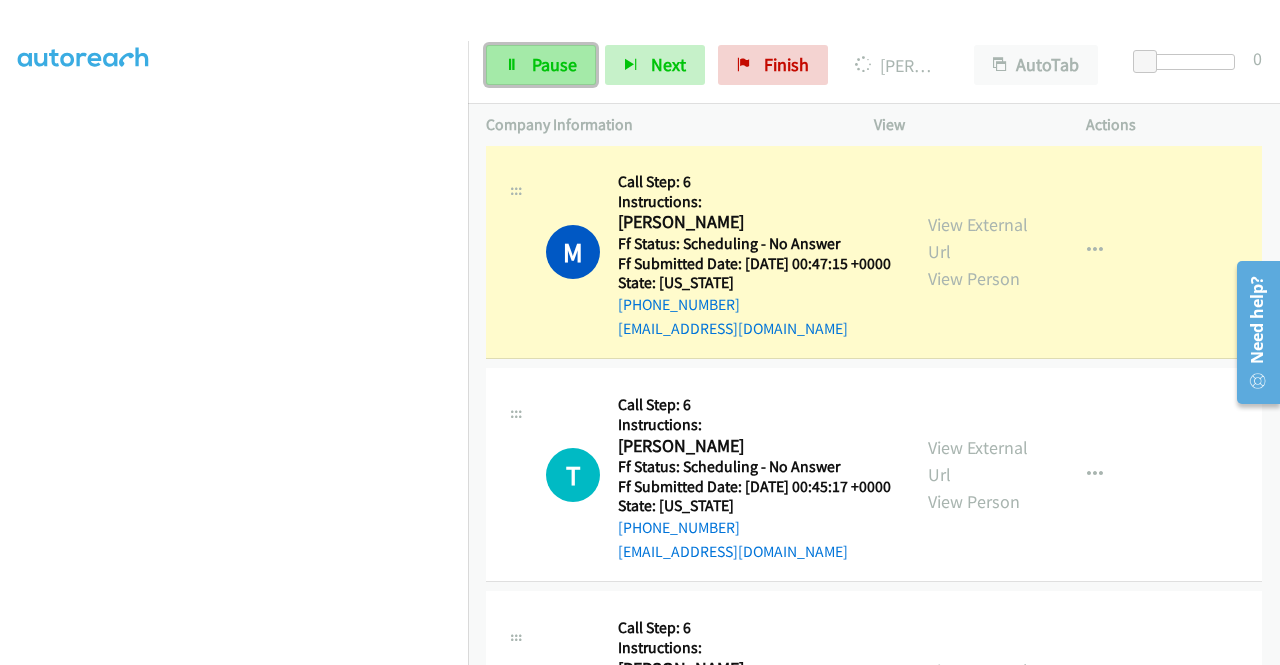 click on "Pause" at bounding box center (541, 65) 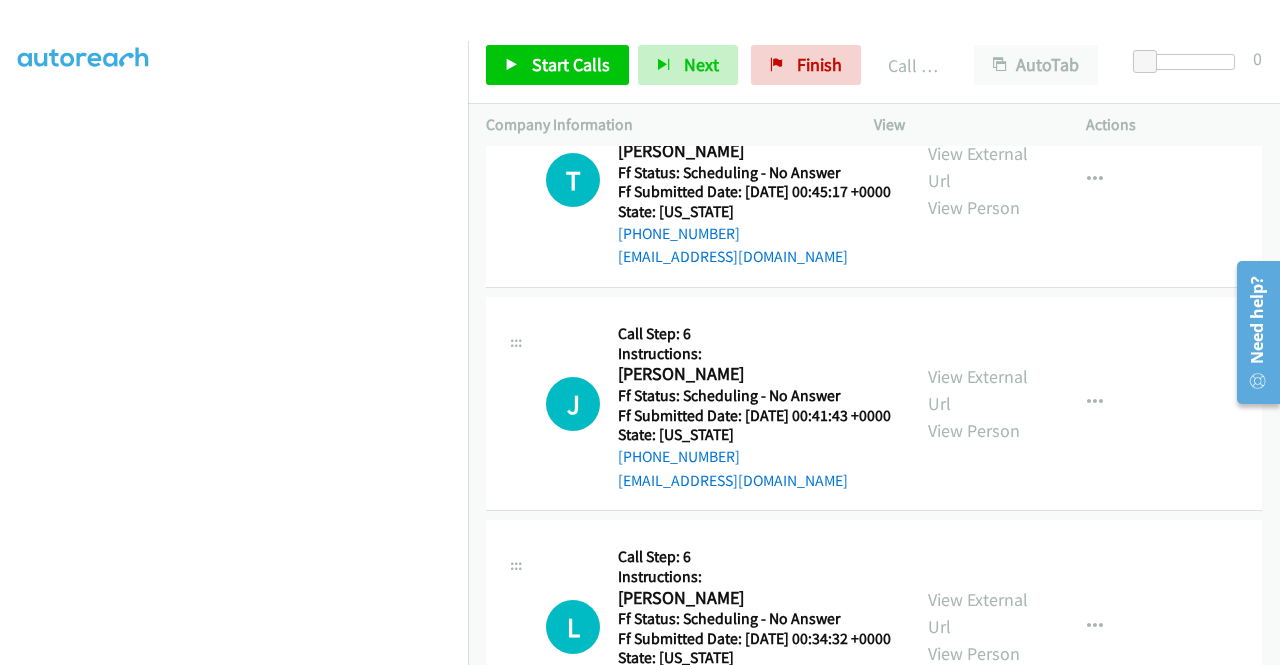scroll, scrollTop: 1413, scrollLeft: 0, axis: vertical 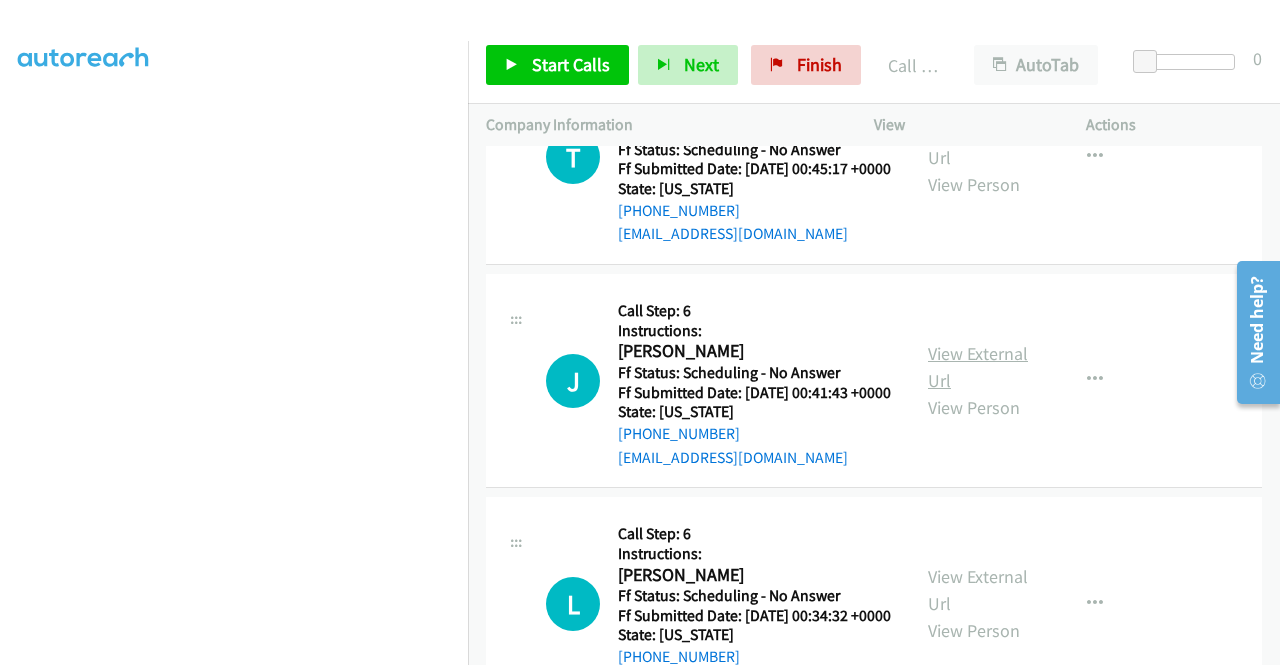 click on "View External Url" at bounding box center (978, 367) 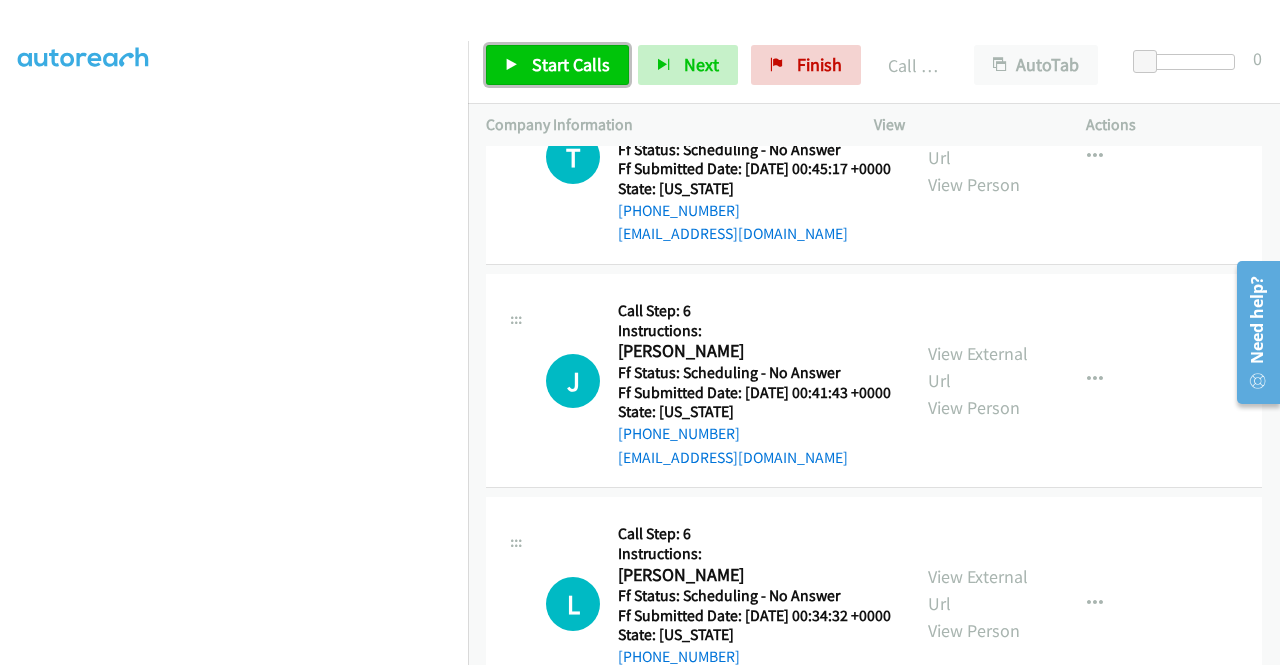 click on "Start Calls" at bounding box center [571, 64] 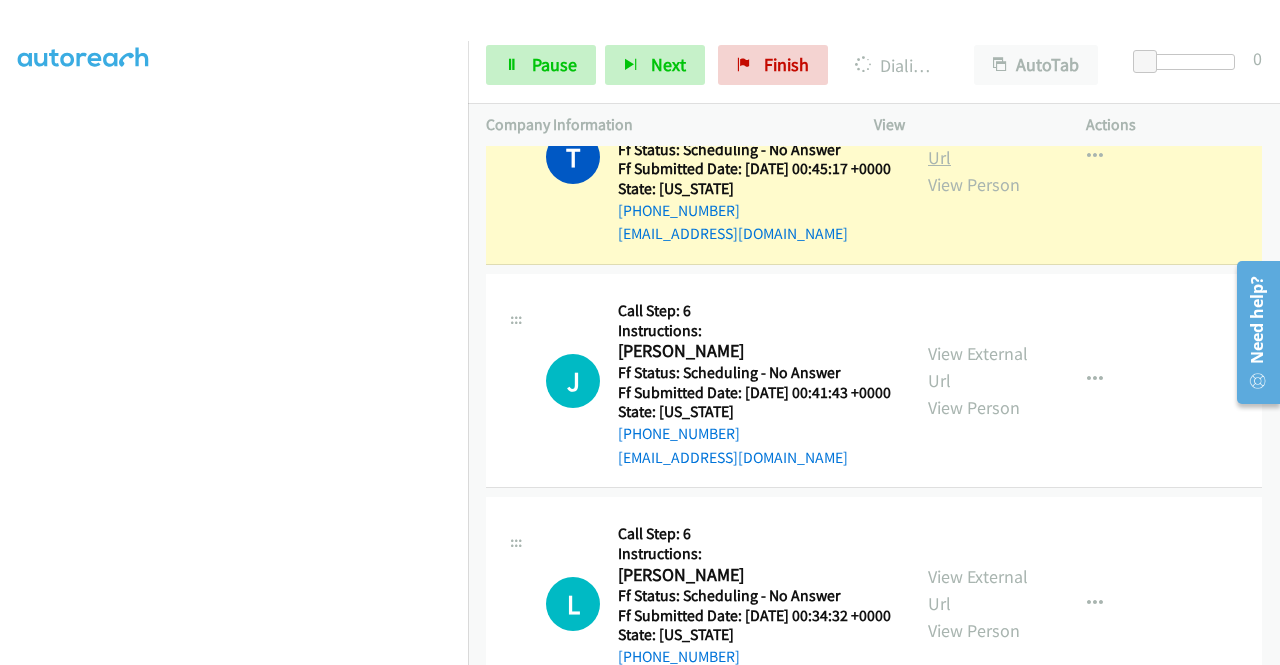 click on "View External Url" at bounding box center [978, 144] 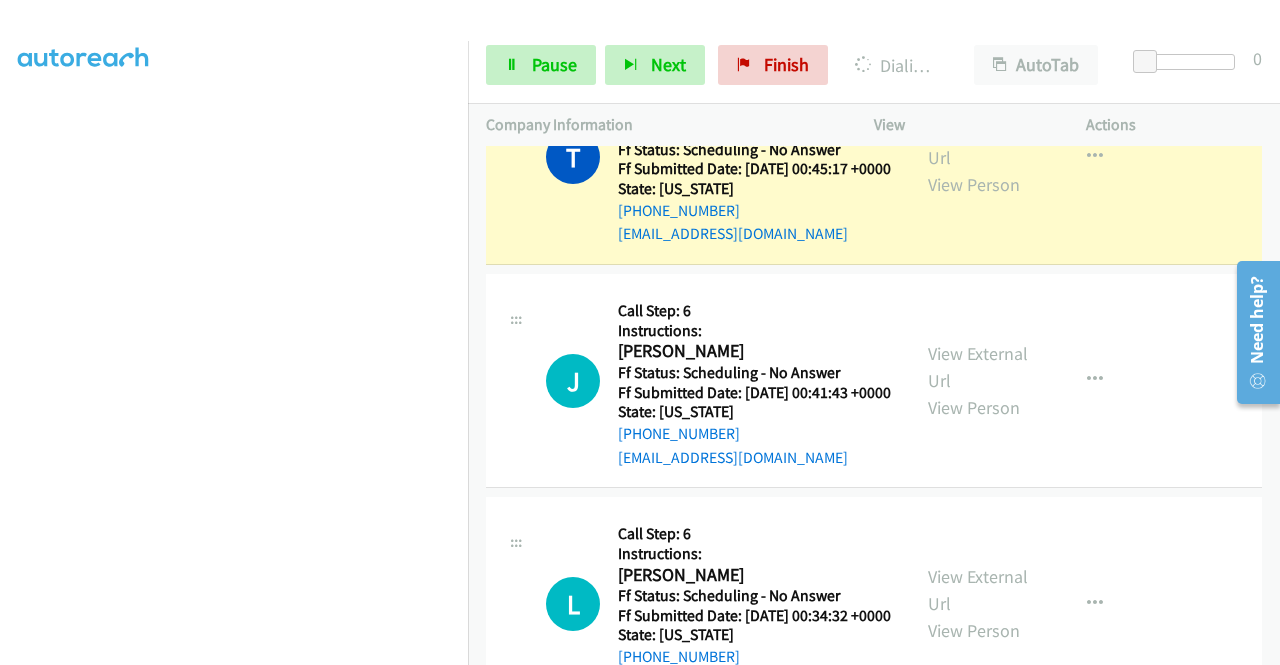 scroll, scrollTop: 413, scrollLeft: 2, axis: both 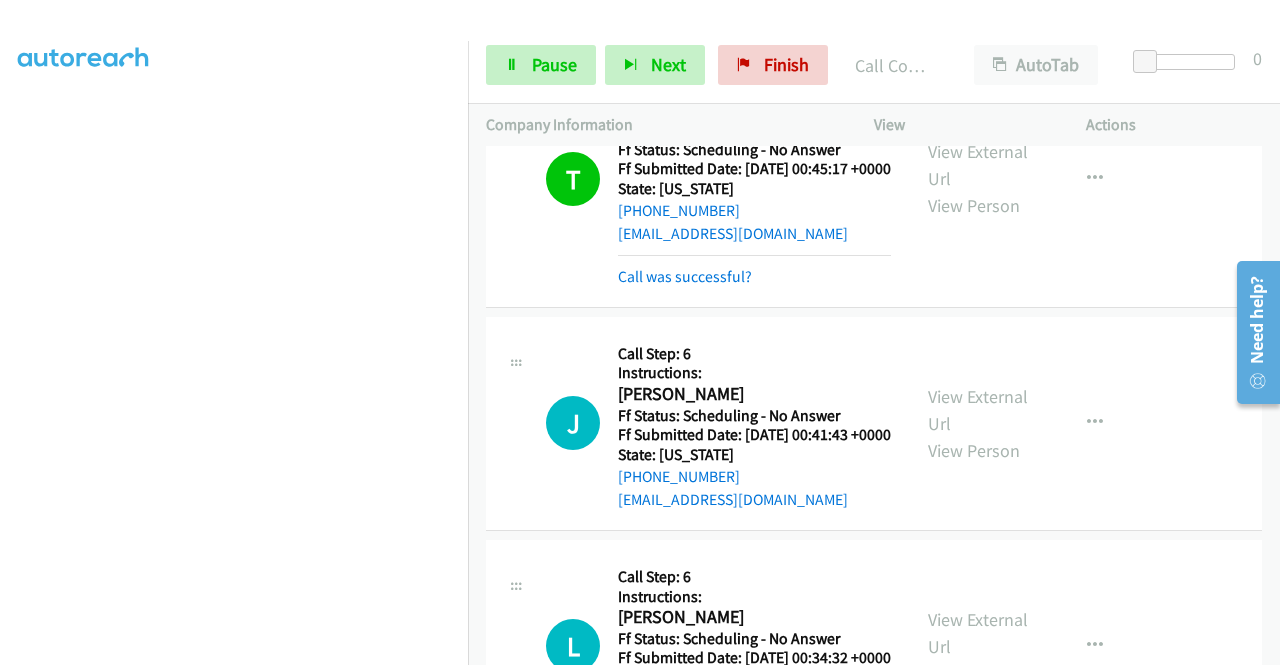 click on "View External Url
View Person
View External Url
Email
Schedule/Manage Callback
Skip Call
Add to do not call list" at bounding box center (1025, 179) 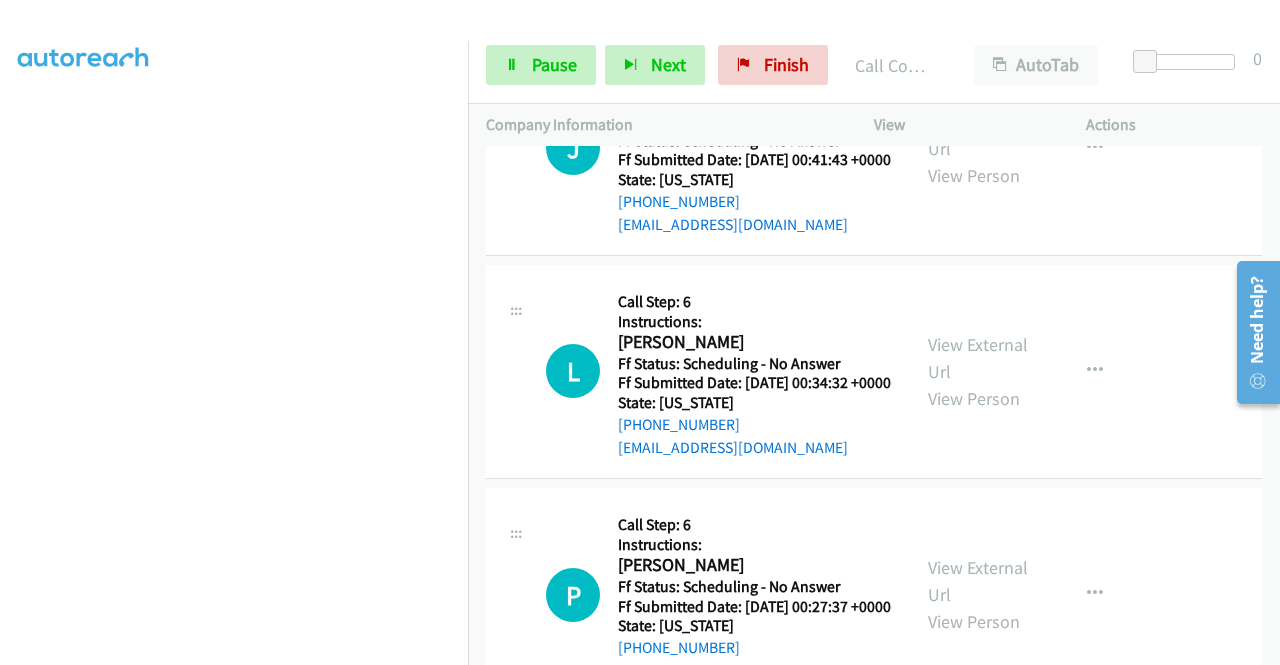 scroll, scrollTop: 1706, scrollLeft: 0, axis: vertical 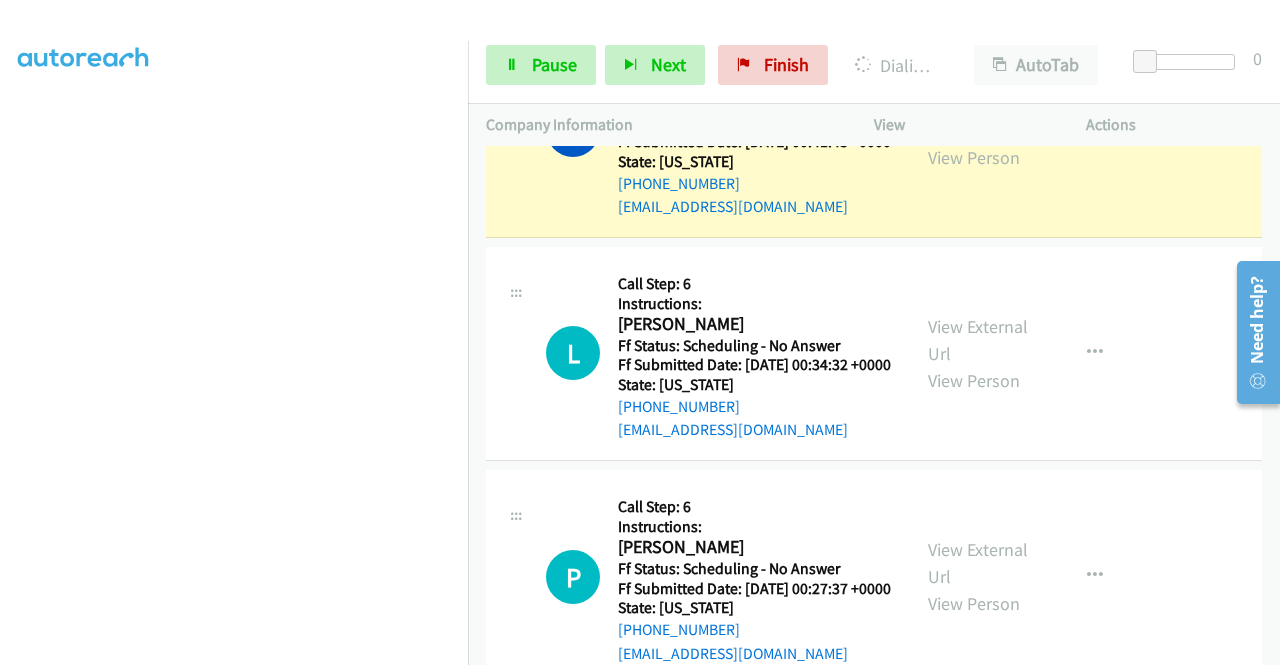 click on "View External Url" at bounding box center (978, 117) 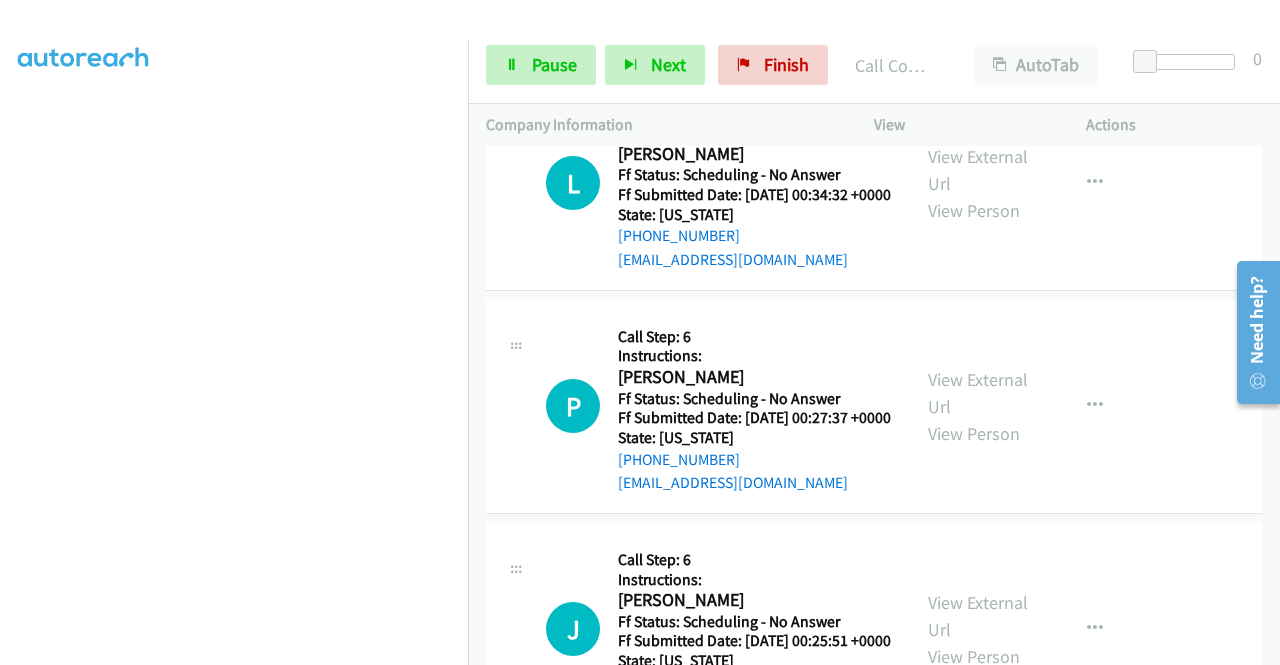 scroll, scrollTop: 1959, scrollLeft: 0, axis: vertical 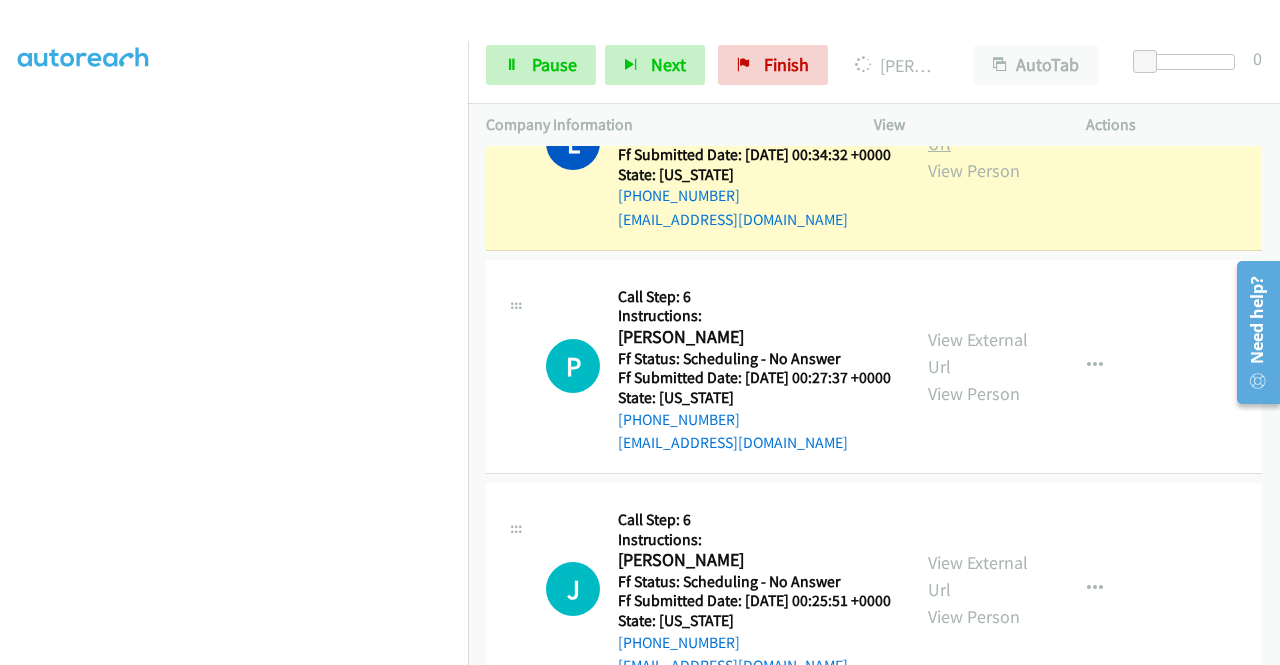 click on "View External Url" at bounding box center [978, 130] 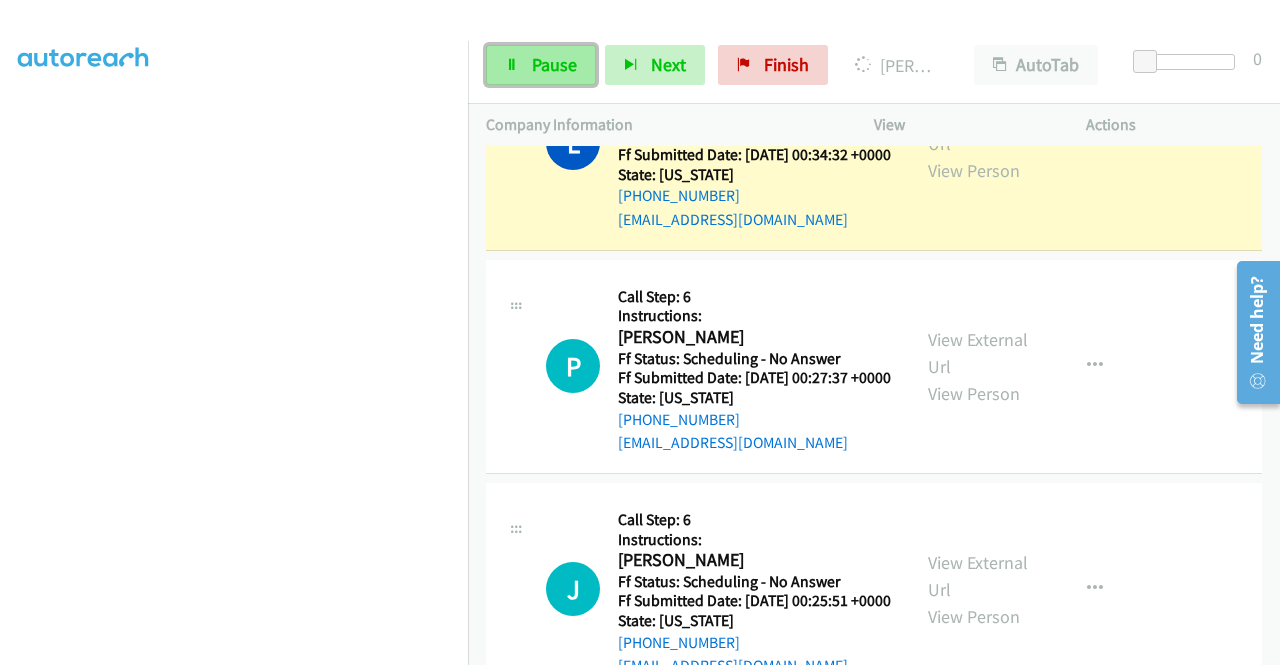 click on "Pause" at bounding box center [554, 64] 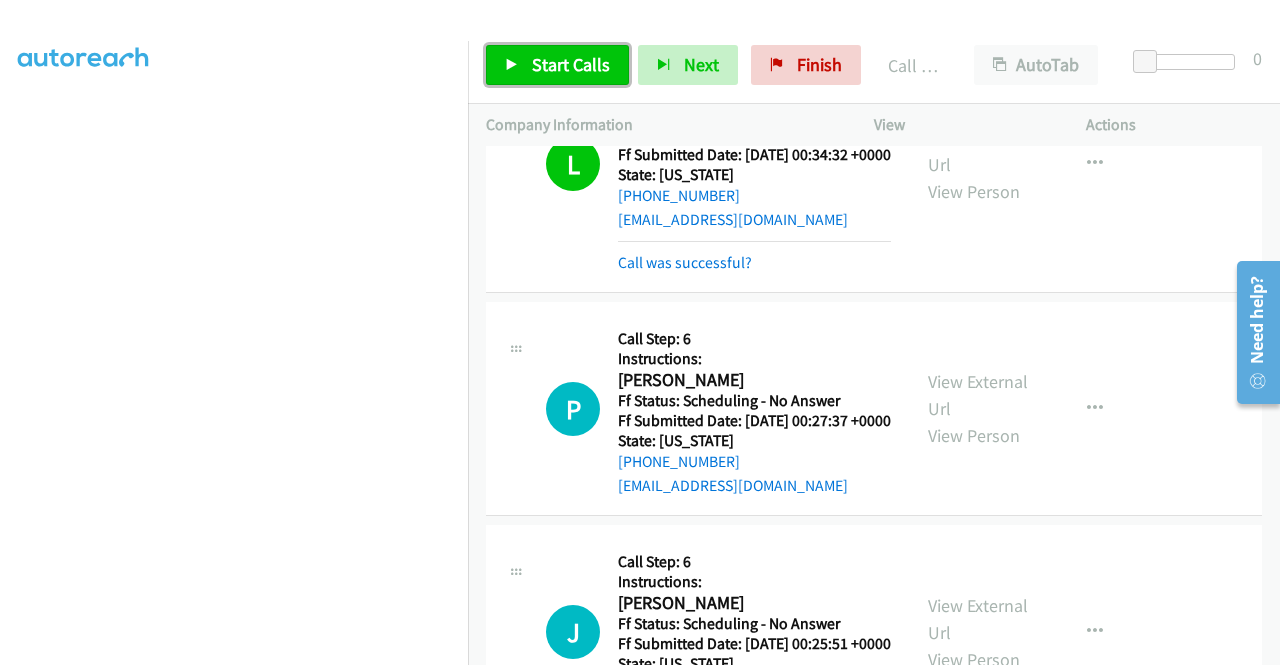 click on "Start Calls" at bounding box center [557, 65] 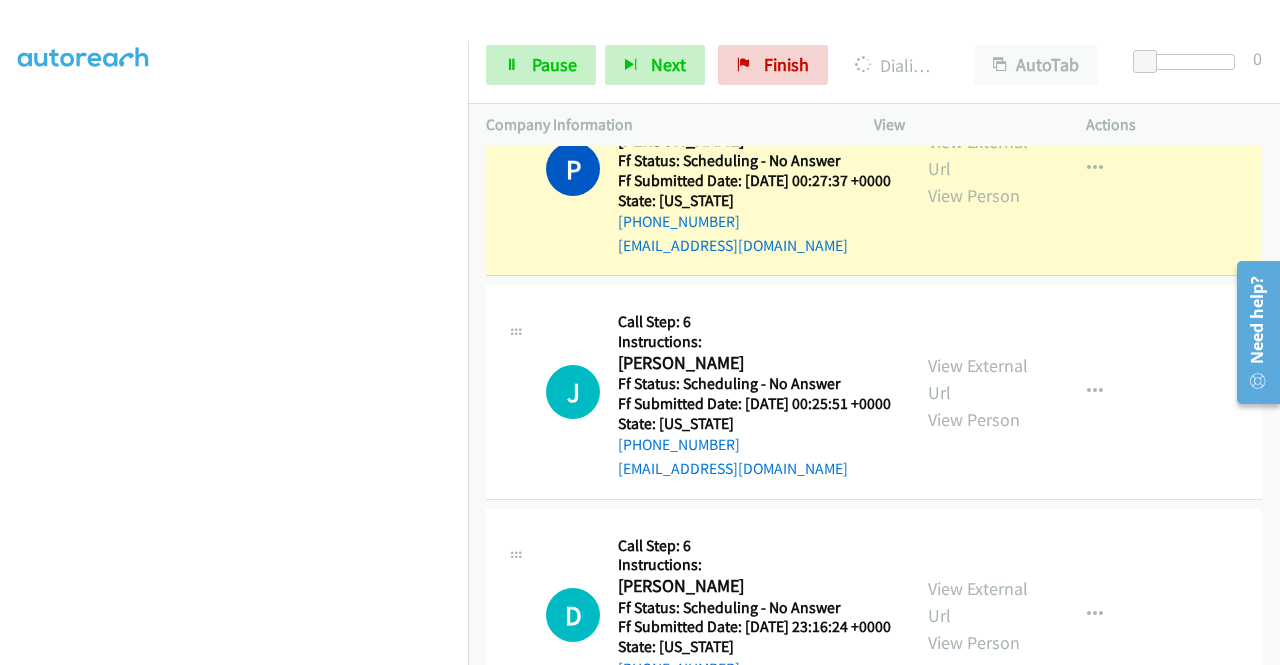scroll, scrollTop: 2239, scrollLeft: 0, axis: vertical 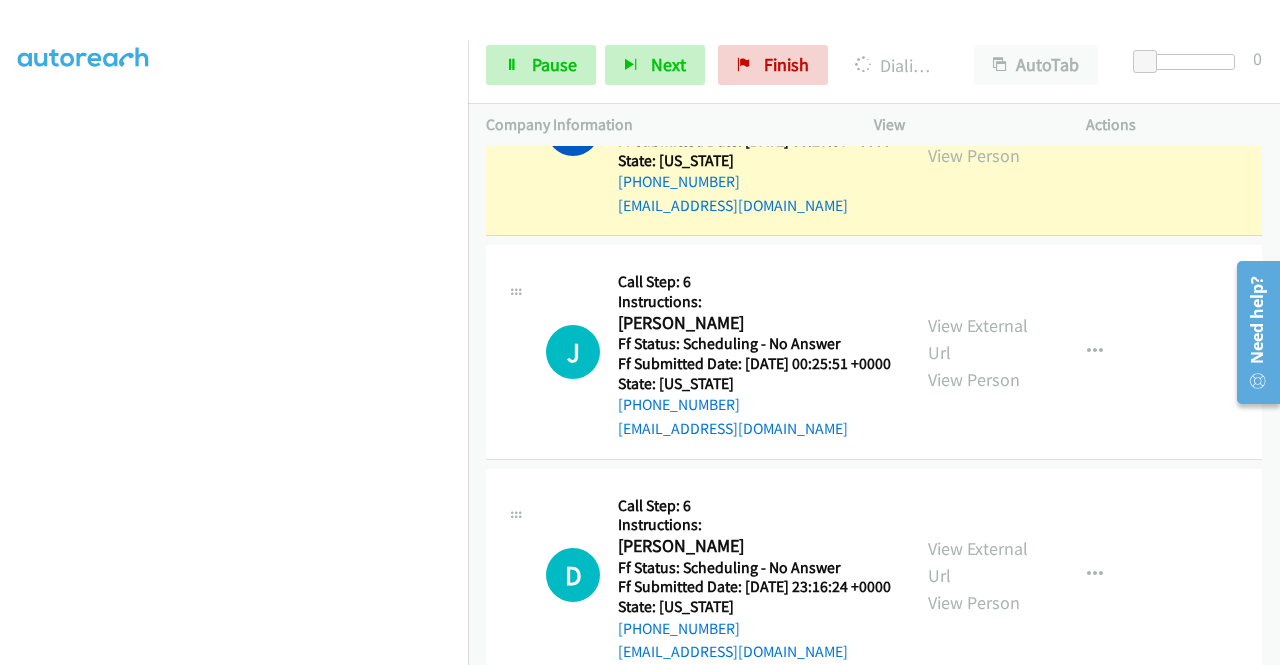 click on "View External Url" at bounding box center [978, 115] 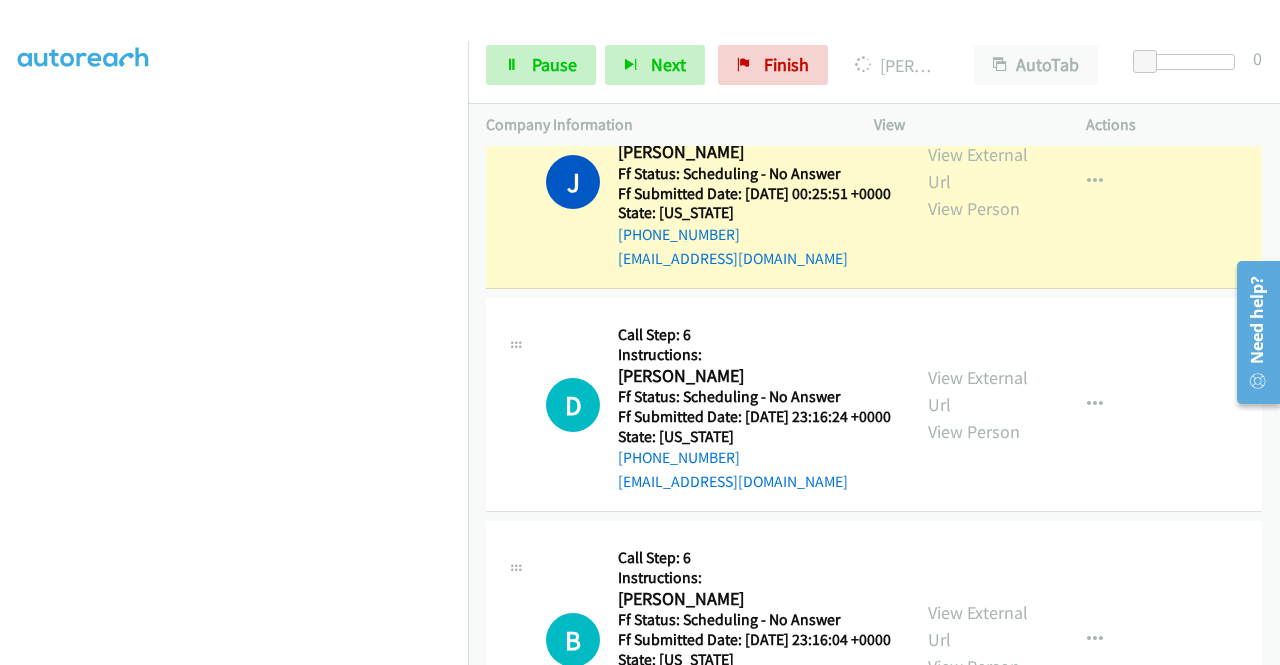scroll, scrollTop: 2479, scrollLeft: 0, axis: vertical 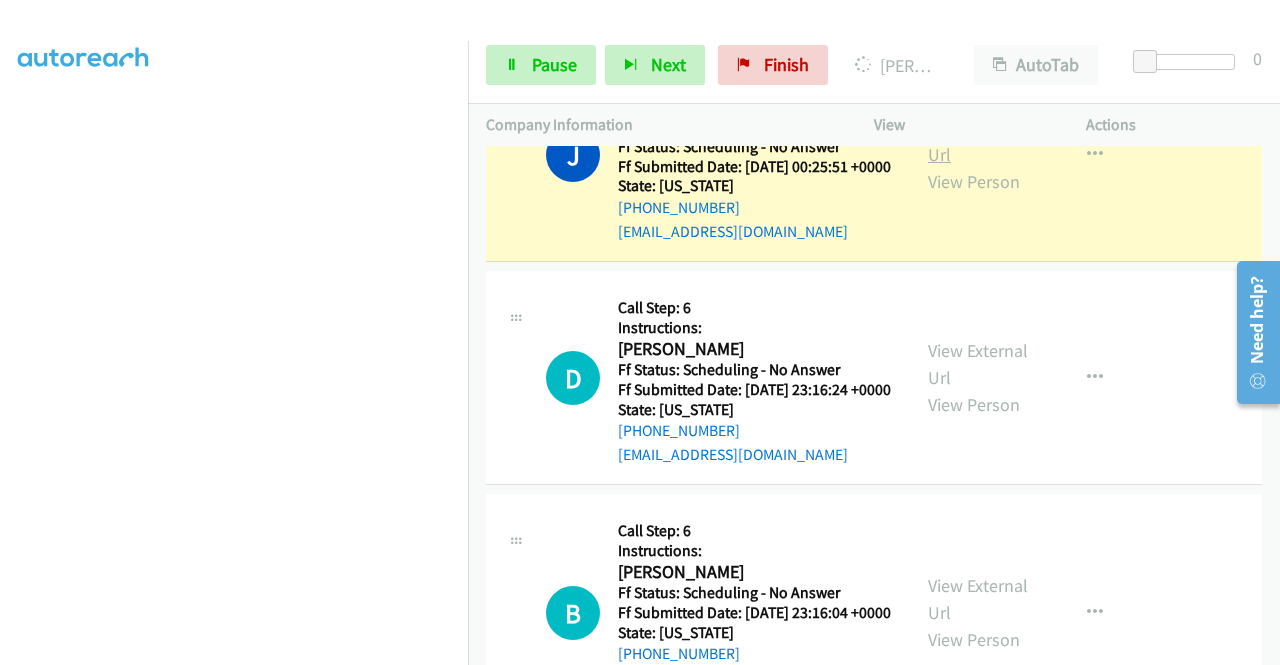 click on "View External Url" at bounding box center (978, 141) 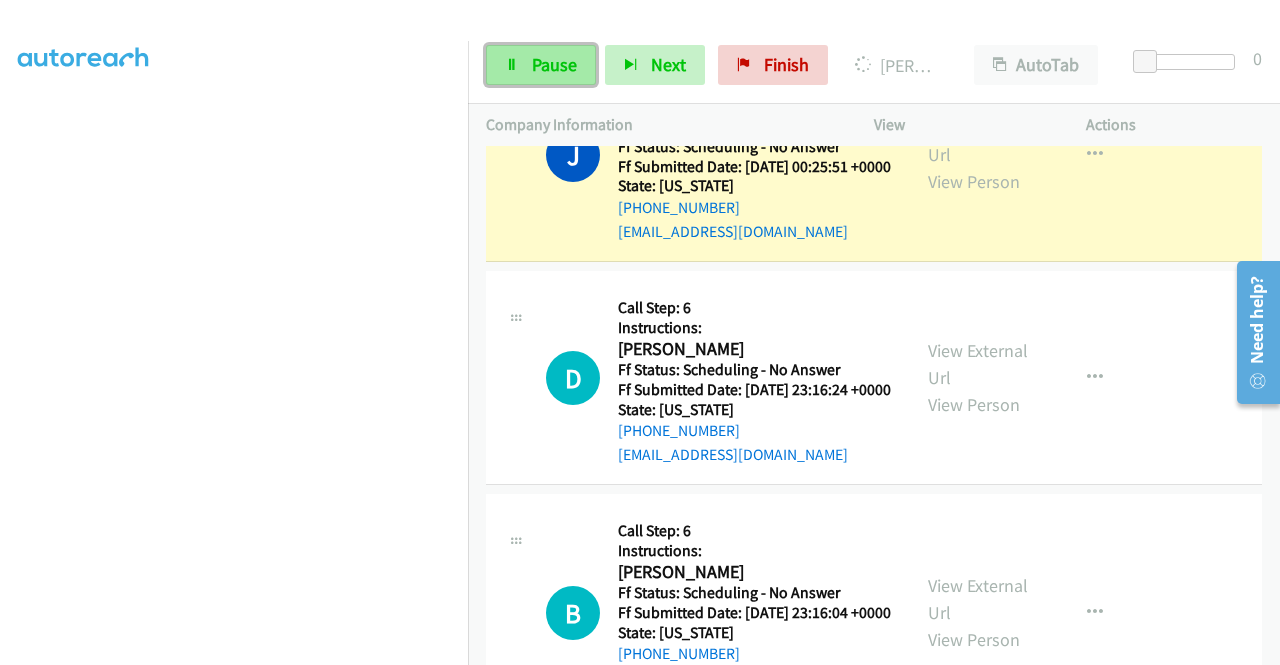click on "Pause" at bounding box center (541, 65) 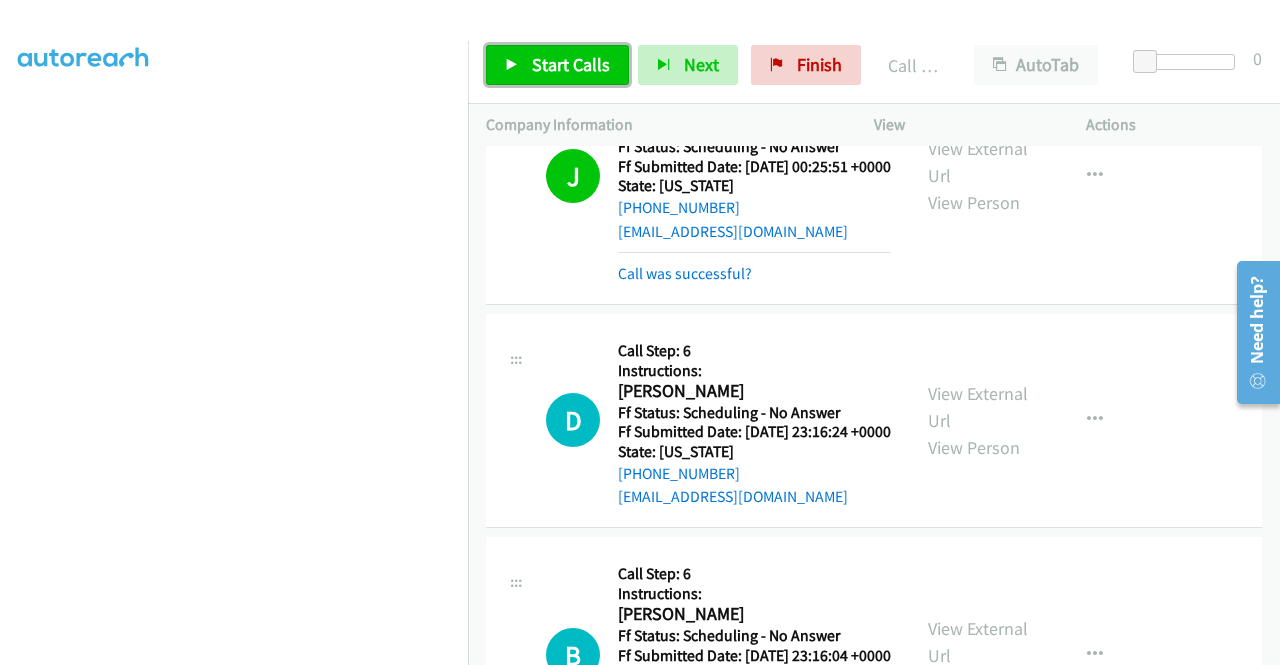 click on "Start Calls" at bounding box center (557, 65) 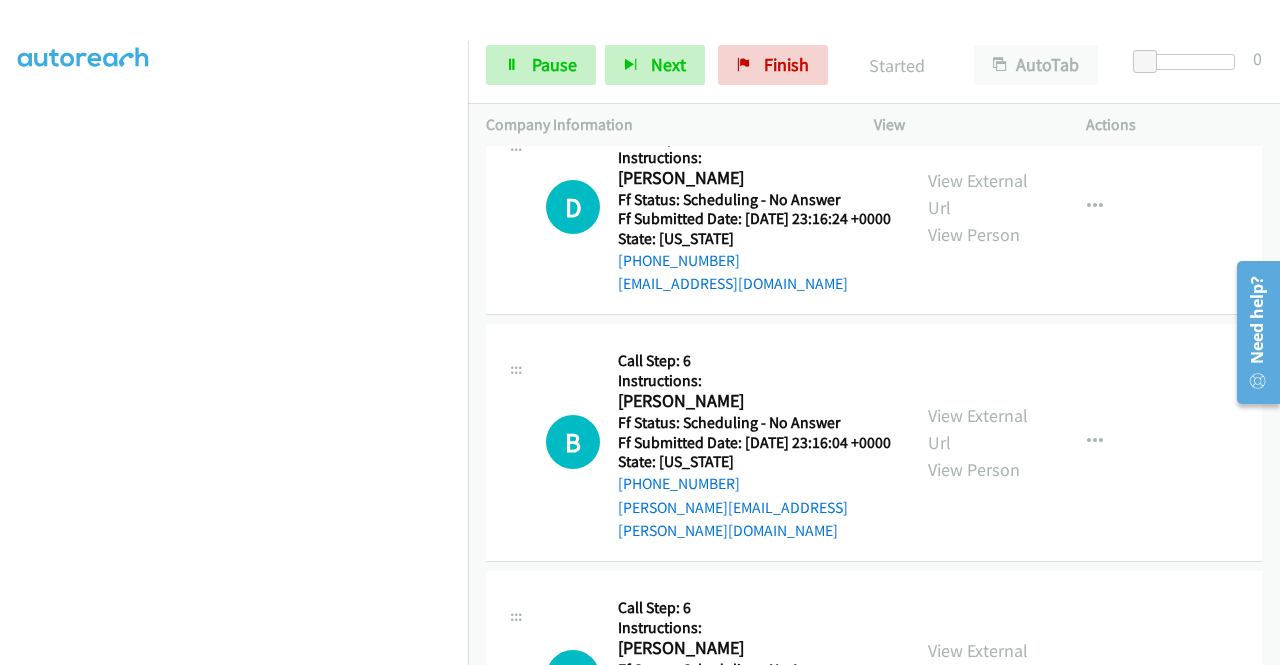 scroll, scrollTop: 2746, scrollLeft: 0, axis: vertical 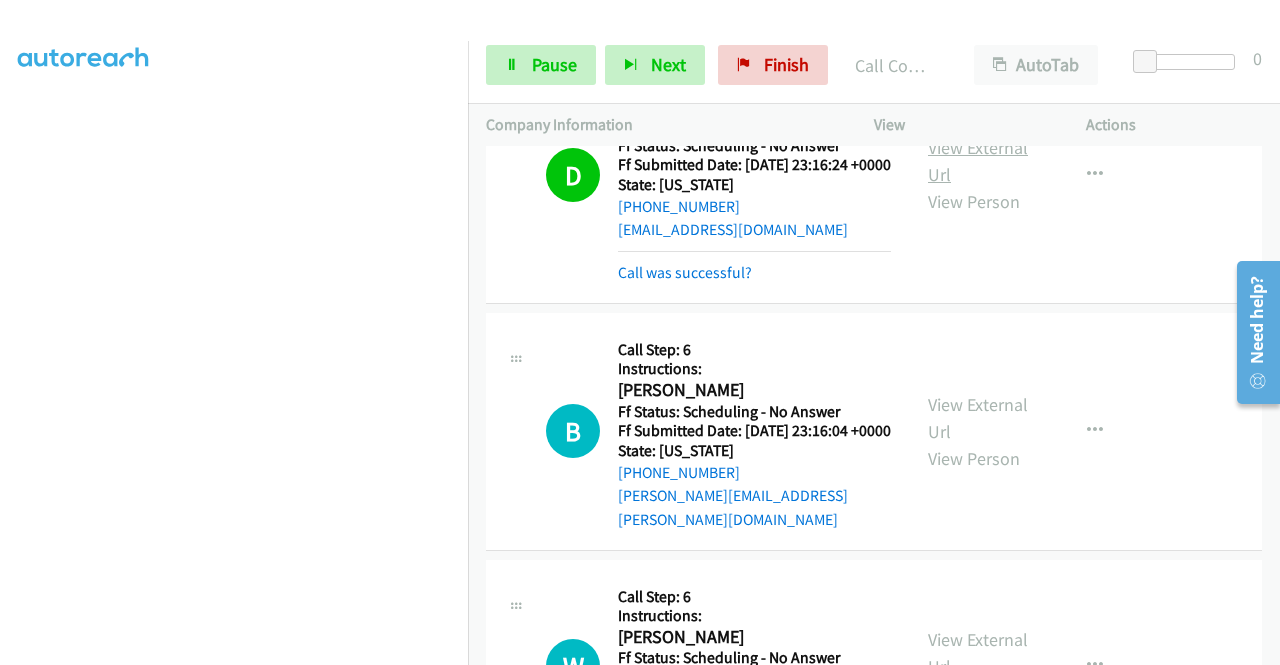 click on "View External Url" at bounding box center (978, 161) 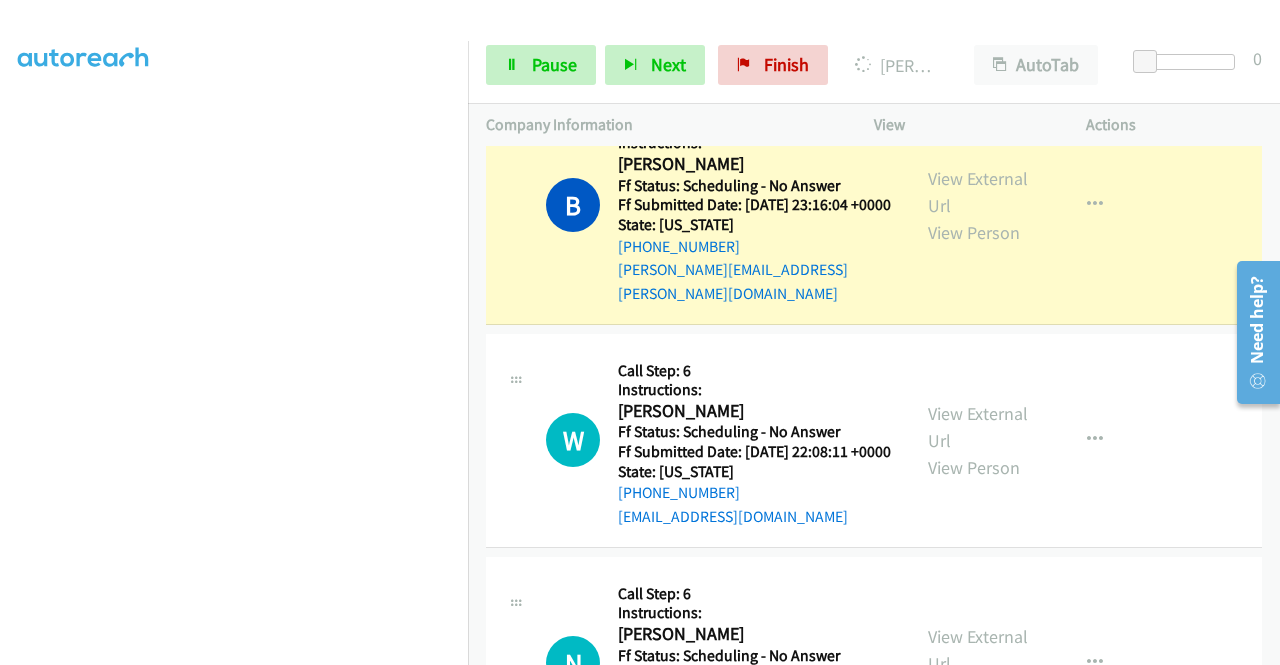 scroll, scrollTop: 2986, scrollLeft: 0, axis: vertical 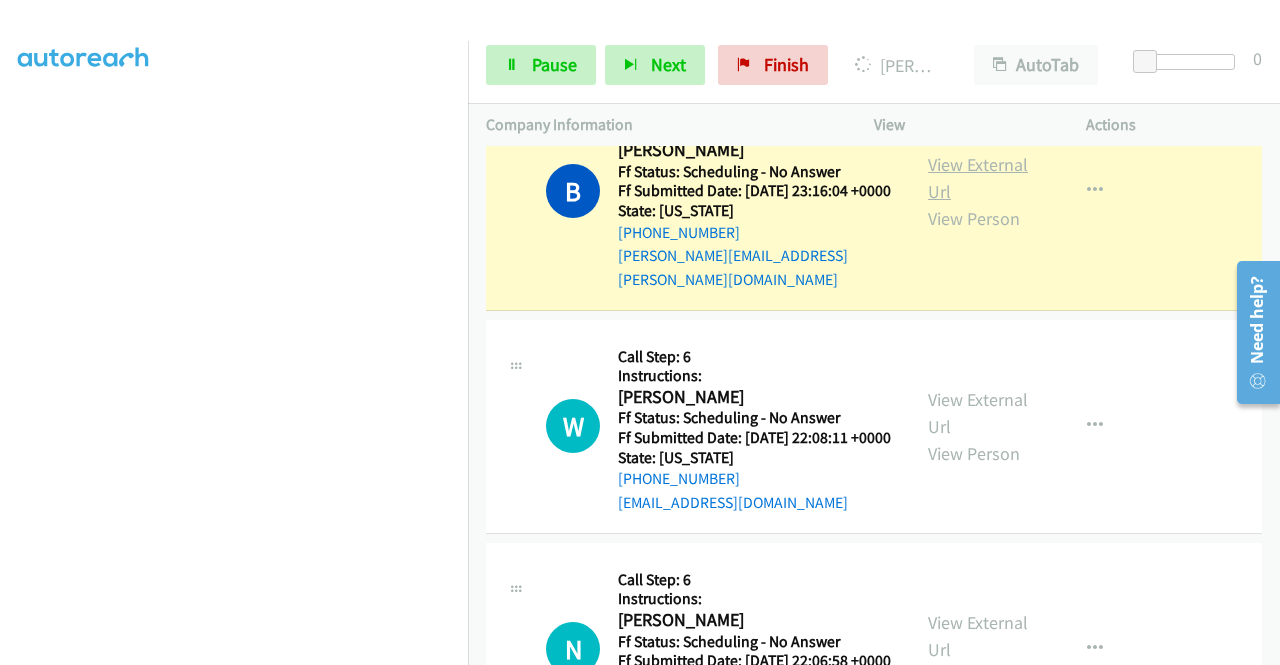 click on "View External Url" at bounding box center (978, 178) 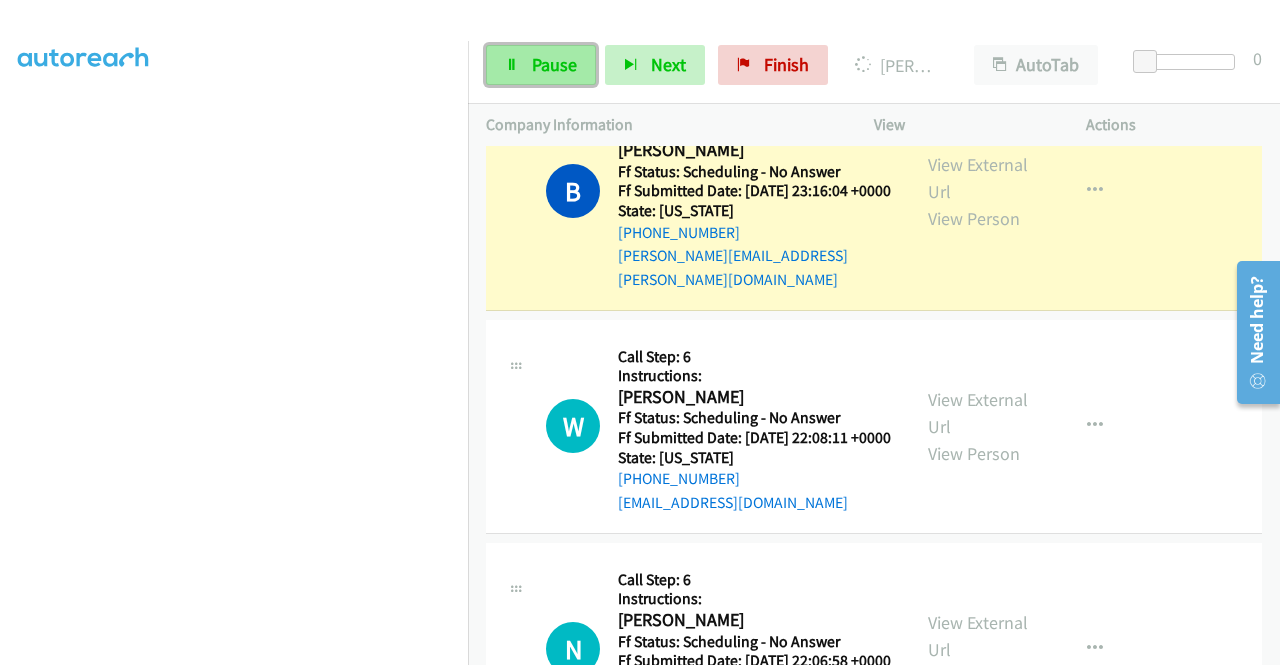 click on "Pause" at bounding box center (554, 64) 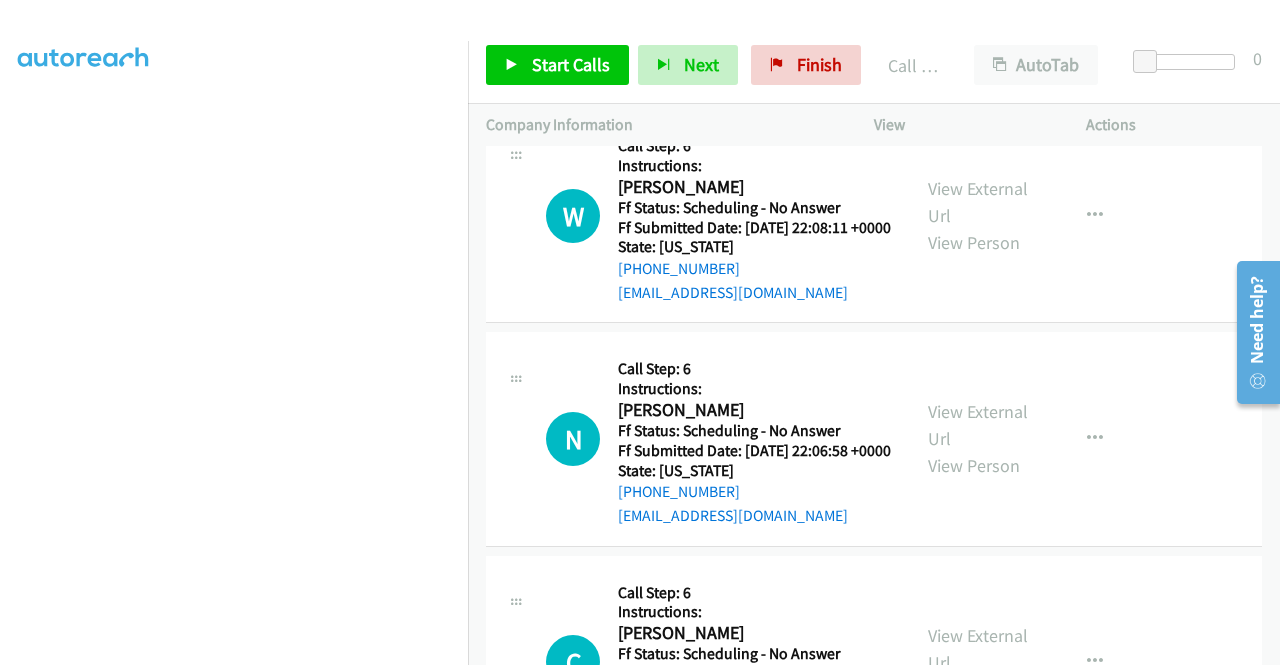 scroll, scrollTop: 3279, scrollLeft: 0, axis: vertical 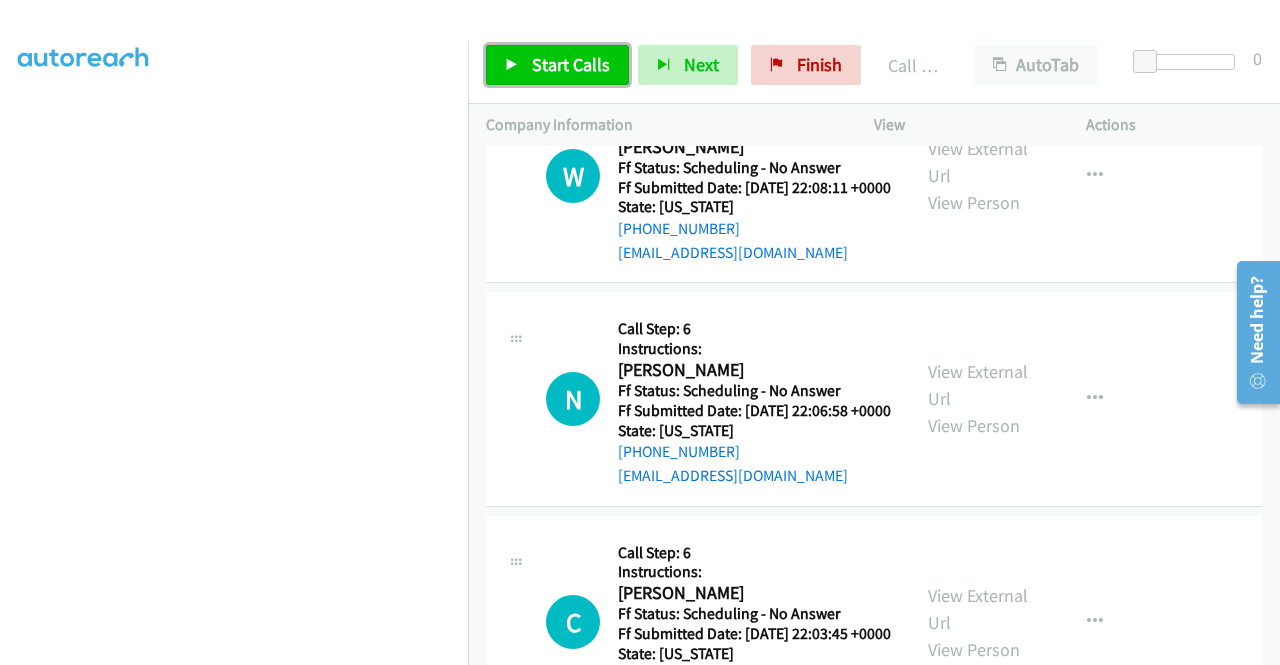 click on "Start Calls" at bounding box center [571, 64] 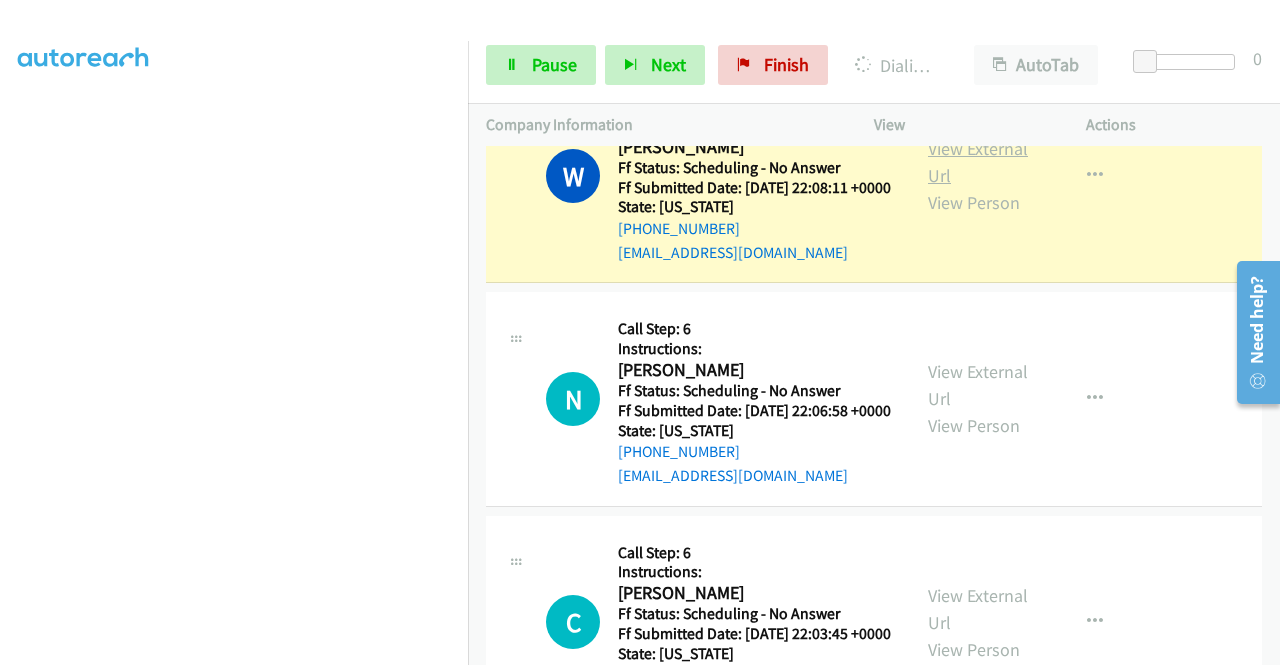 click on "View External Url" at bounding box center [978, 162] 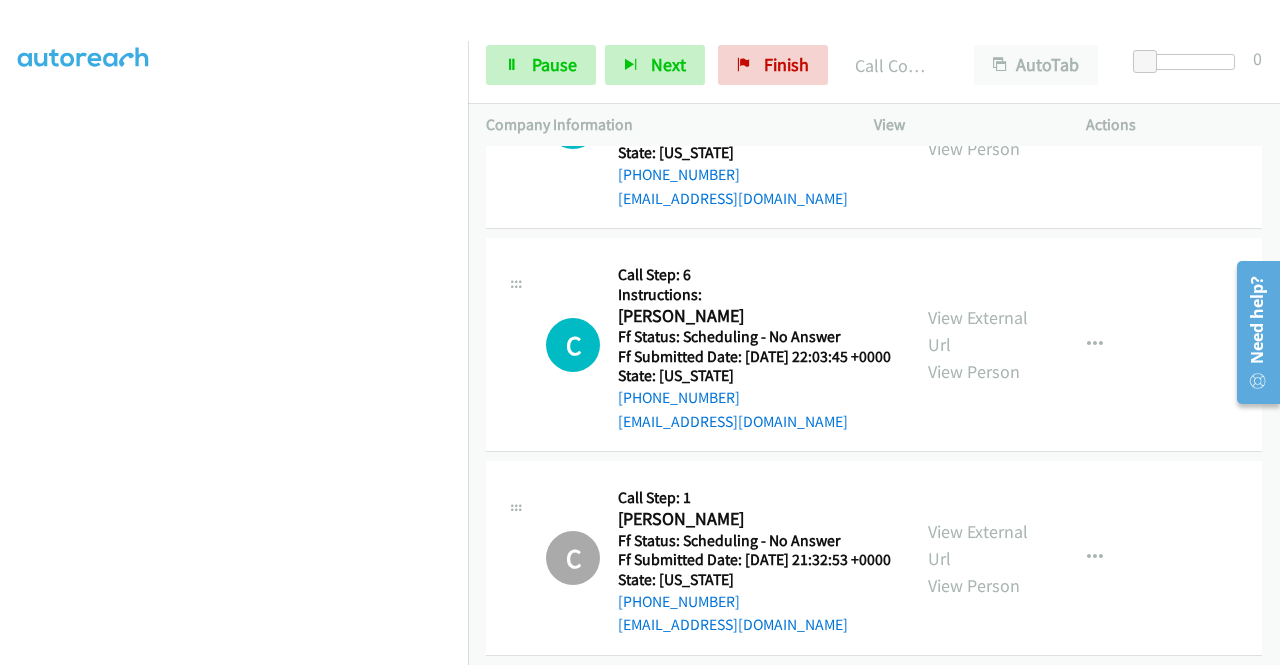 scroll, scrollTop: 3639, scrollLeft: 0, axis: vertical 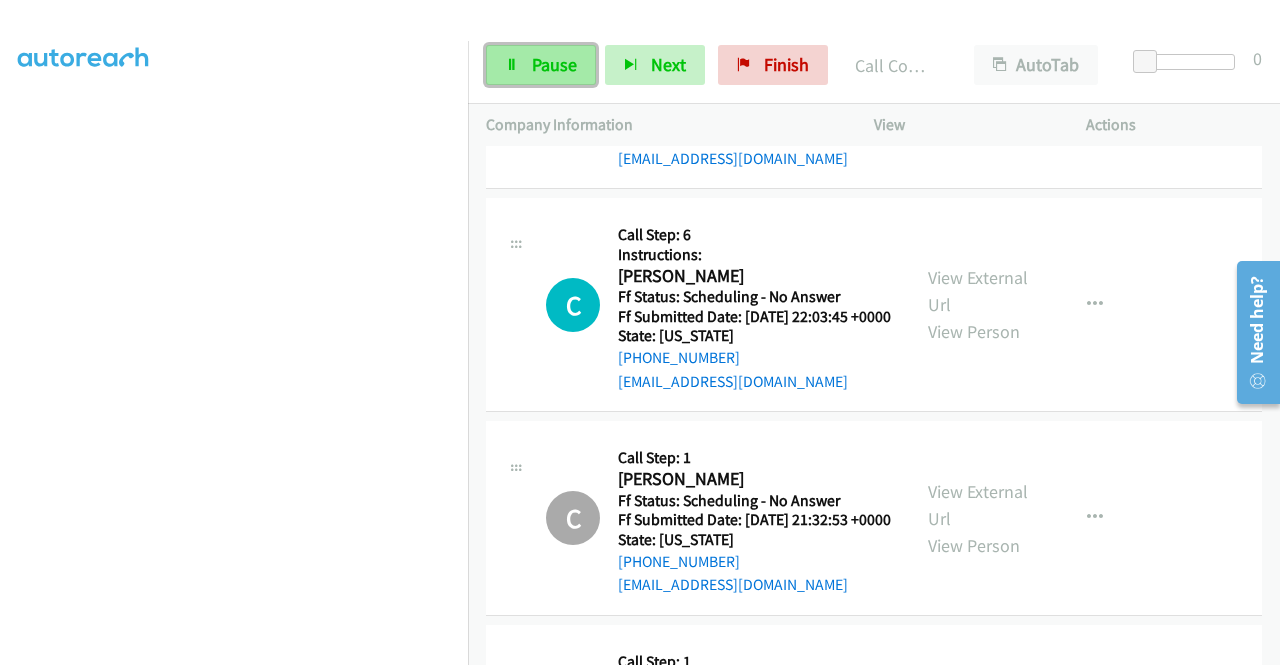click on "Pause" at bounding box center (541, 65) 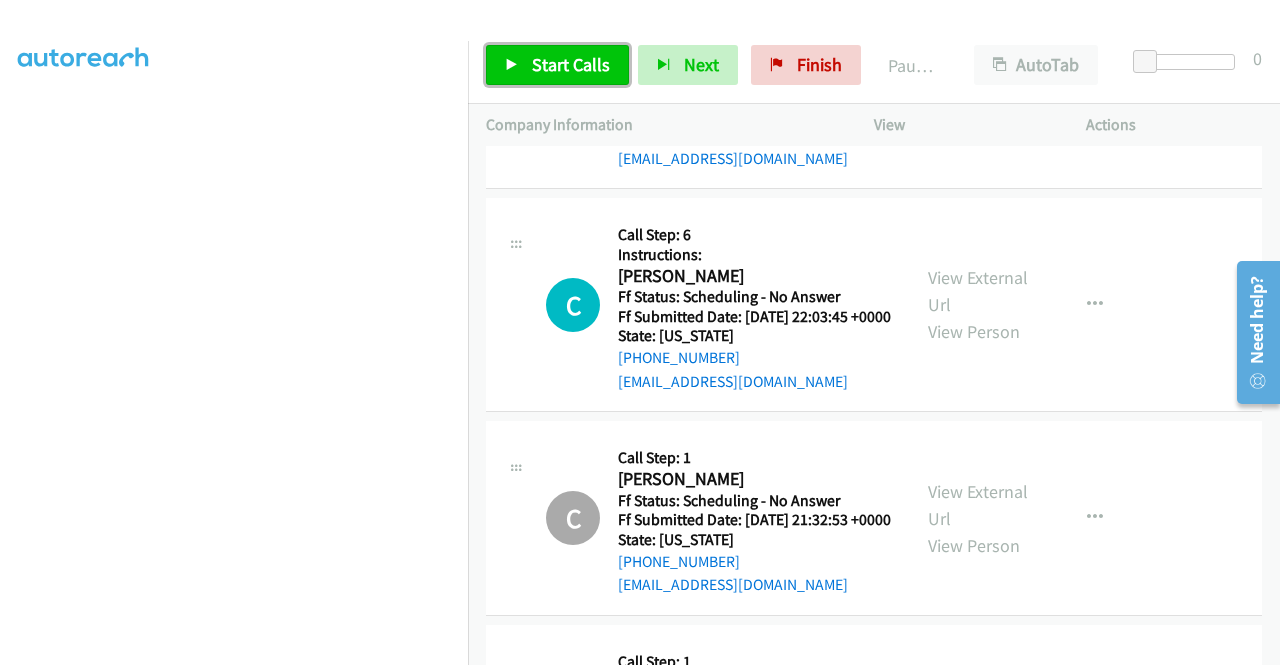 click on "Start Calls" at bounding box center (557, 65) 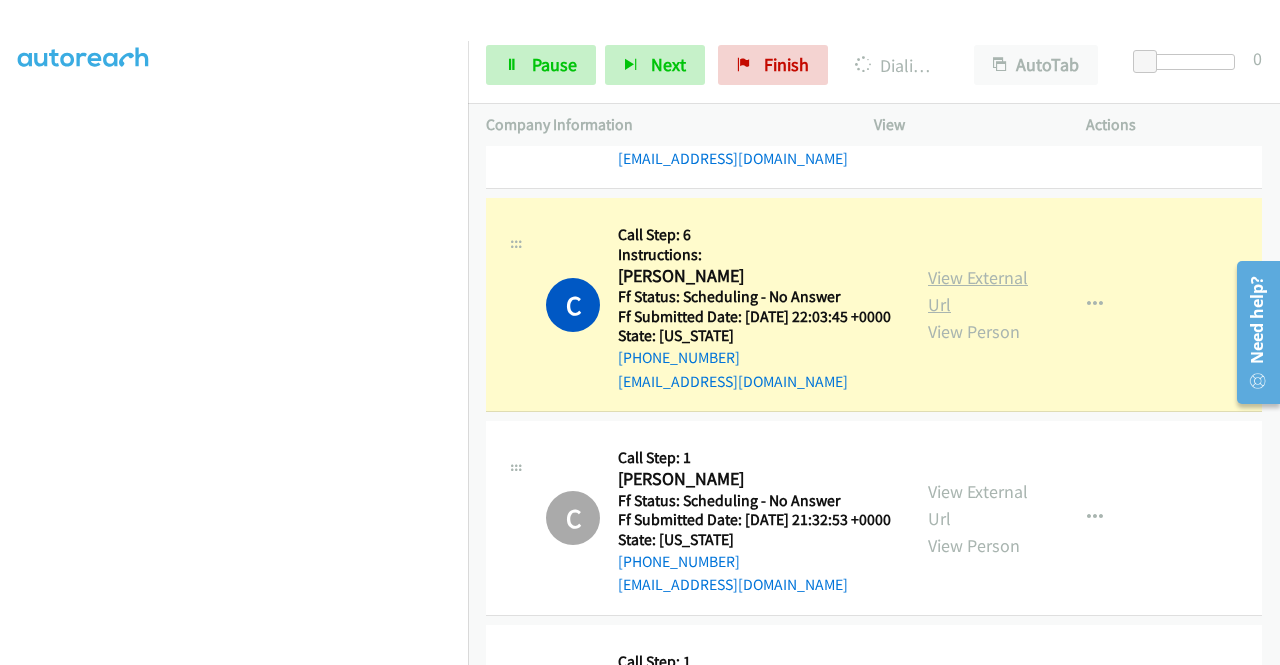 click on "View External Url" at bounding box center [978, 291] 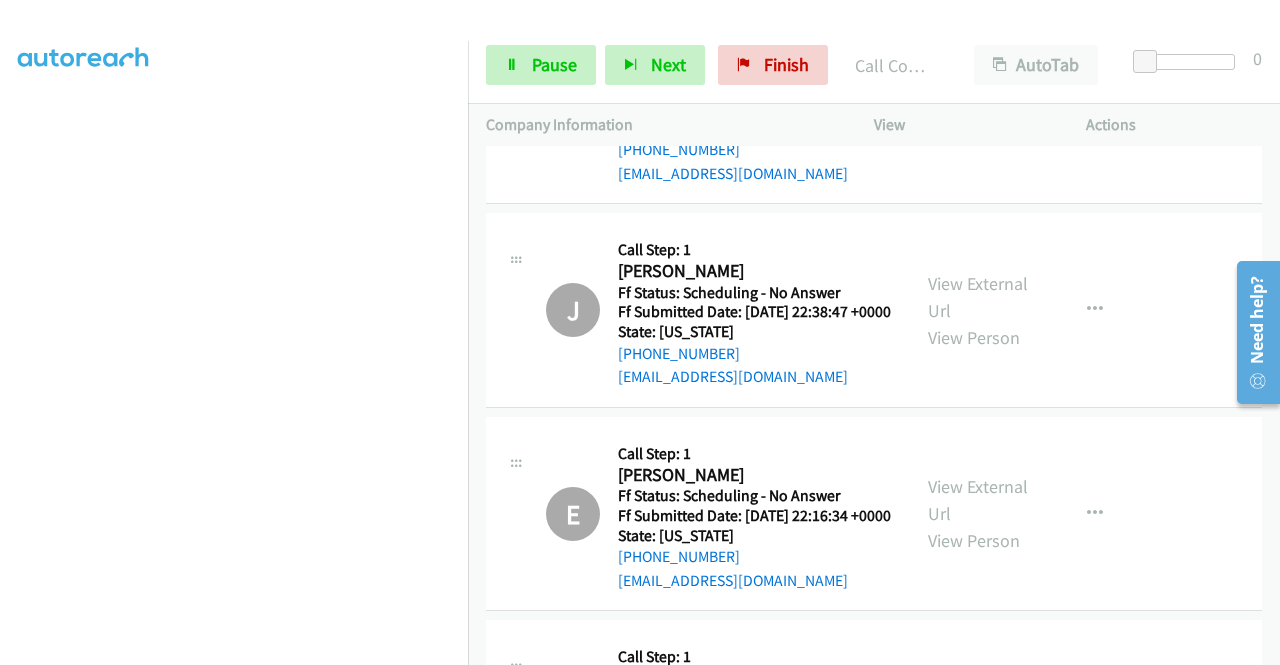 scroll, scrollTop: 4120, scrollLeft: 0, axis: vertical 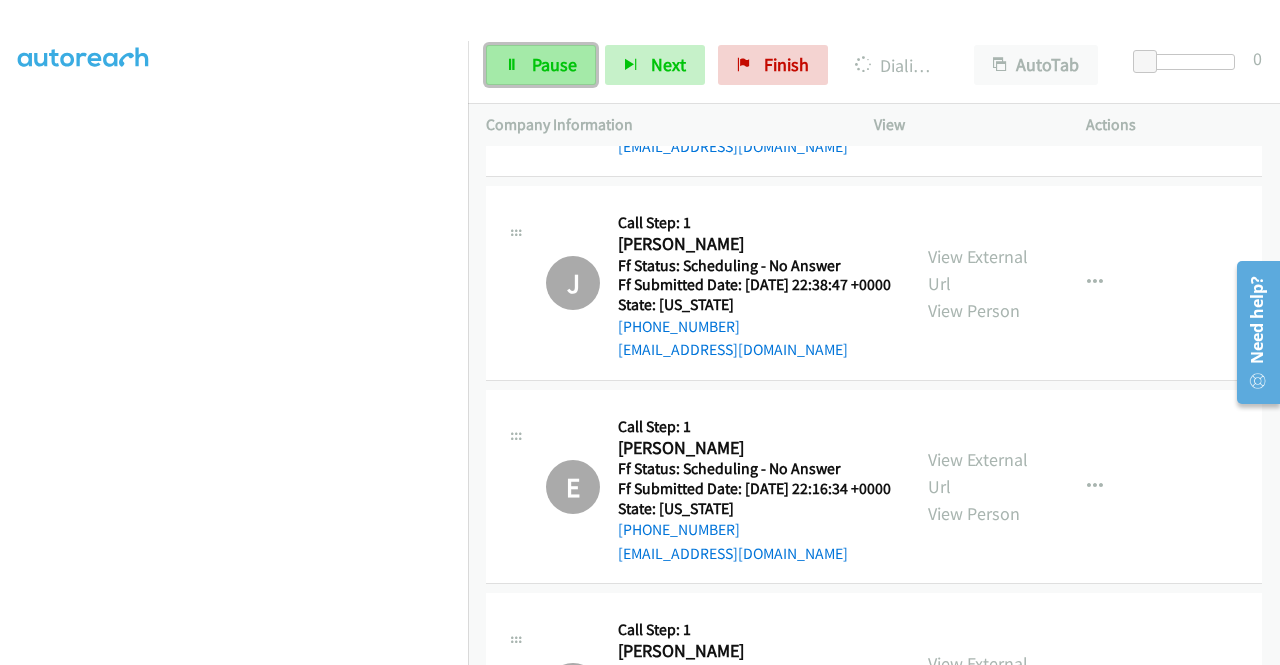 click on "Pause" at bounding box center [554, 64] 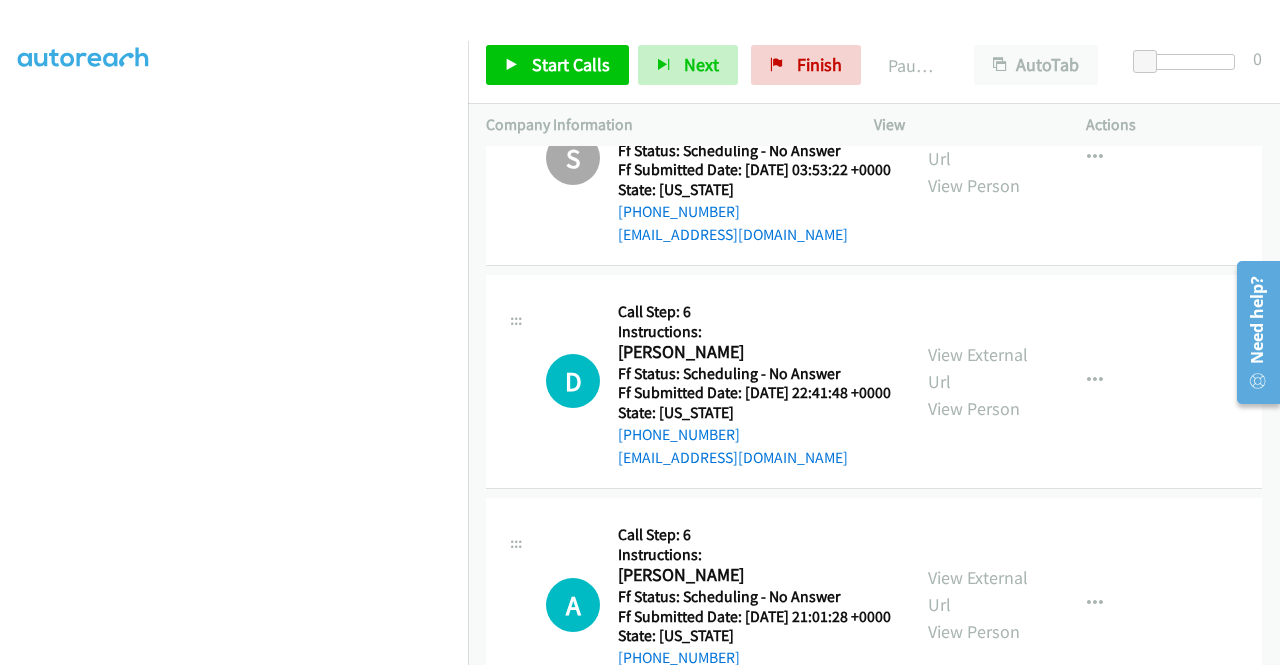 scroll, scrollTop: 6133, scrollLeft: 0, axis: vertical 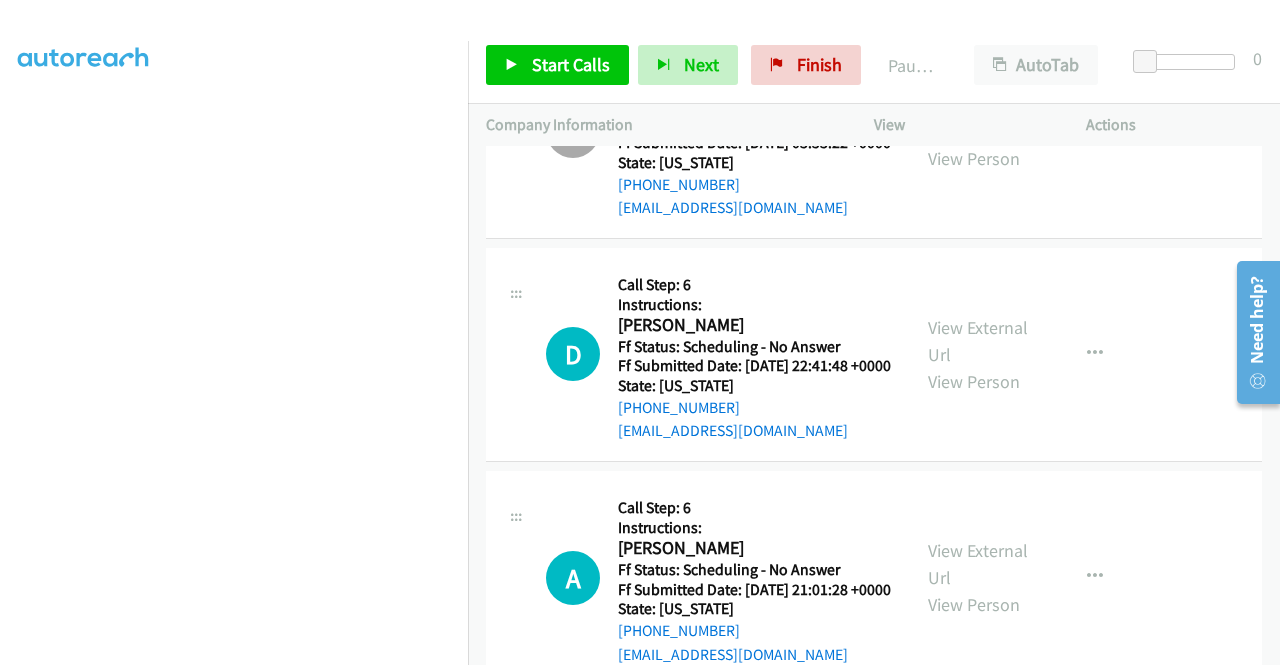 click on "View External Url
View Person
View External Url
Email
Schedule/Manage Callback
Skip Call
Add to do not call list" at bounding box center (1025, -93) 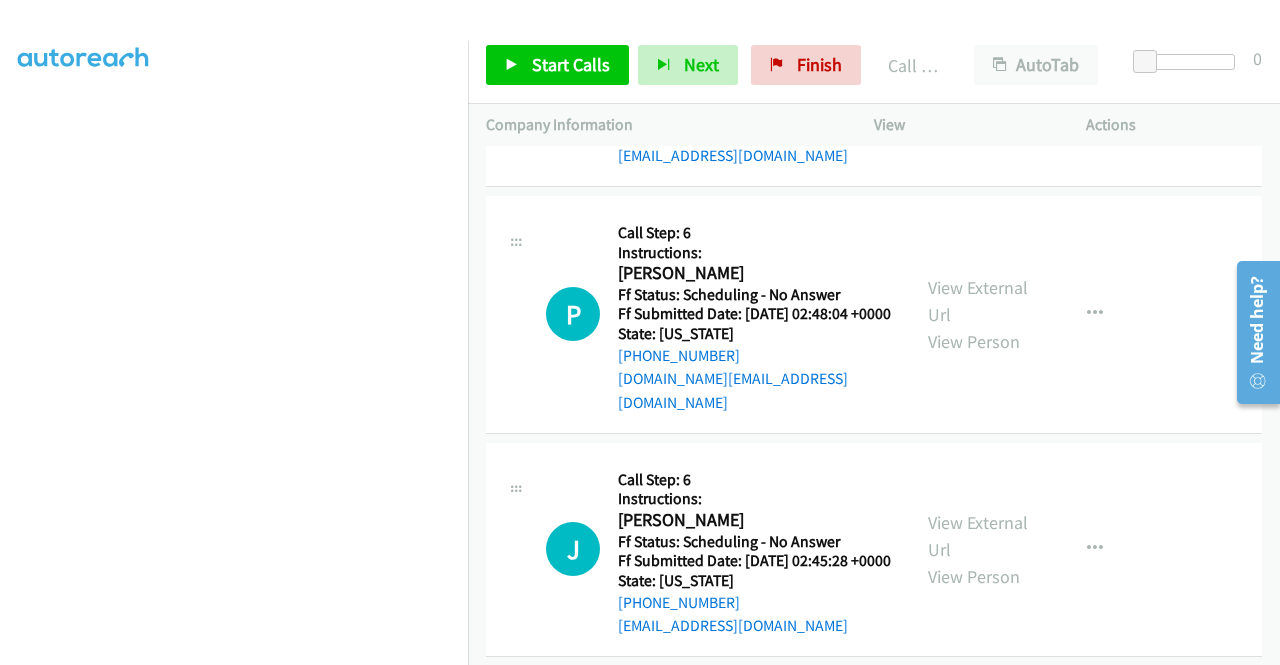 scroll, scrollTop: 6693, scrollLeft: 0, axis: vertical 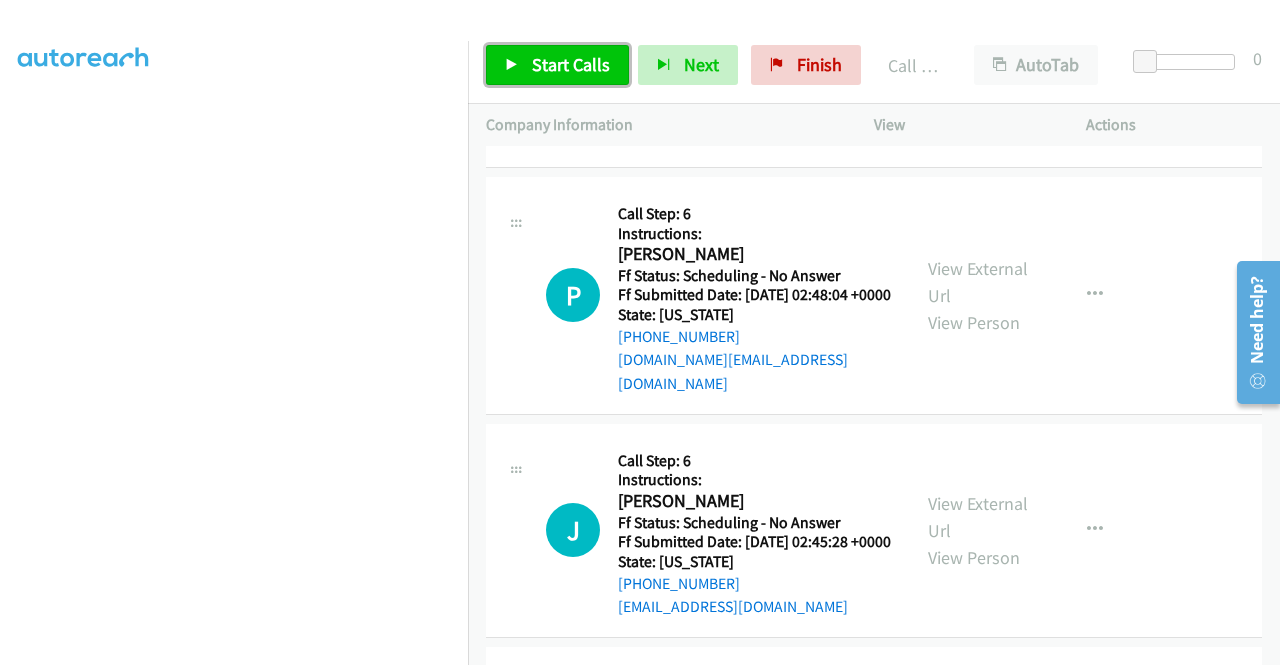 click on "Start Calls" at bounding box center [557, 65] 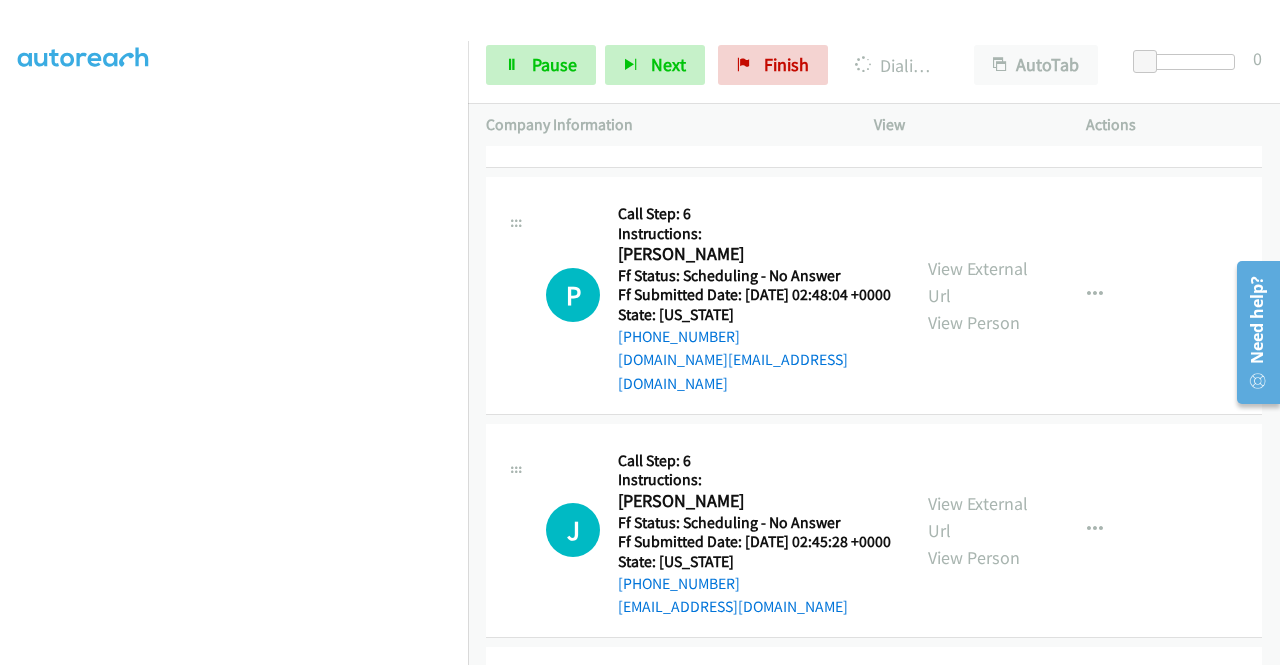 click on "View External Url" at bounding box center (978, -176) 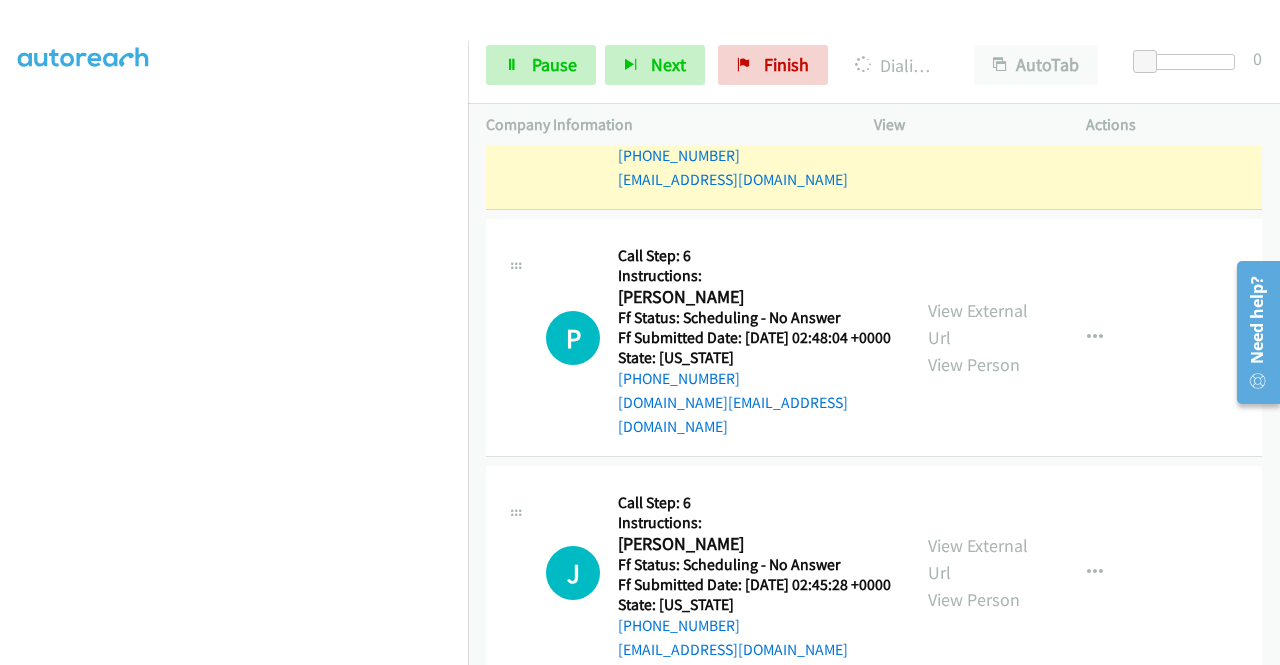 click on "View External Url
View Person" at bounding box center (980, 102) 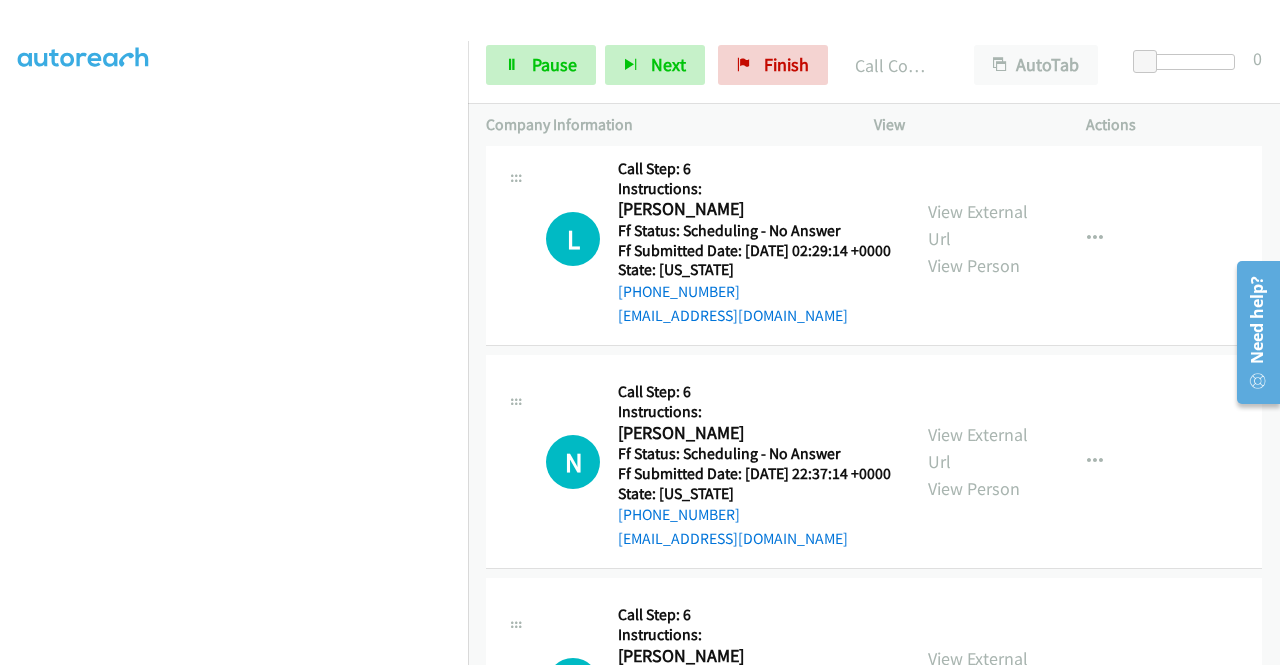 scroll, scrollTop: 7333, scrollLeft: 0, axis: vertical 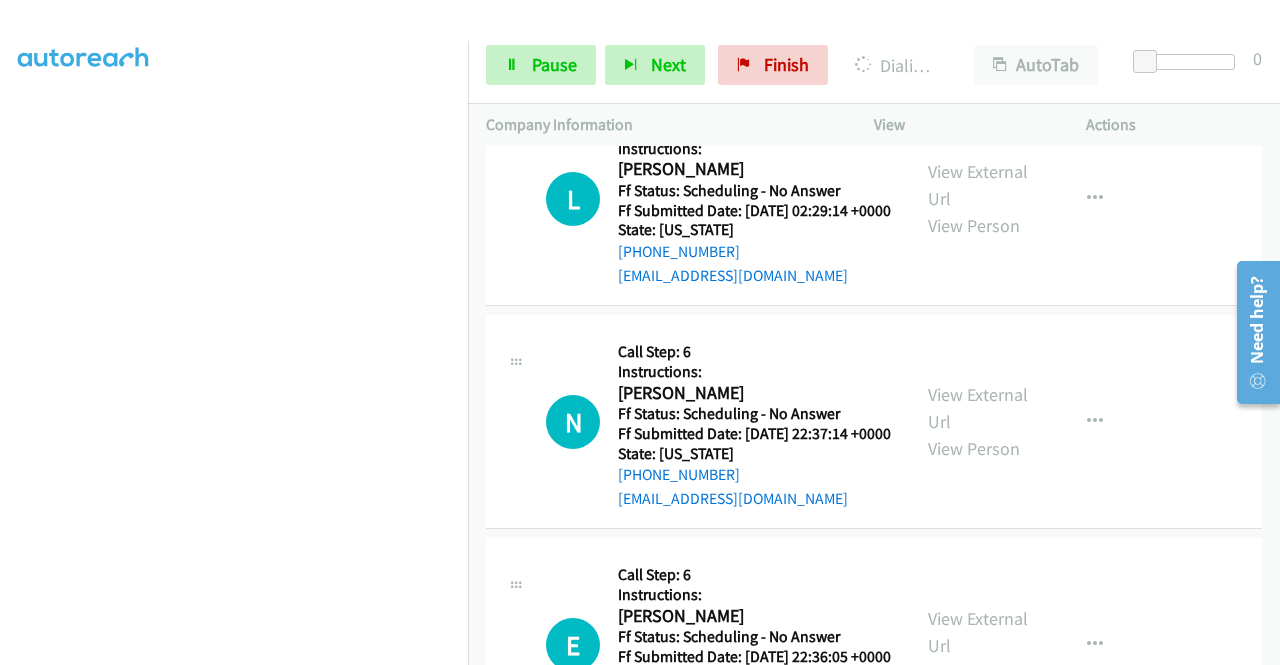 click on "View External Url" at bounding box center (978, -273) 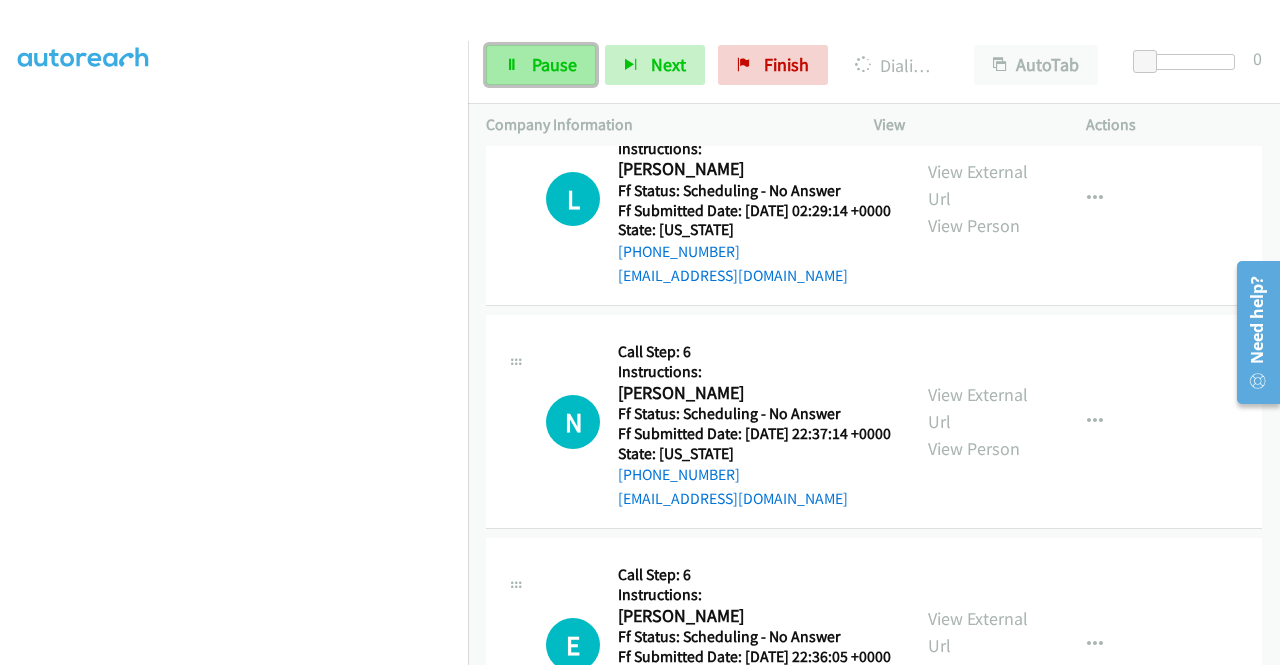 click on "Pause" at bounding box center (541, 65) 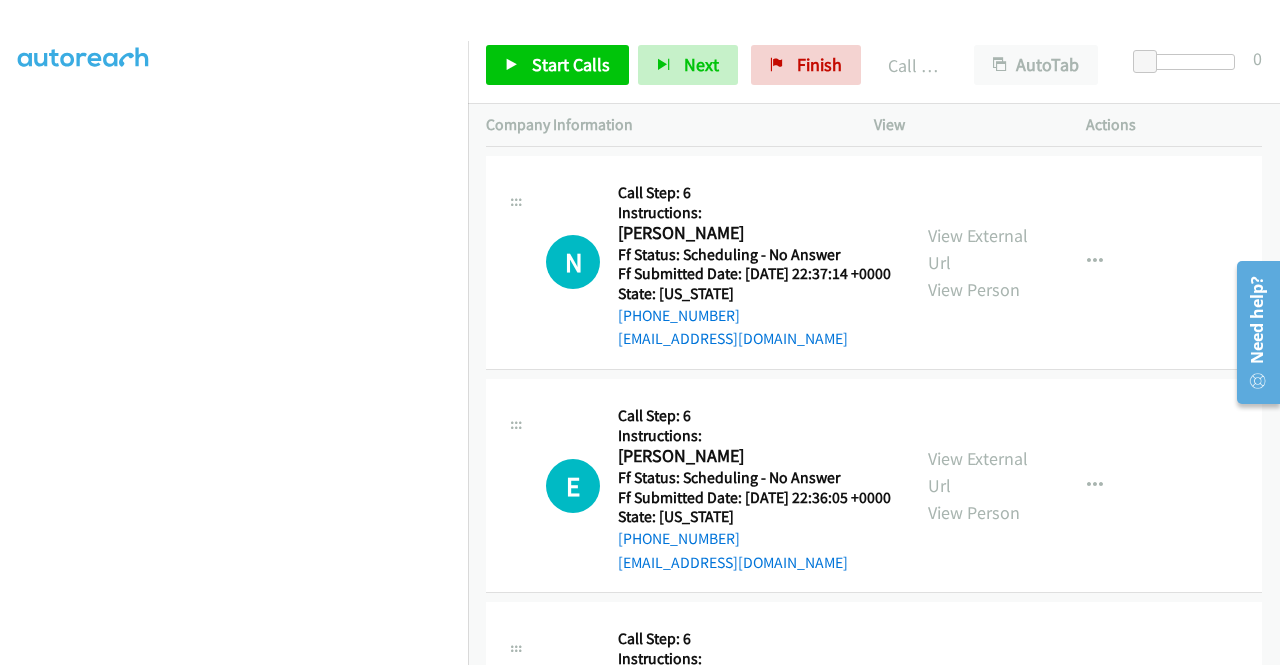 scroll, scrollTop: 7546, scrollLeft: 0, axis: vertical 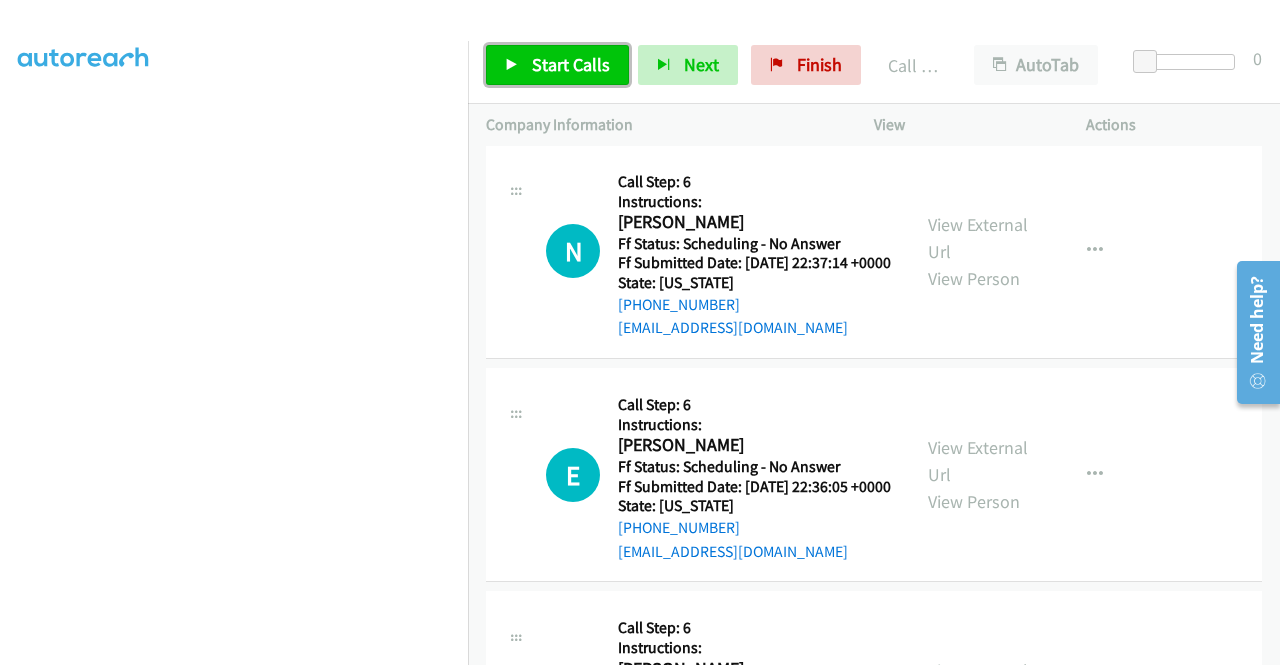 click on "Start Calls" at bounding box center [571, 64] 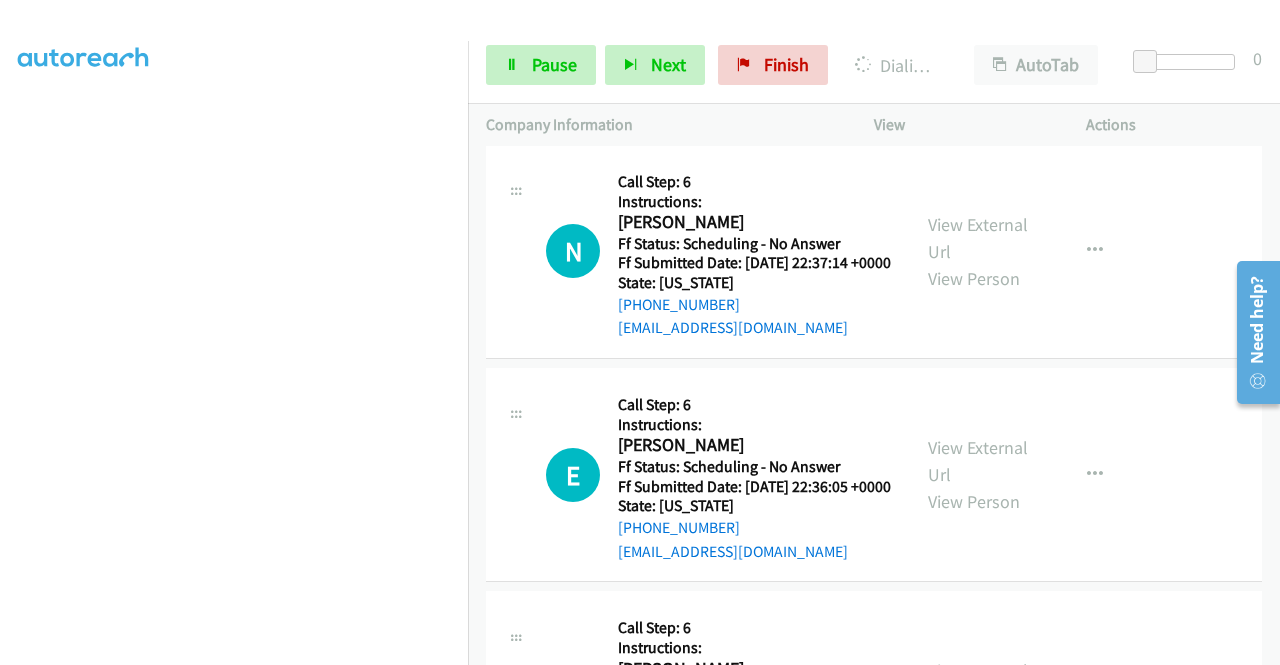 click on "View External Url" at bounding box center (978, -208) 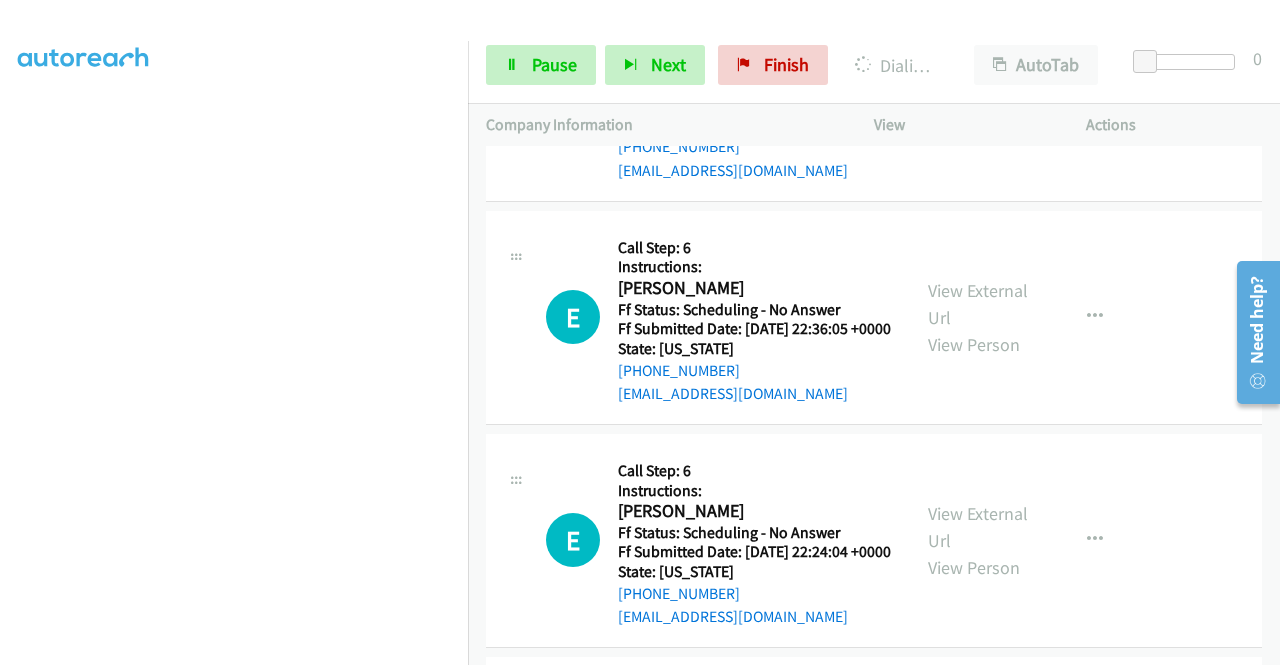 scroll, scrollTop: 7773, scrollLeft: 0, axis: vertical 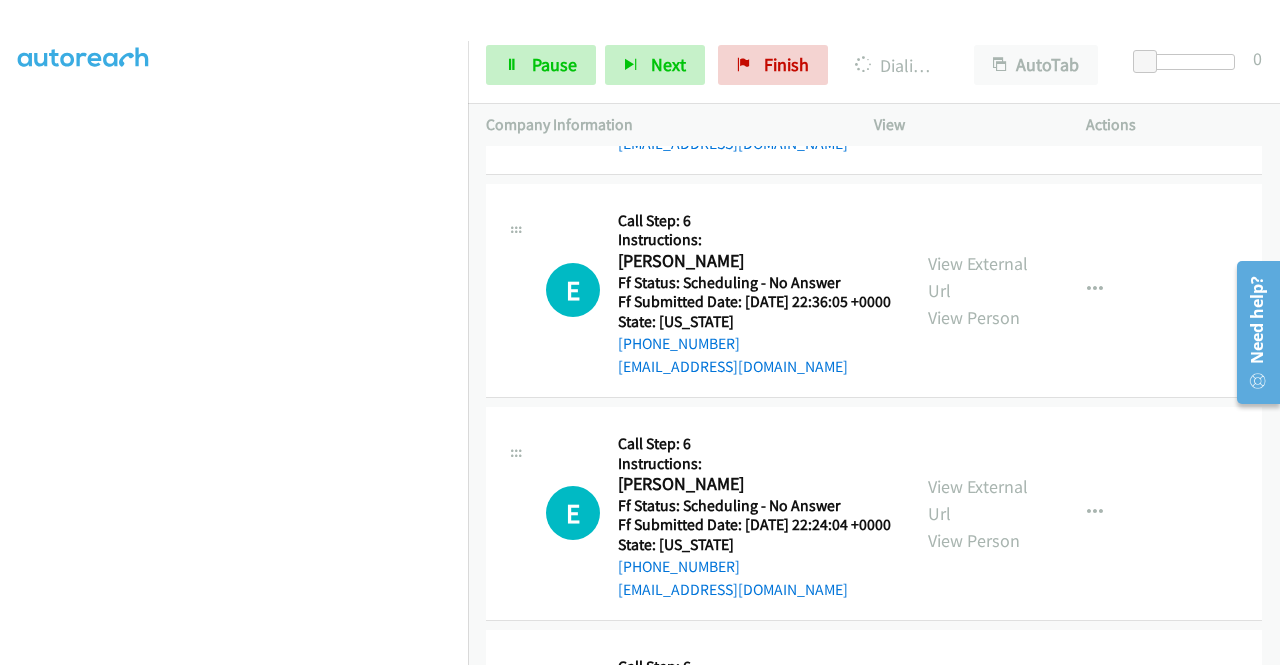 click on "View External Url" at bounding box center [978, -170] 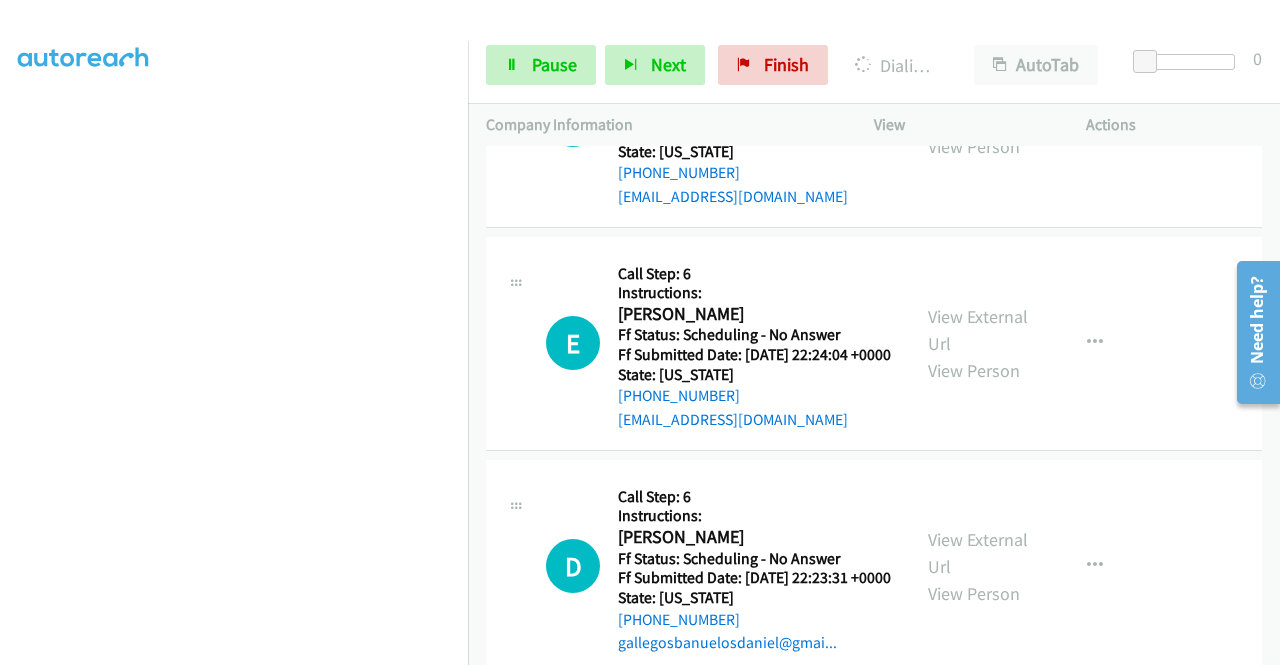 scroll, scrollTop: 8132, scrollLeft: 0, axis: vertical 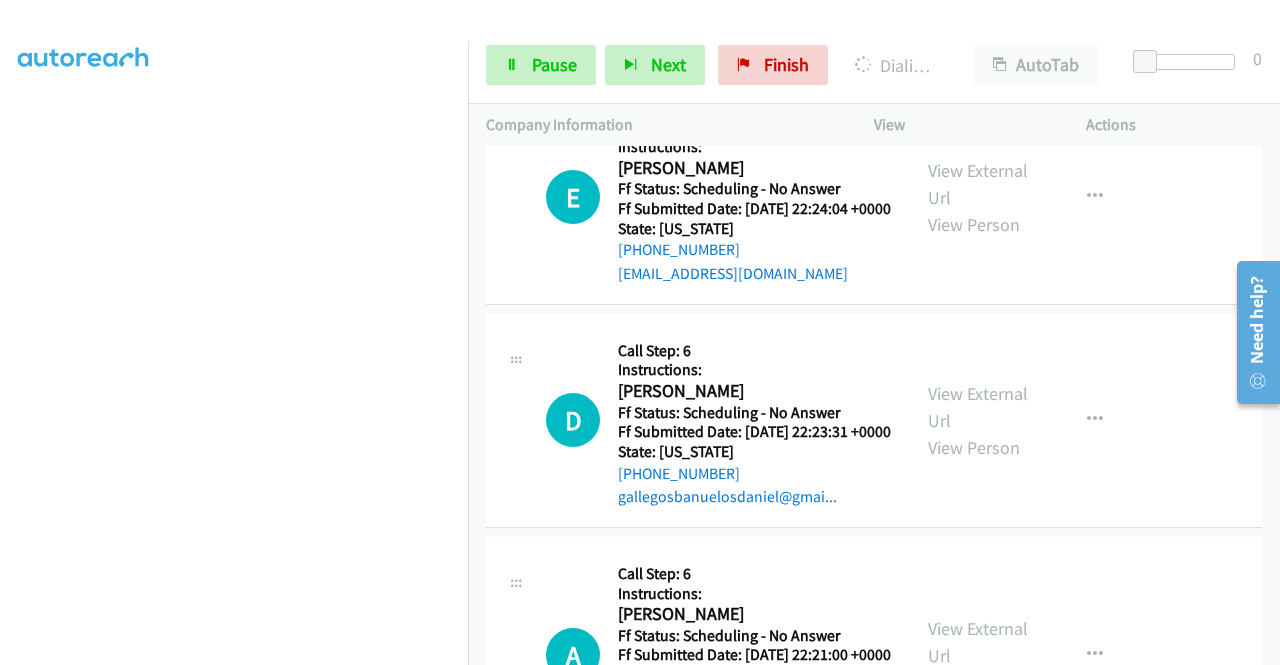 click on "View External Url" at bounding box center (978, -263) 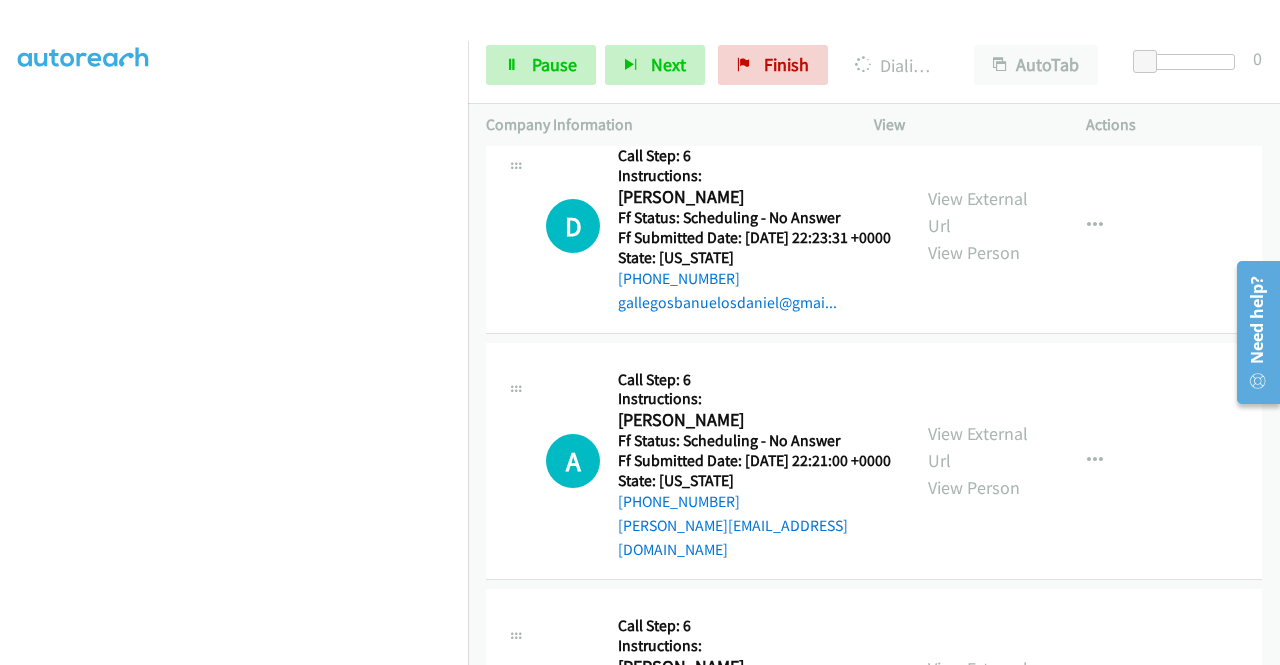 scroll, scrollTop: 8399, scrollLeft: 0, axis: vertical 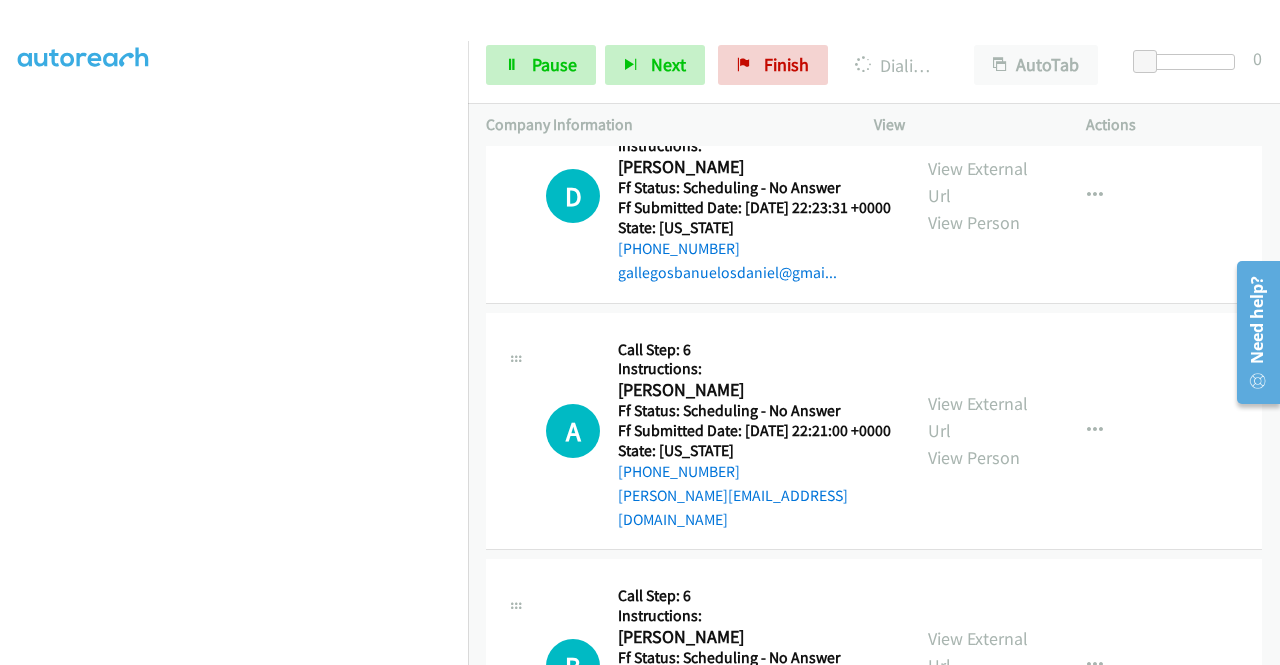 click on "View External Url" at bounding box center [978, -264] 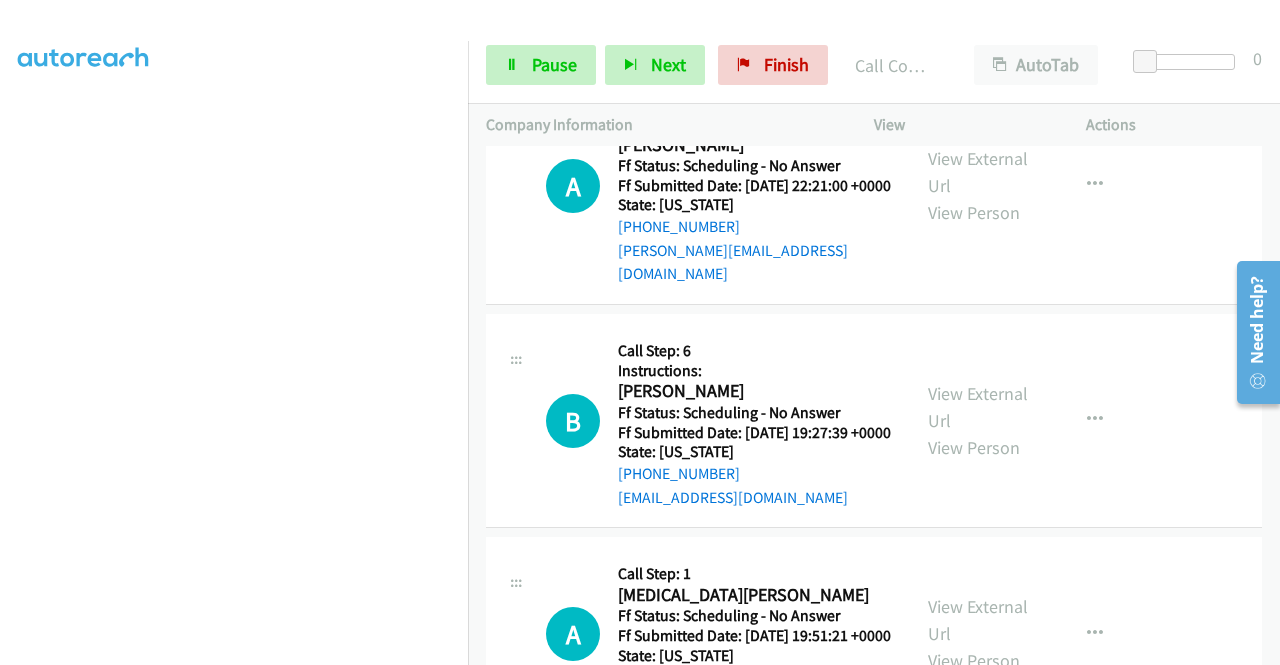 scroll, scrollTop: 8706, scrollLeft: 0, axis: vertical 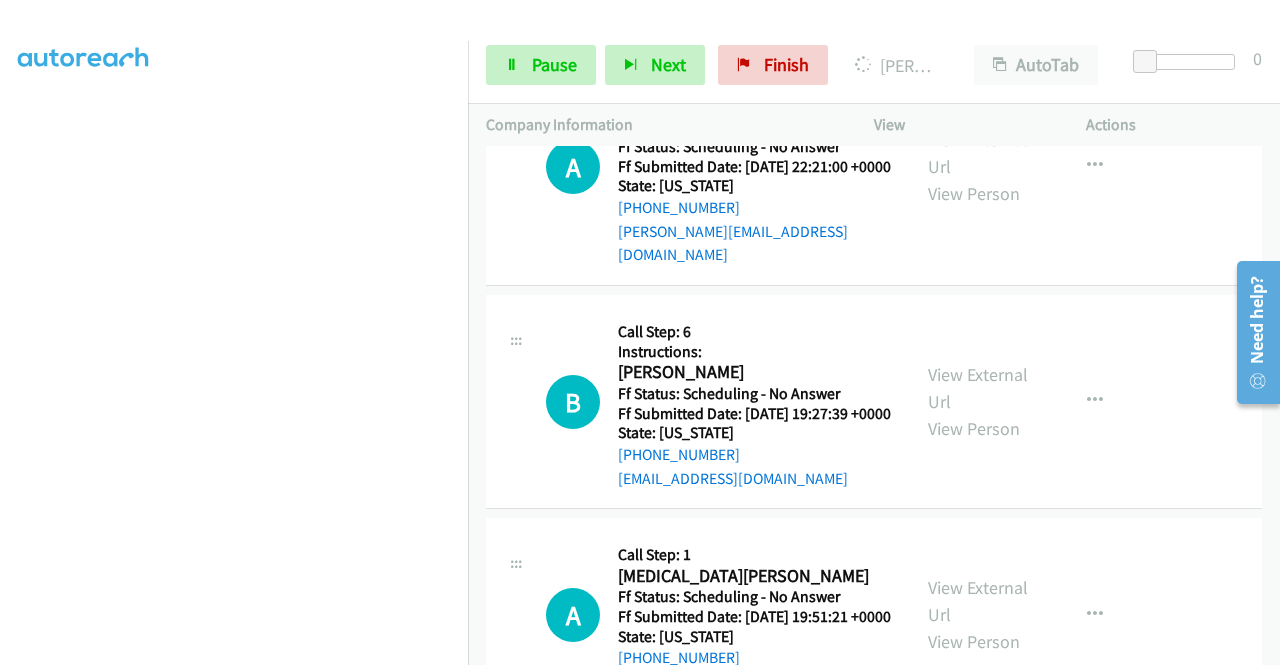 click on "View External Url" at bounding box center (978, -305) 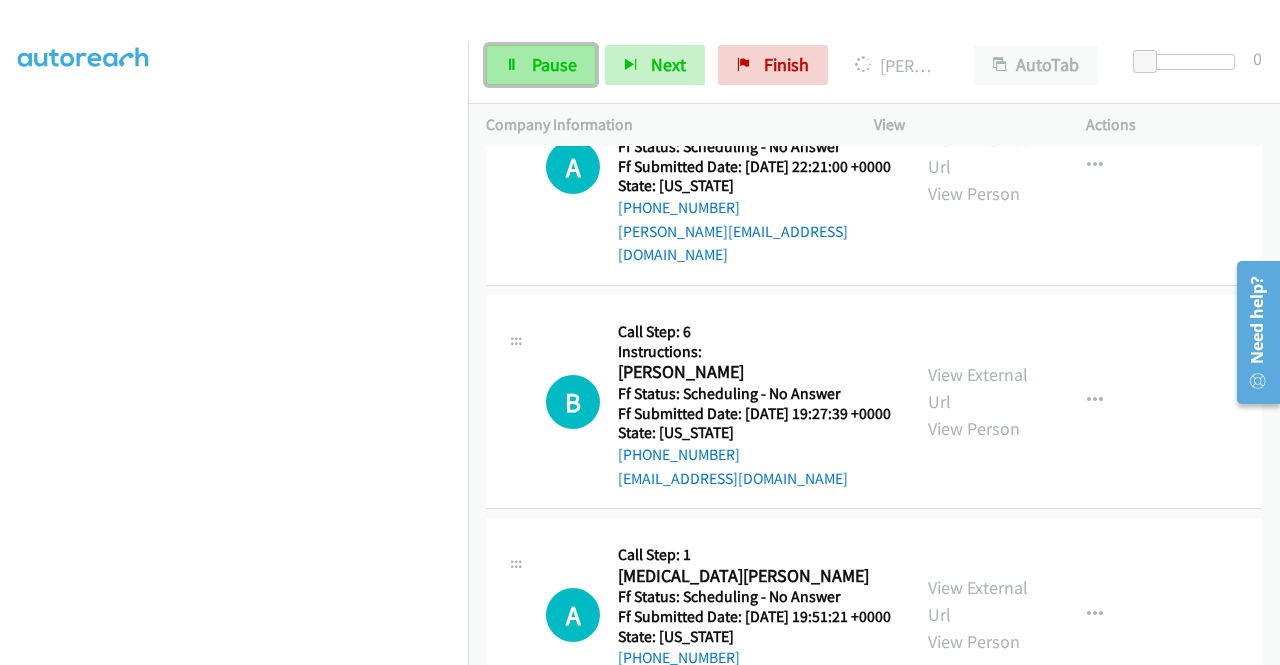click on "Pause" at bounding box center (554, 64) 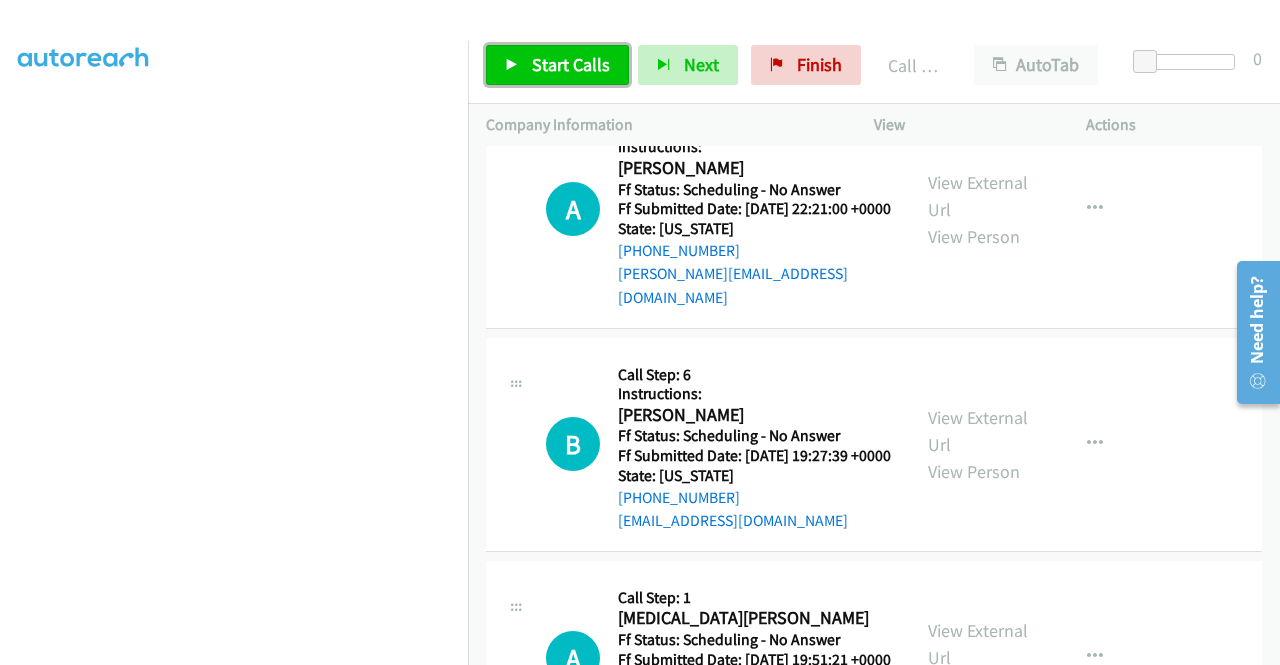 click on "Start Calls" at bounding box center (571, 64) 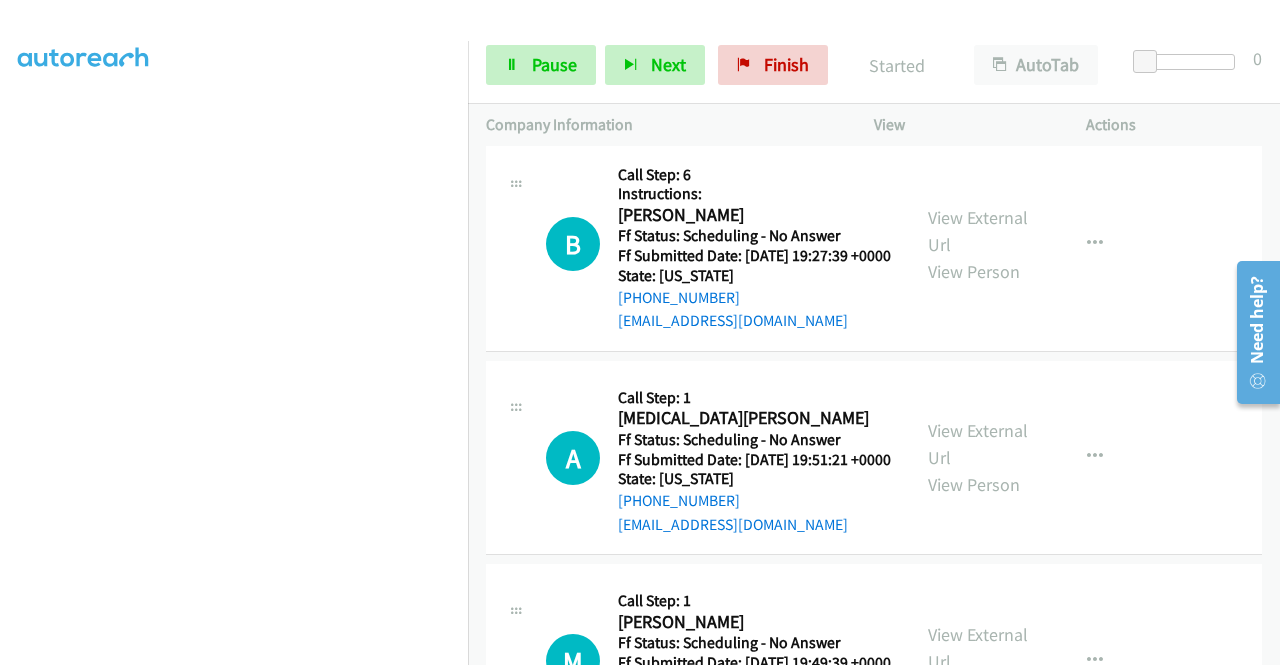 scroll, scrollTop: 8999, scrollLeft: 0, axis: vertical 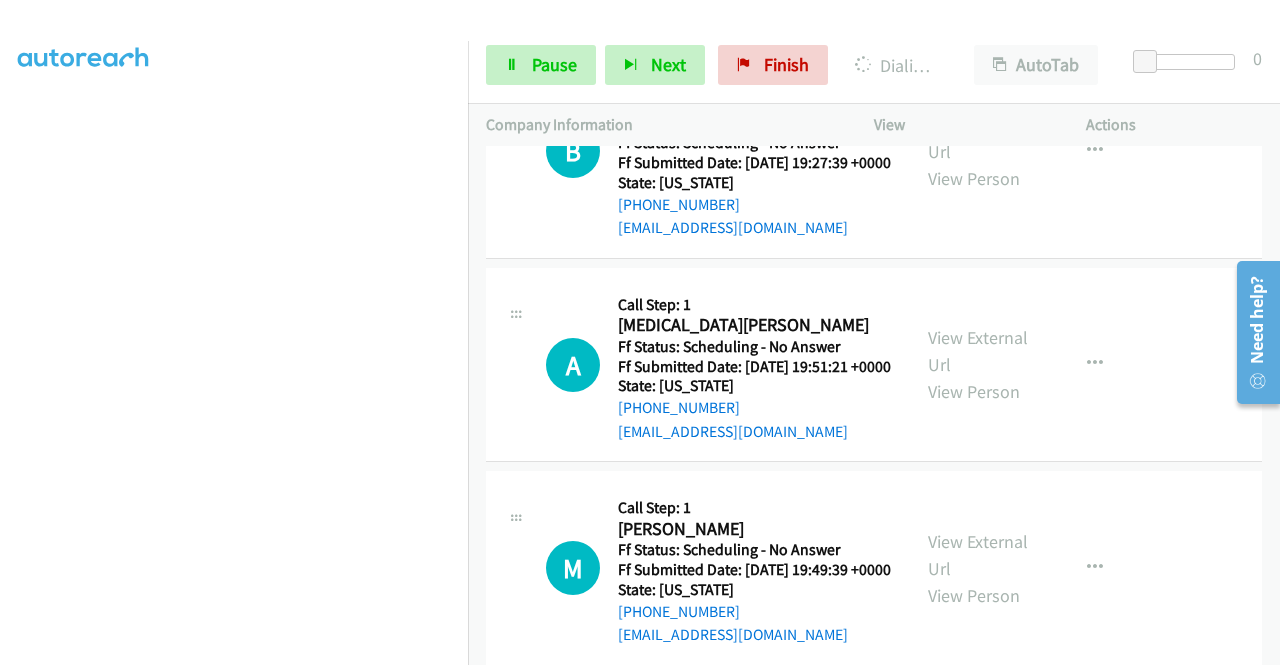 click on "View External Url" at bounding box center [978, -332] 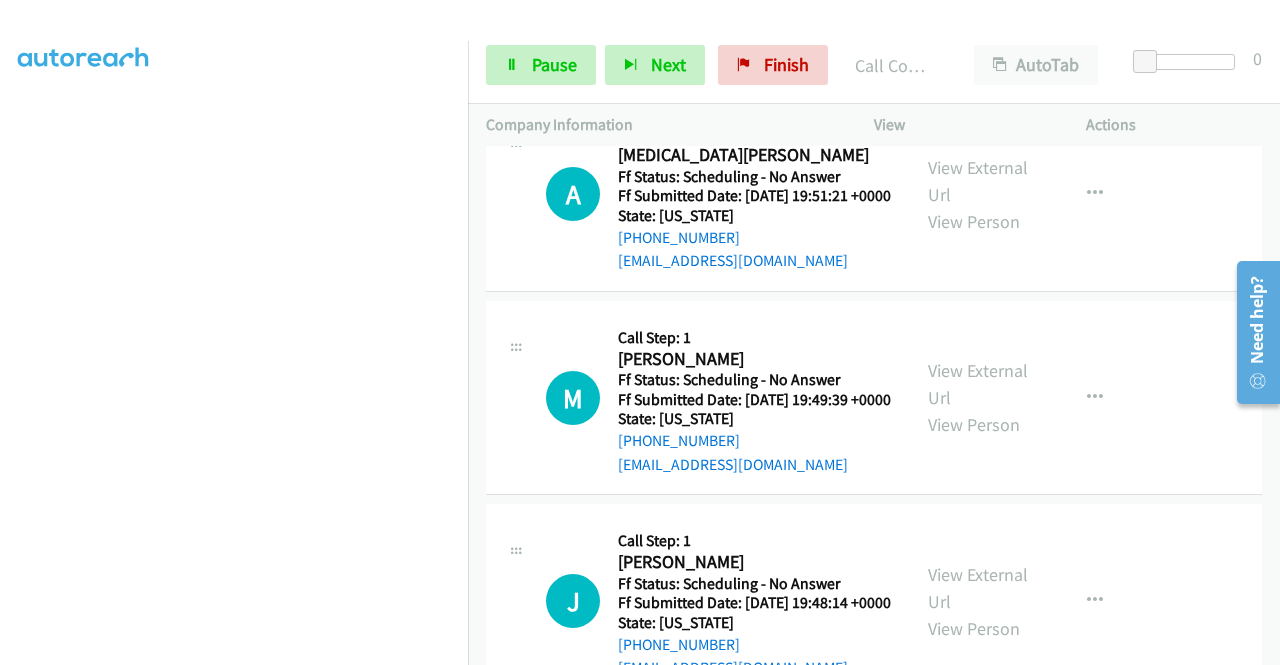 scroll, scrollTop: 9252, scrollLeft: 0, axis: vertical 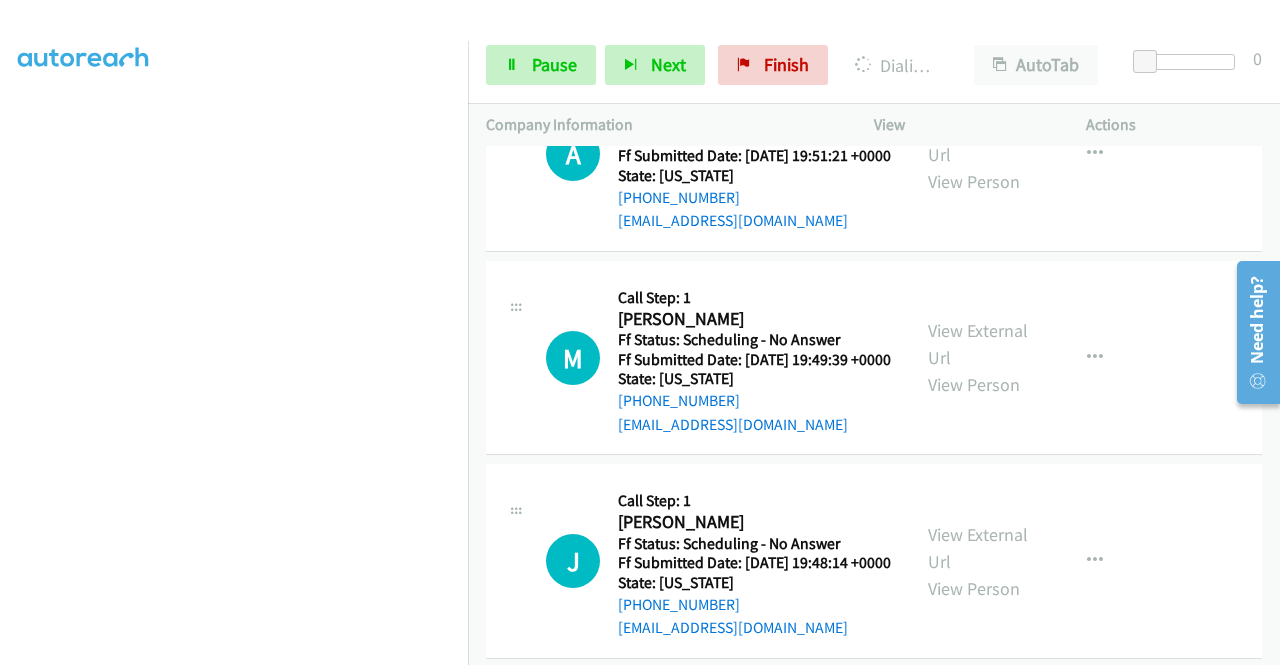click on "View External Url" at bounding box center [978, -308] 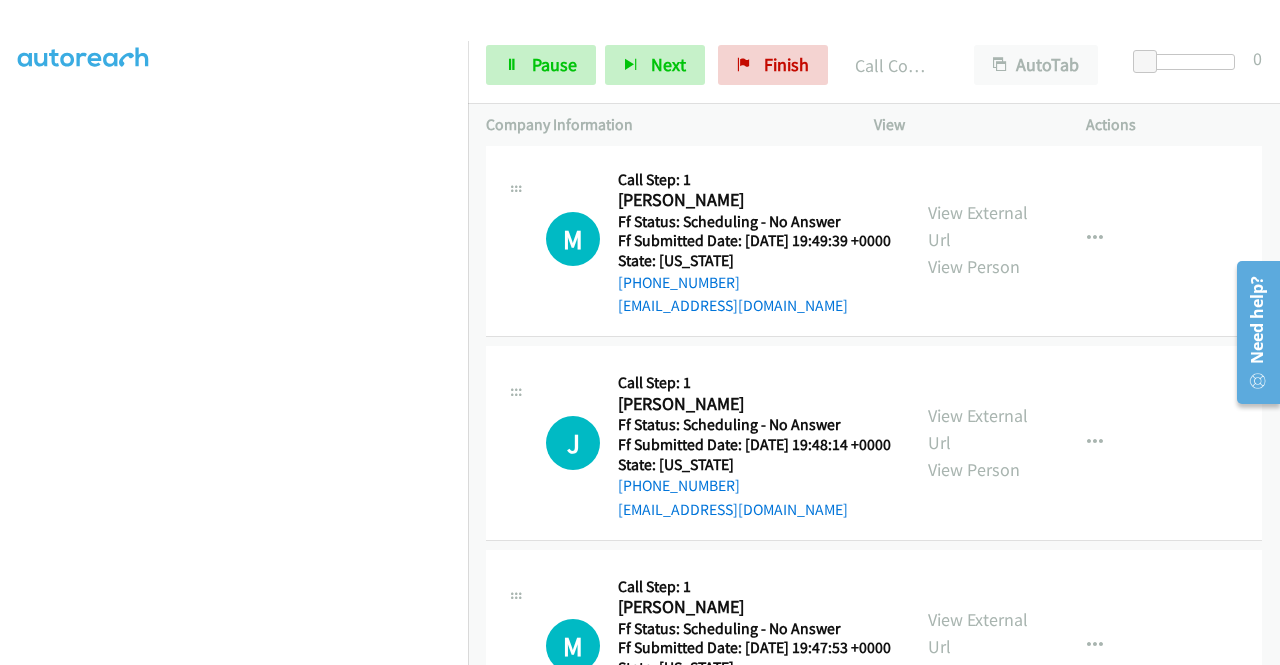 scroll, scrollTop: 9453, scrollLeft: 0, axis: vertical 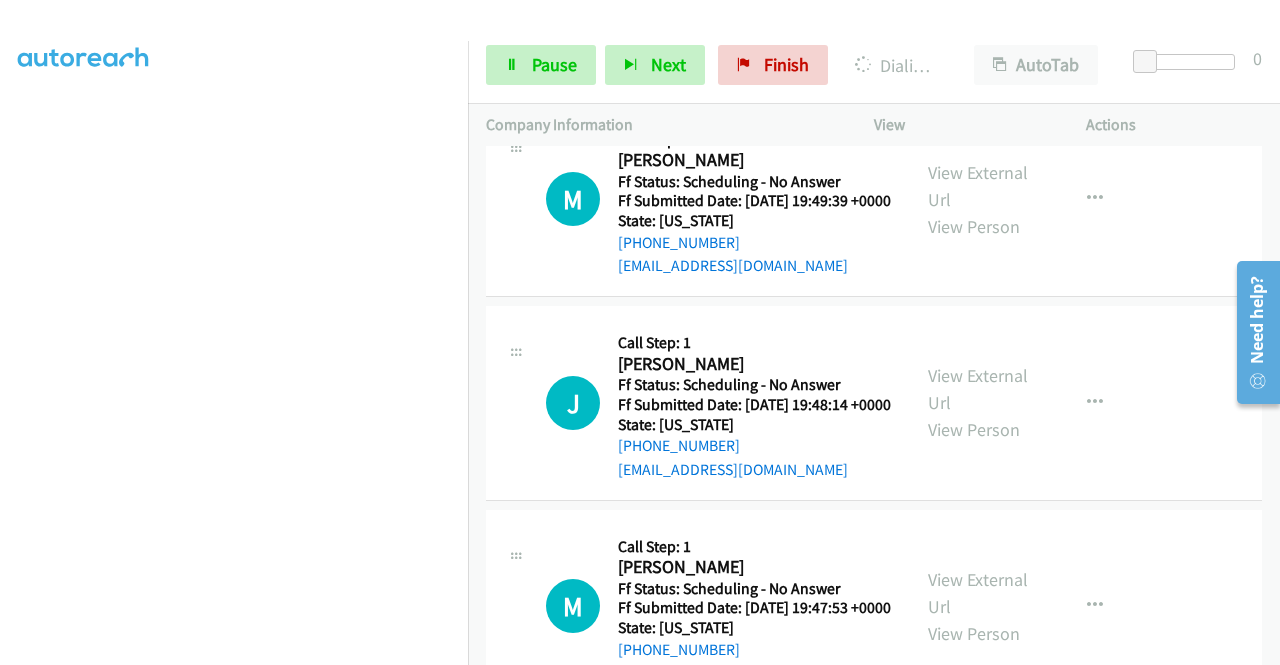 click on "View External Url" at bounding box center [978, -231] 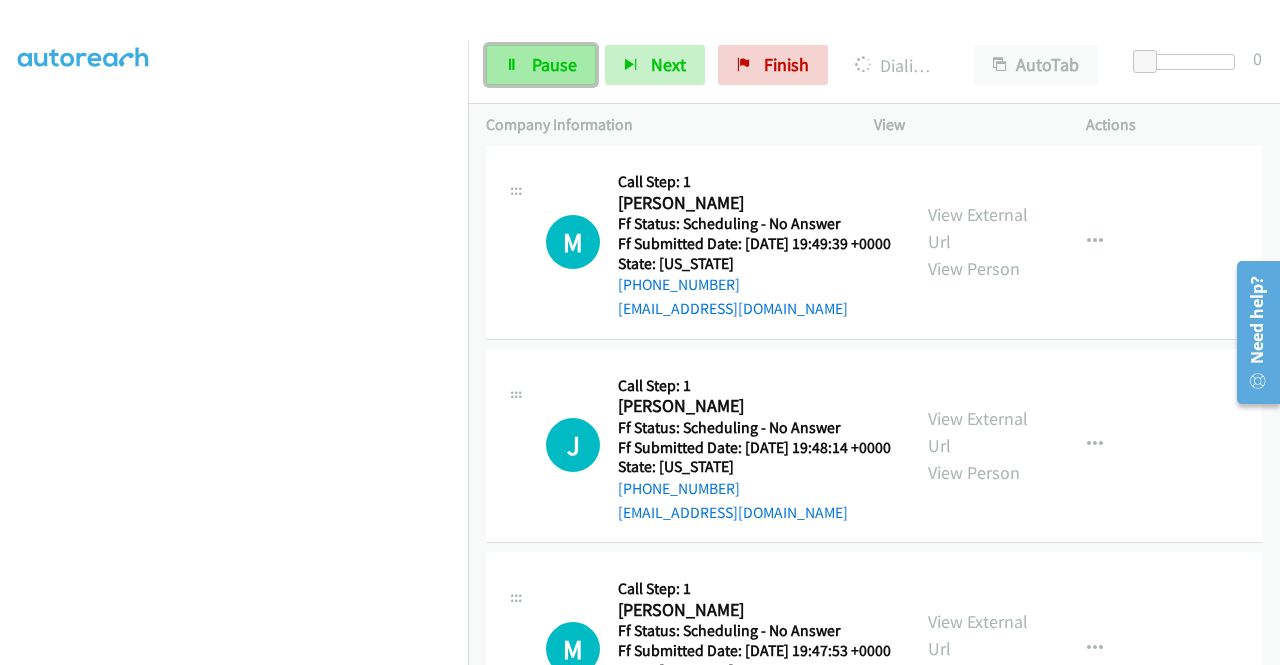 click on "Pause" at bounding box center [554, 64] 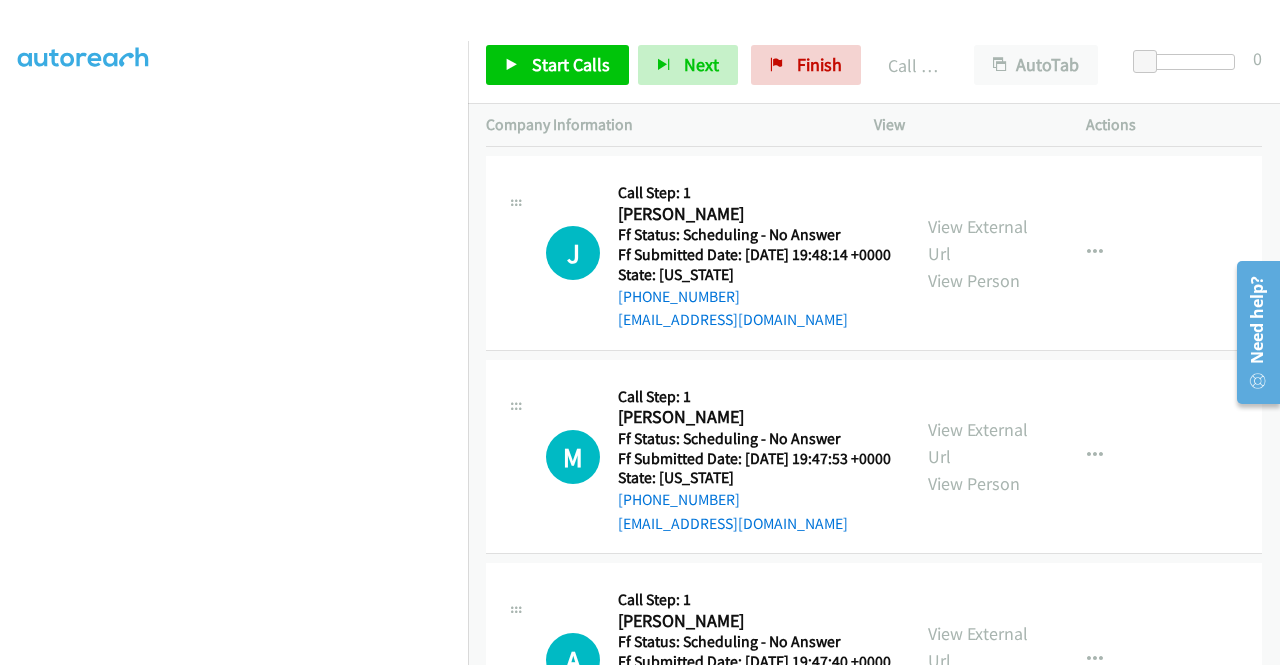 scroll, scrollTop: 9706, scrollLeft: 0, axis: vertical 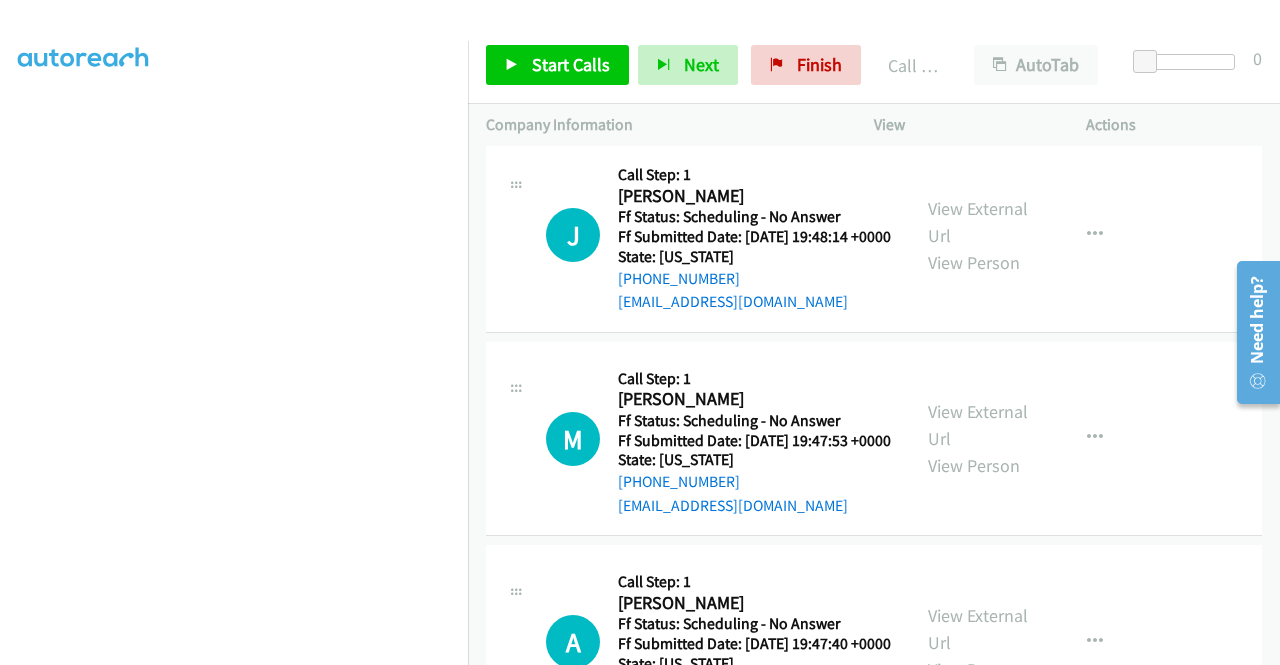 click on "View External Url" at bounding box center (978, -207) 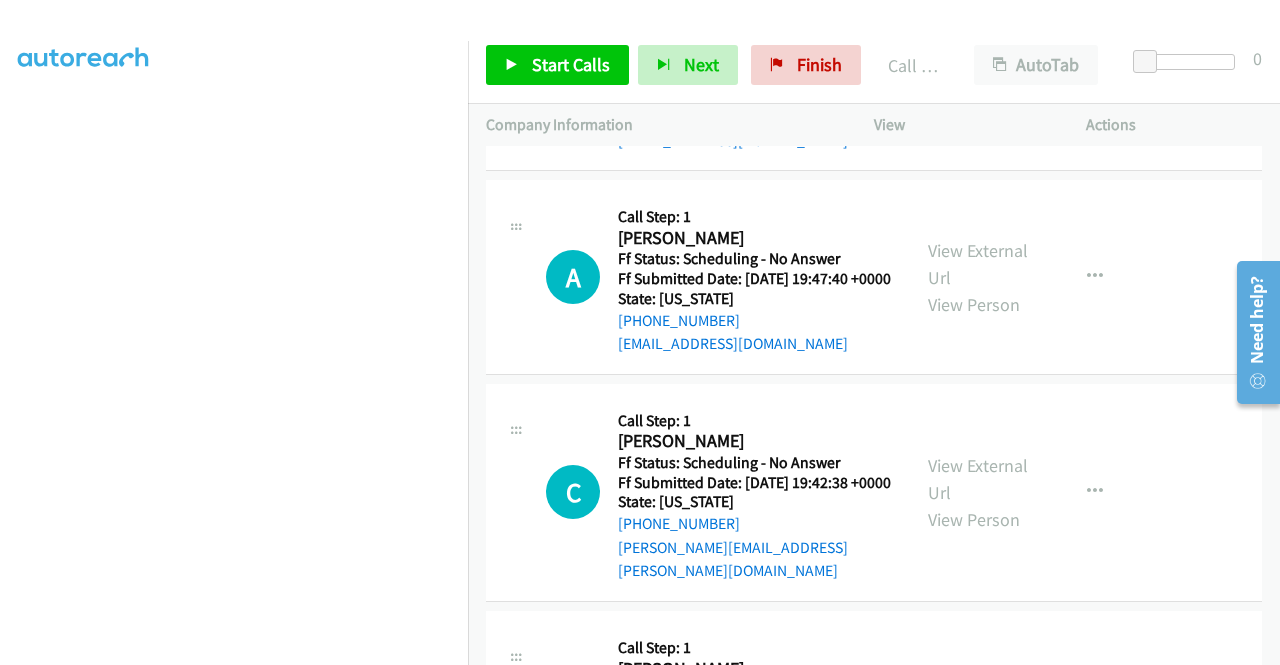 scroll, scrollTop: 10080, scrollLeft: 0, axis: vertical 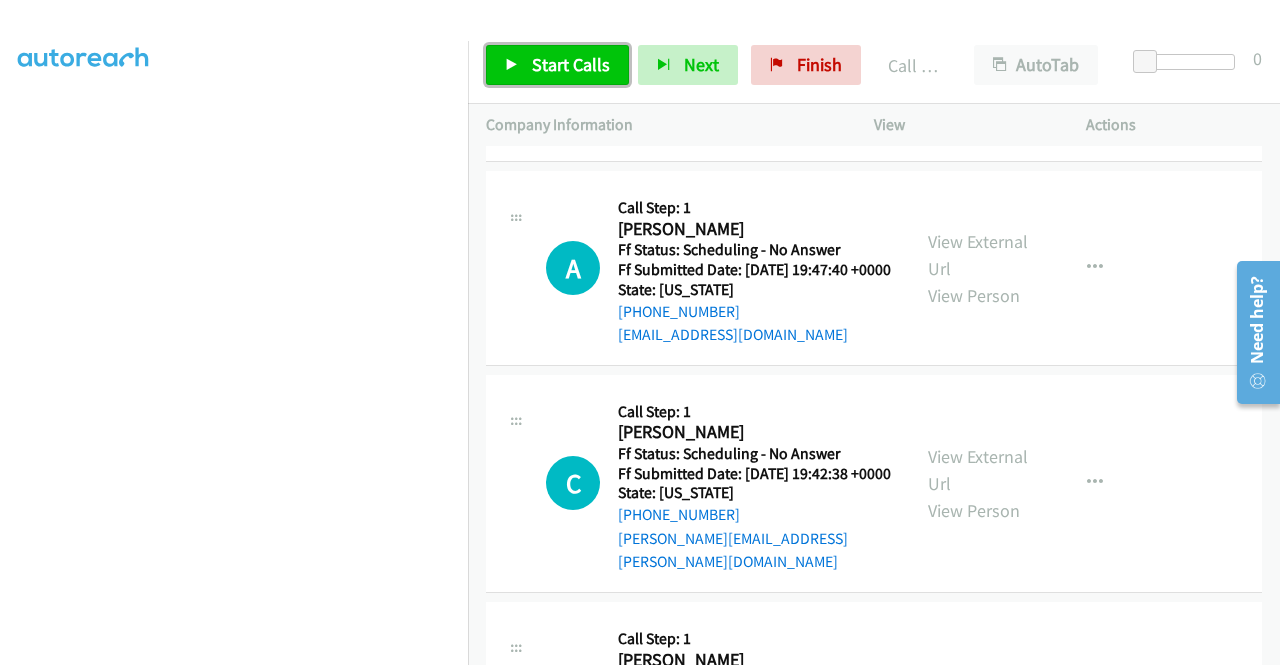 click on "Start Calls" at bounding box center (557, 65) 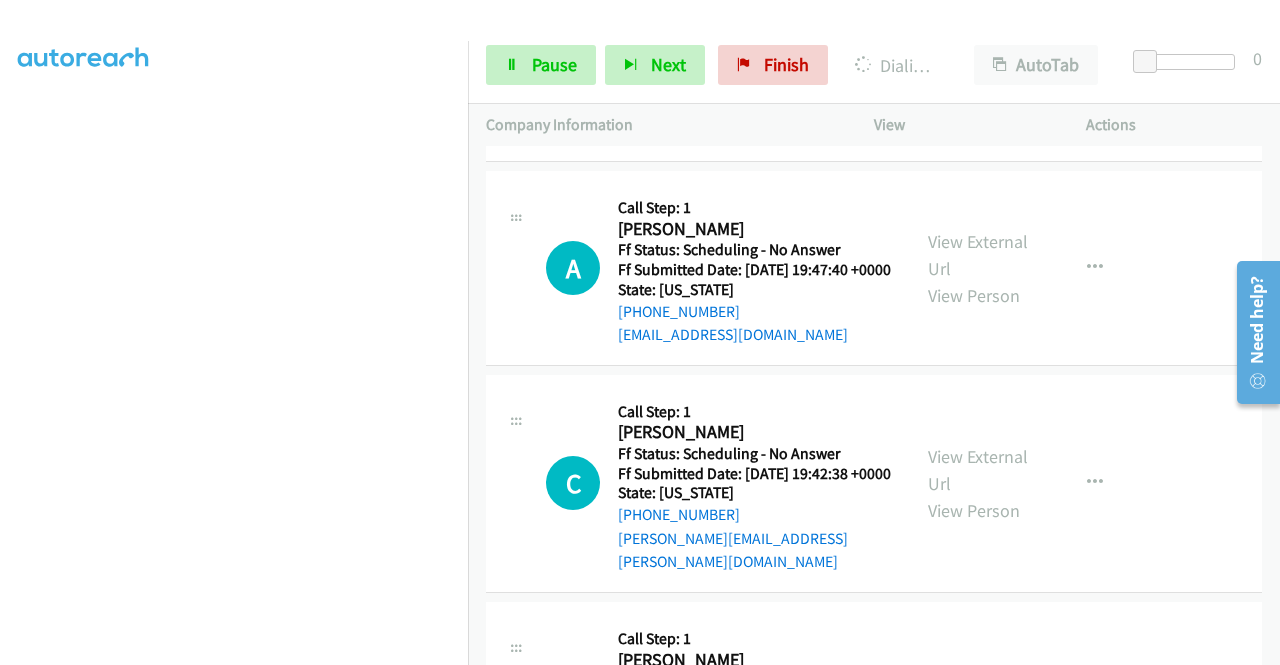 click on "View External Url" at bounding box center (978, -356) 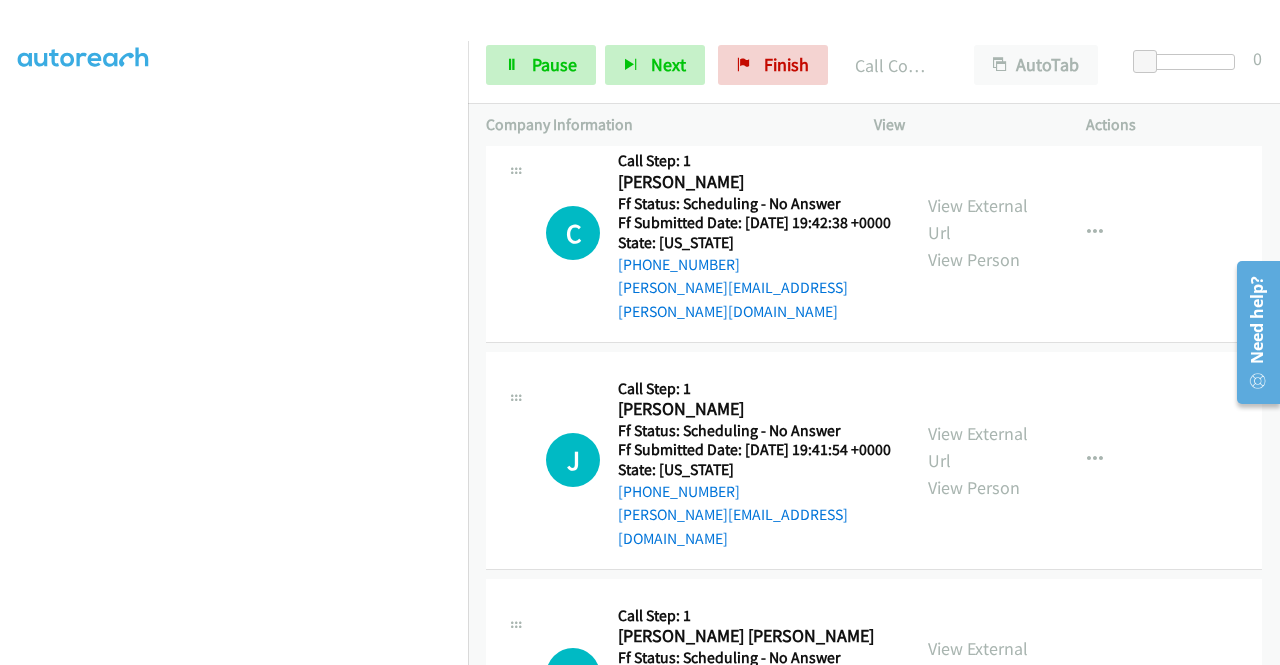 scroll, scrollTop: 10413, scrollLeft: 0, axis: vertical 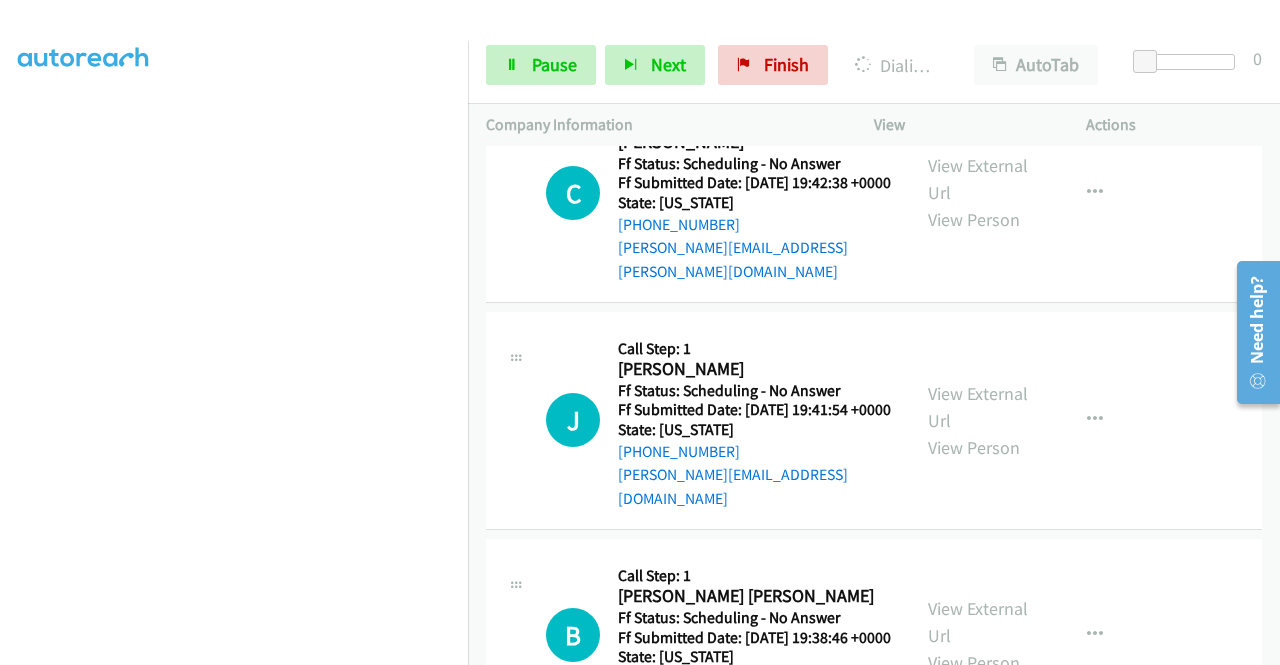 click on "View External Url" at bounding box center [978, -443] 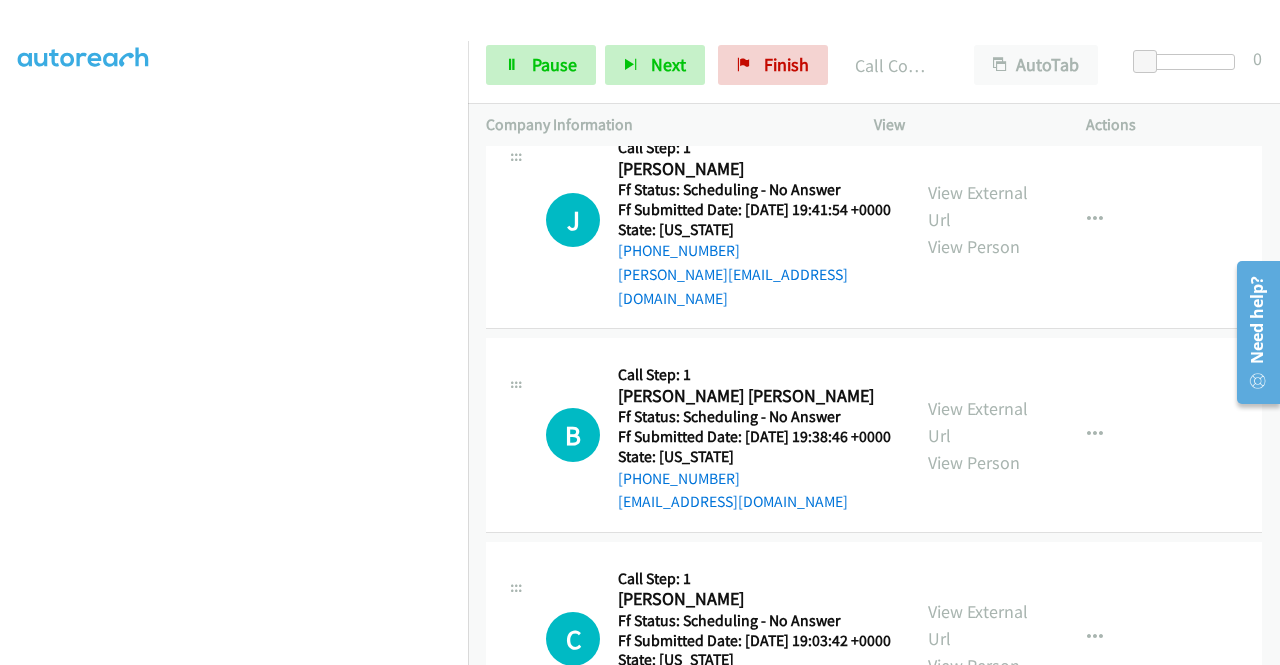 scroll, scrollTop: 10693, scrollLeft: 0, axis: vertical 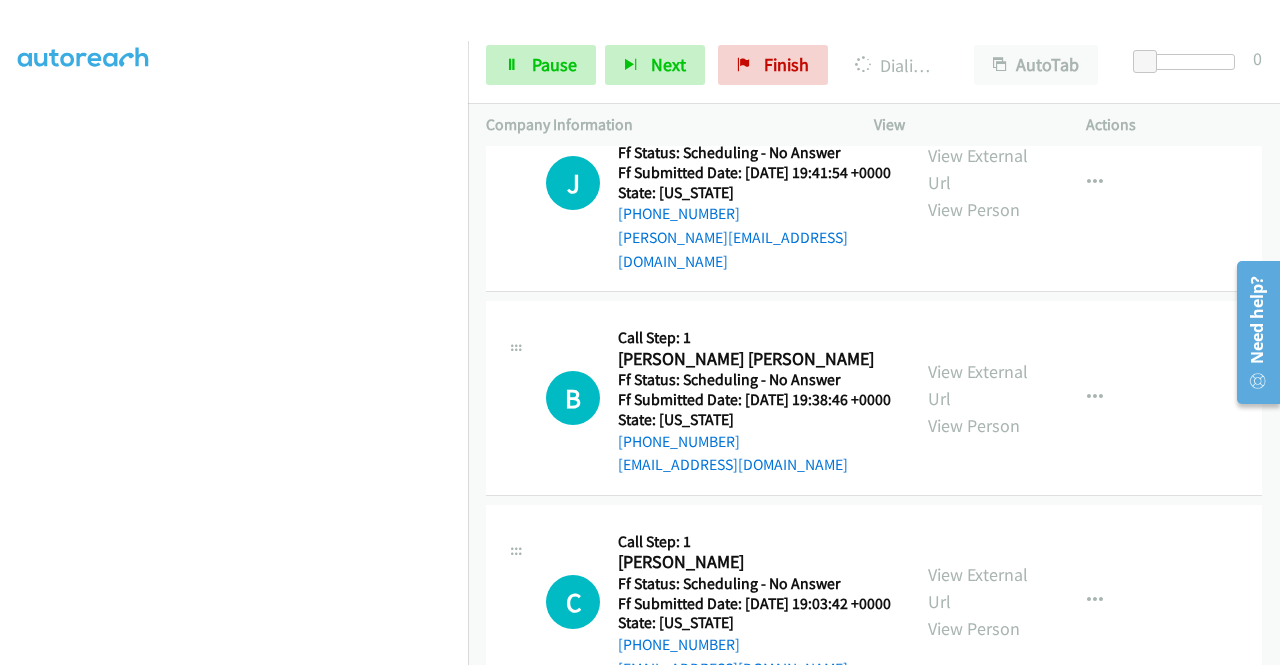 click on "View External Url" at bounding box center [978, -477] 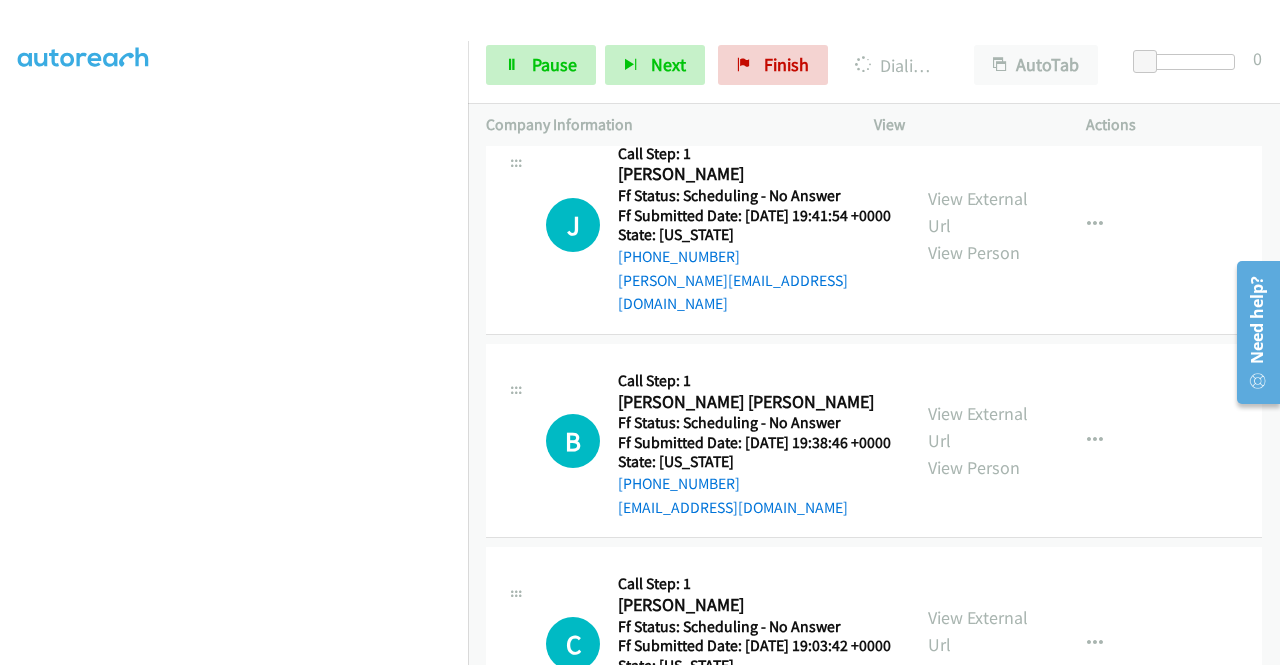 click on "View External Url" at bounding box center (978, -231) 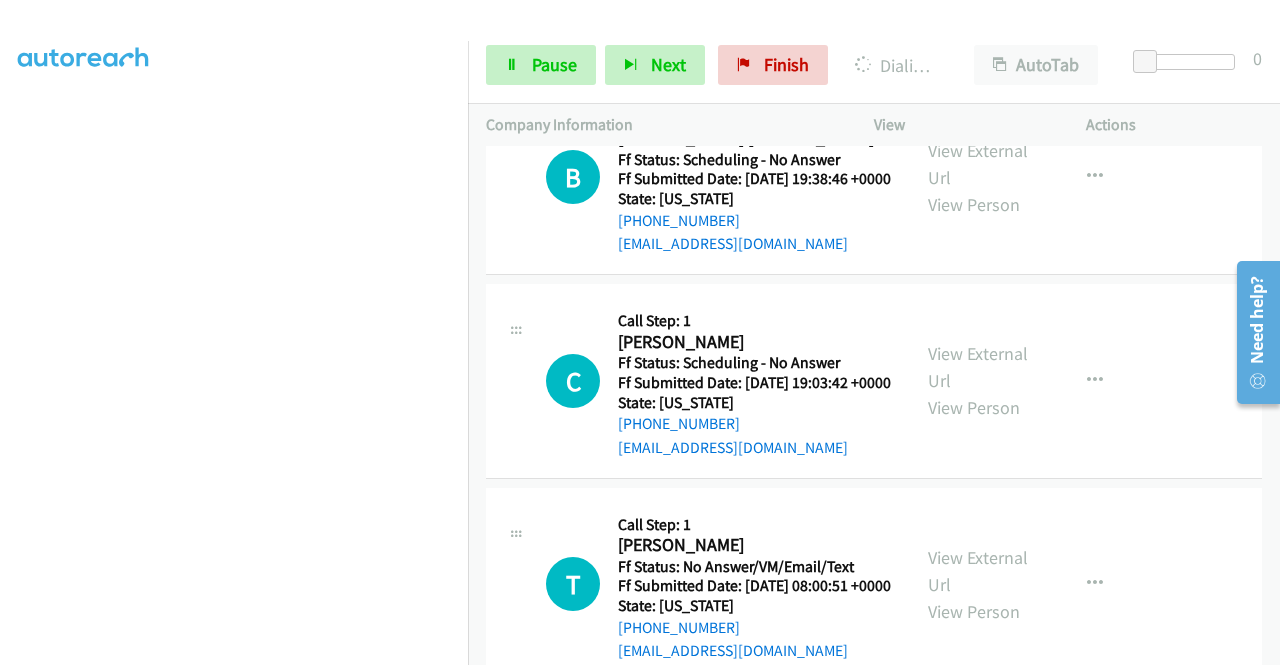 scroll, scrollTop: 11039, scrollLeft: 0, axis: vertical 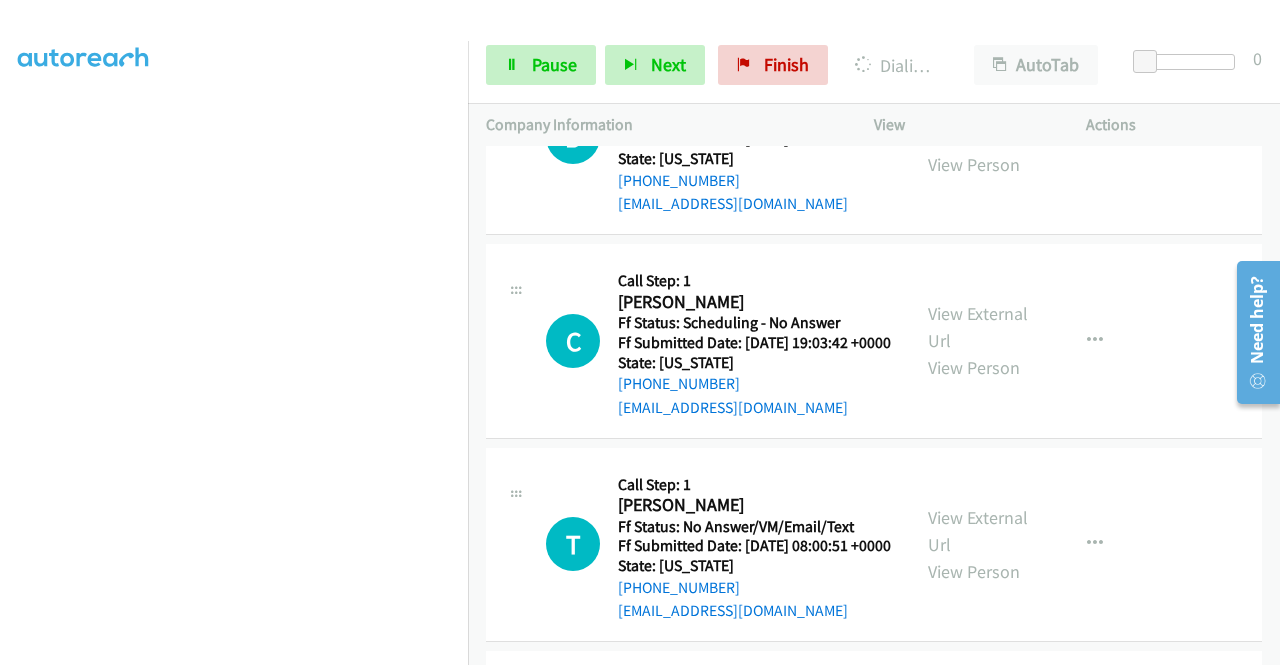 click on "View External Url" at bounding box center (978, -319) 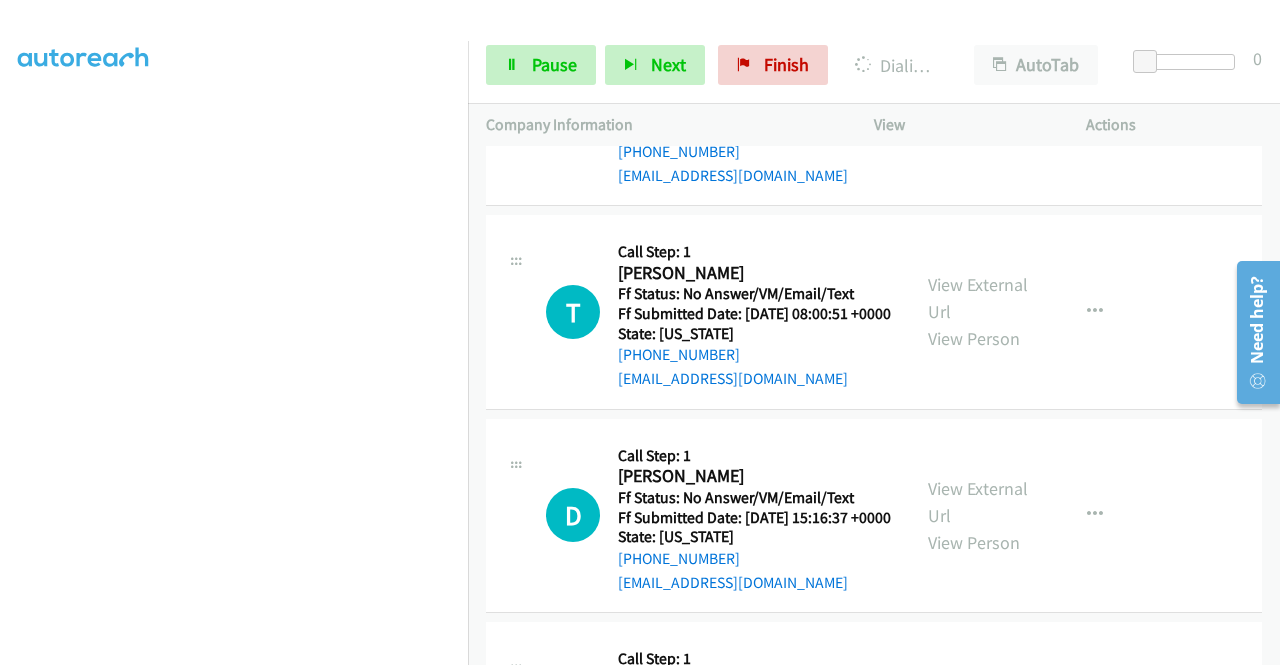 scroll, scrollTop: 11332, scrollLeft: 0, axis: vertical 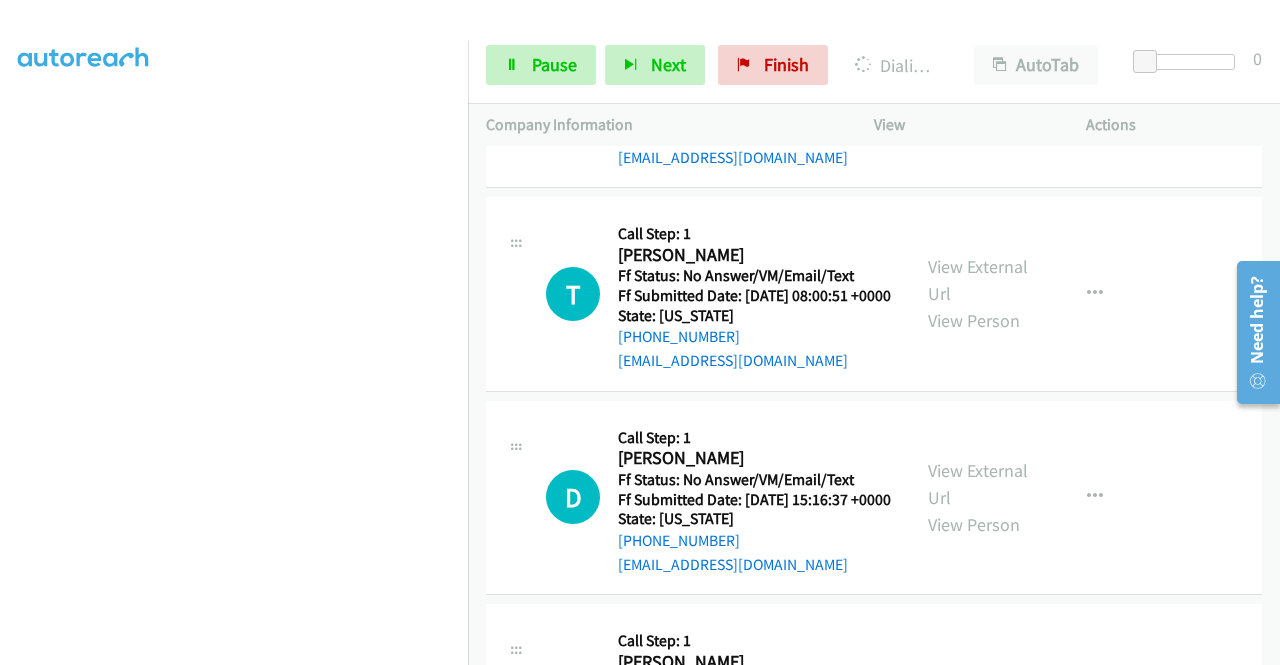 click on "View External Url" at bounding box center (978, -342) 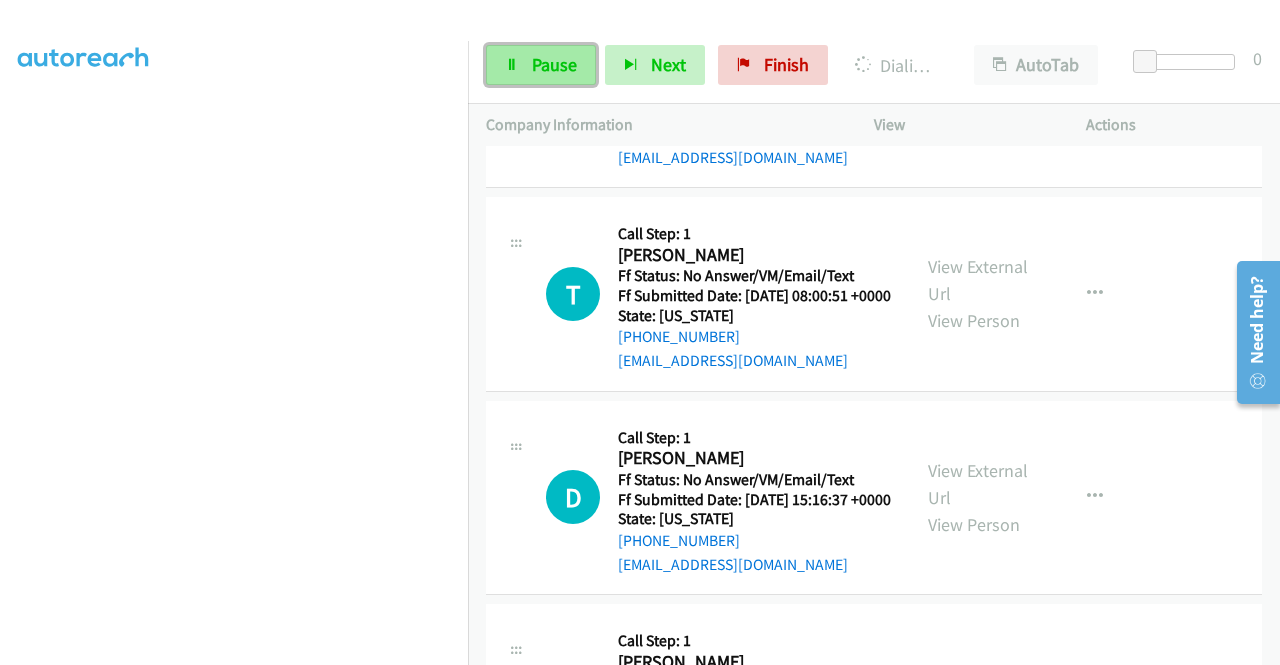 click at bounding box center (512, 66) 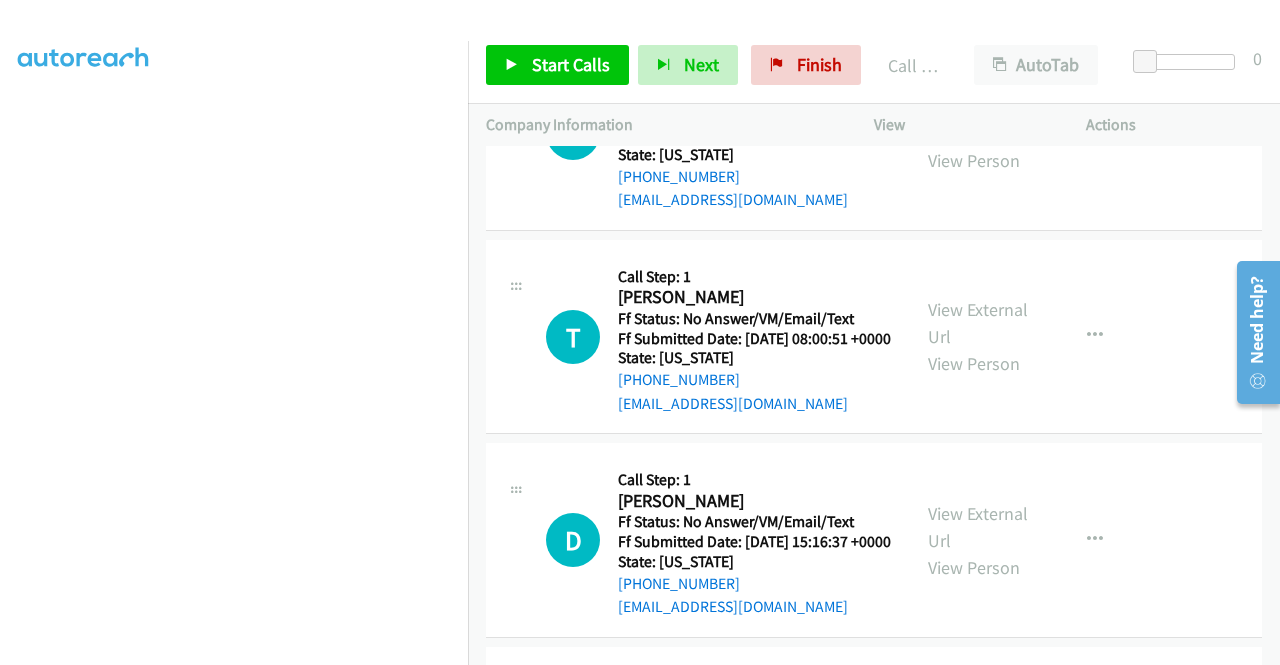 click on "[PHONE_NUMBER]
Call failed - Please reload the list and try again
The Callbar Failed to Load Please Open it and Reload the Page
Hmm something isn't quite right.. Please refresh the page
Hmm something isn't quite right.. Please refresh the page
No records are currently dialable. We'll auto-refresh when new records are added or you can switch to another list or campaign.
Loading New Records ...
K
Callback Scheduled
Call Step: 1
[PERSON_NAME]
America/New_York
Ff Status: Scheduling - No Answer
Ff Submitted Date: [DATE] 19:07:33 +0000
State: [US_STATE]
[PHONE_NUMBER]
[EMAIL_ADDRESS][DOMAIN_NAME]
Call was successful?
View External Url
View Person
View External Url
Email
Schedule/Manage Callback
Skip Call
Add to do not call list
D
Callback Scheduled" at bounding box center [874, 405] 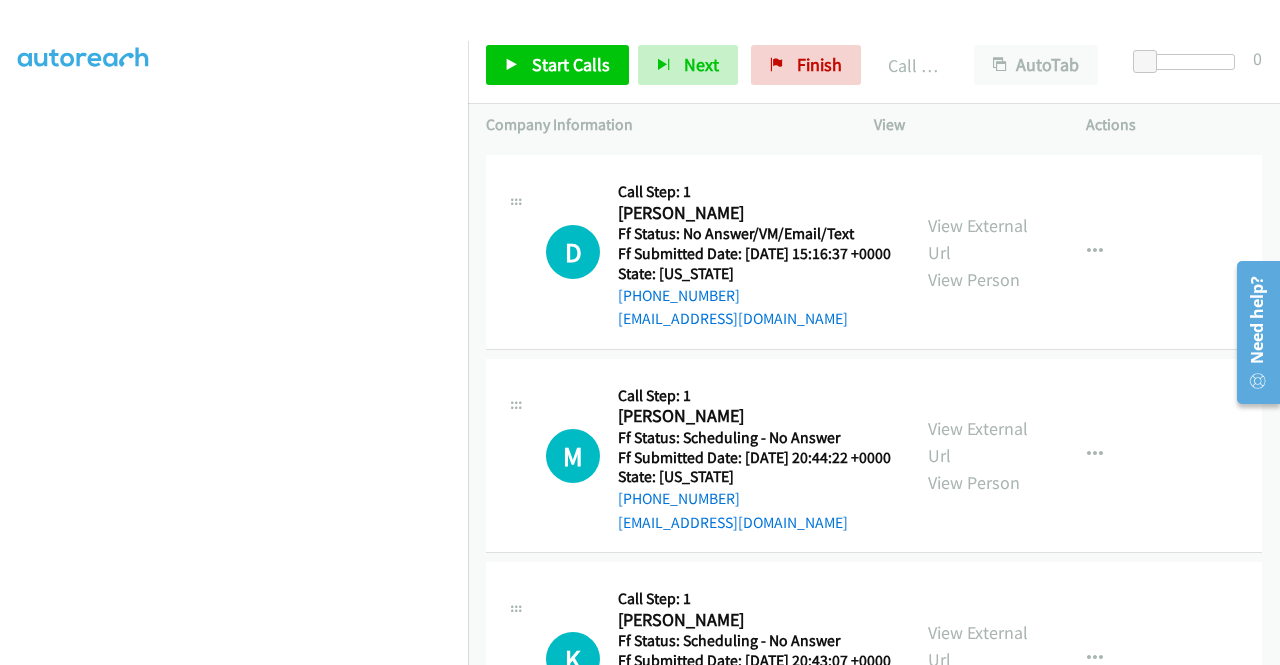 scroll, scrollTop: 11626, scrollLeft: 0, axis: vertical 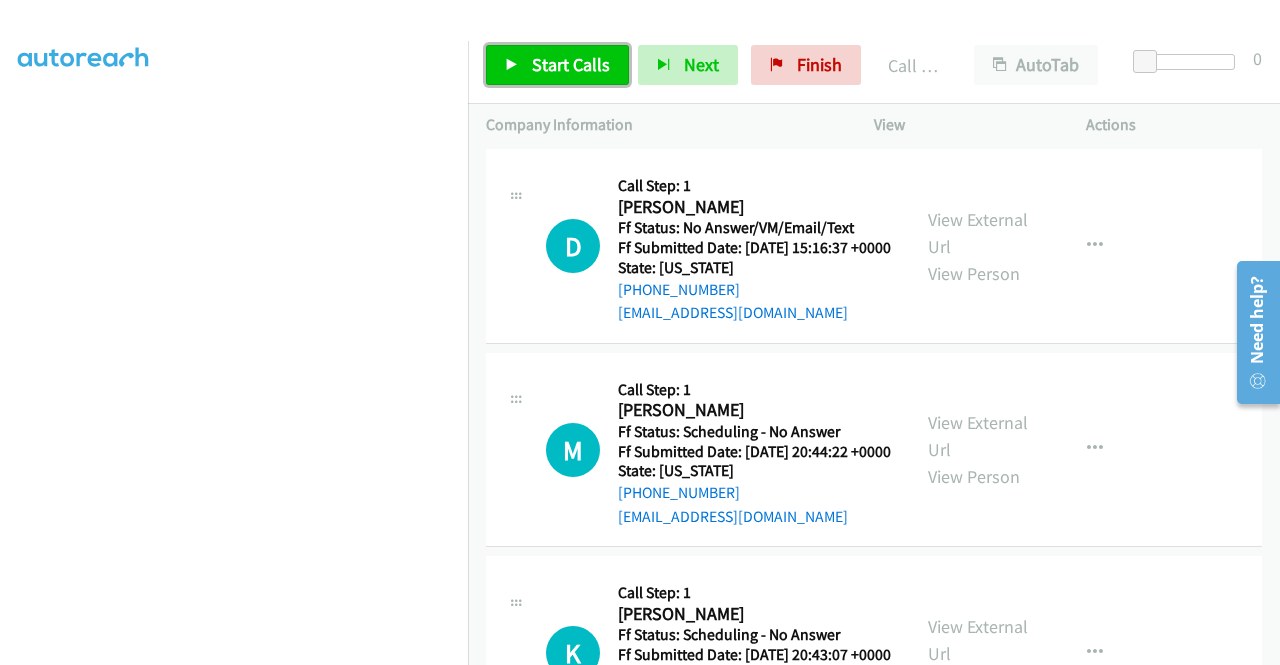 click on "Start Calls" at bounding box center (557, 65) 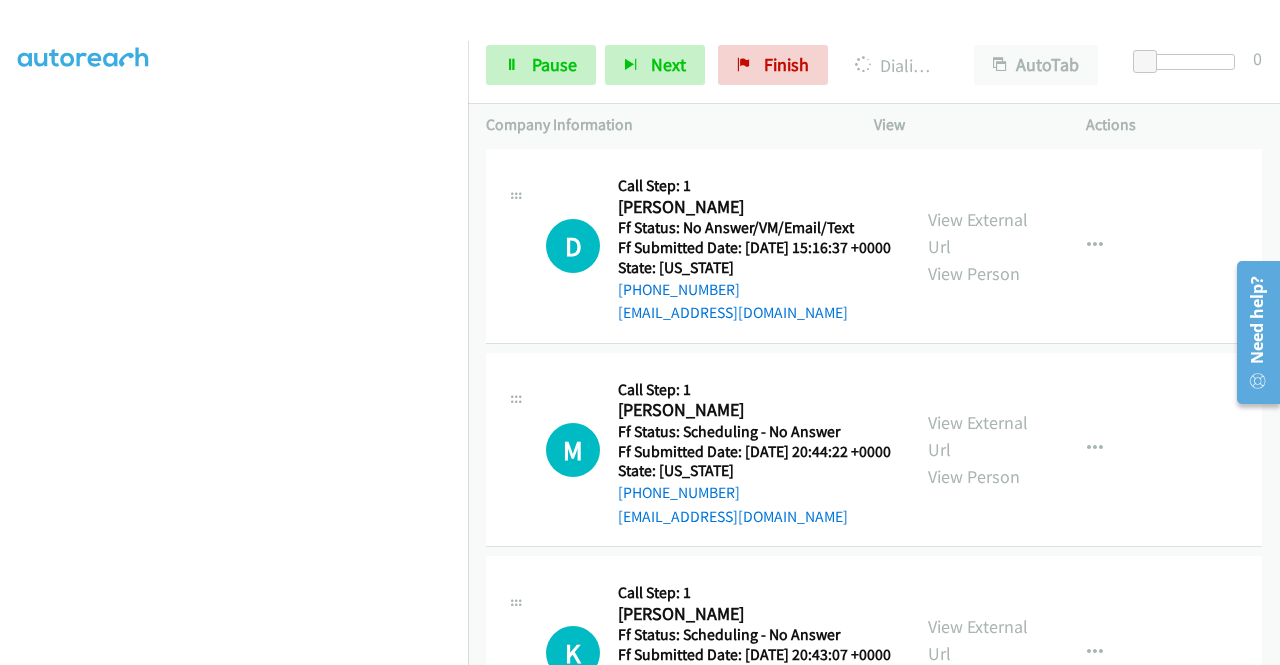 click on "View External Url" at bounding box center [978, -378] 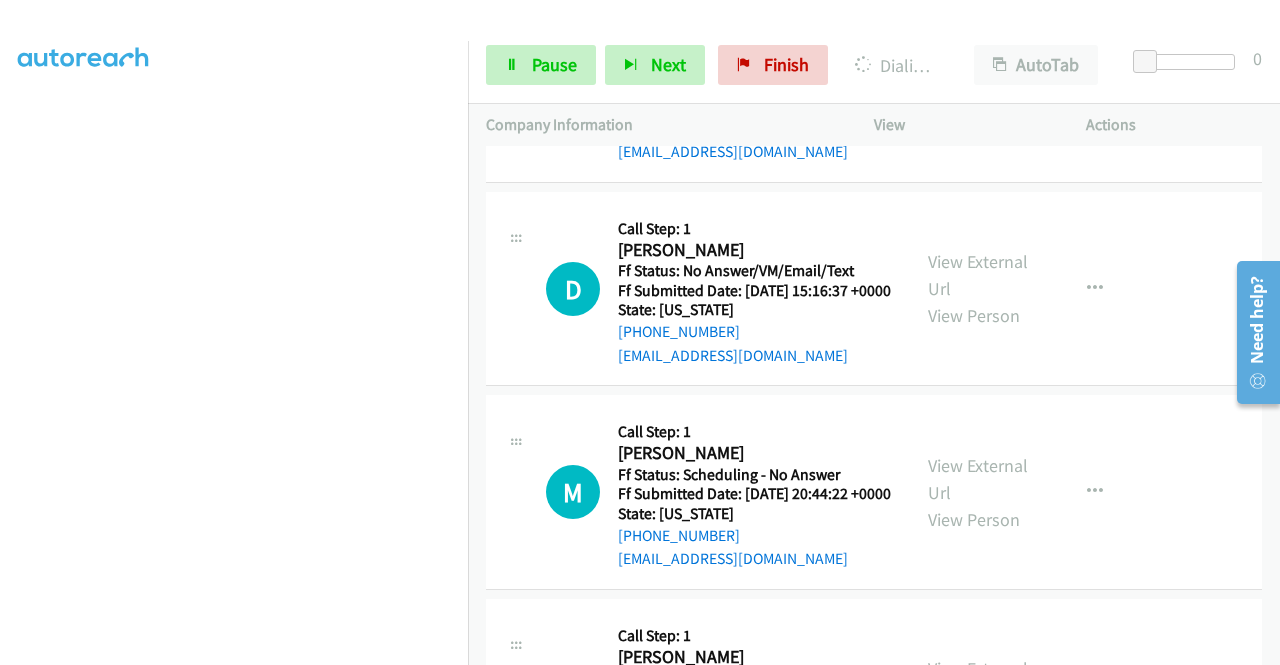 click on "View External Url" at bounding box center (978, -132) 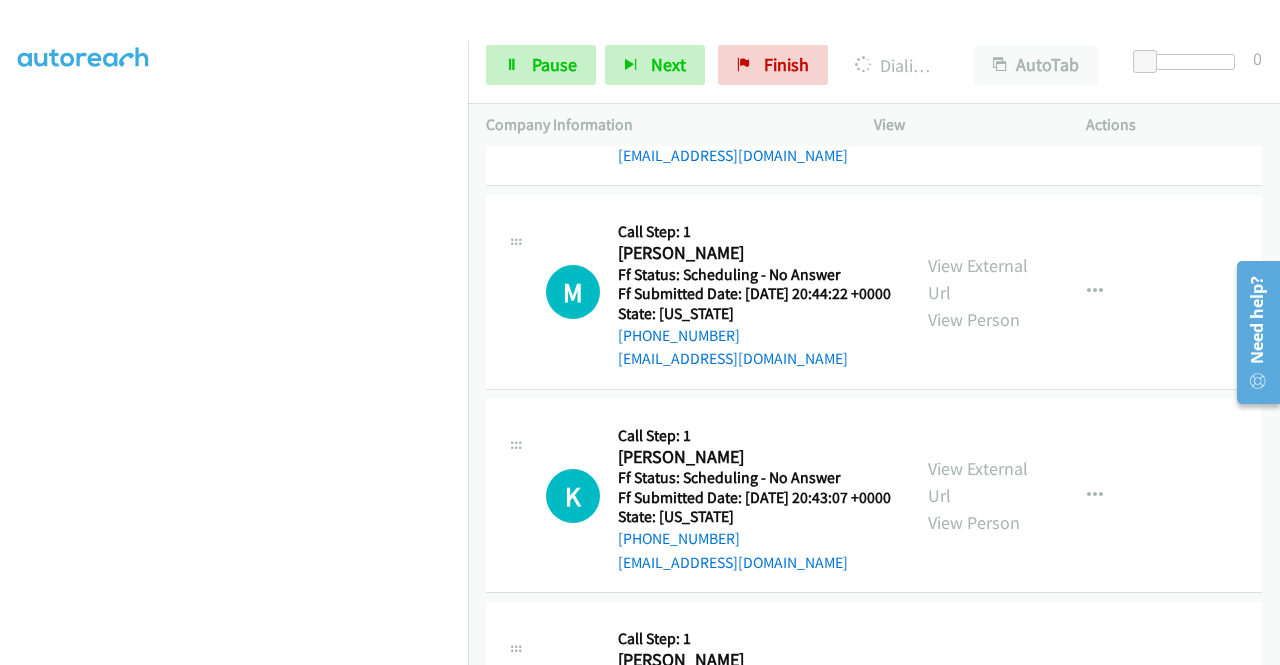scroll, scrollTop: 11959, scrollLeft: 0, axis: vertical 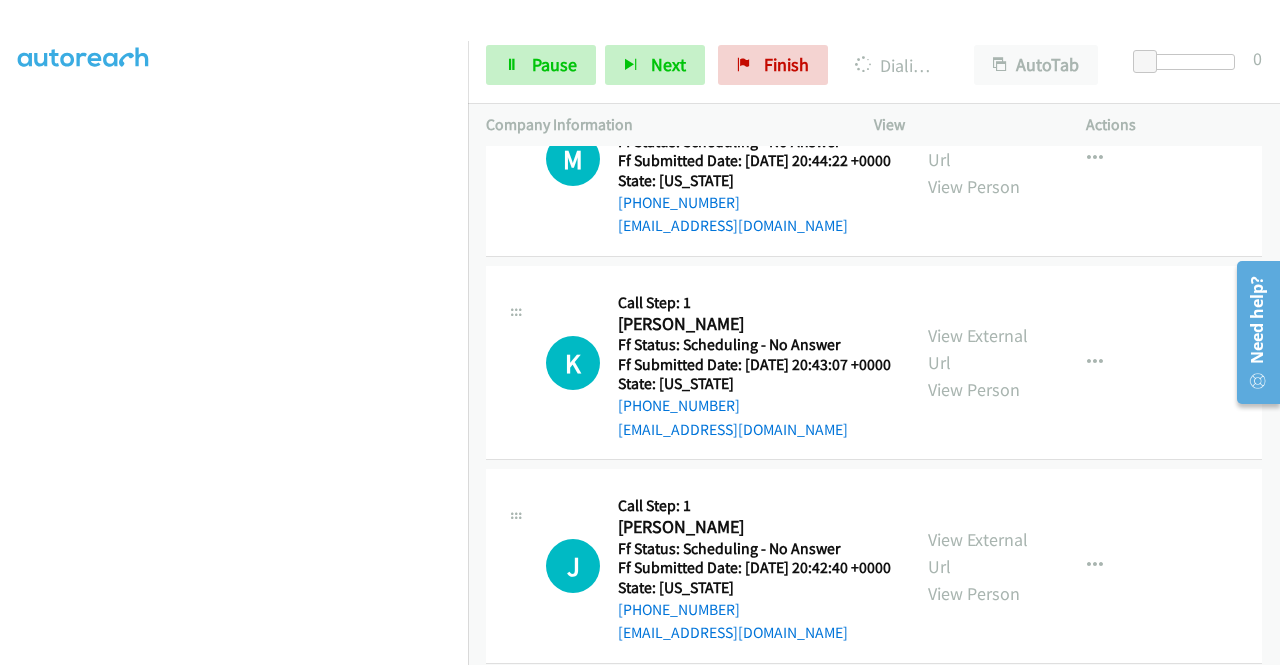 click on "View External Url" at bounding box center [978, -465] 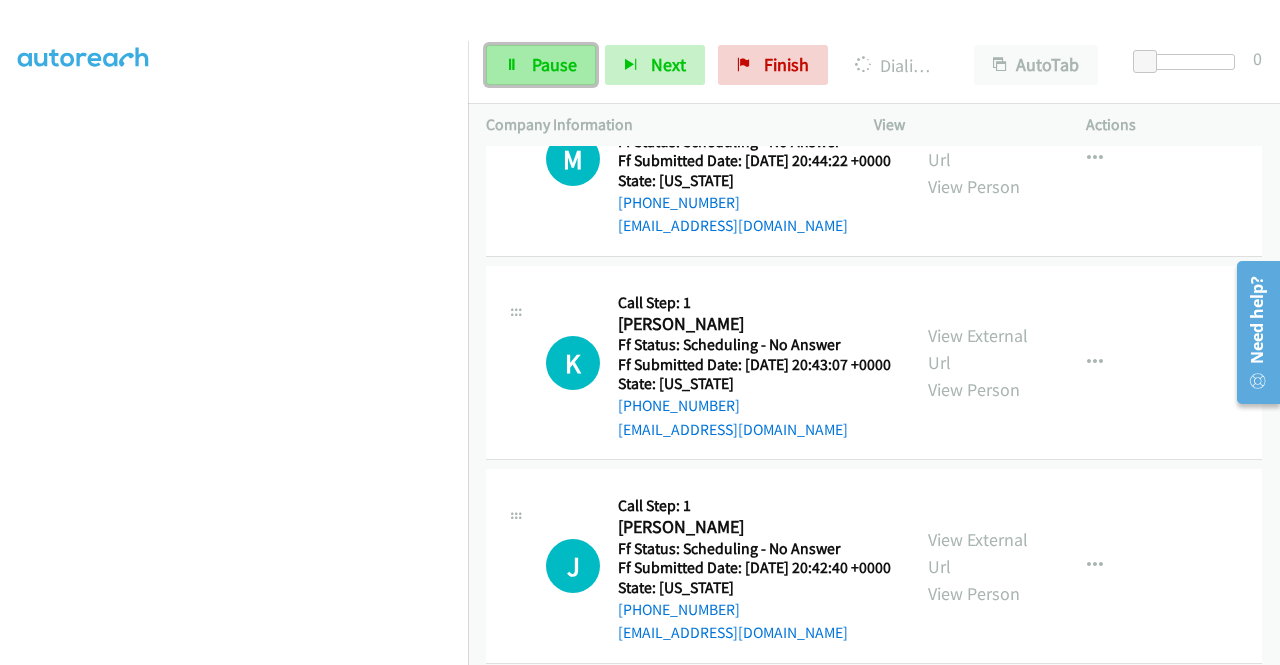 click at bounding box center (512, 66) 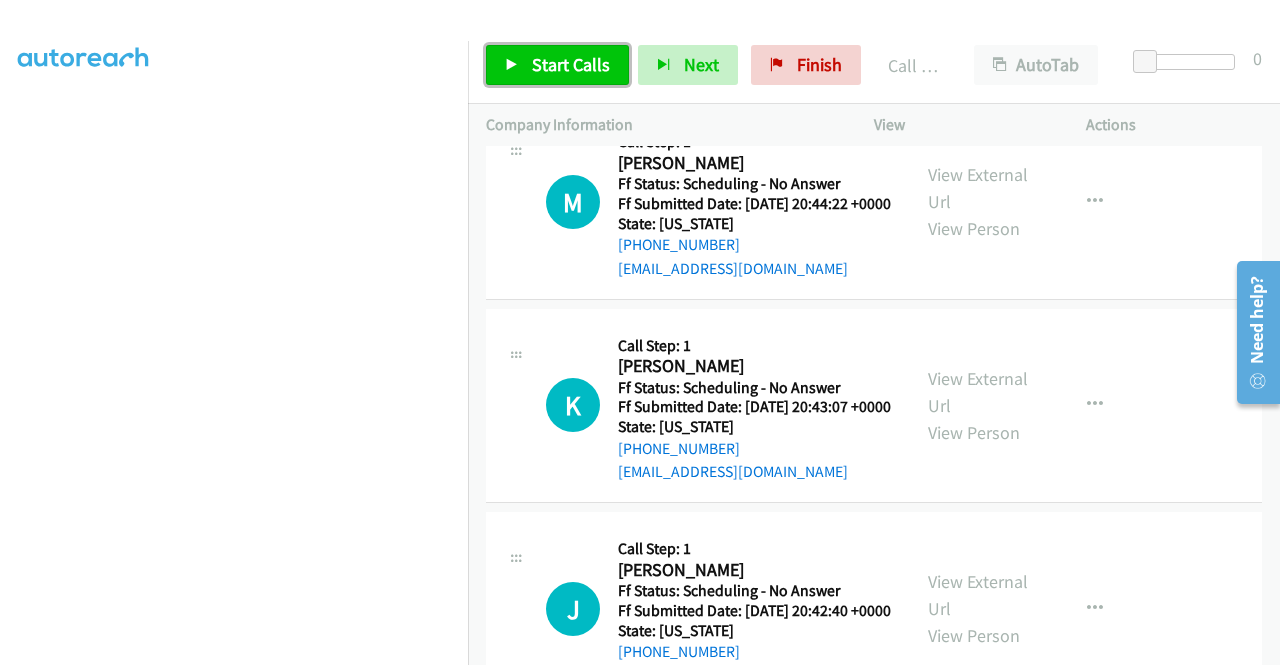 click on "Start Calls" at bounding box center [571, 64] 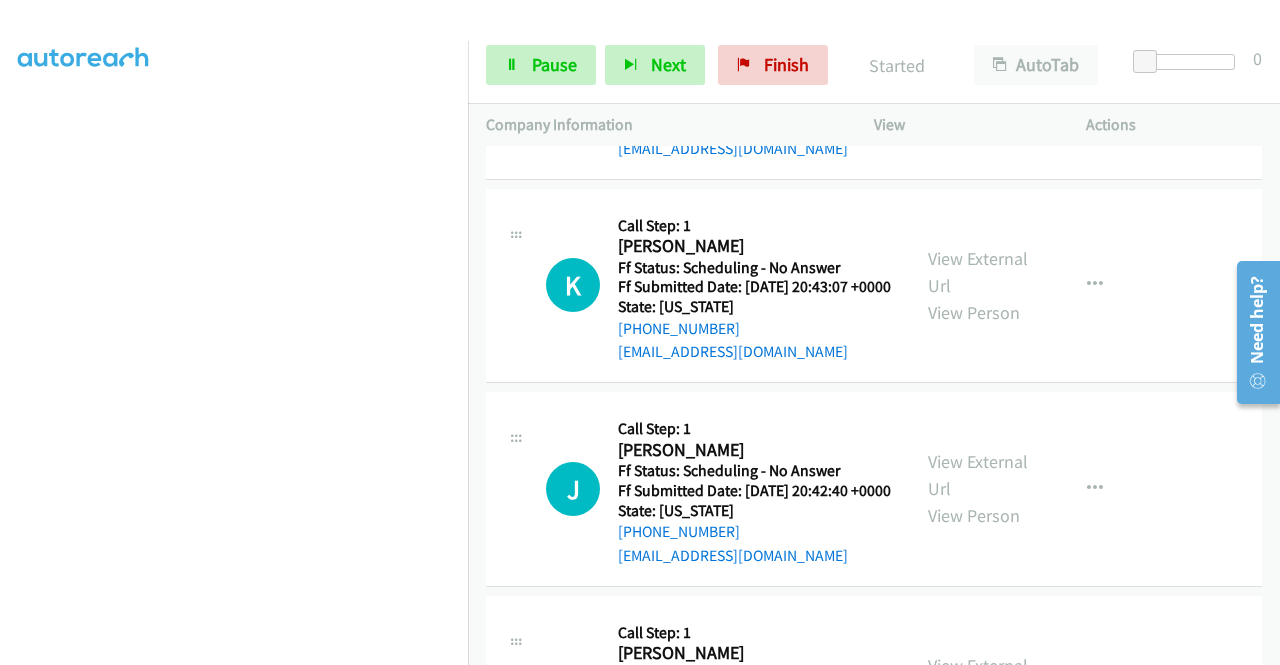 scroll, scrollTop: 12119, scrollLeft: 0, axis: vertical 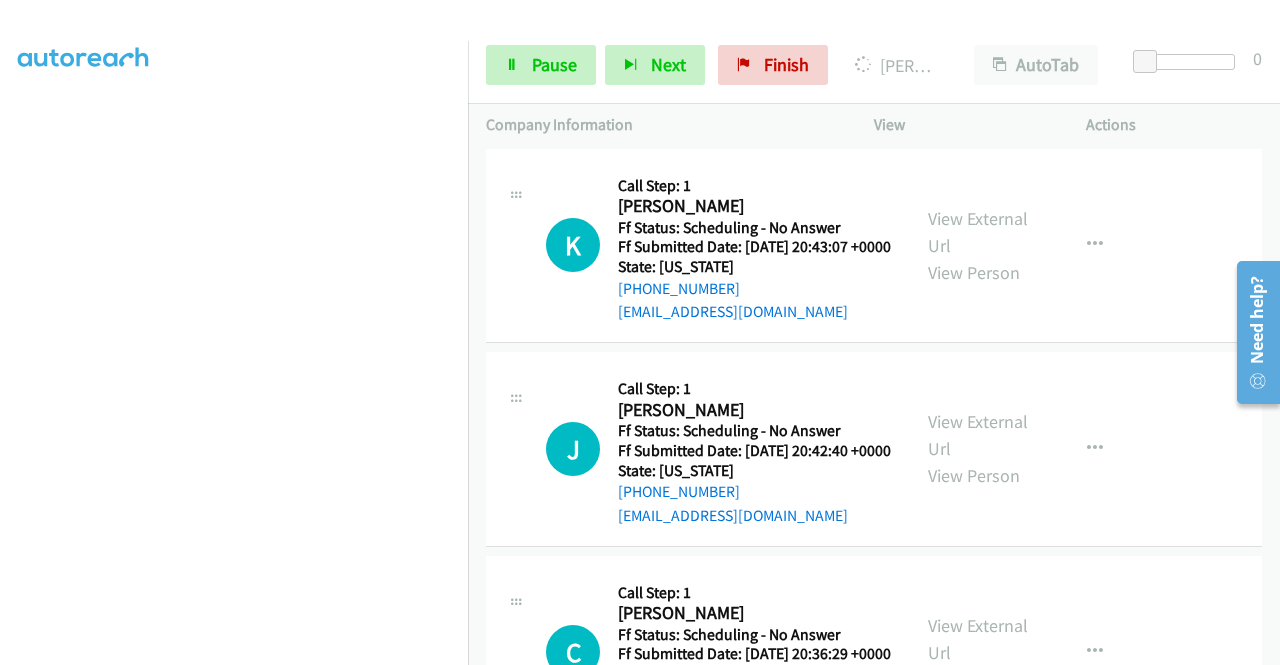 click on "View External Url
View Person
View External Url
Email
Schedule/Manage Callback
Skip Call
Add to do not call list" at bounding box center [1025, -365] 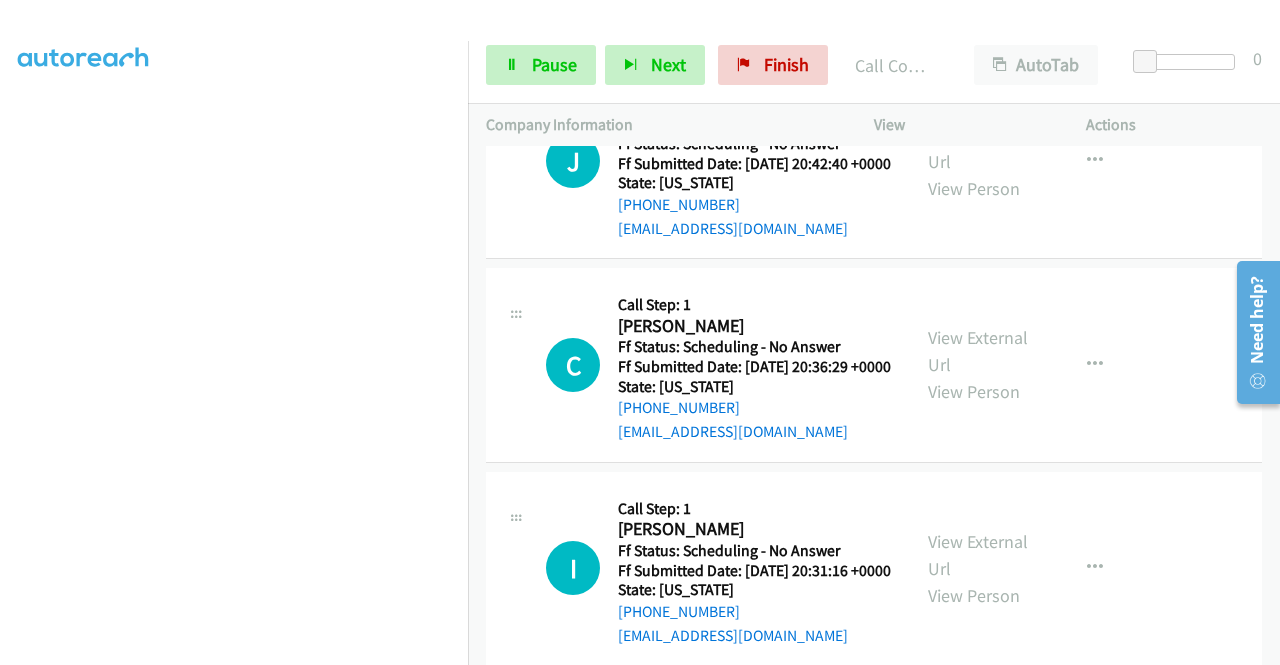 scroll, scrollTop: 12452, scrollLeft: 0, axis: vertical 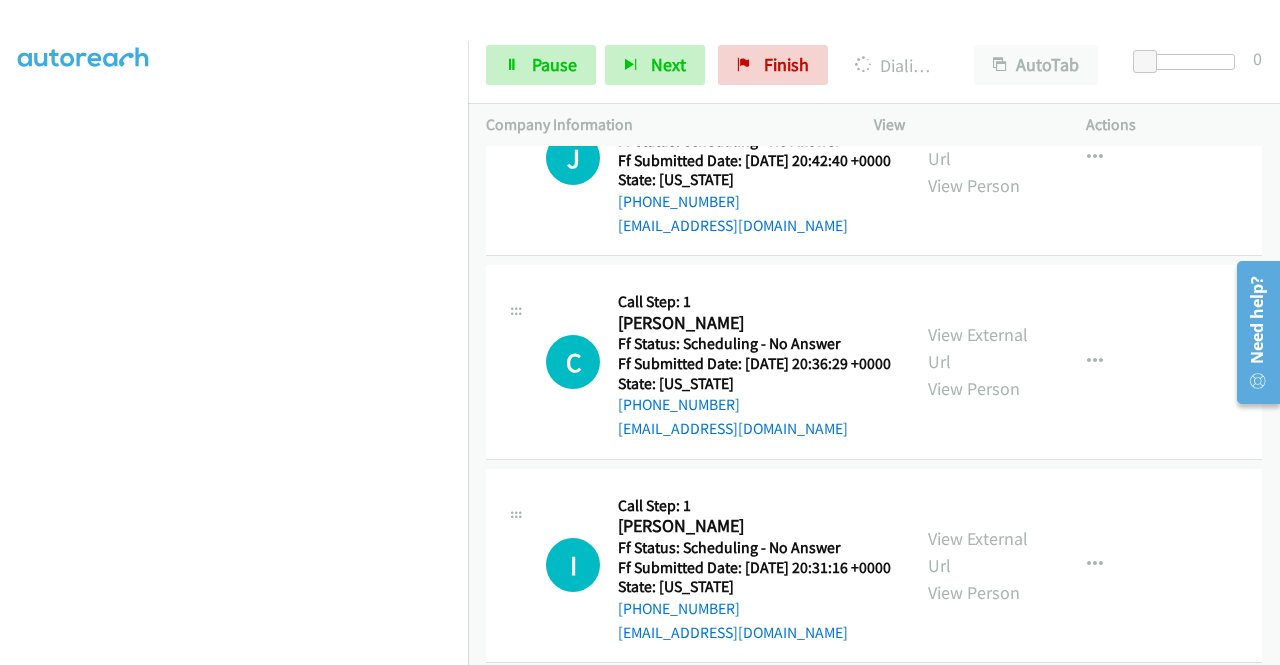 click on "View External Url" at bounding box center [978, -466] 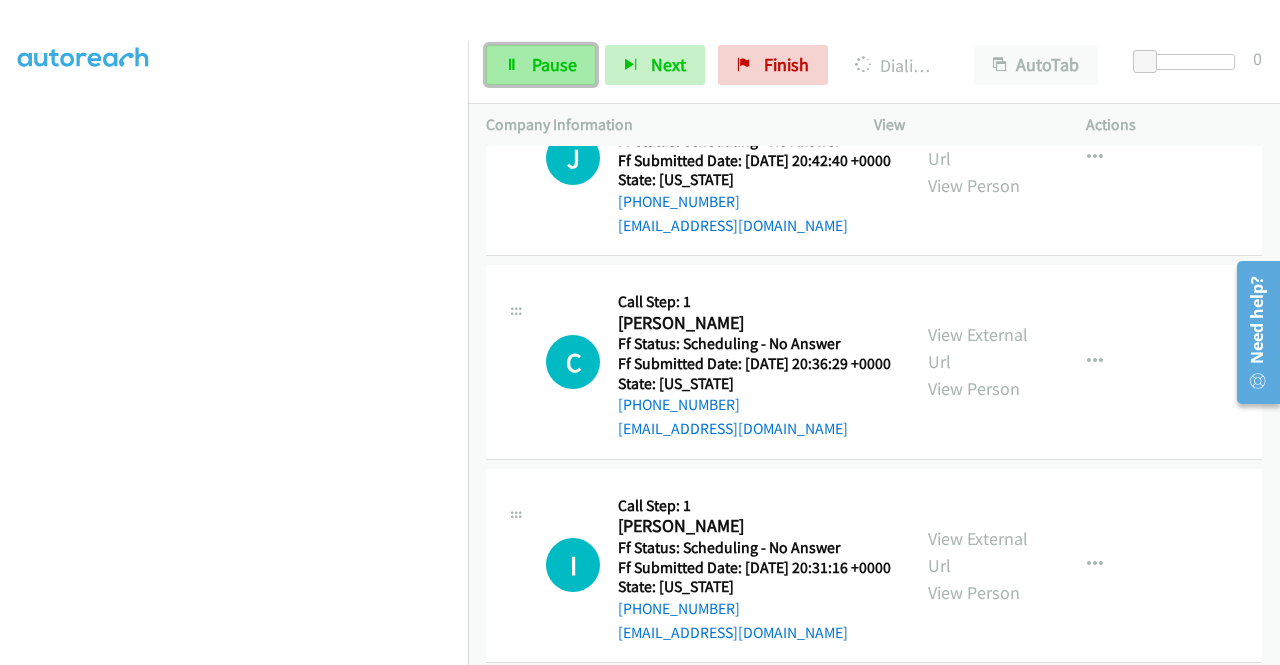 click on "Pause" at bounding box center [554, 64] 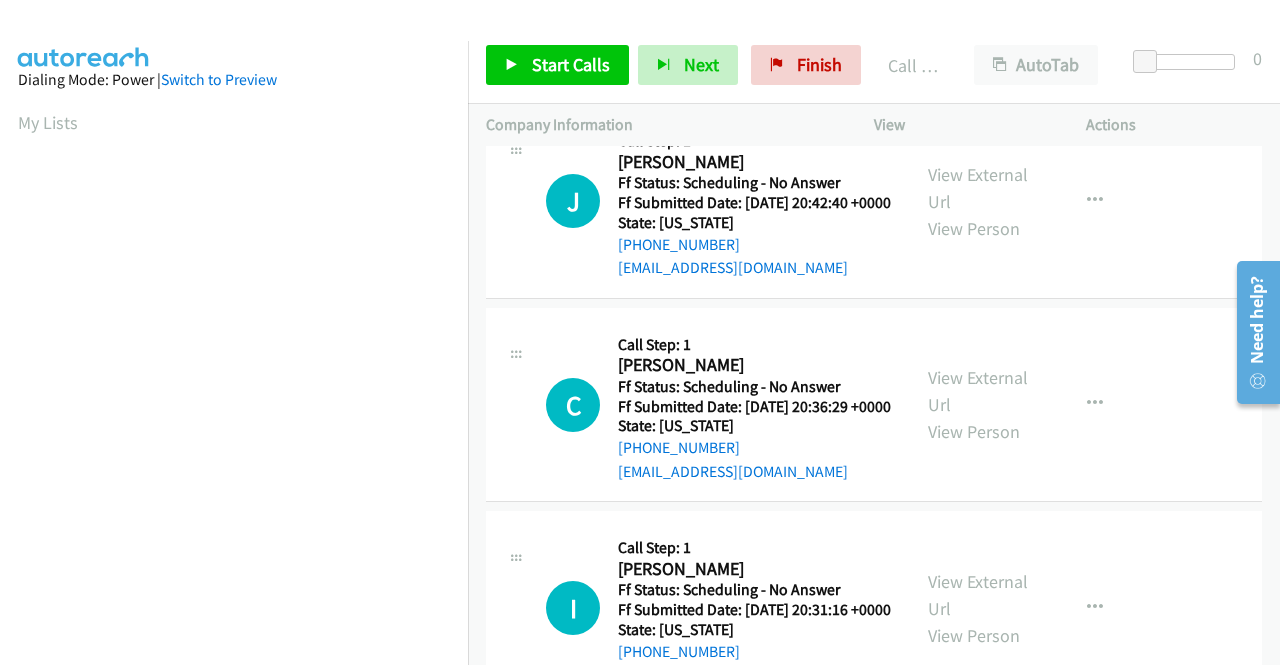 scroll, scrollTop: 456, scrollLeft: 2, axis: both 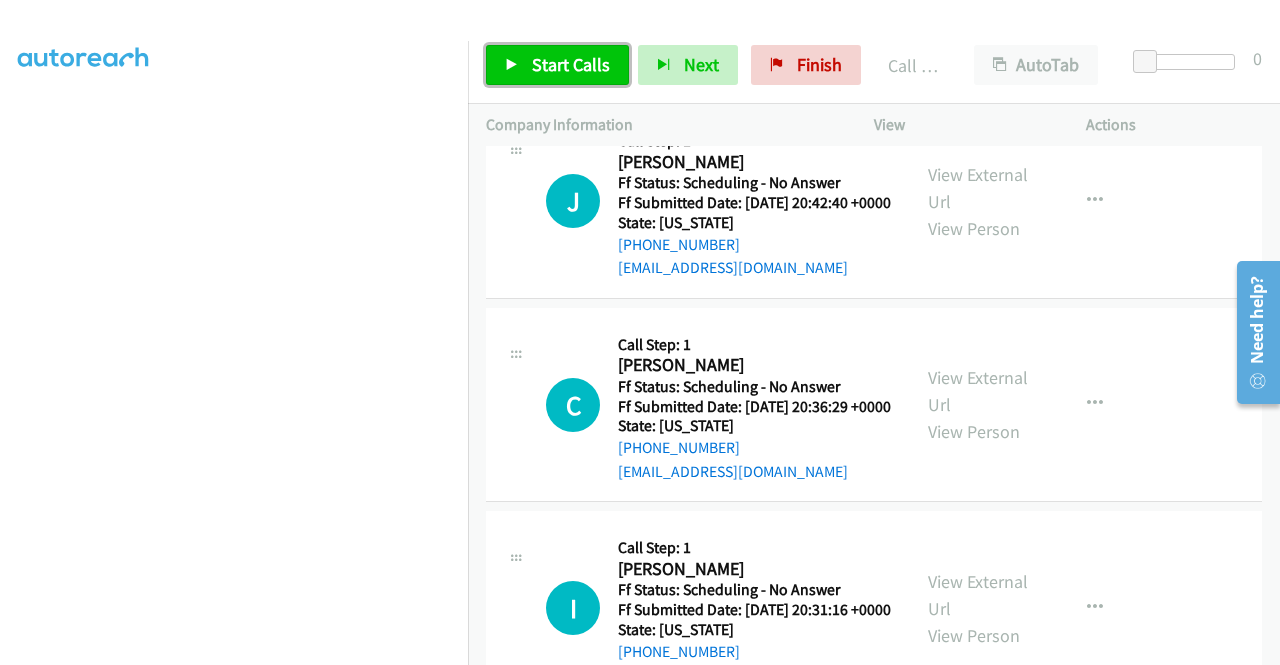 click on "Start Calls" at bounding box center [571, 64] 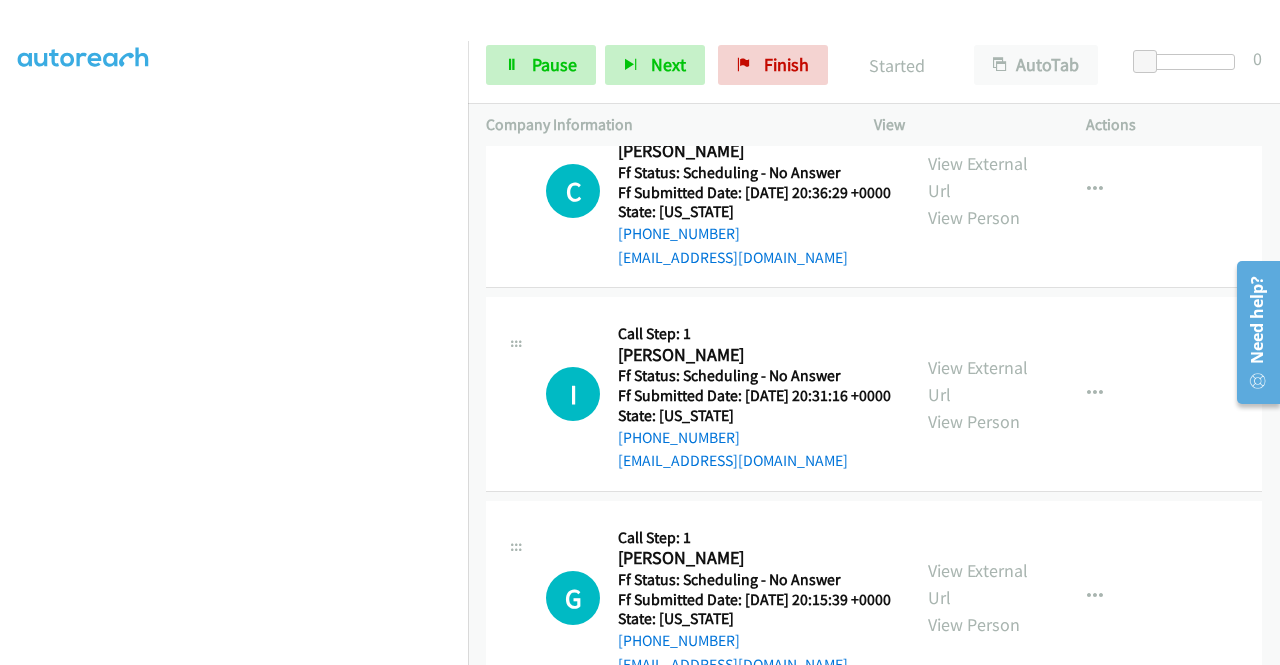 scroll, scrollTop: 12746, scrollLeft: 0, axis: vertical 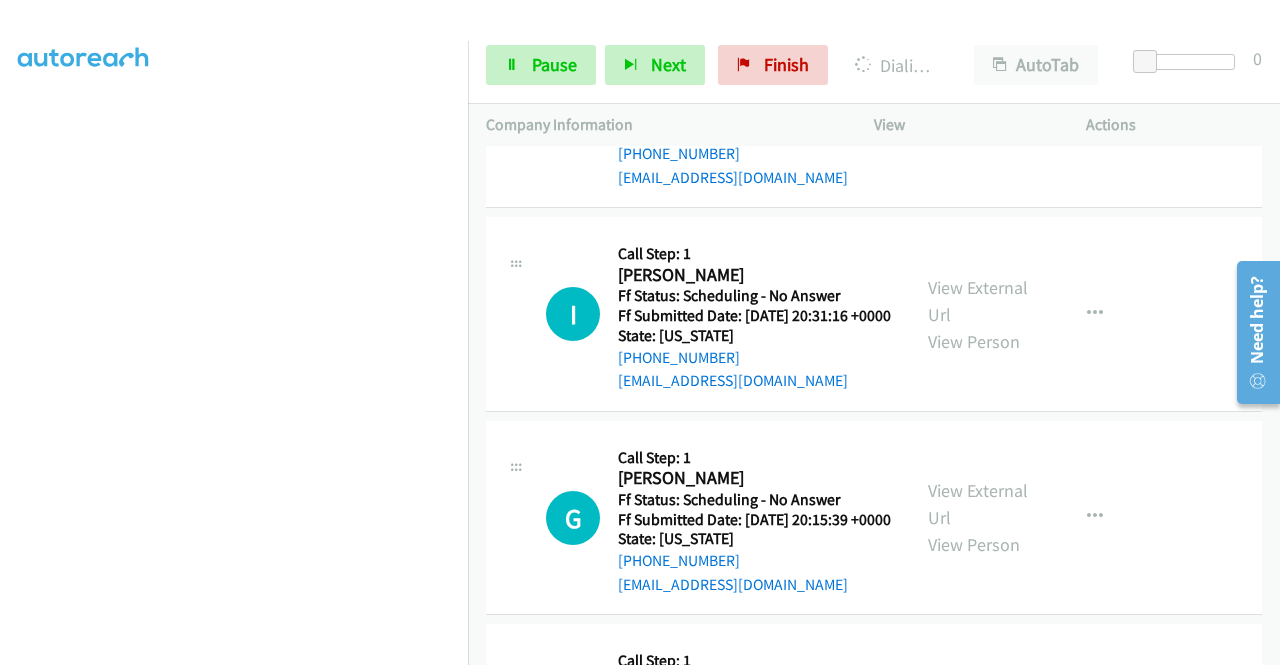 click on "View External Url" at bounding box center [978, -513] 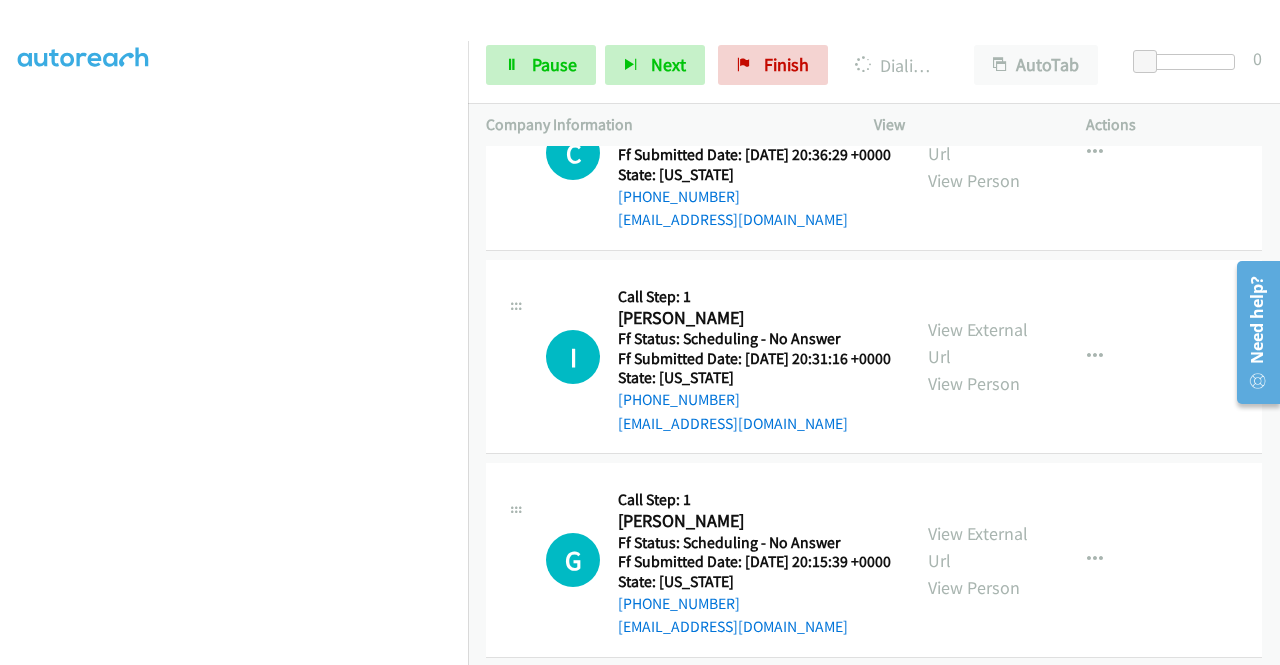 click on "View External Url" at bounding box center [978, -267] 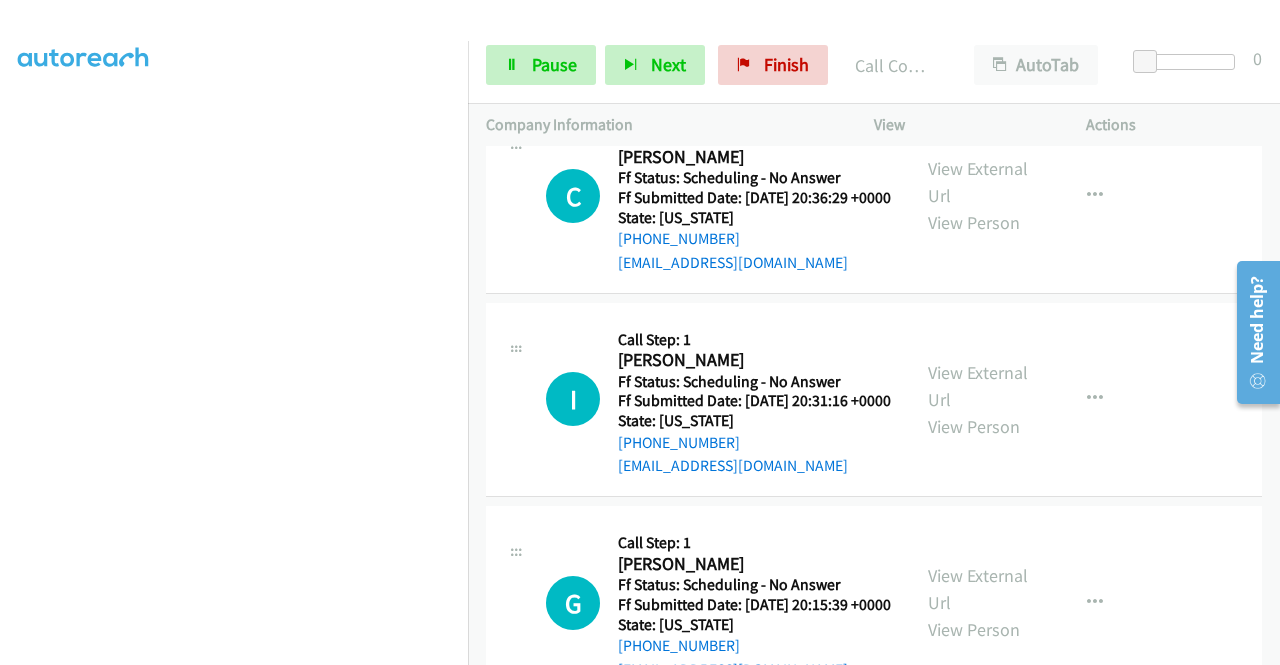 click on "[PHONE_NUMBER]
Call failed - Please reload the list and try again
The Callbar Failed to Load Please Open it and Reload the Page
Hmm something isn't quite right.. Please refresh the page
Hmm something isn't quite right.. Please refresh the page
No records are currently dialable. We'll auto-refresh when new records are added or you can switch to another list or campaign.
Loading New Records ...
K
Callback Scheduled
Call Step: 1
[PERSON_NAME]
America/New_York
Ff Status: Scheduling - No Answer
Ff Submitted Date: [DATE] 19:07:33 +0000
State: [US_STATE]
[PHONE_NUMBER]
[EMAIL_ADDRESS][DOMAIN_NAME]
Call was successful?
View External Url
View Person
View External Url
Email
Schedule/Manage Callback
Skip Call
Add to do not call list
D
Callback Scheduled" at bounding box center [874, 405] 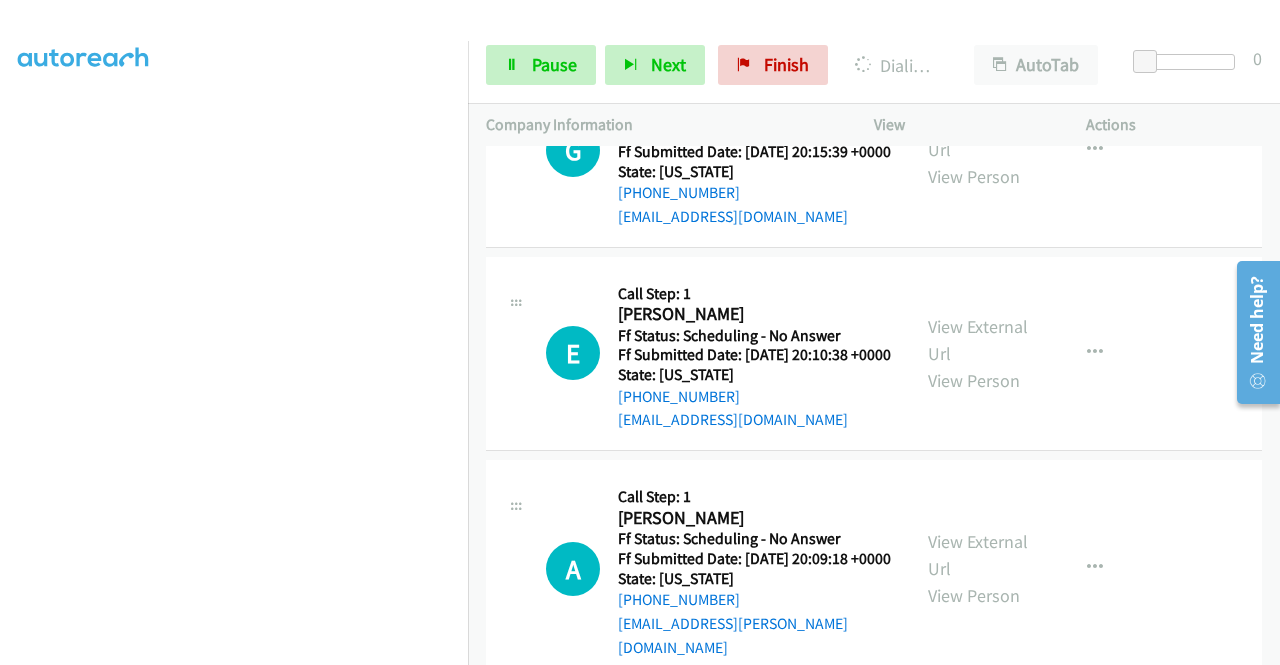 scroll, scrollTop: 13212, scrollLeft: 0, axis: vertical 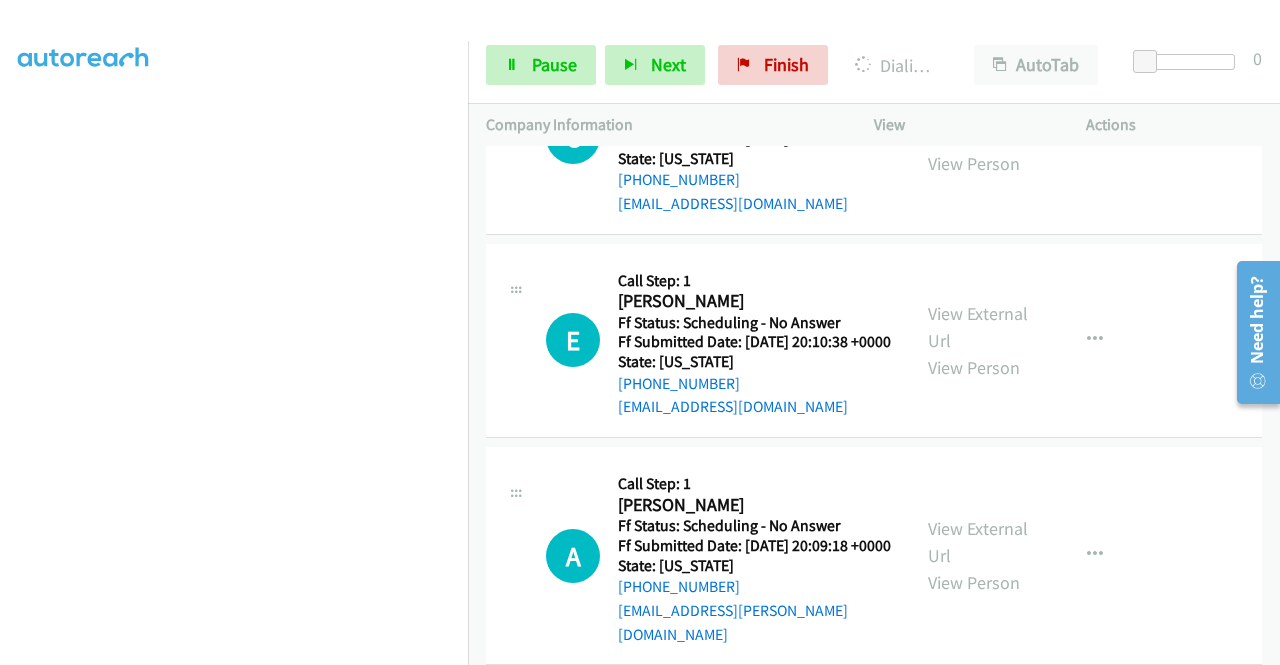 click on "View External Url" at bounding box center (978, -487) 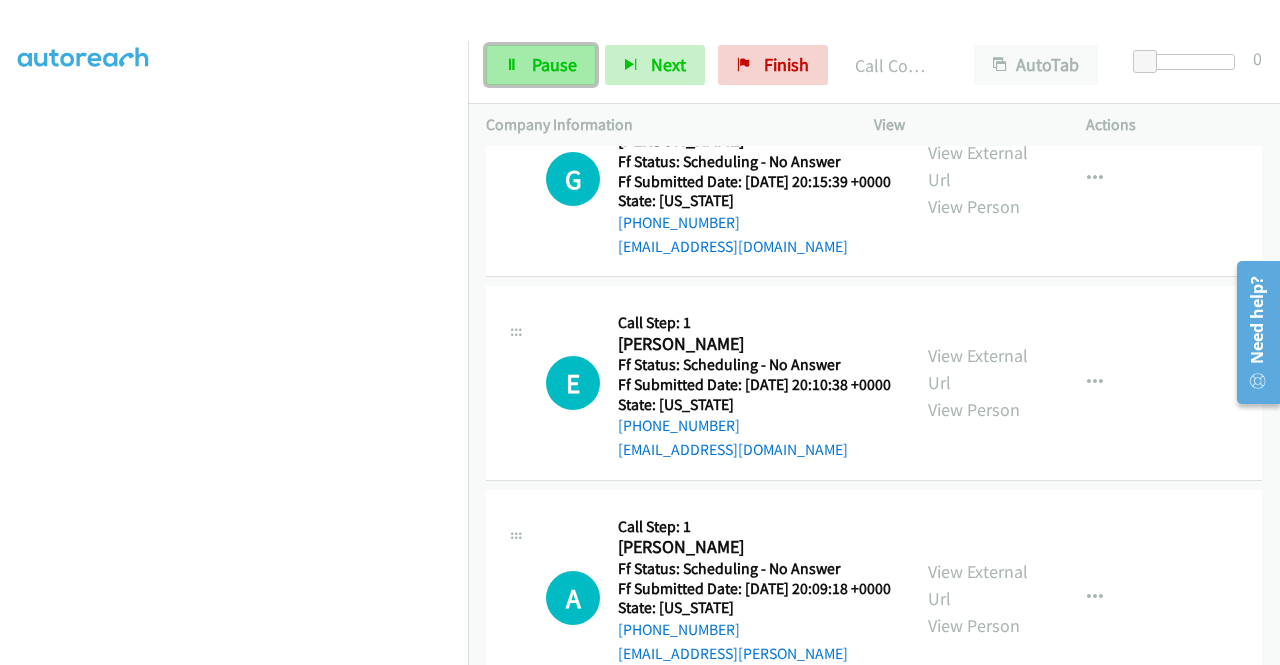 click on "Pause" at bounding box center (554, 64) 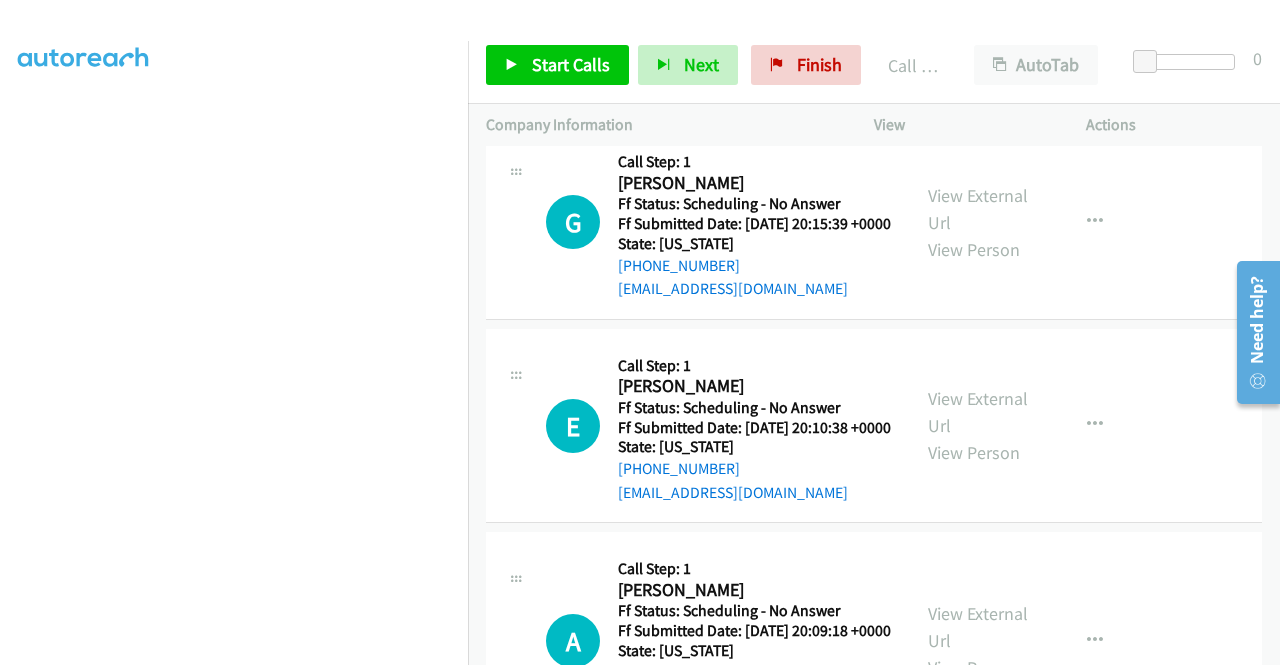 click on "View External Url" at bounding box center (978, -220) 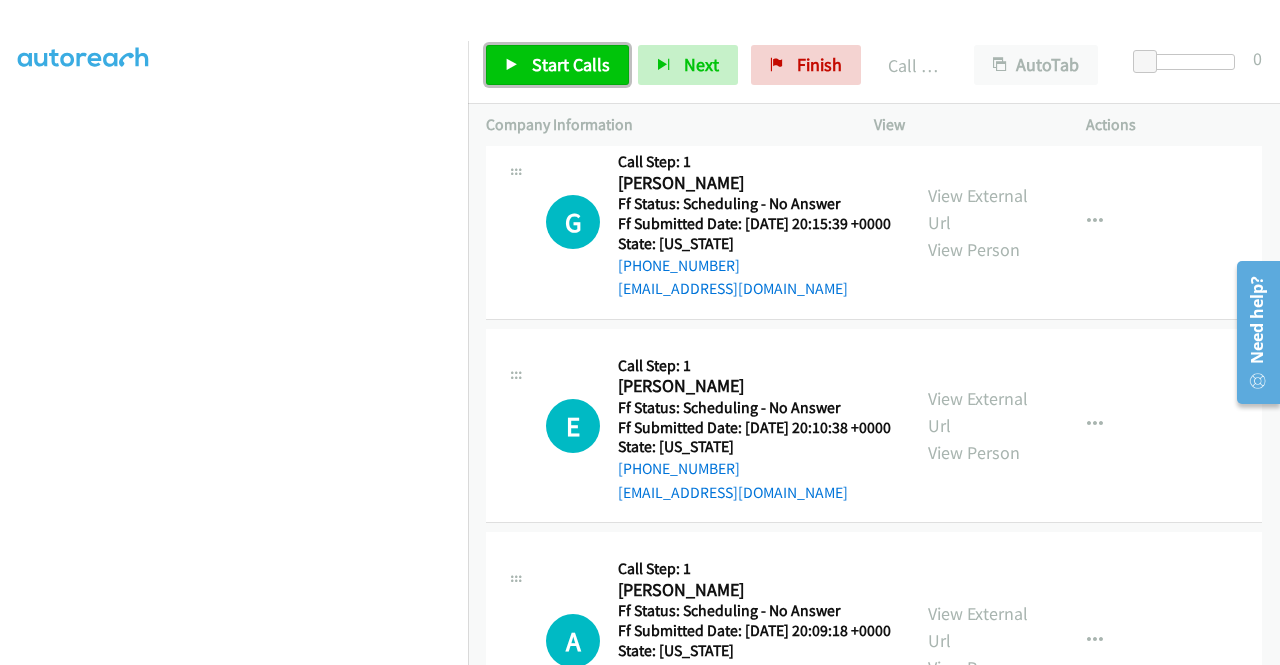 click on "Start Calls" at bounding box center (571, 64) 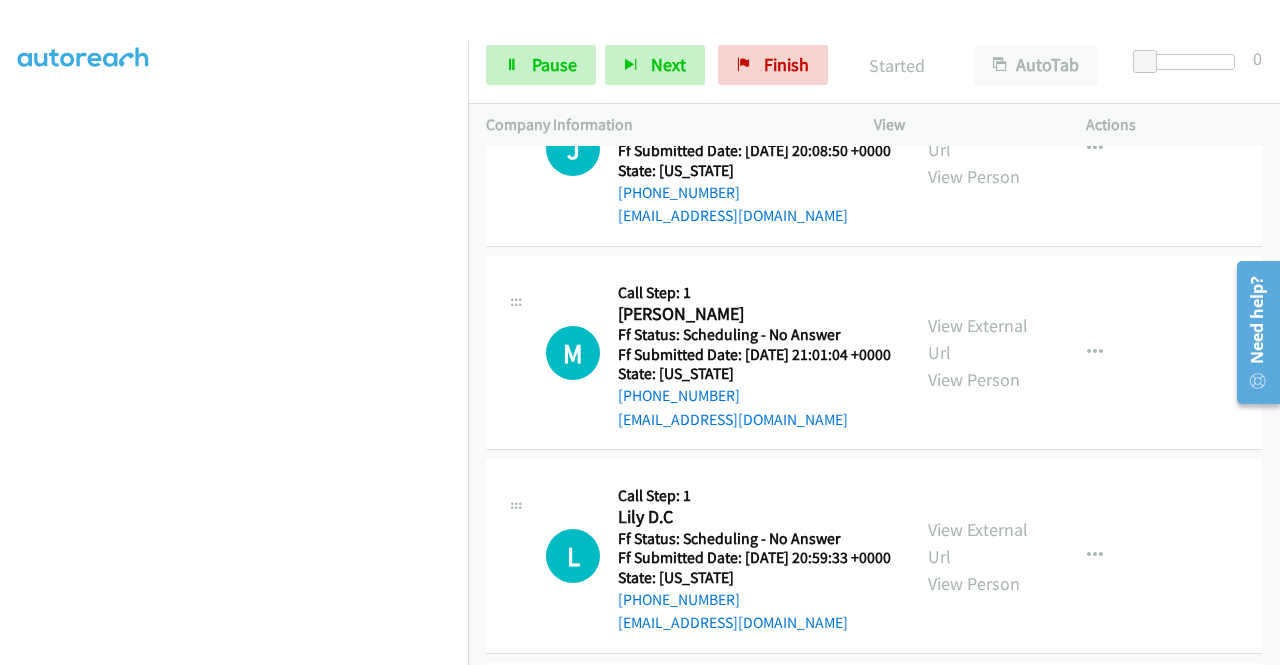 scroll, scrollTop: 13932, scrollLeft: 0, axis: vertical 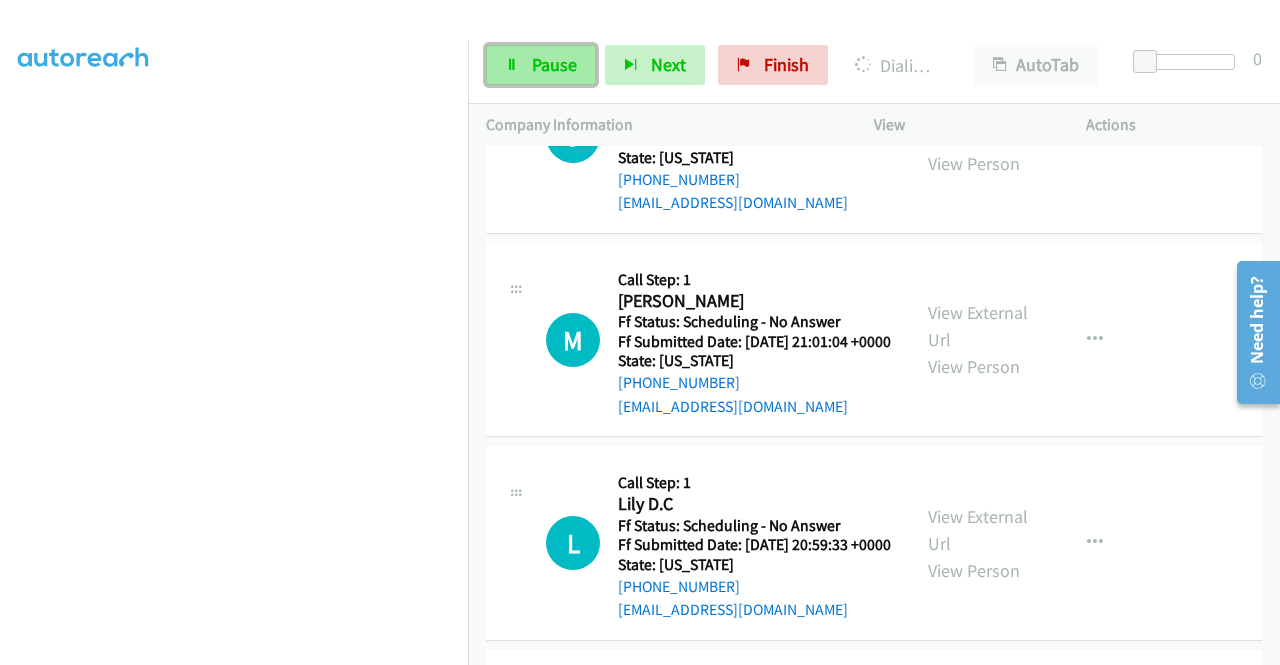 click on "Pause" at bounding box center [541, 65] 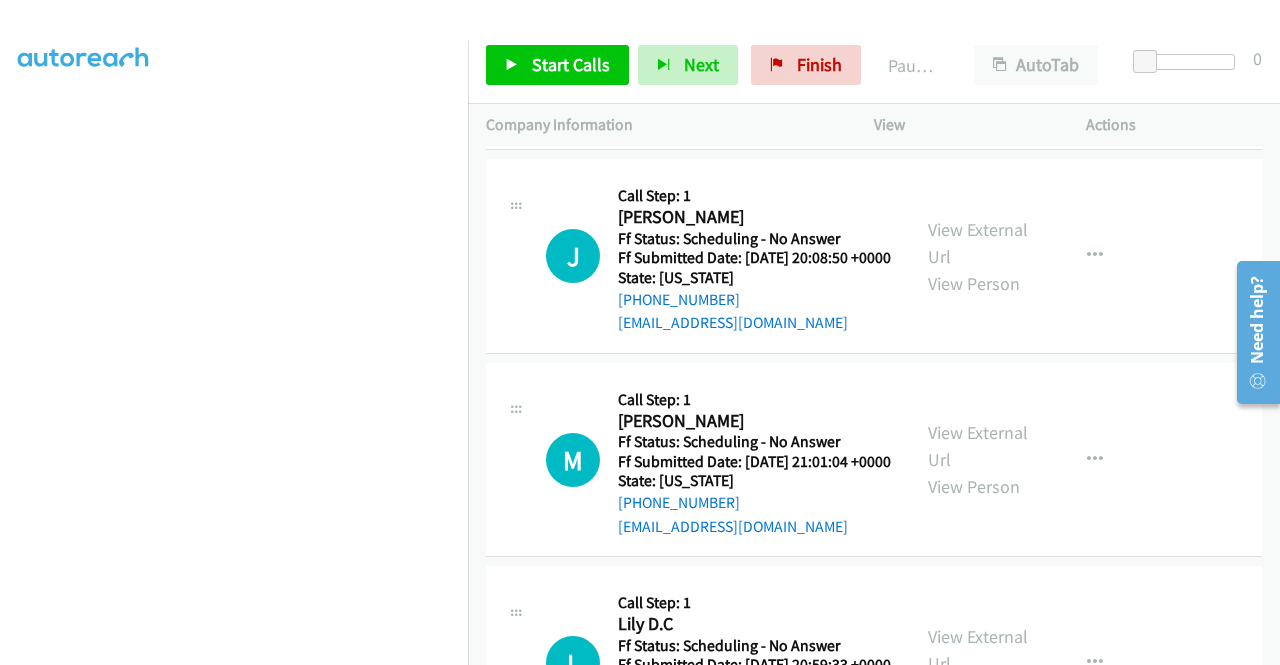 scroll, scrollTop: 13719, scrollLeft: 0, axis: vertical 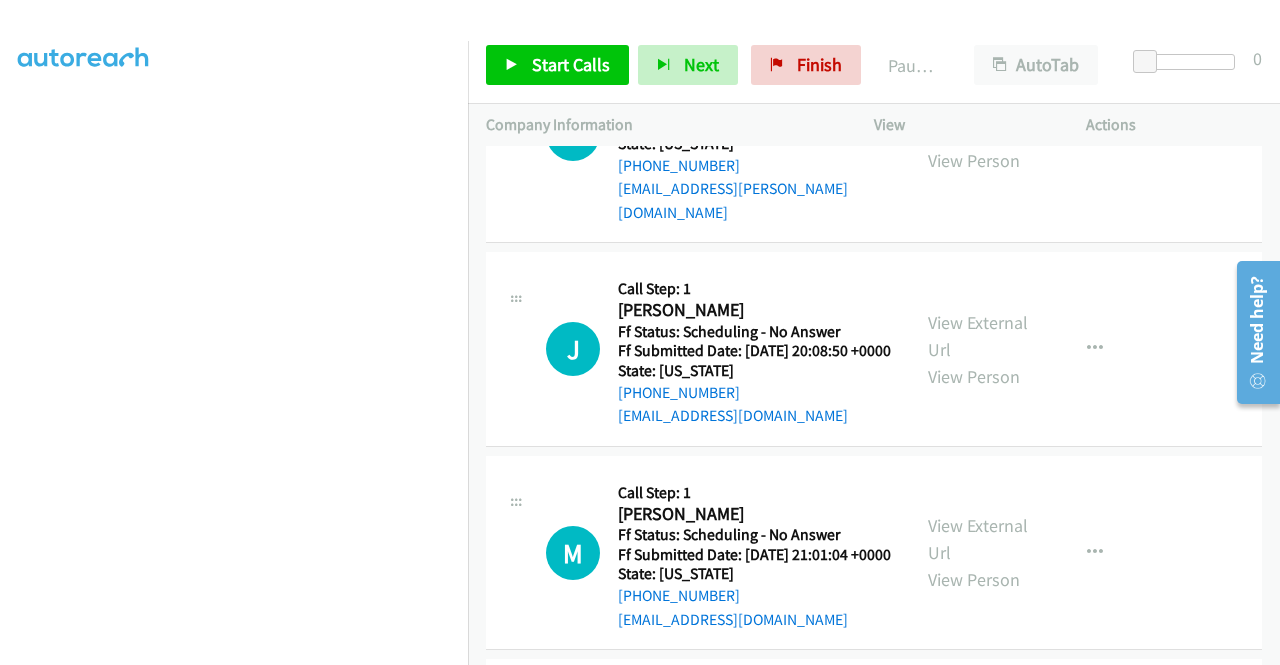 click on "View External Url
View Person" at bounding box center (980, -489) 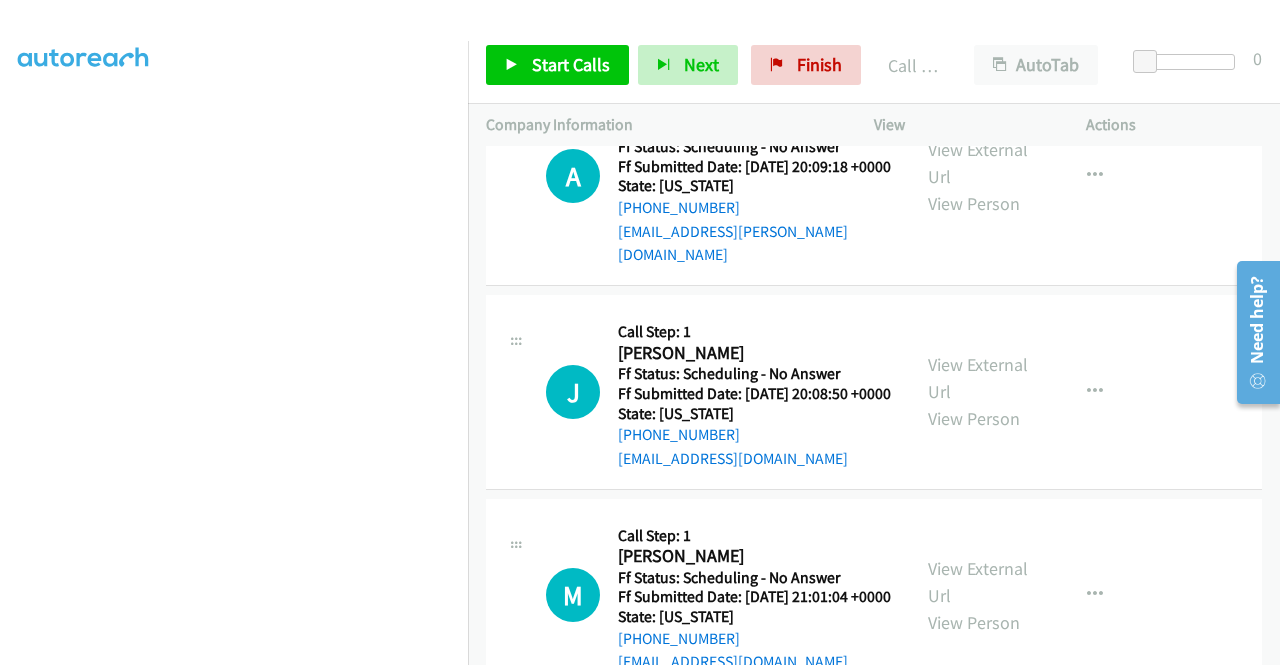 click on "View External Url
View Person
View External Url
Email
Schedule/Manage Callback
Skip Call
Add to do not call list" at bounding box center [1025, -467] 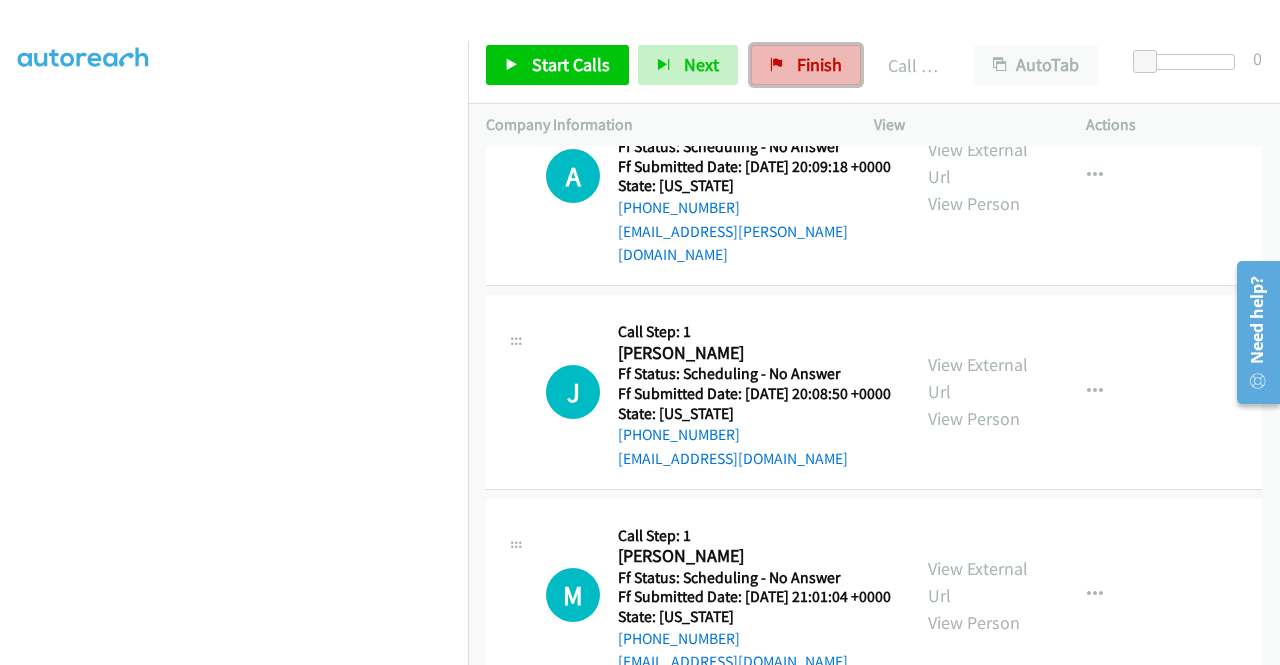 click on "Finish" at bounding box center (806, 65) 